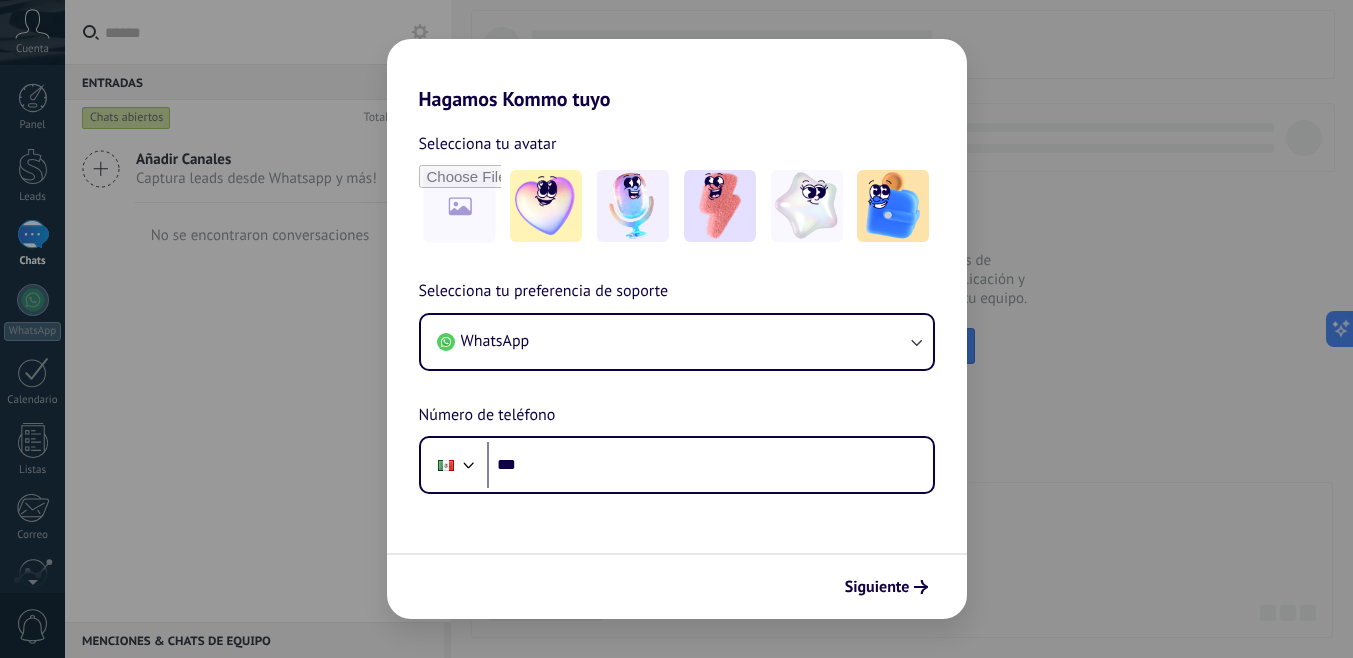 scroll, scrollTop: 0, scrollLeft: 0, axis: both 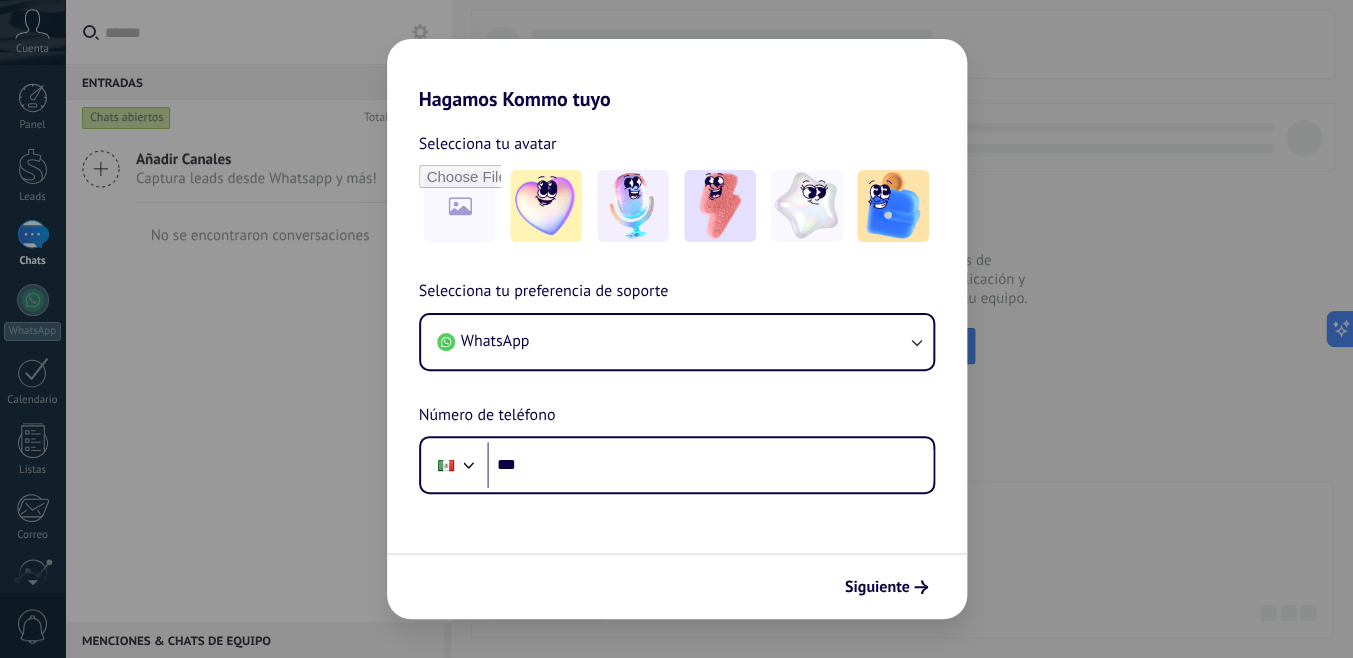 click on "Hagamos Kommo tuyo Selecciona tu avatar Selecciona tu preferencia de soporte WhatsApp Número de teléfono Phone *** Siguiente" at bounding box center (676, 329) 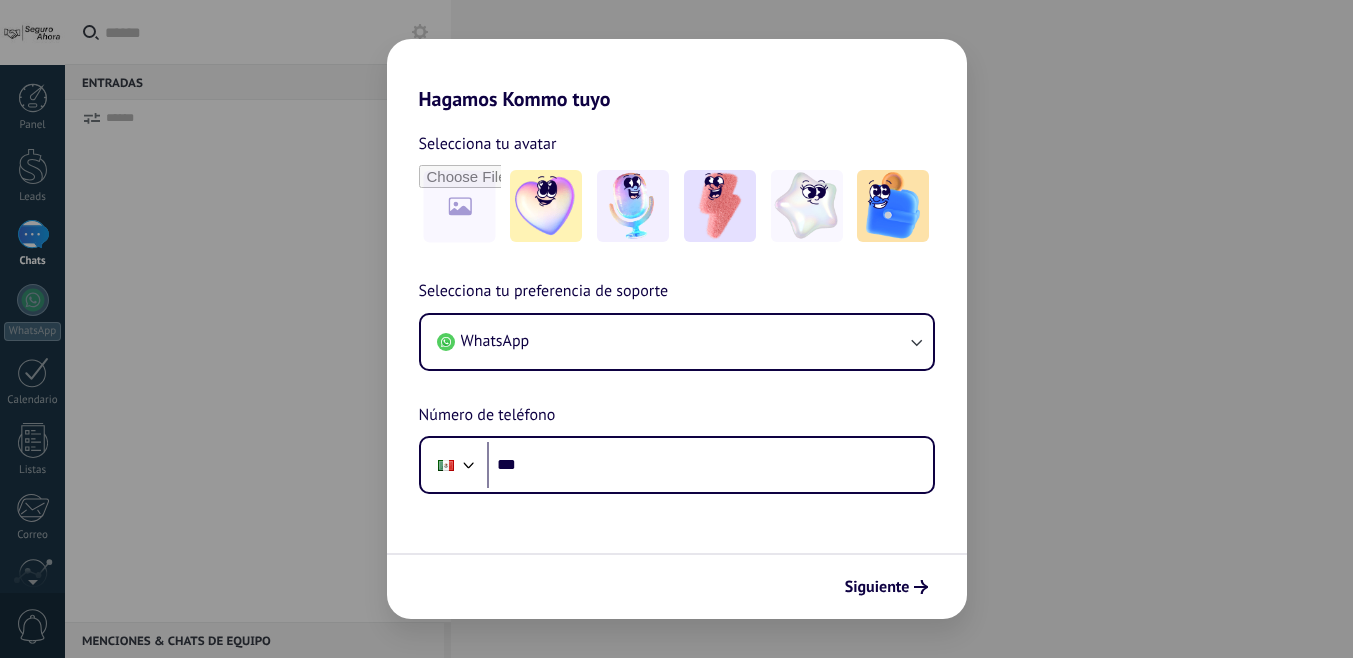 scroll, scrollTop: 0, scrollLeft: 0, axis: both 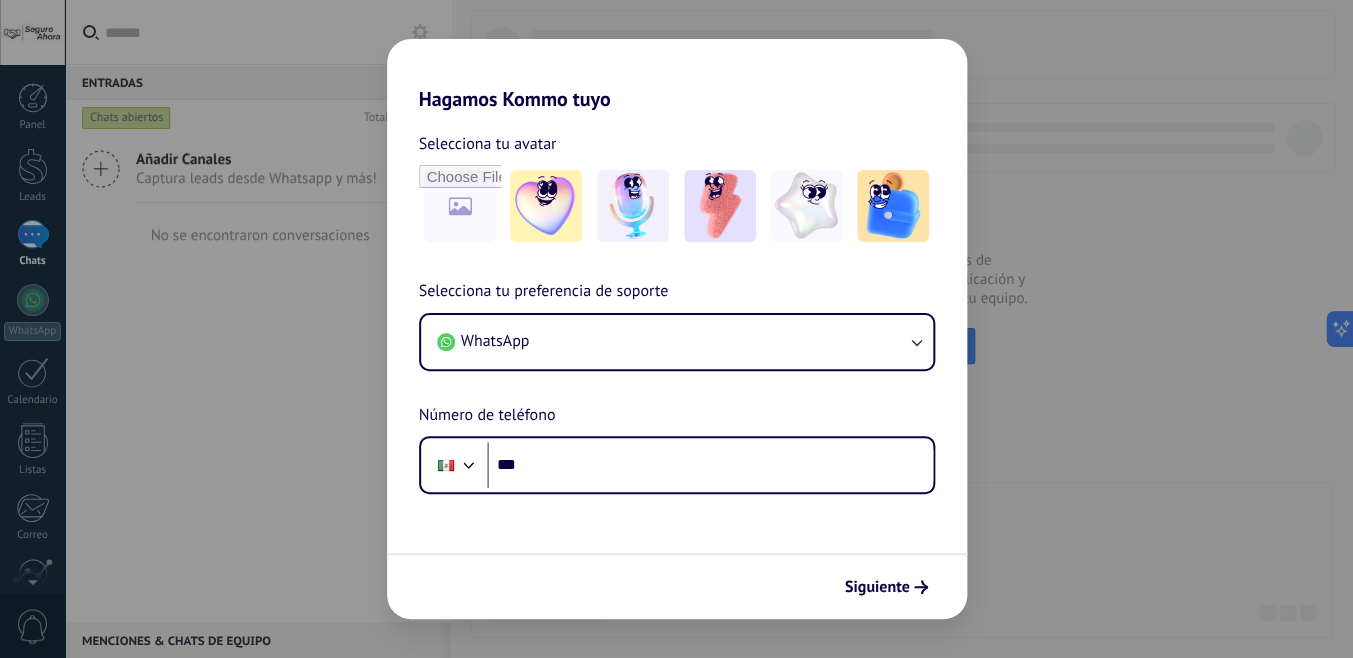 click on "Hagamos Kommo tuyo Selecciona tu avatar Selecciona tu preferencia de soporte WhatsApp Número de teléfono Phone *** Siguiente" at bounding box center (676, 329) 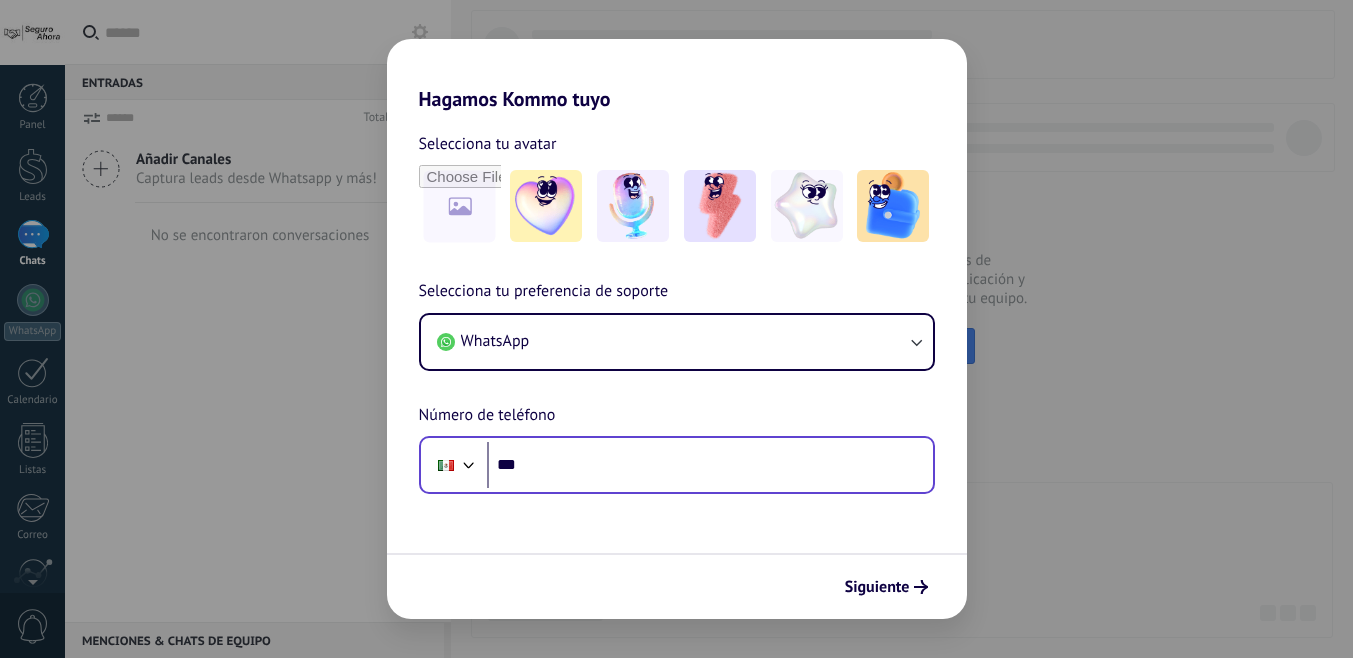 scroll, scrollTop: 0, scrollLeft: 0, axis: both 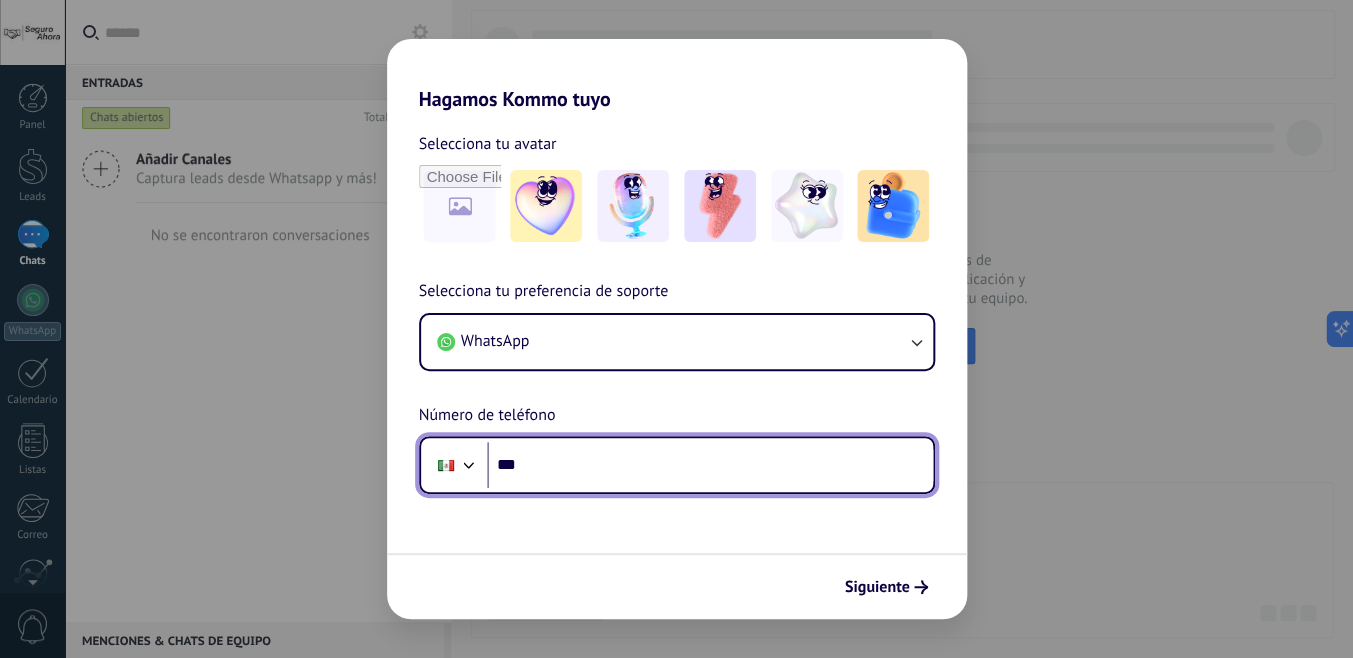 click on "***" at bounding box center [710, 465] 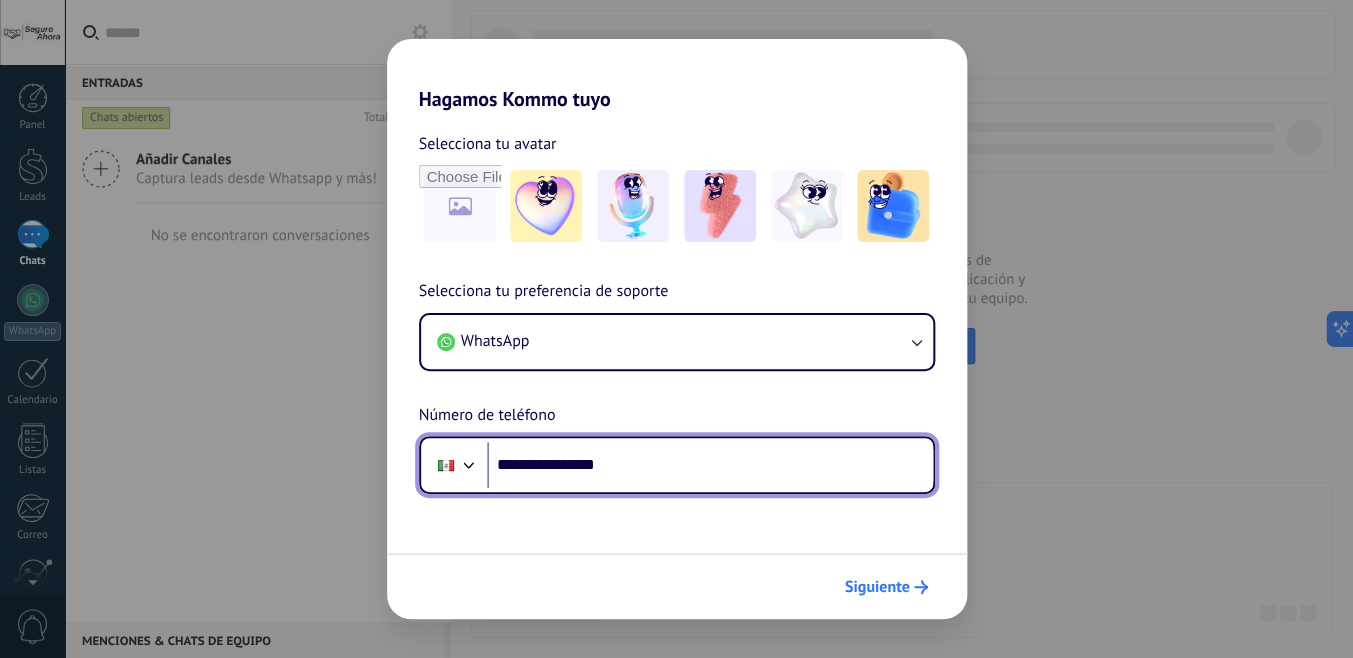 type on "**********" 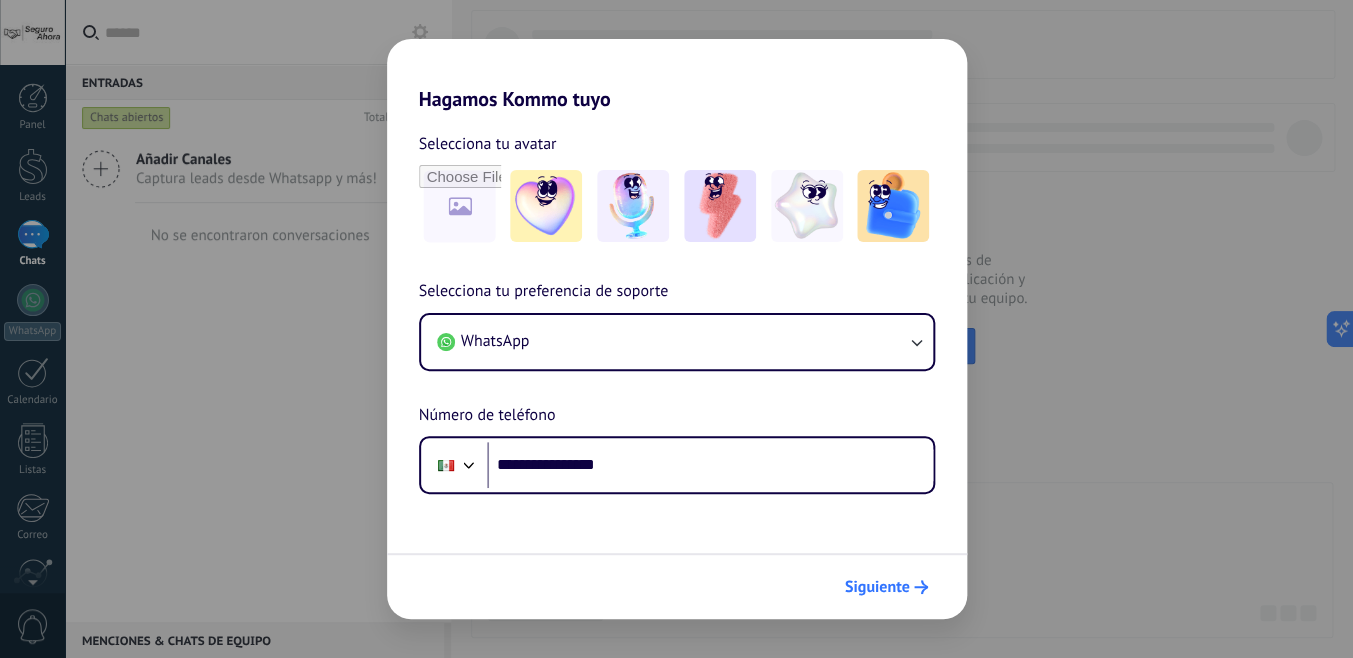 click on "Siguiente" at bounding box center (877, 587) 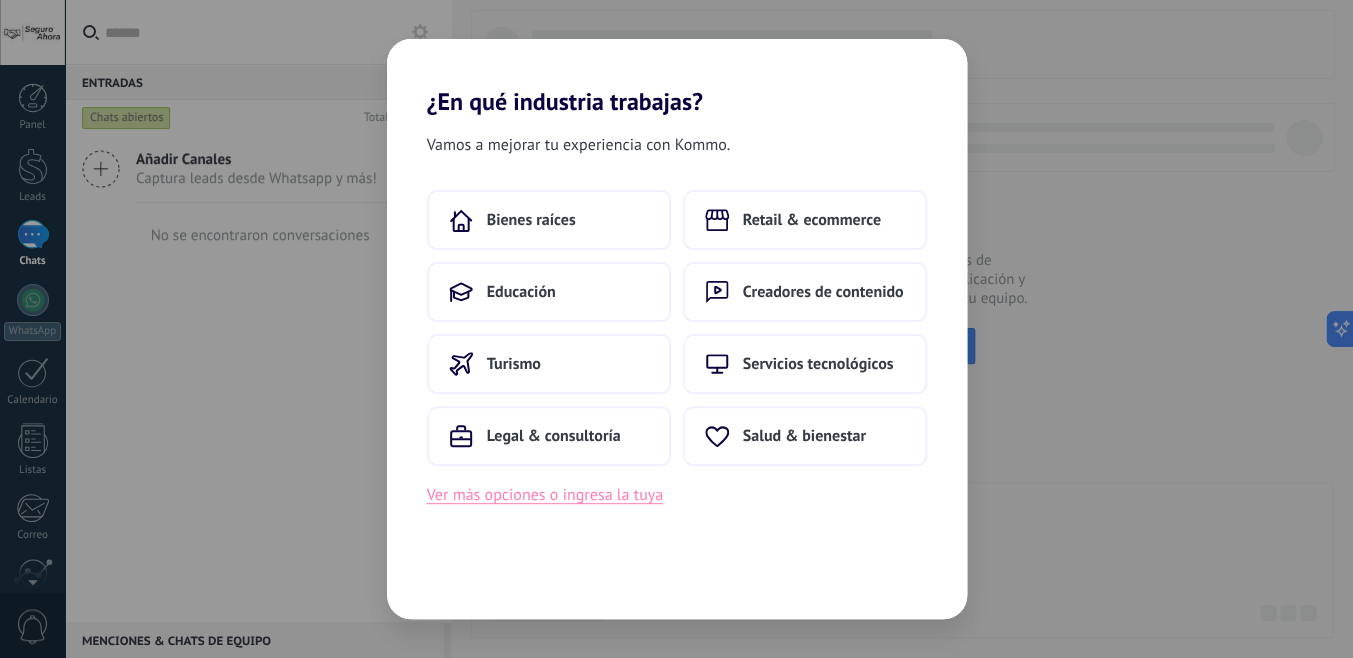 click on "Ver más opciones o ingresa la tuya" at bounding box center [545, 495] 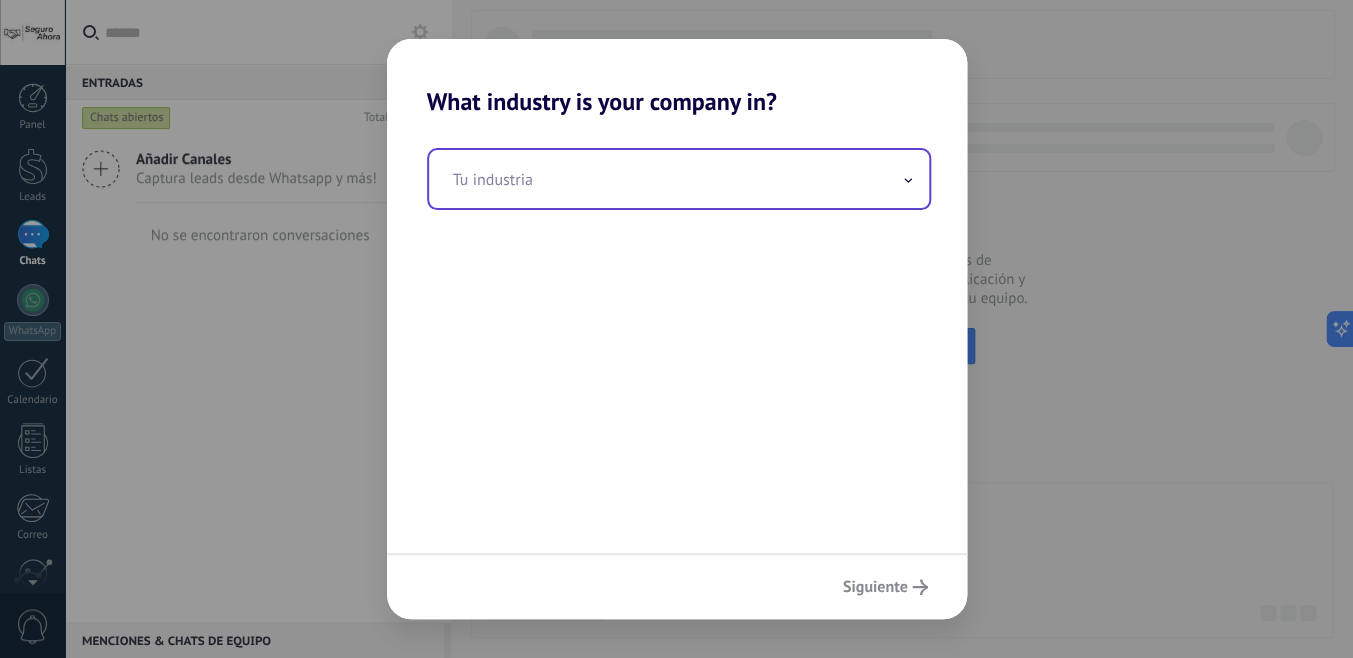 click at bounding box center (679, 179) 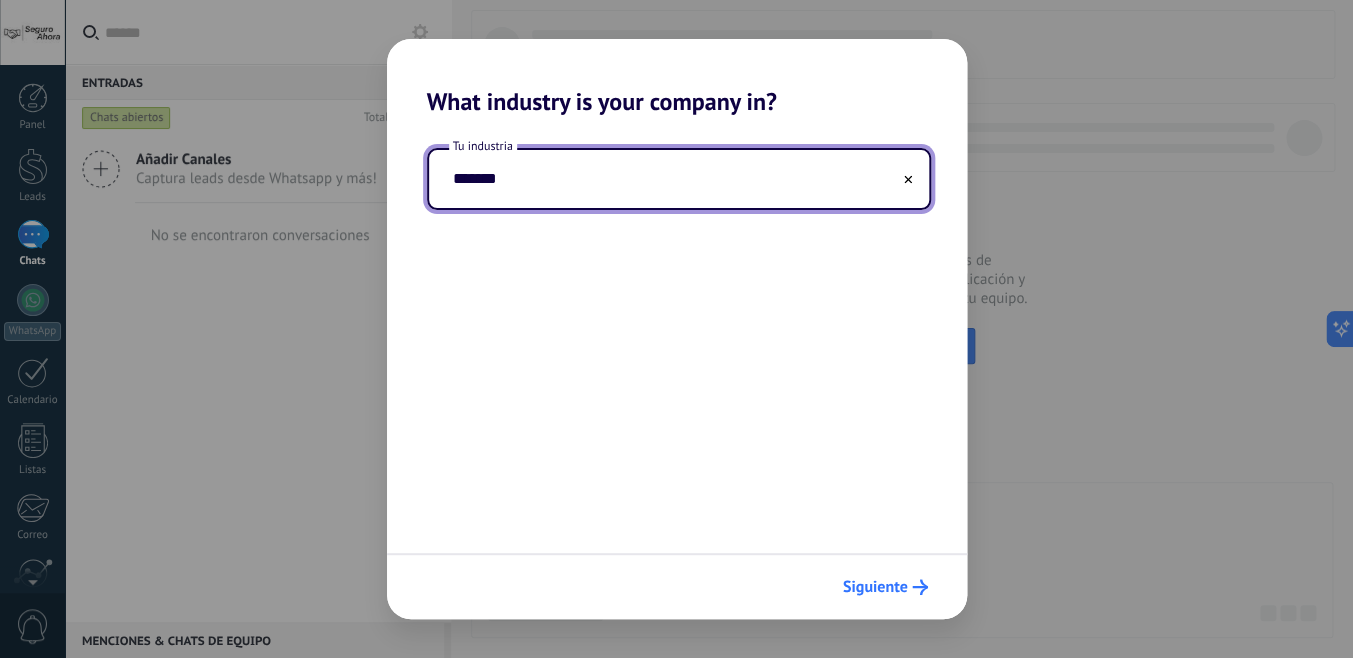 type on "*******" 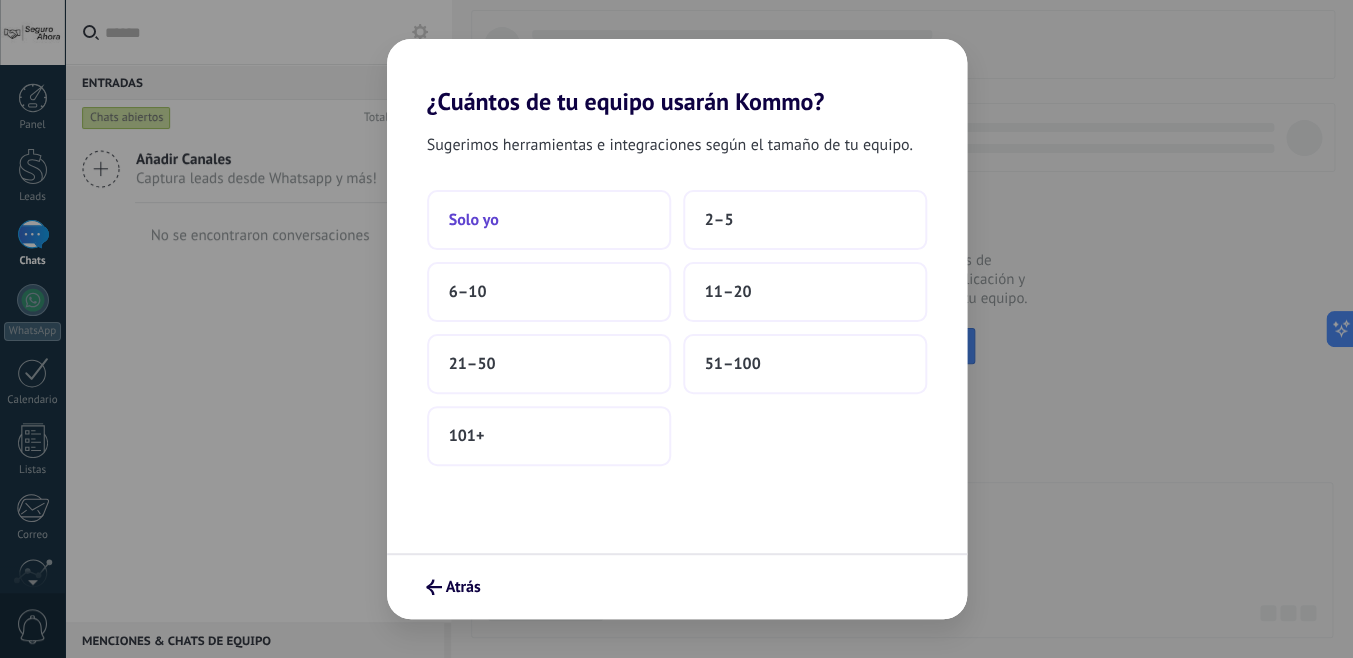 click on "Solo yo" at bounding box center (549, 220) 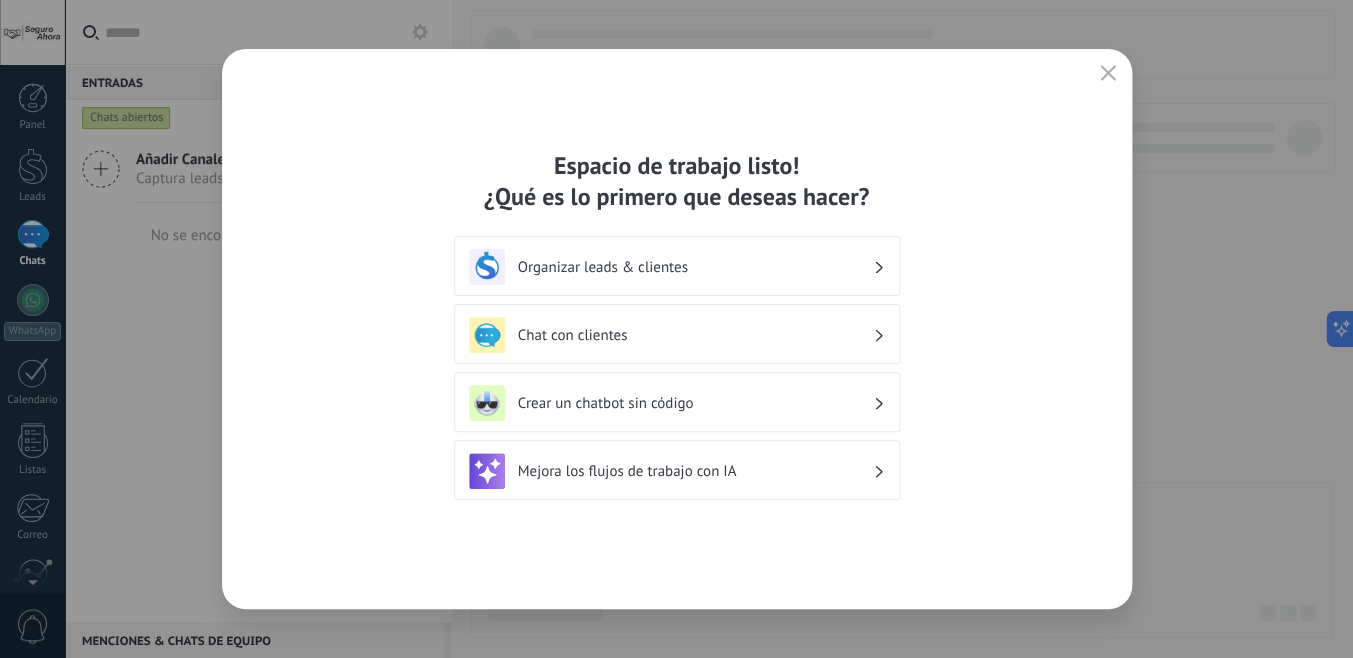 click on "Crear un chatbot sin código" at bounding box center [695, 403] 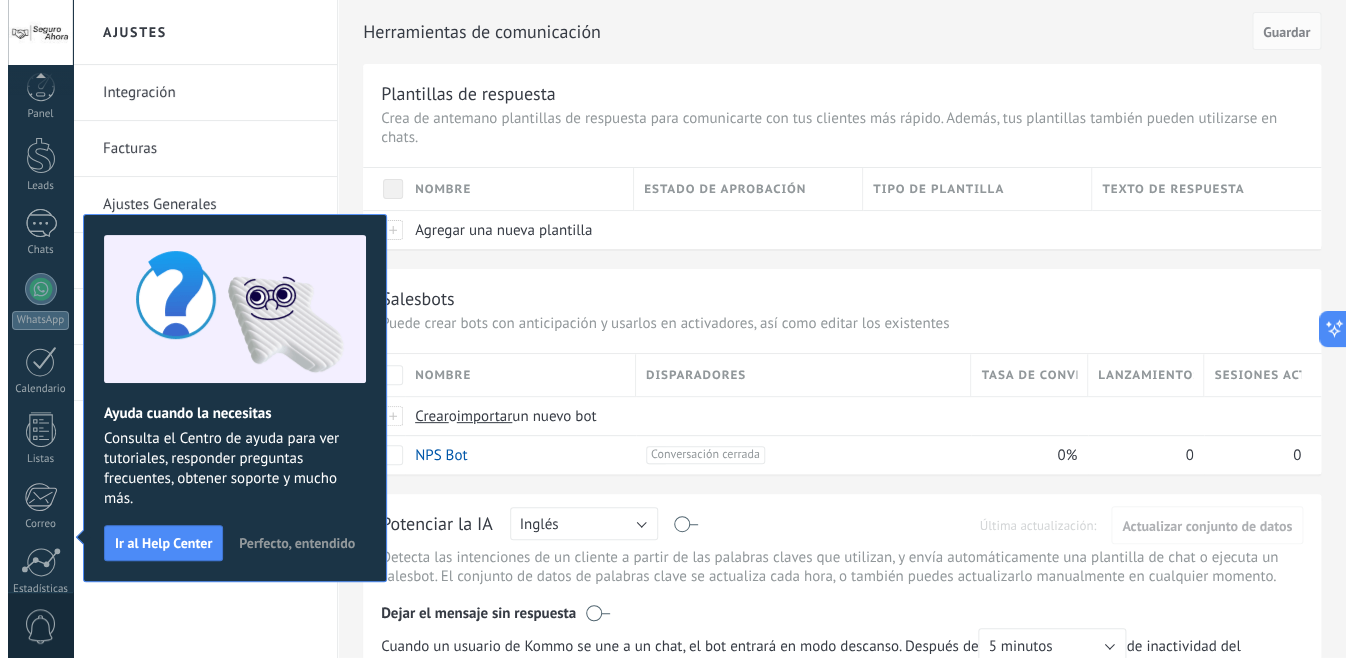 scroll, scrollTop: 175, scrollLeft: 0, axis: vertical 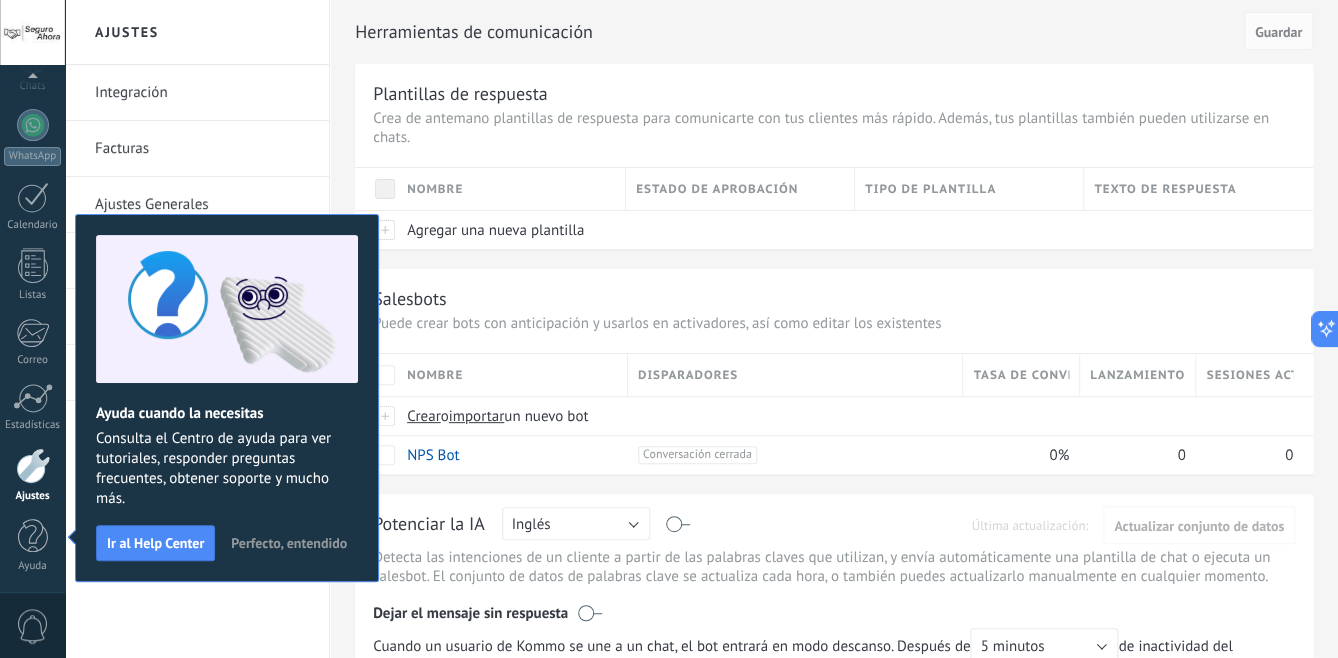 click on "Perfecto, entendido" at bounding box center (289, 543) 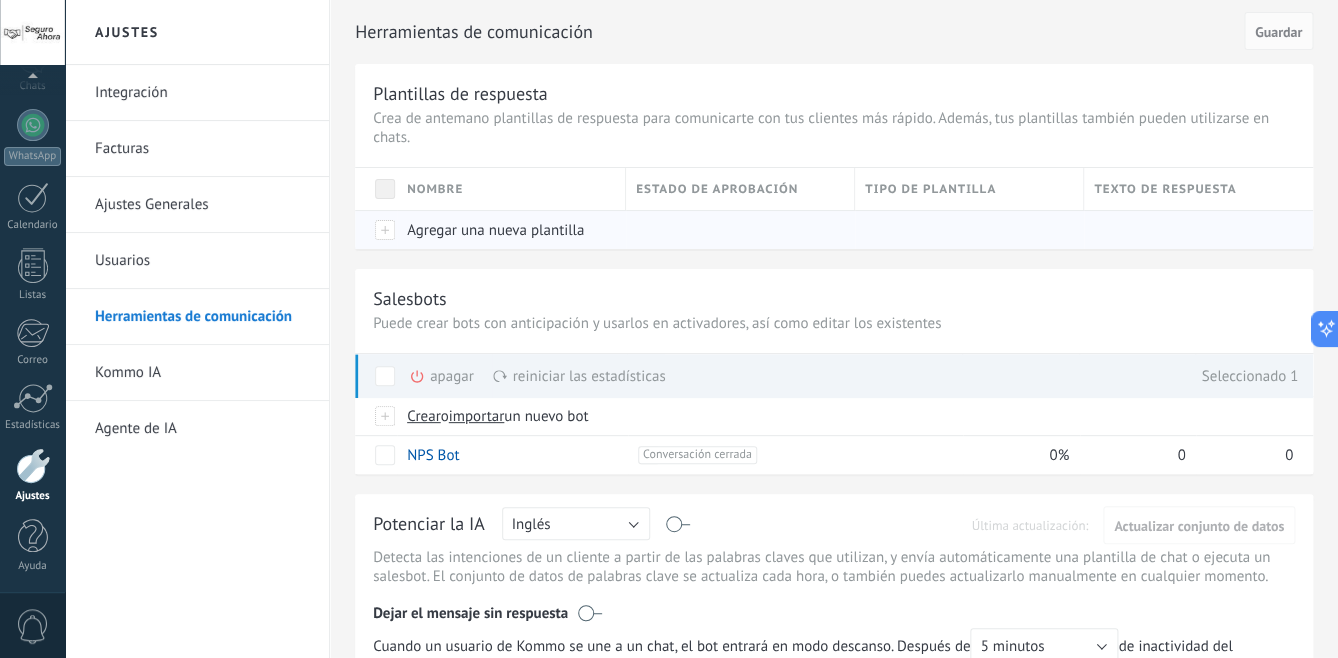 click on "Agregar una nueva plantilla" at bounding box center (506, 230) 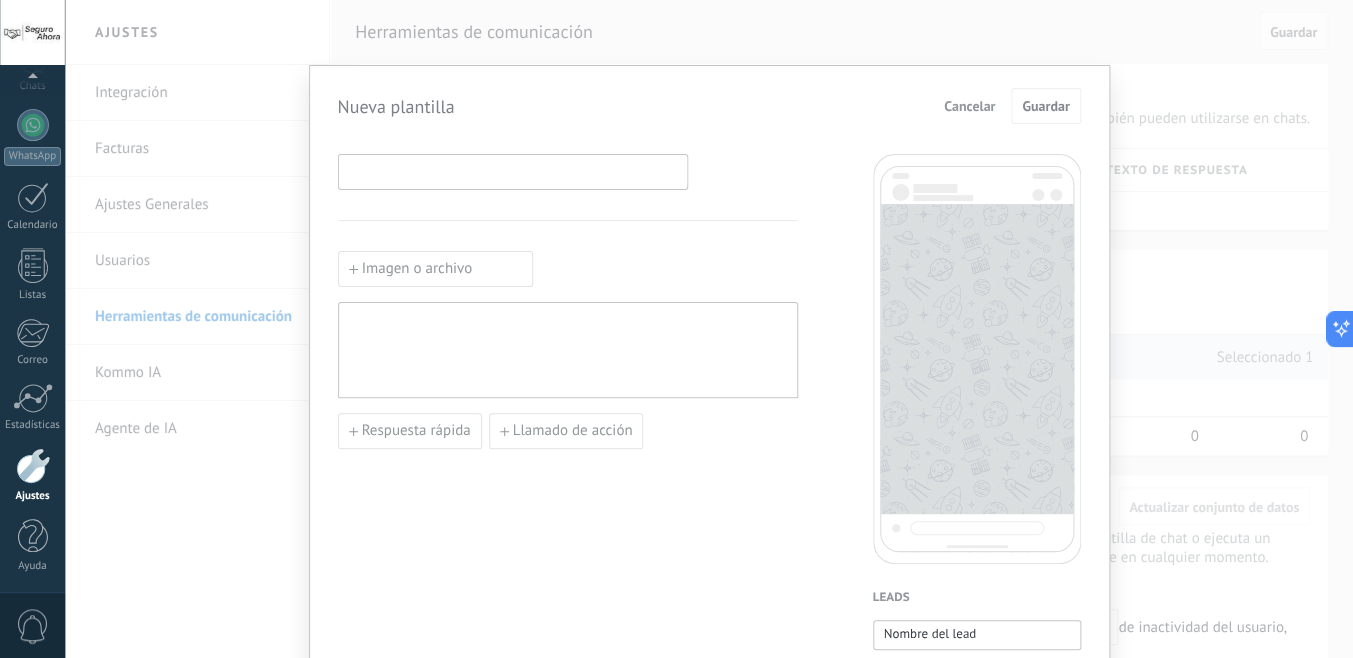 click at bounding box center (513, 171) 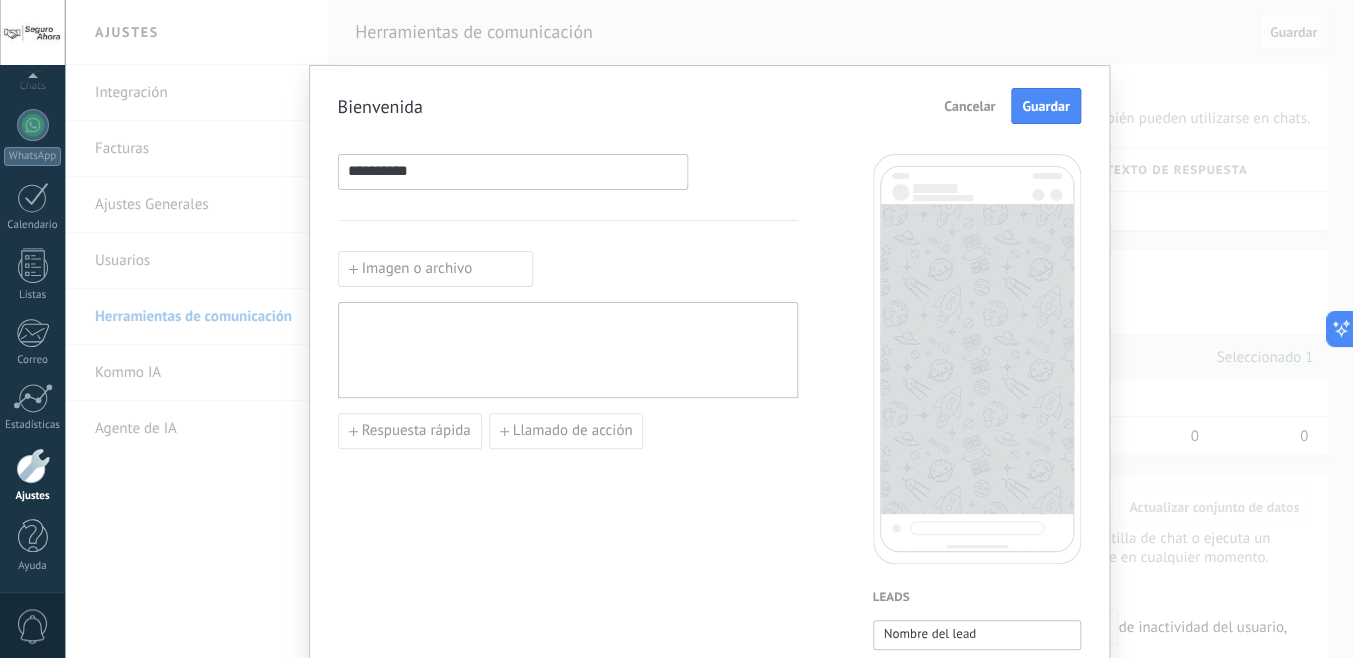type on "**********" 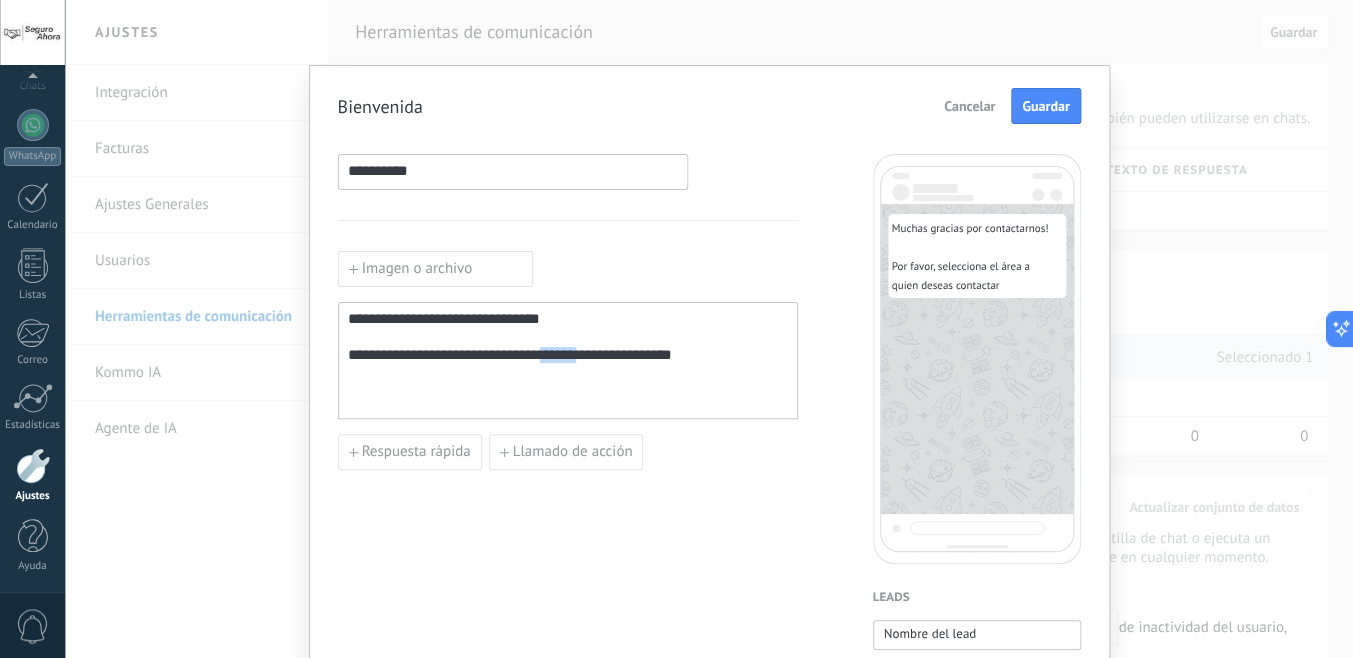 drag, startPoint x: 572, startPoint y: 365, endPoint x: 533, endPoint y: 365, distance: 39 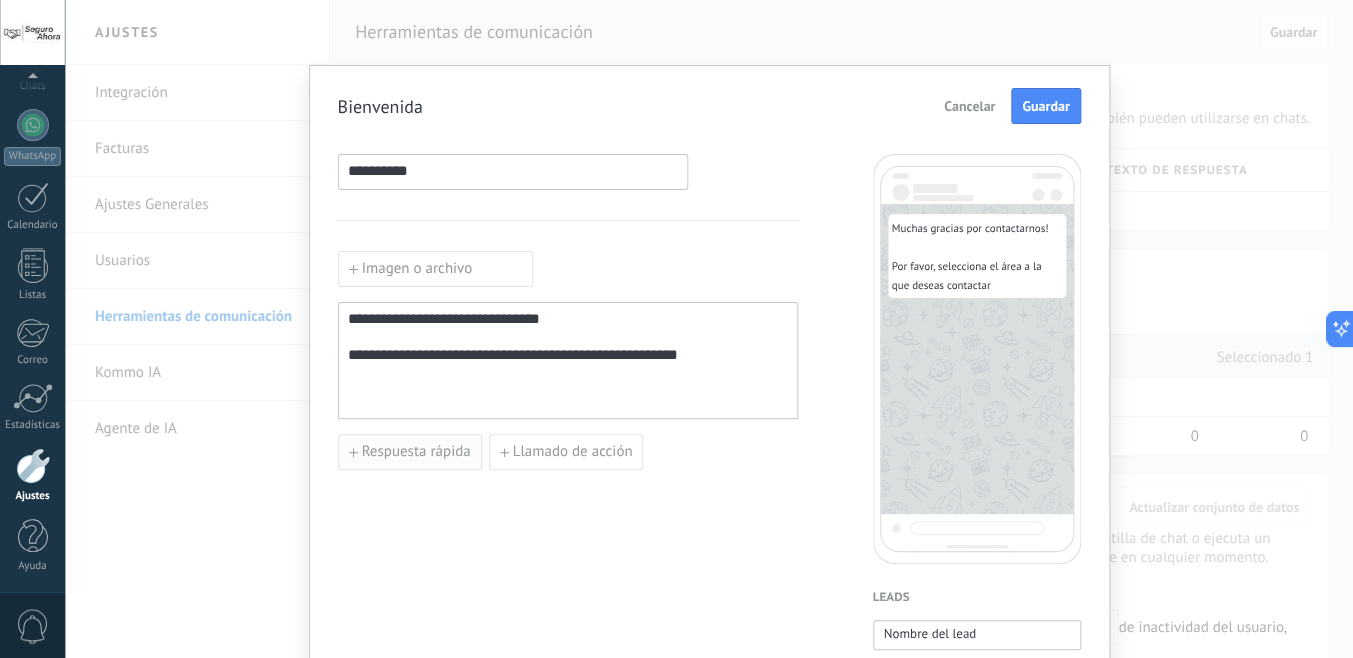 click on "Respuesta rápida" at bounding box center [416, 452] 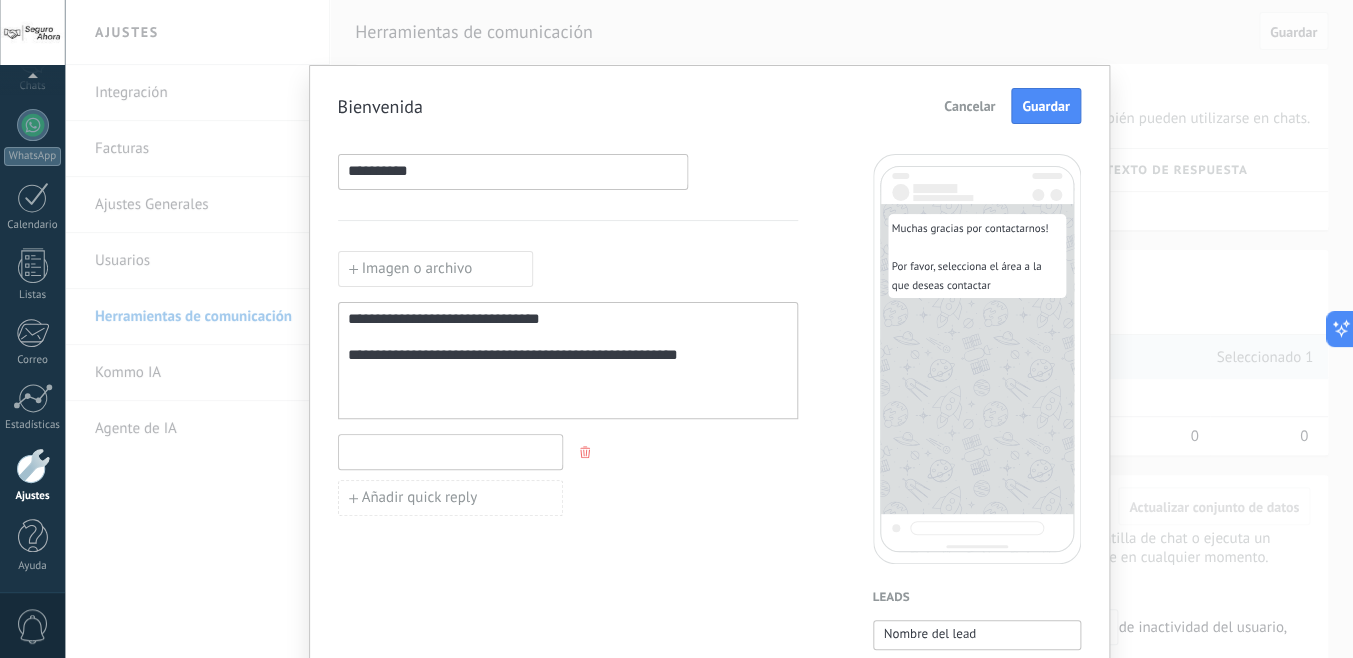 click at bounding box center (450, 451) 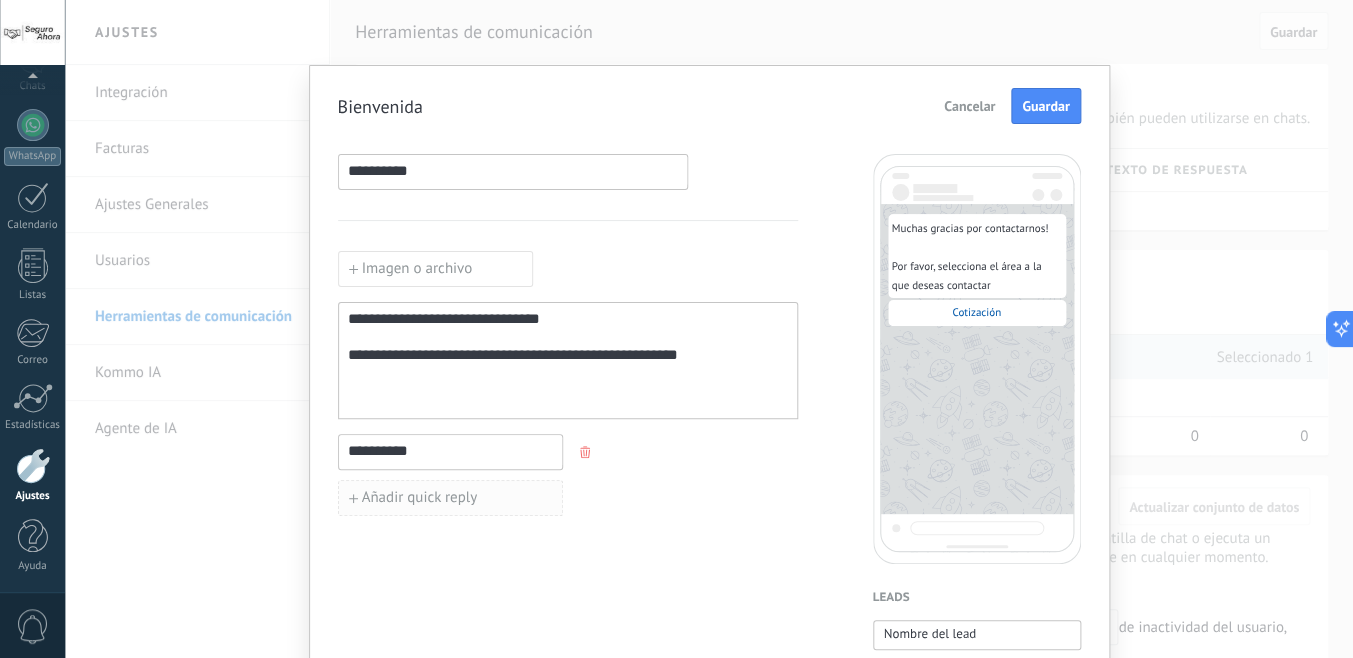 type on "**********" 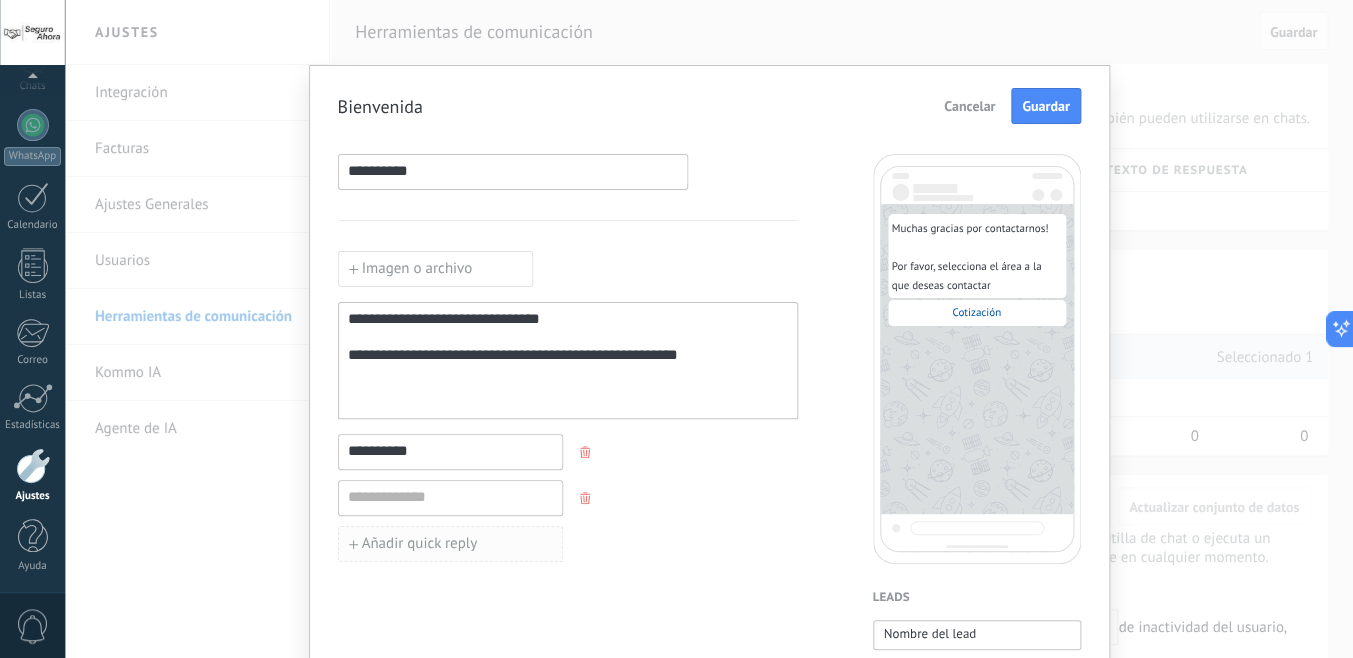type 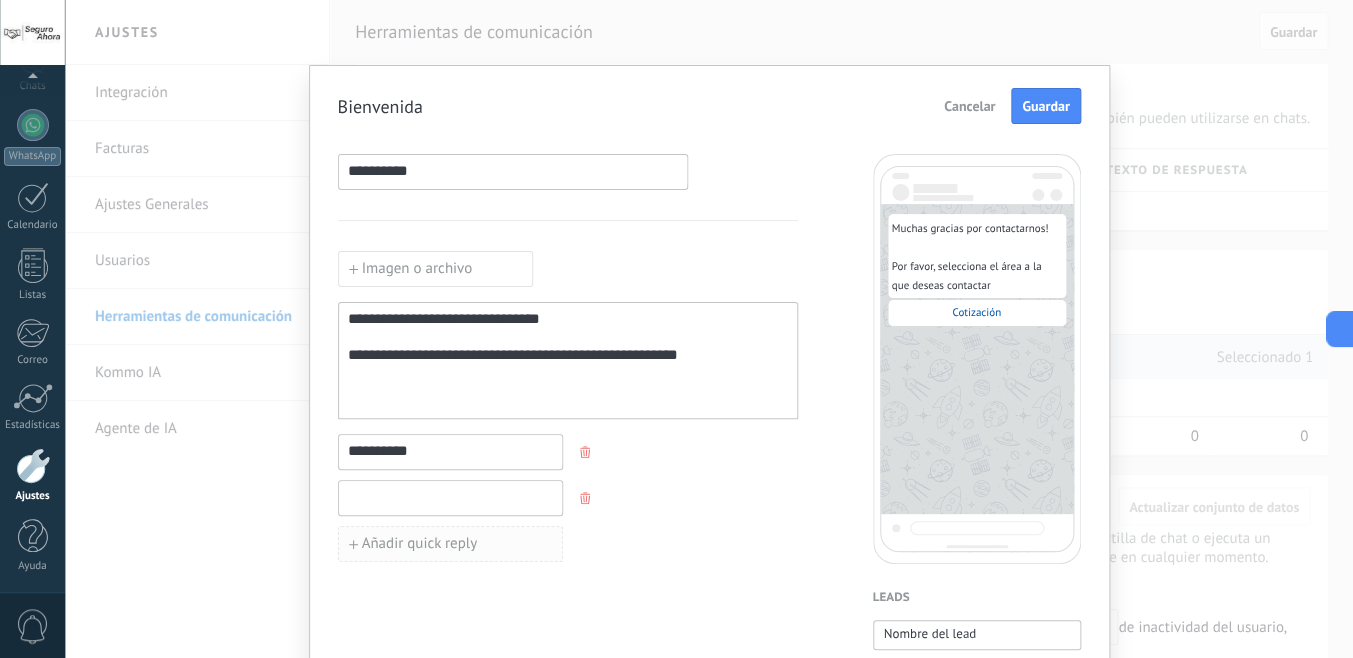 click at bounding box center [450, 497] 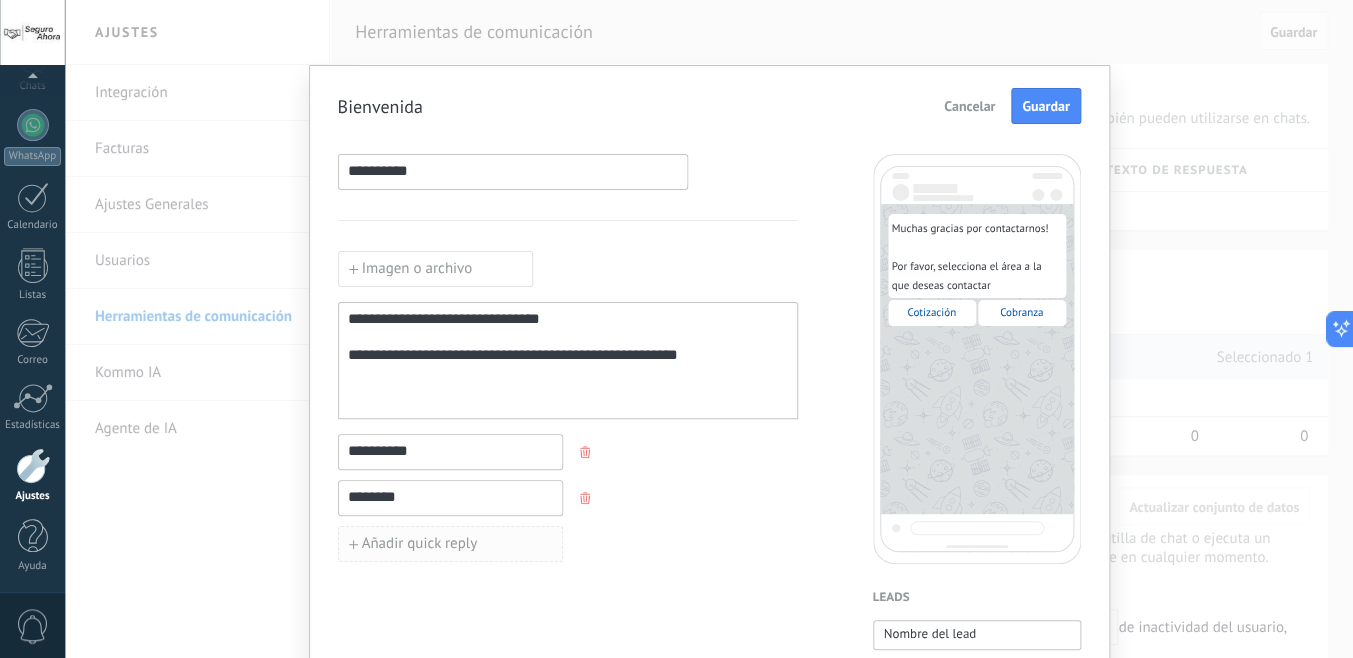 type on "********" 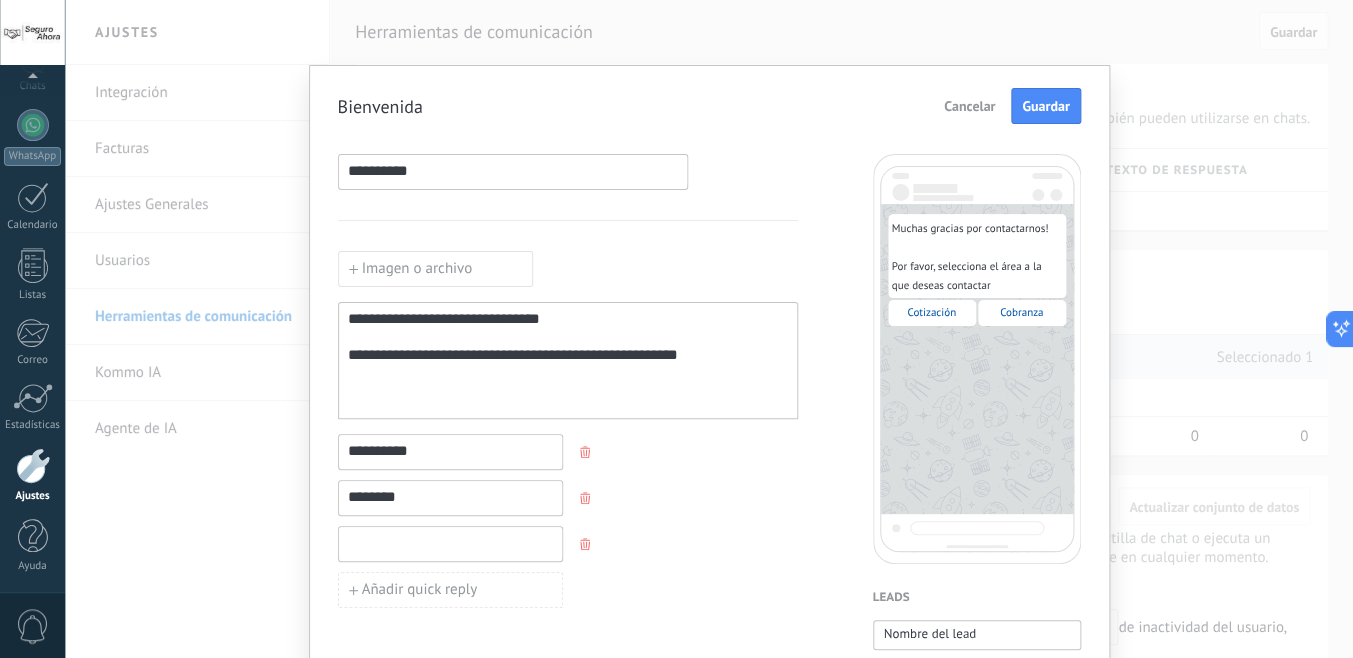 click at bounding box center (450, 543) 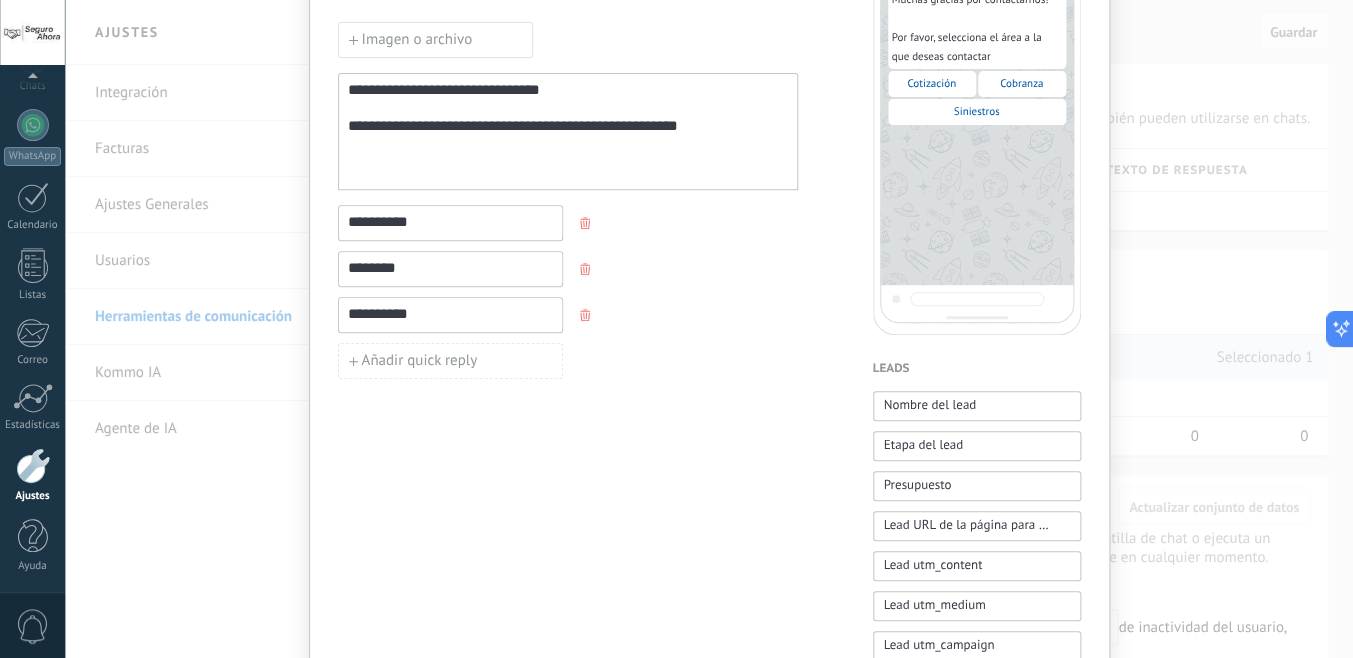 scroll, scrollTop: 234, scrollLeft: 0, axis: vertical 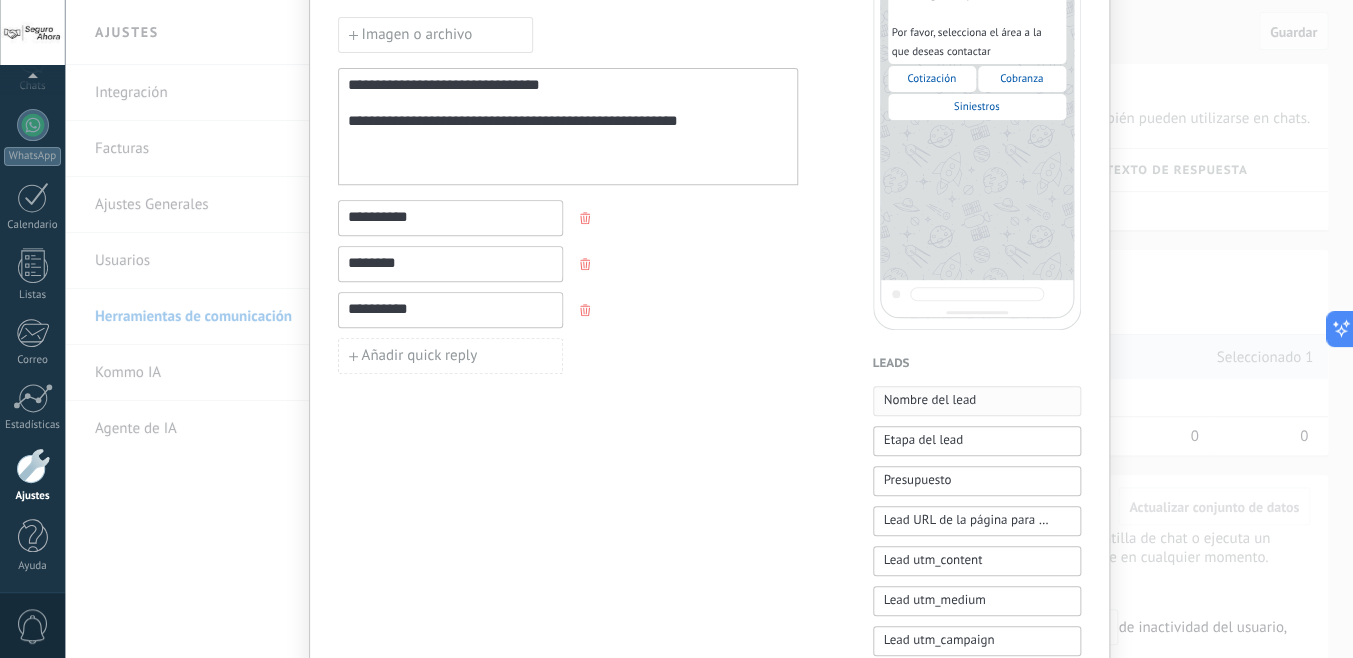 type on "**********" 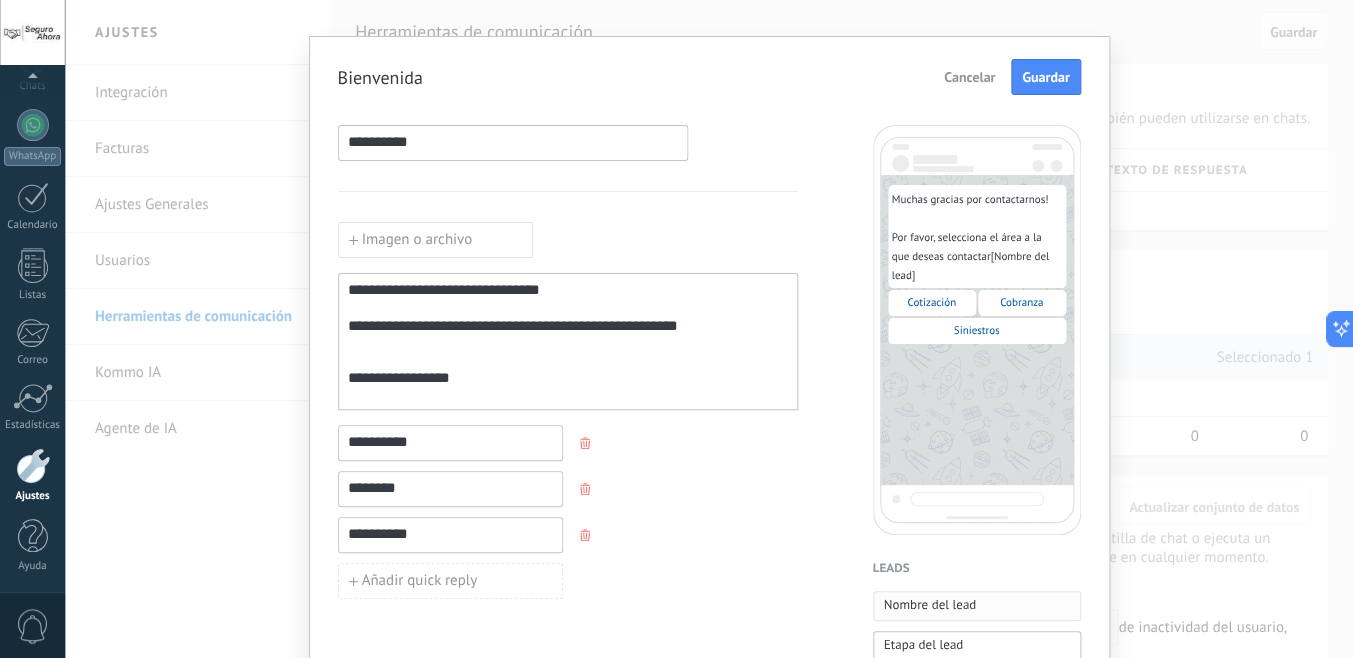 scroll, scrollTop: 15, scrollLeft: 0, axis: vertical 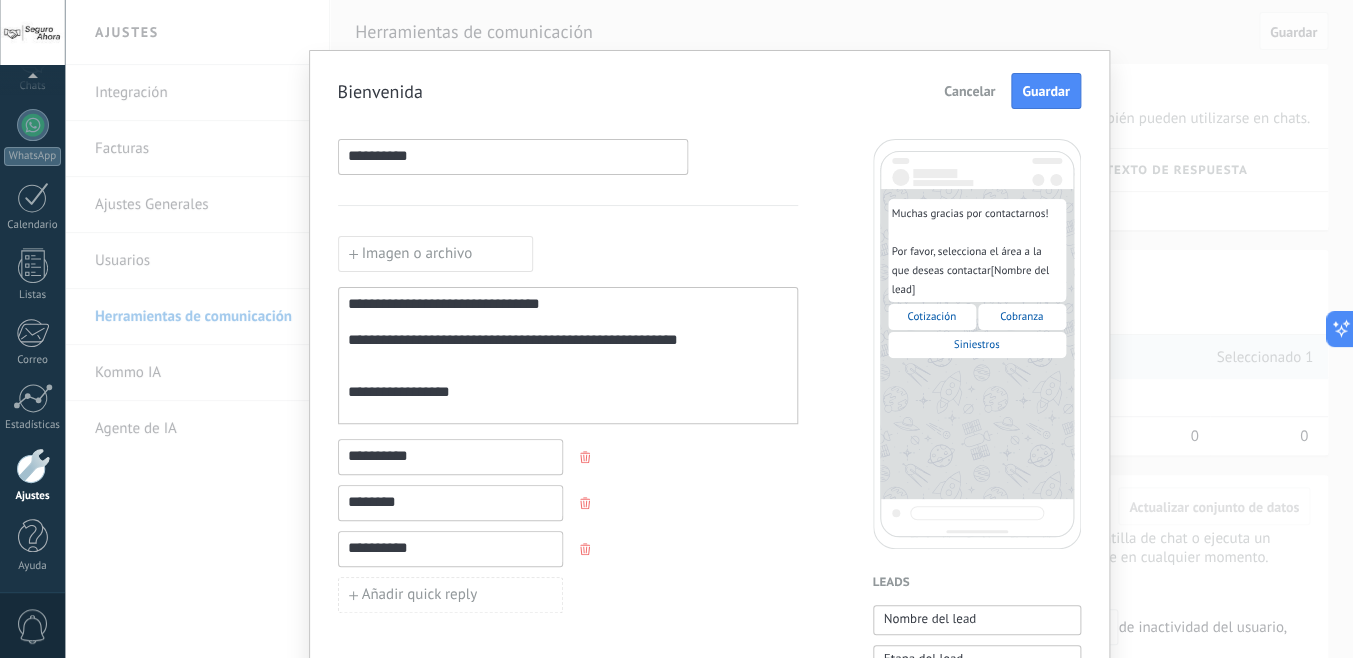 click on "Imagen o archivo" at bounding box center [435, 254] 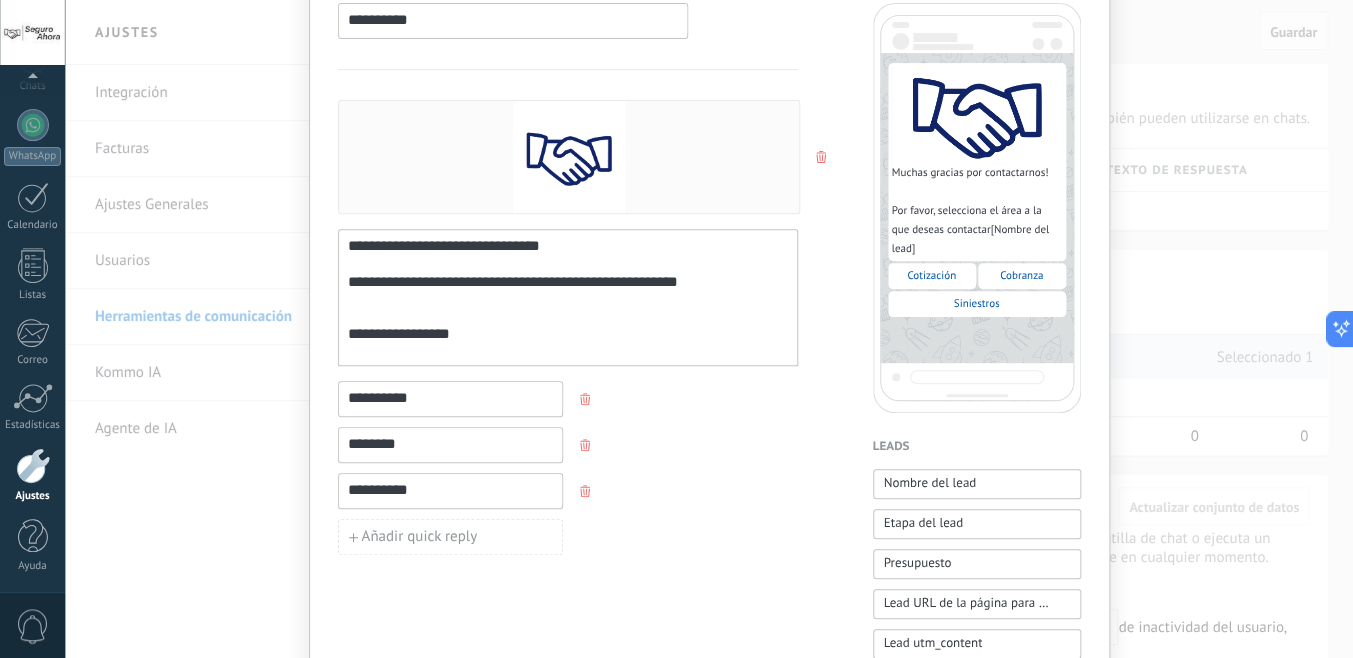 scroll, scrollTop: 166, scrollLeft: 0, axis: vertical 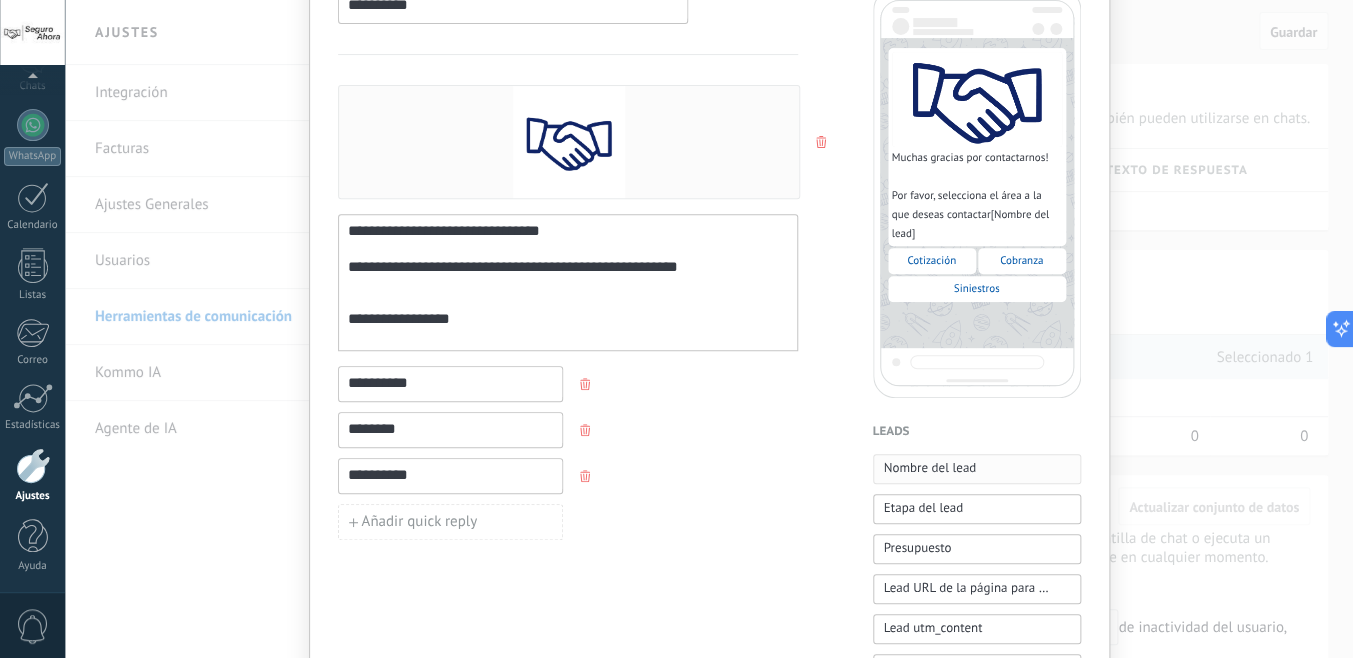 click on "Nombre del lead" at bounding box center (930, 468) 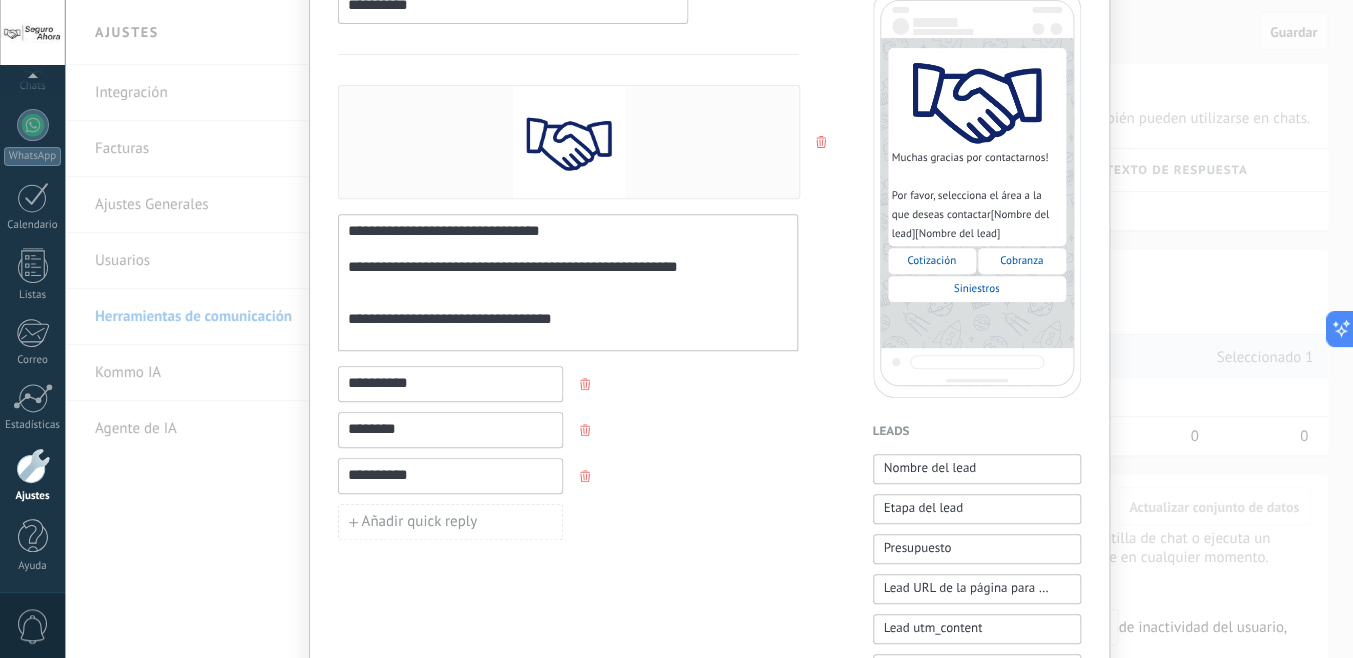 click on "**********" at bounding box center [568, 283] 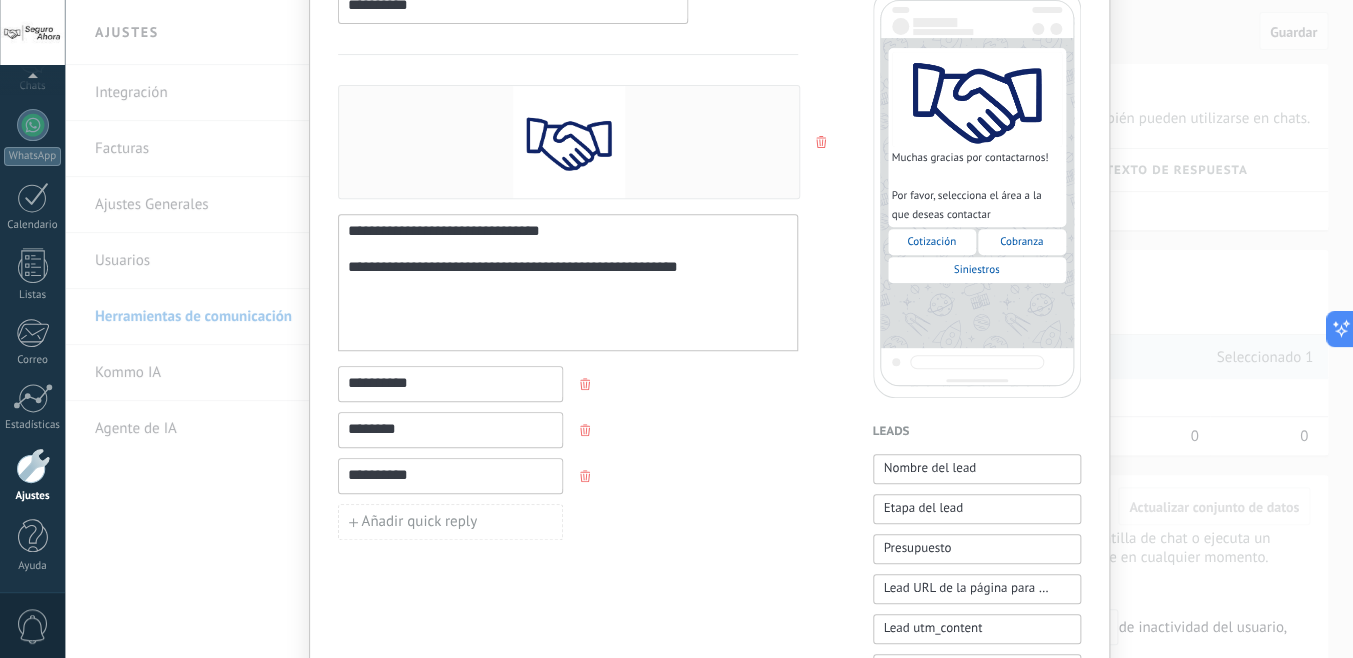 click on "**********" at bounding box center (568, 233) 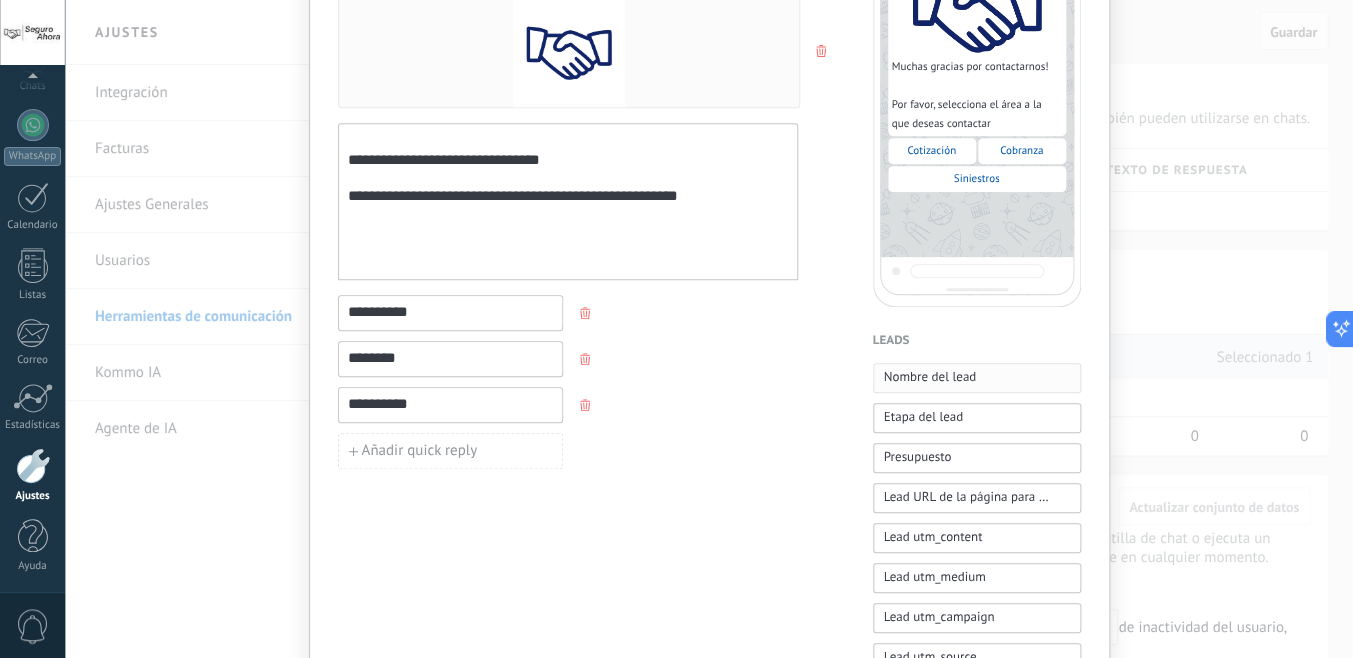 scroll, scrollTop: 260, scrollLeft: 0, axis: vertical 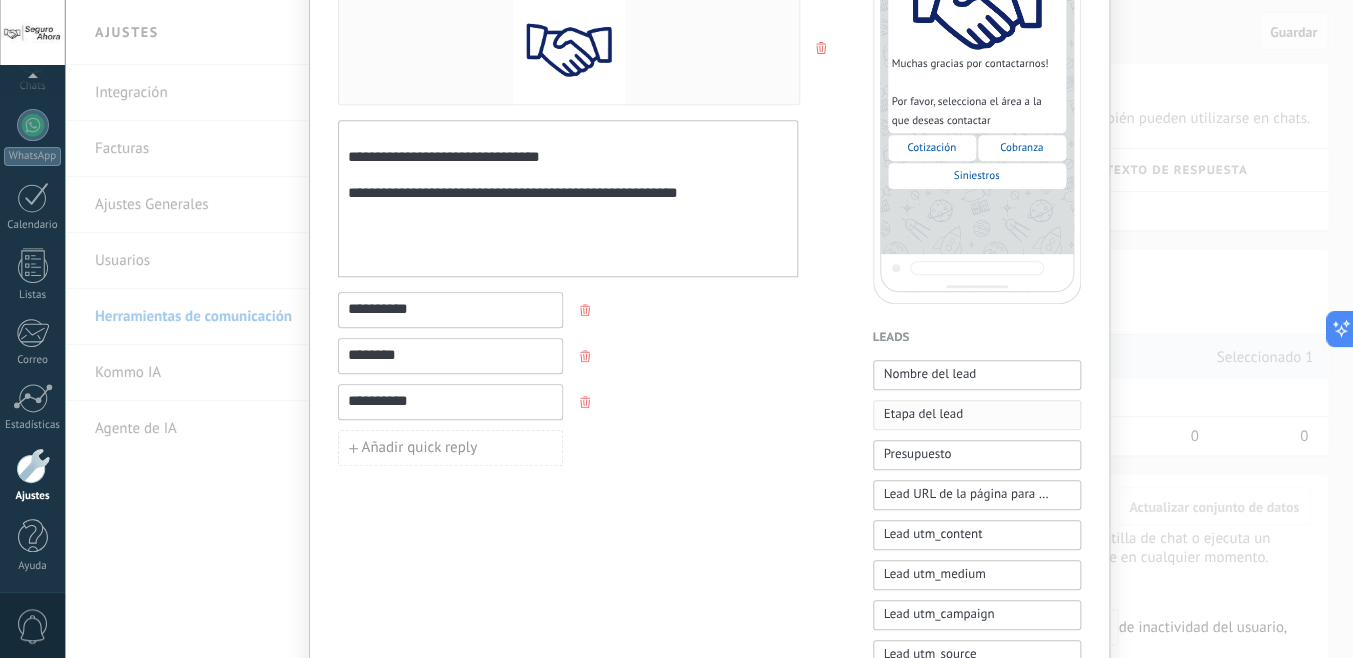 click on "Etapa del lead" at bounding box center (923, 414) 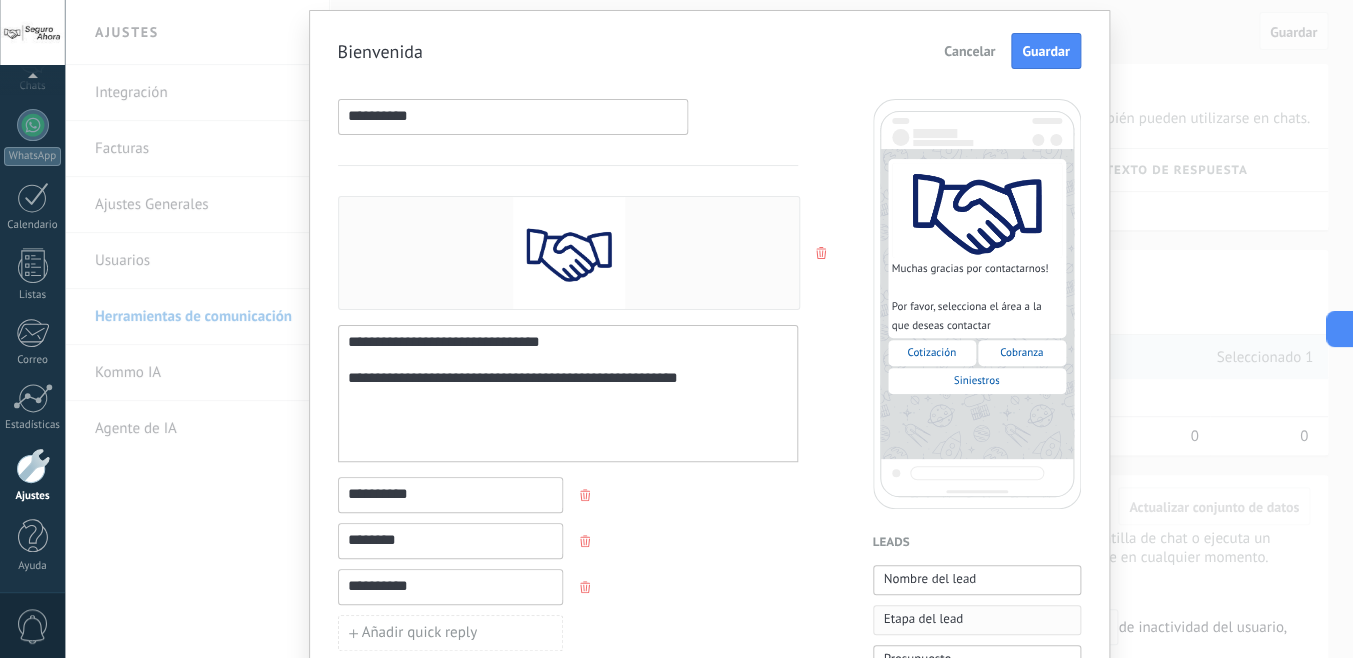scroll, scrollTop: 48, scrollLeft: 0, axis: vertical 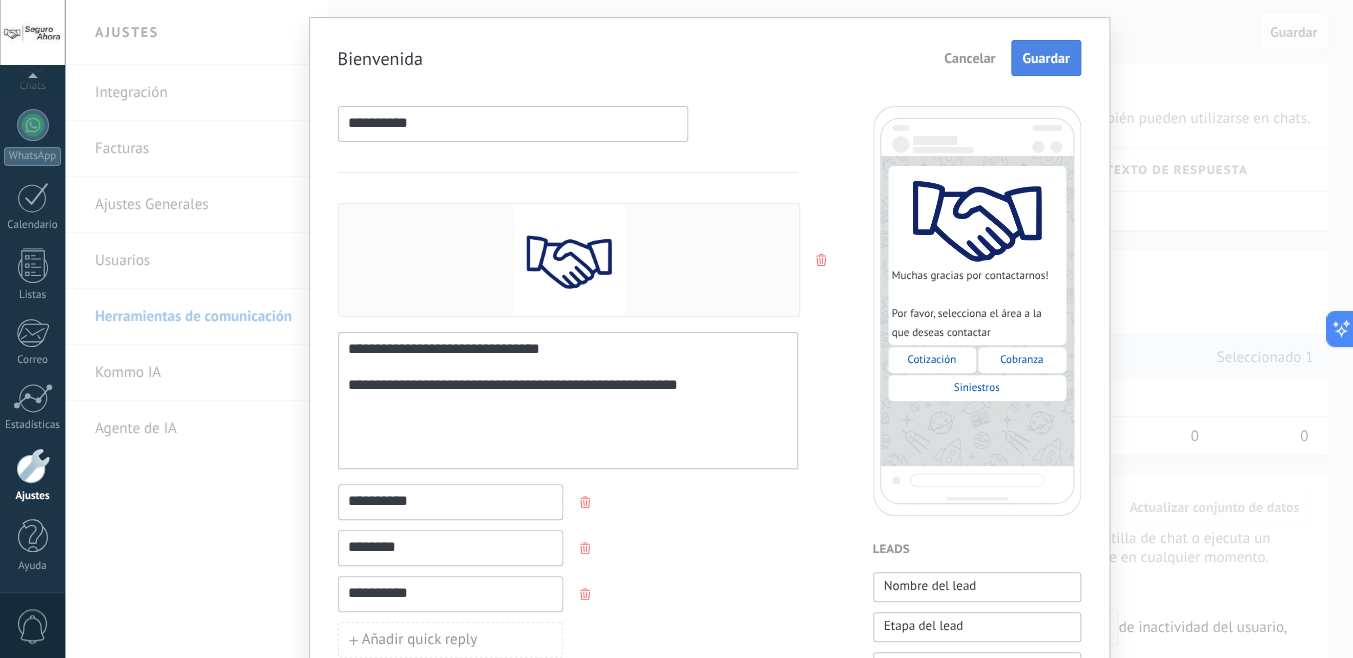 click on "Guardar" at bounding box center [1045, 58] 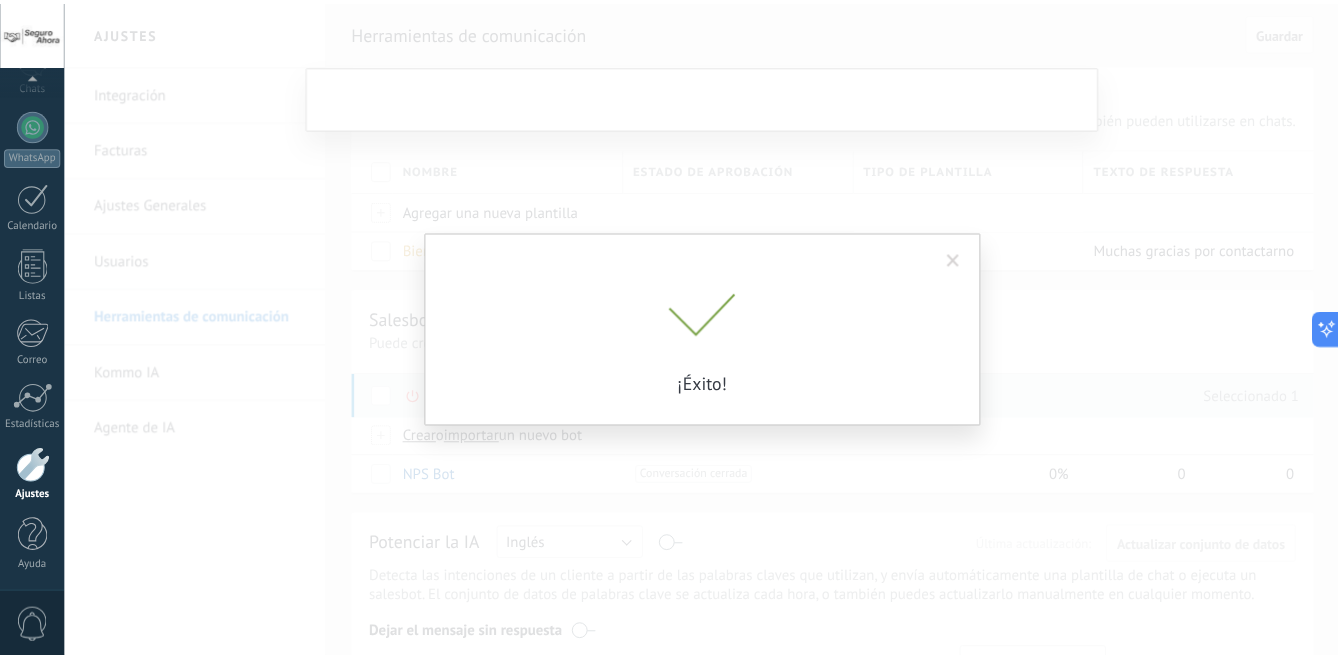 scroll, scrollTop: 0, scrollLeft: 0, axis: both 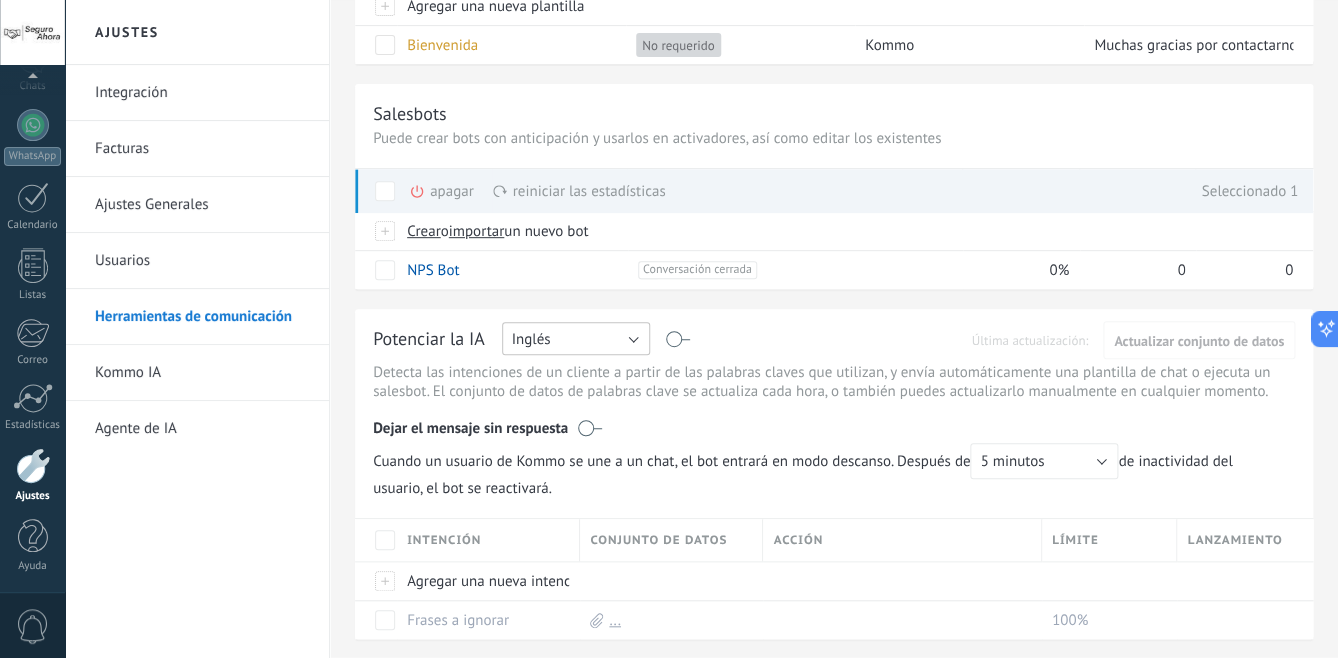 click on "Inglés" at bounding box center (576, 338) 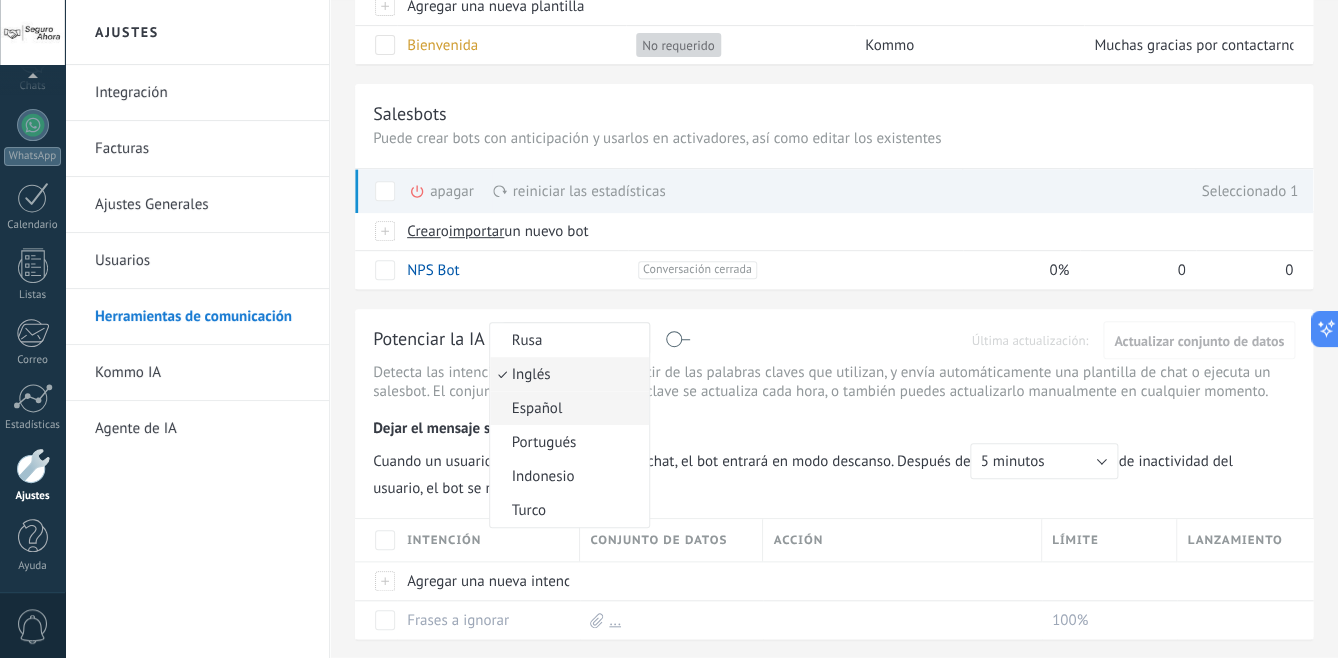 click on "Español" at bounding box center (566, 408) 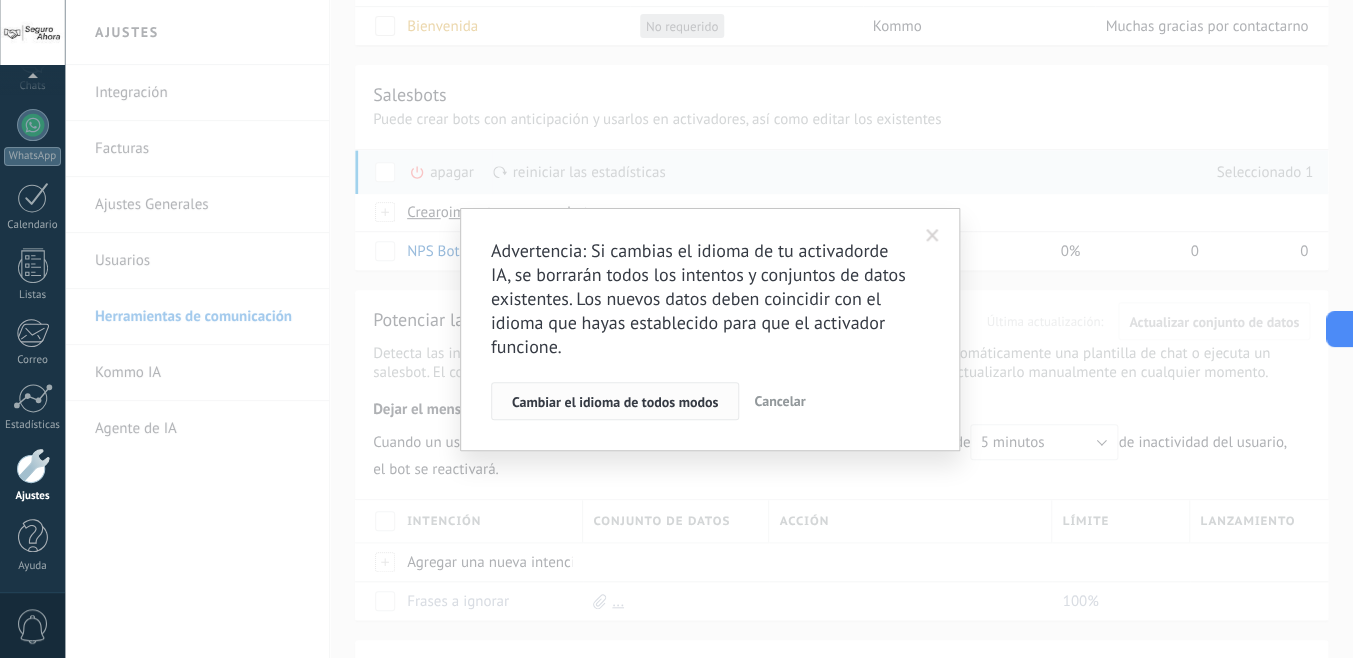 click on "Cambiar el idioma de todos modos" at bounding box center (615, 402) 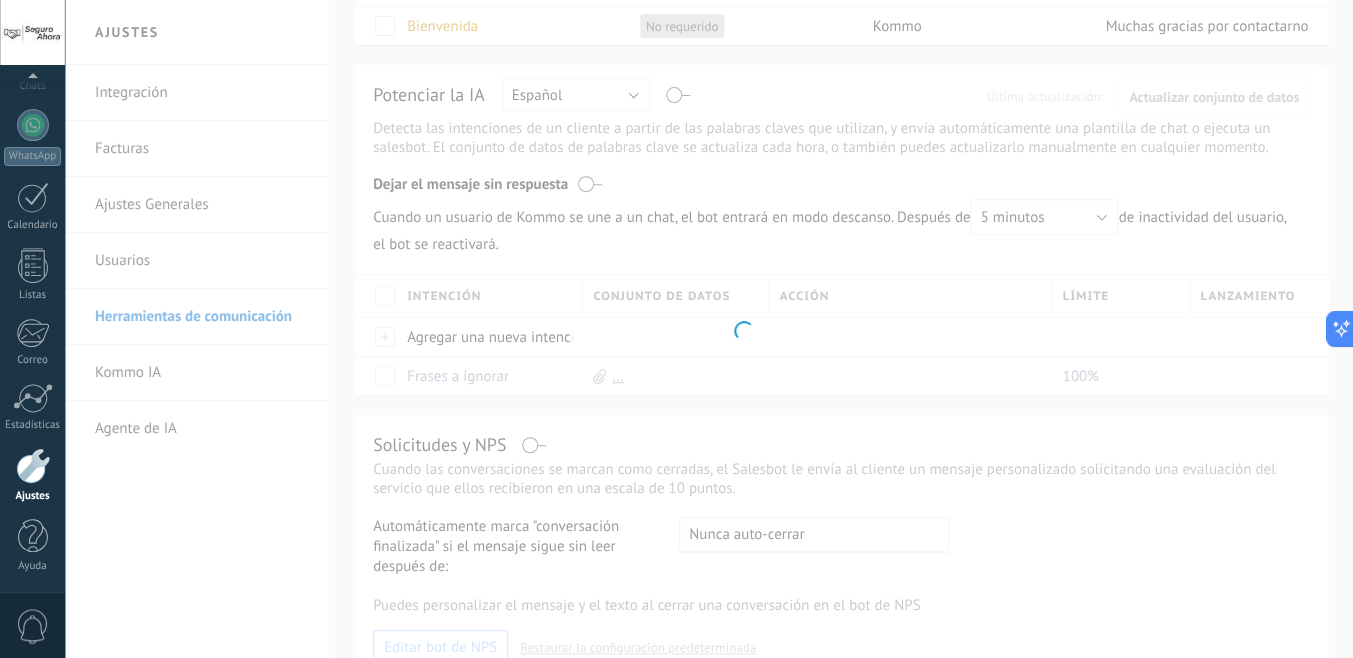 scroll, scrollTop: 175, scrollLeft: 0, axis: vertical 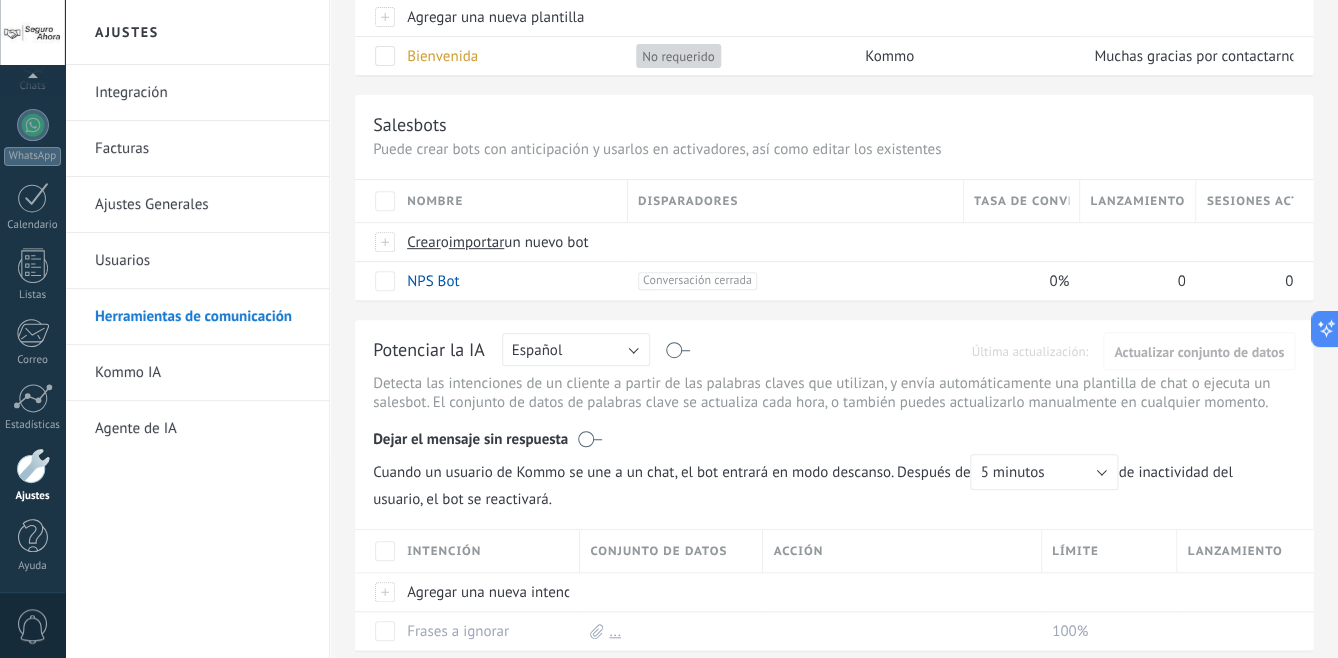 click at bounding box center (678, 350) 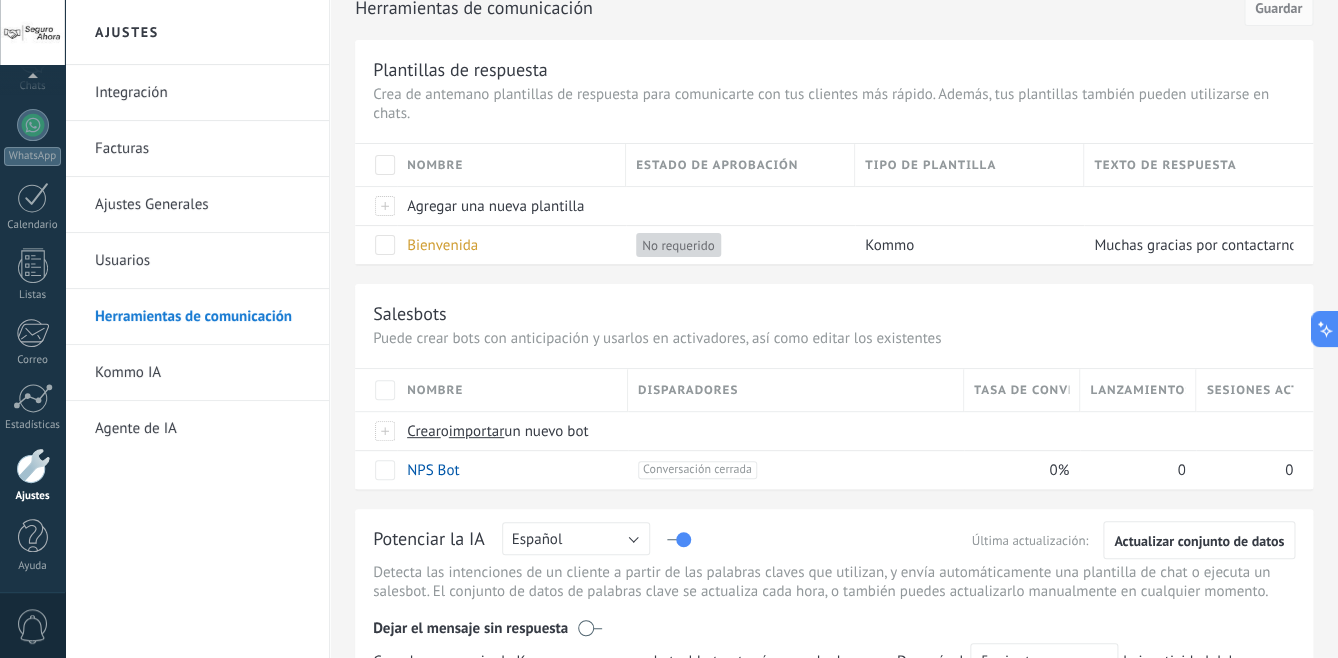 scroll, scrollTop: 20, scrollLeft: 0, axis: vertical 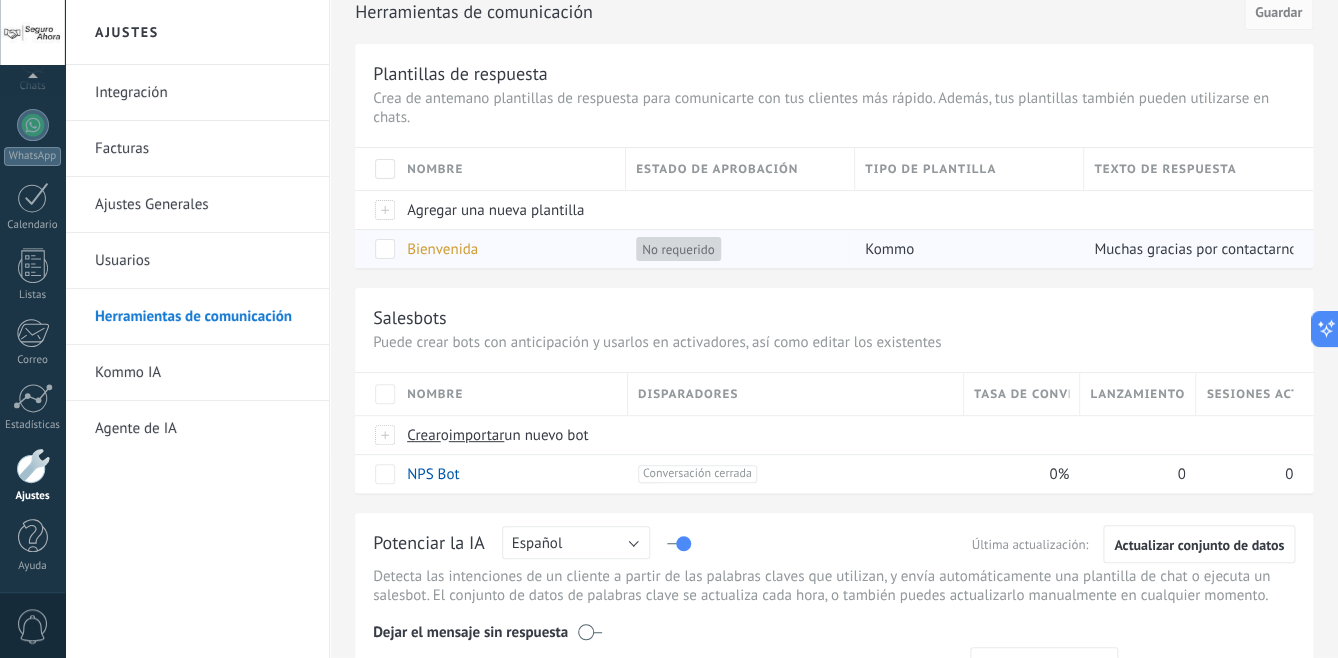 click at bounding box center [385, 249] 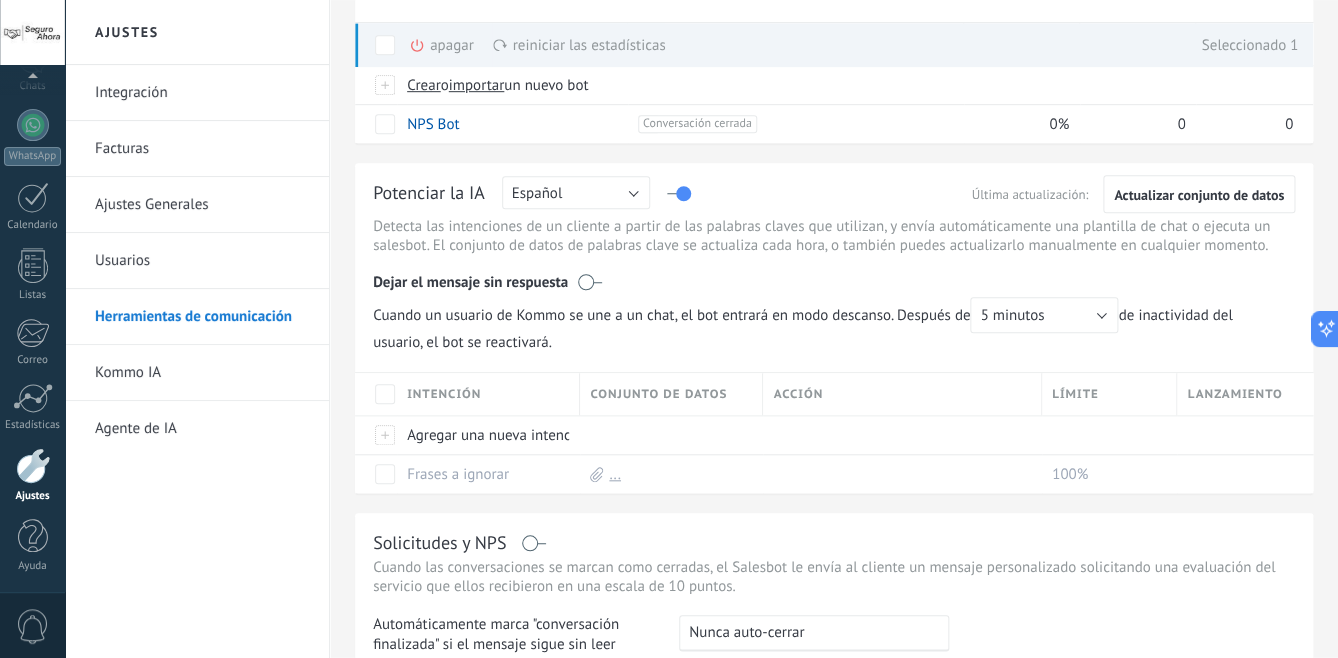 scroll, scrollTop: 377, scrollLeft: 0, axis: vertical 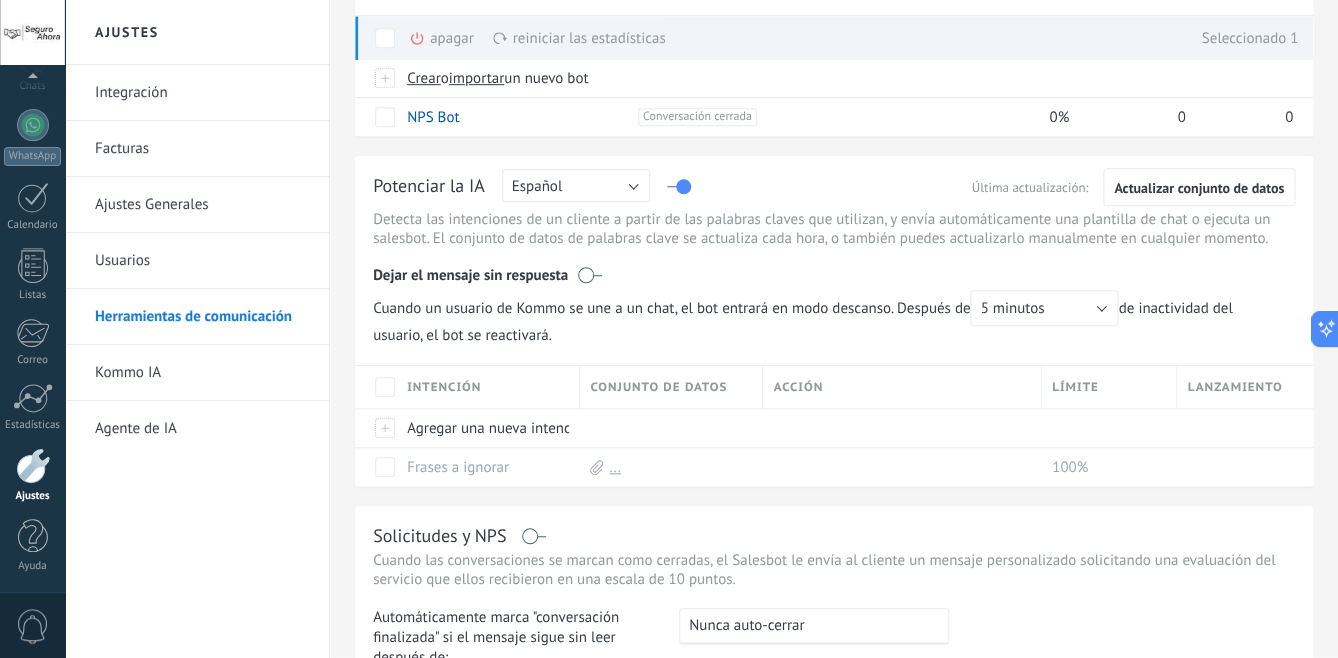 click at bounding box center (590, 275) 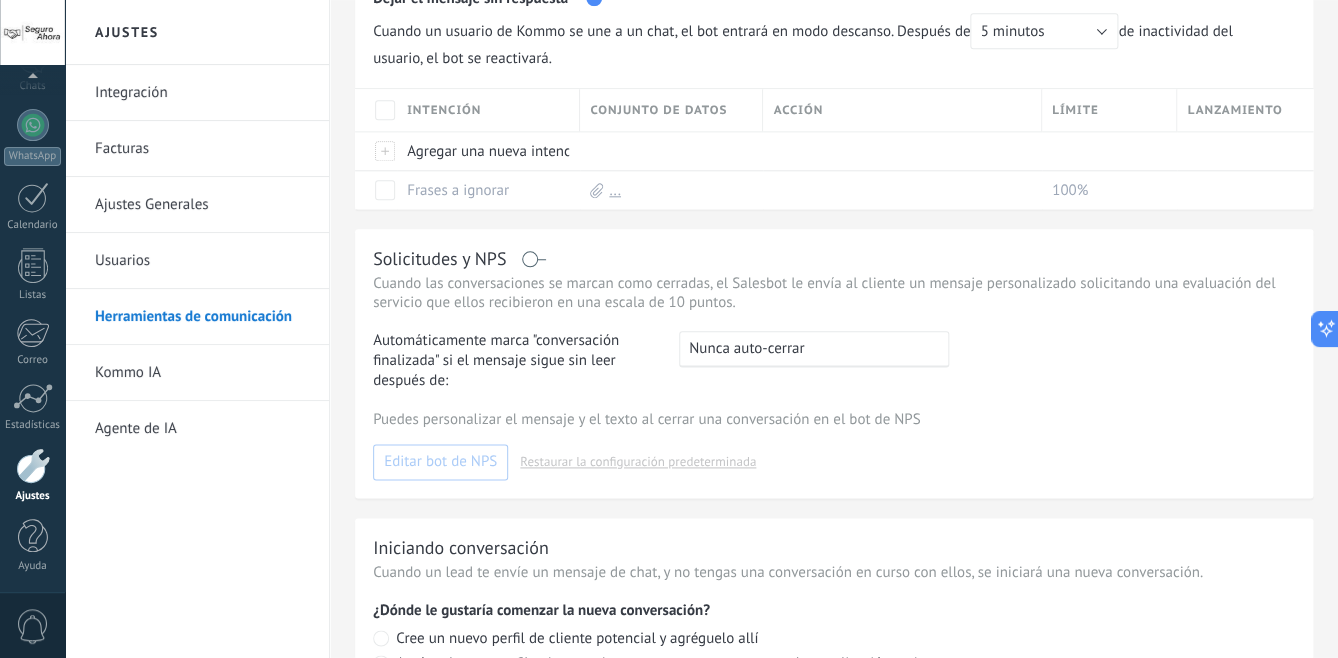 scroll, scrollTop: 656, scrollLeft: 0, axis: vertical 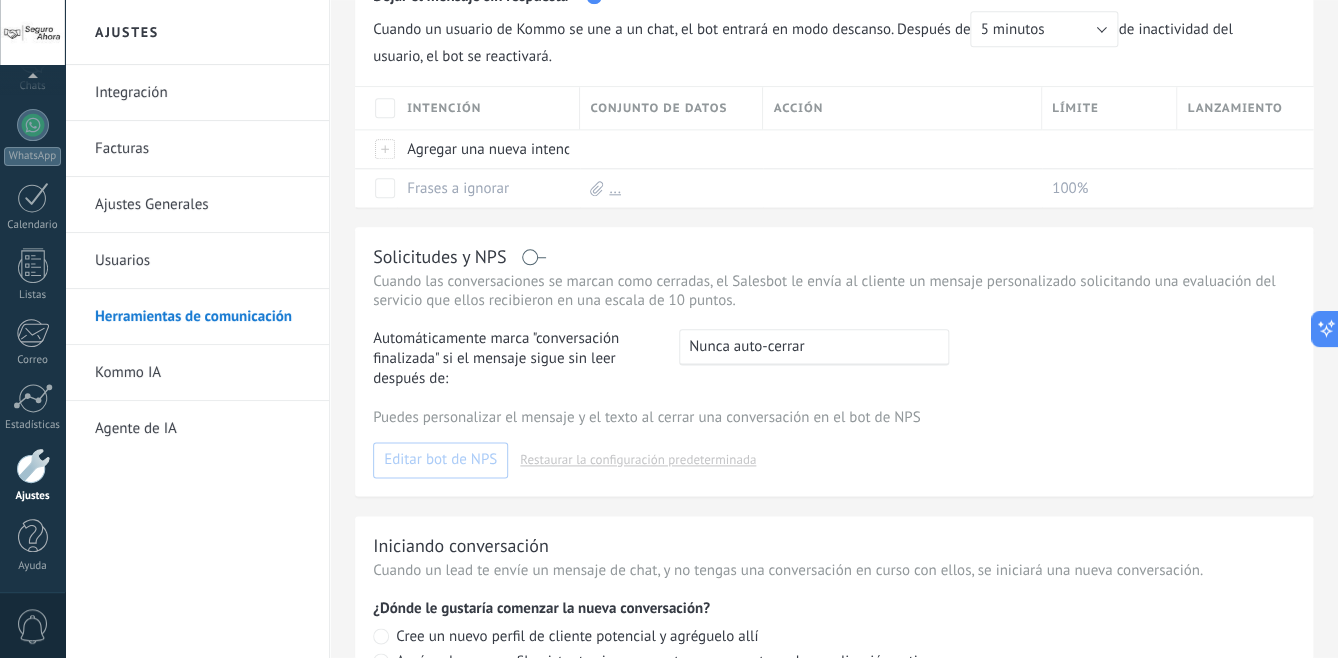 click on "Solicitudes y NPS" at bounding box center [834, 256] 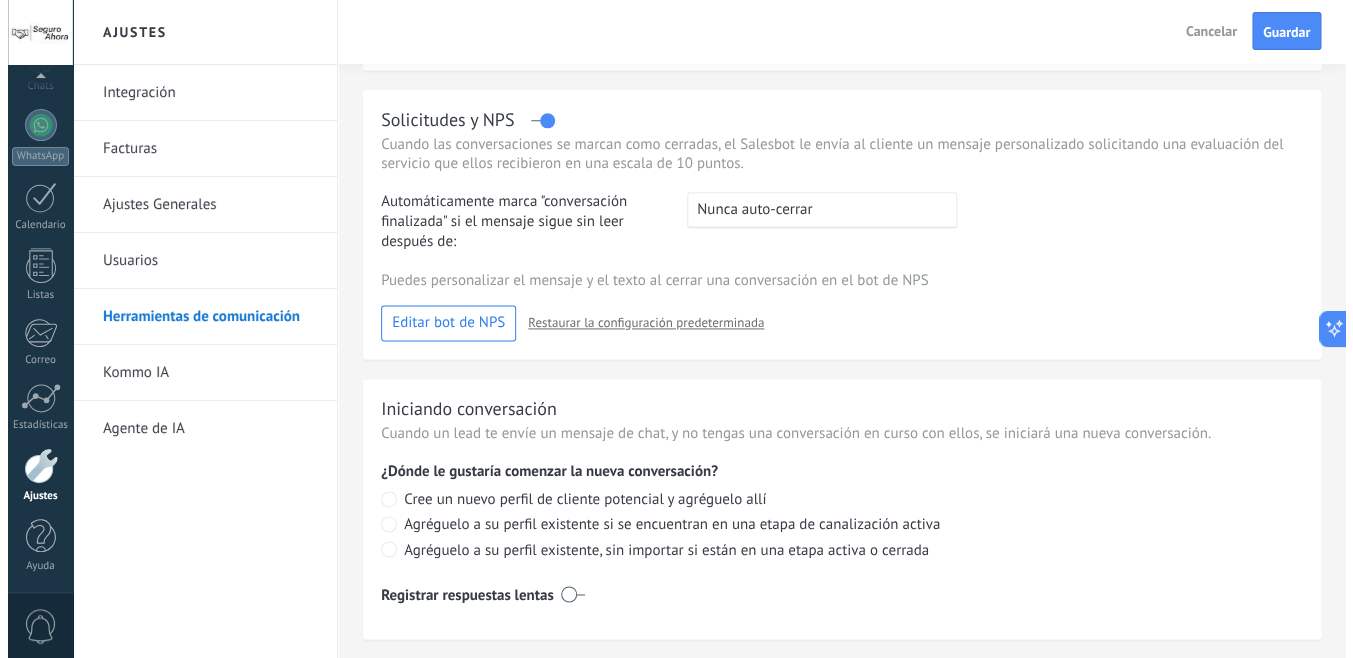 scroll, scrollTop: 795, scrollLeft: 0, axis: vertical 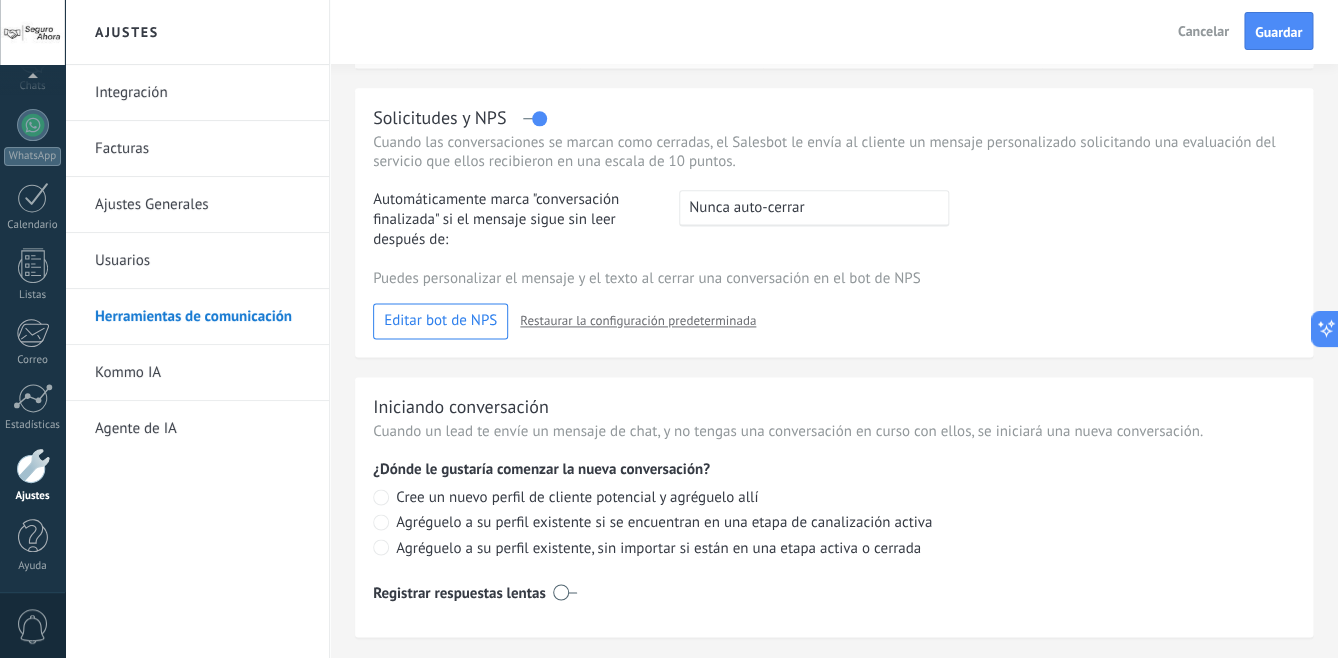 click on "Editar bot de NPS" at bounding box center [440, 321] 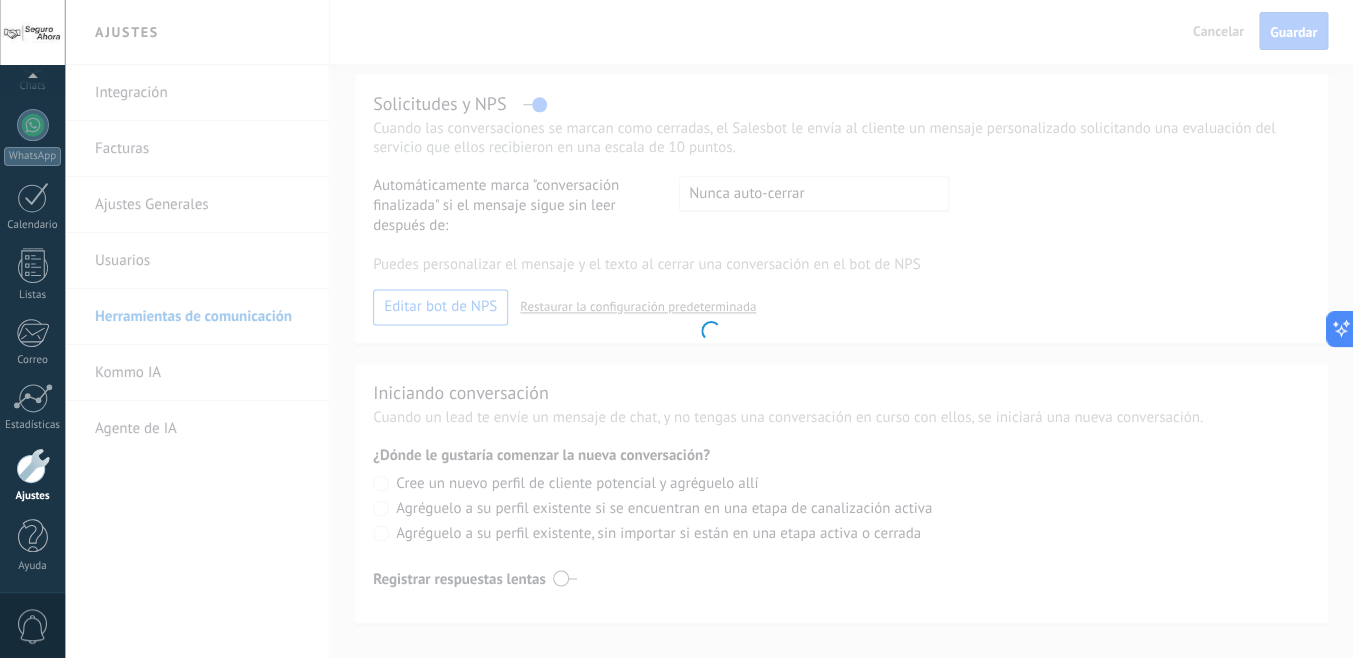scroll, scrollTop: 800, scrollLeft: 0, axis: vertical 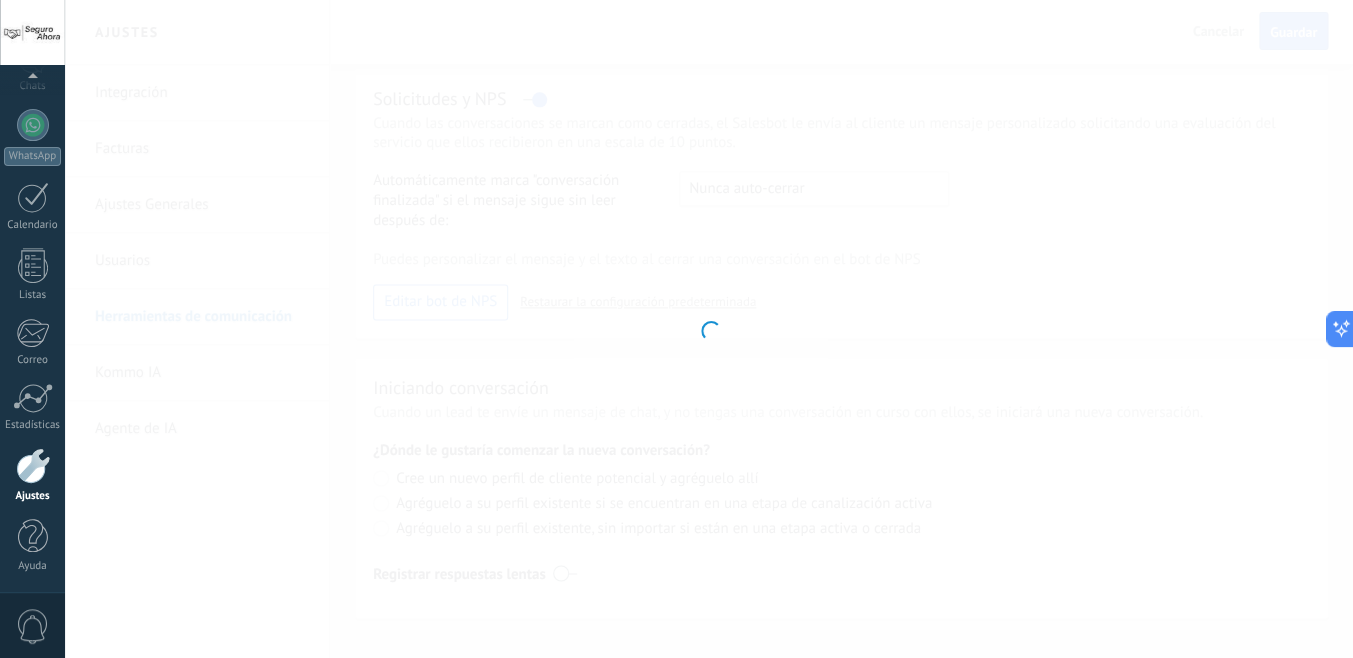 type on "*******" 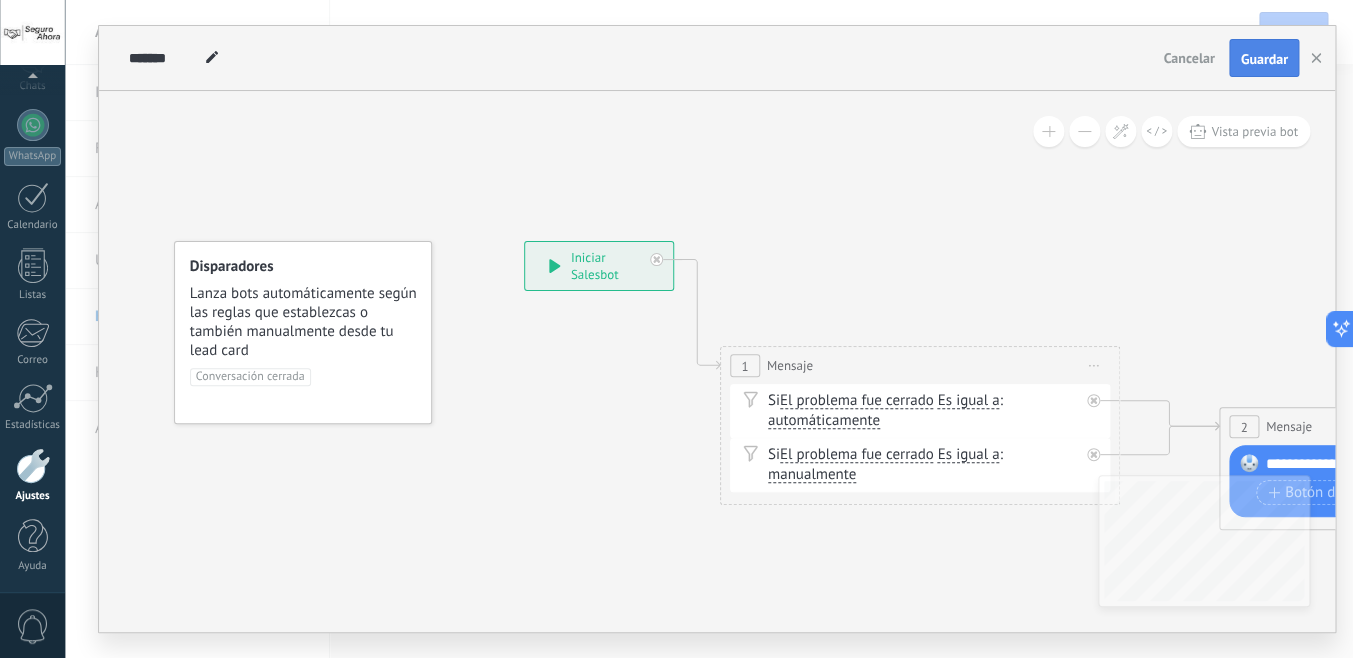 click on "Guardar" at bounding box center [1263, 59] 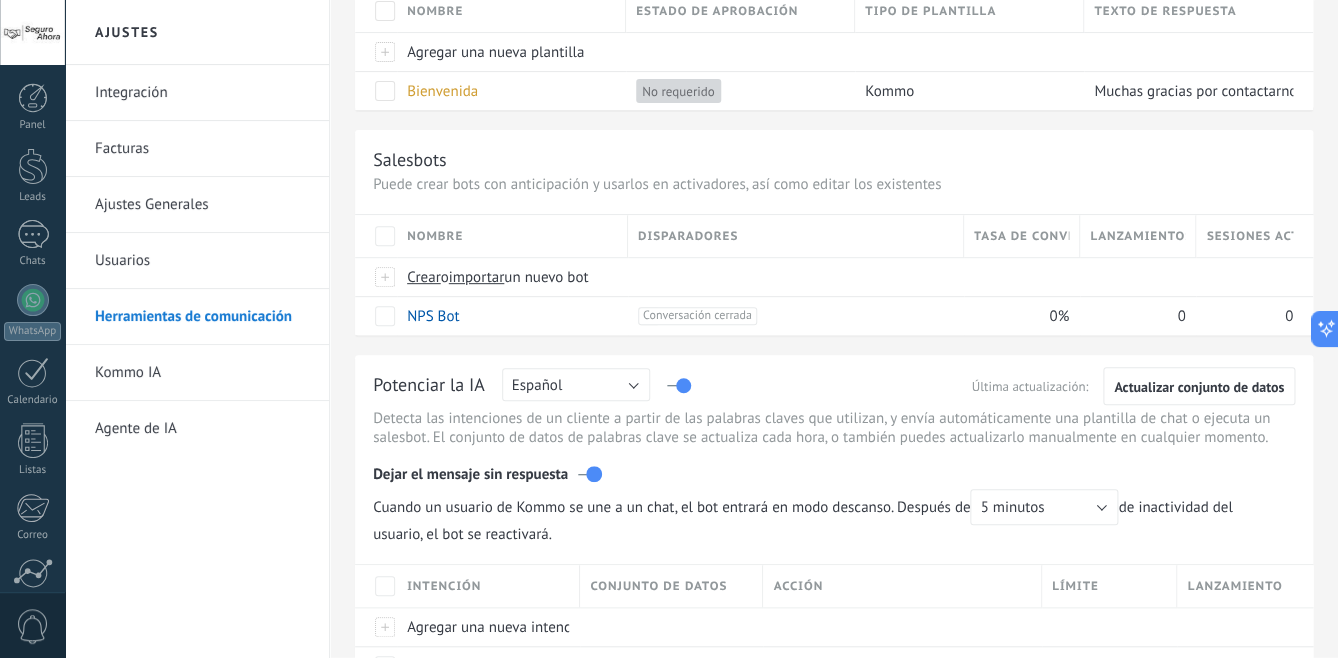 scroll, scrollTop: 0, scrollLeft: 0, axis: both 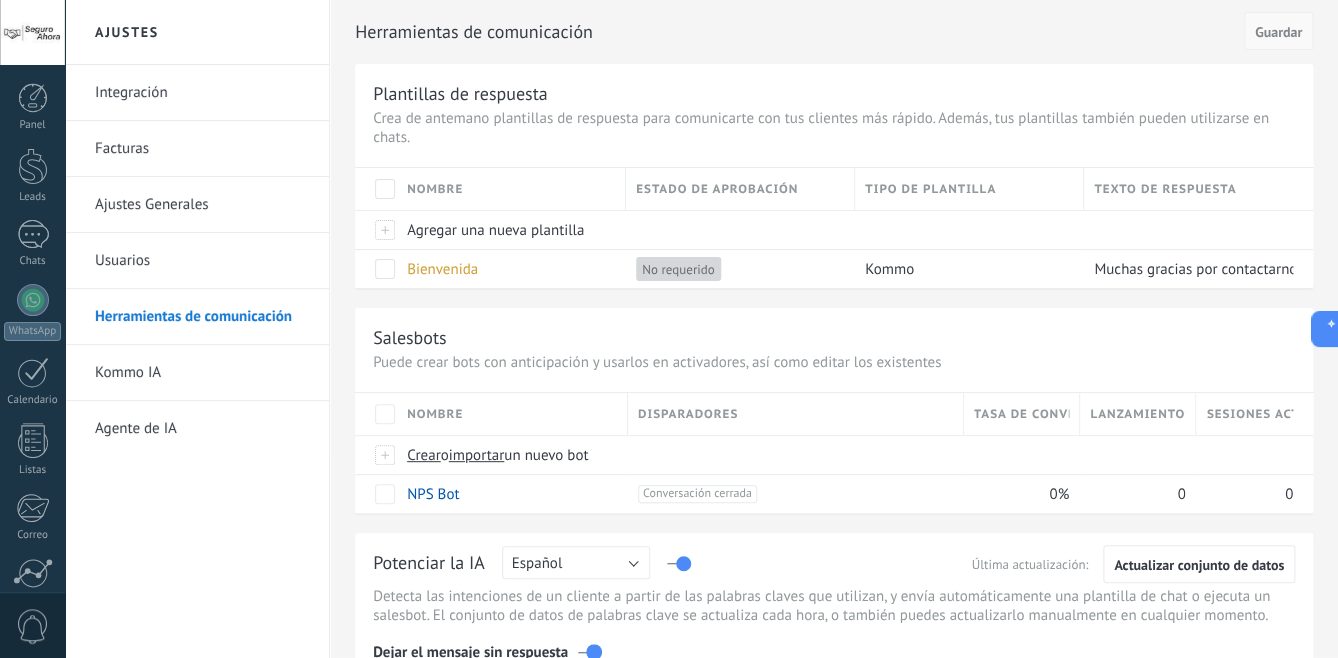 click on "Guardar" at bounding box center [1278, 32] 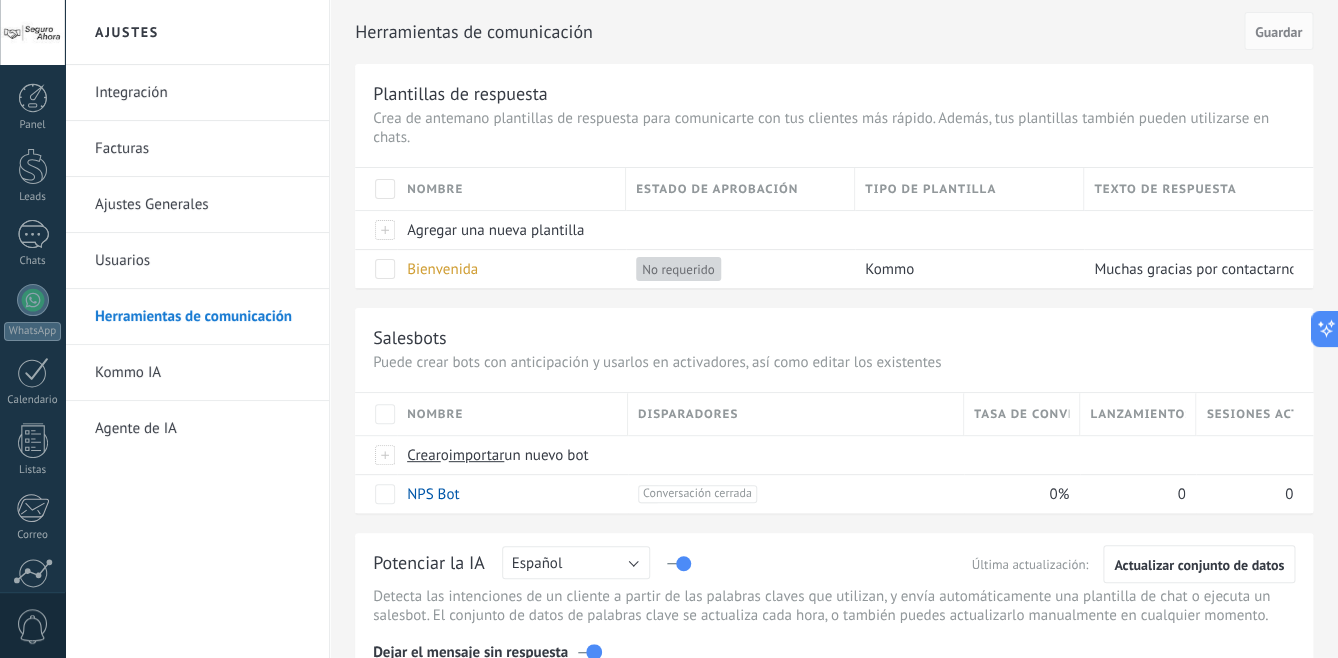 click at bounding box center (385, 189) 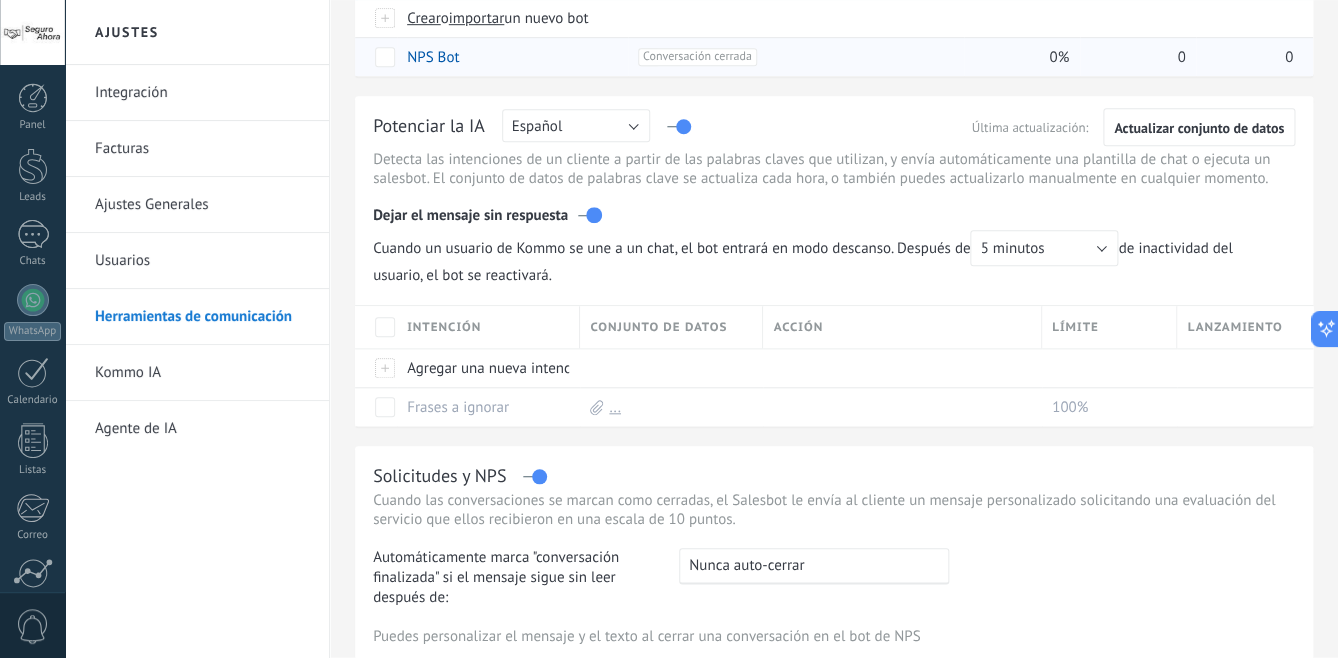 scroll, scrollTop: 444, scrollLeft: 0, axis: vertical 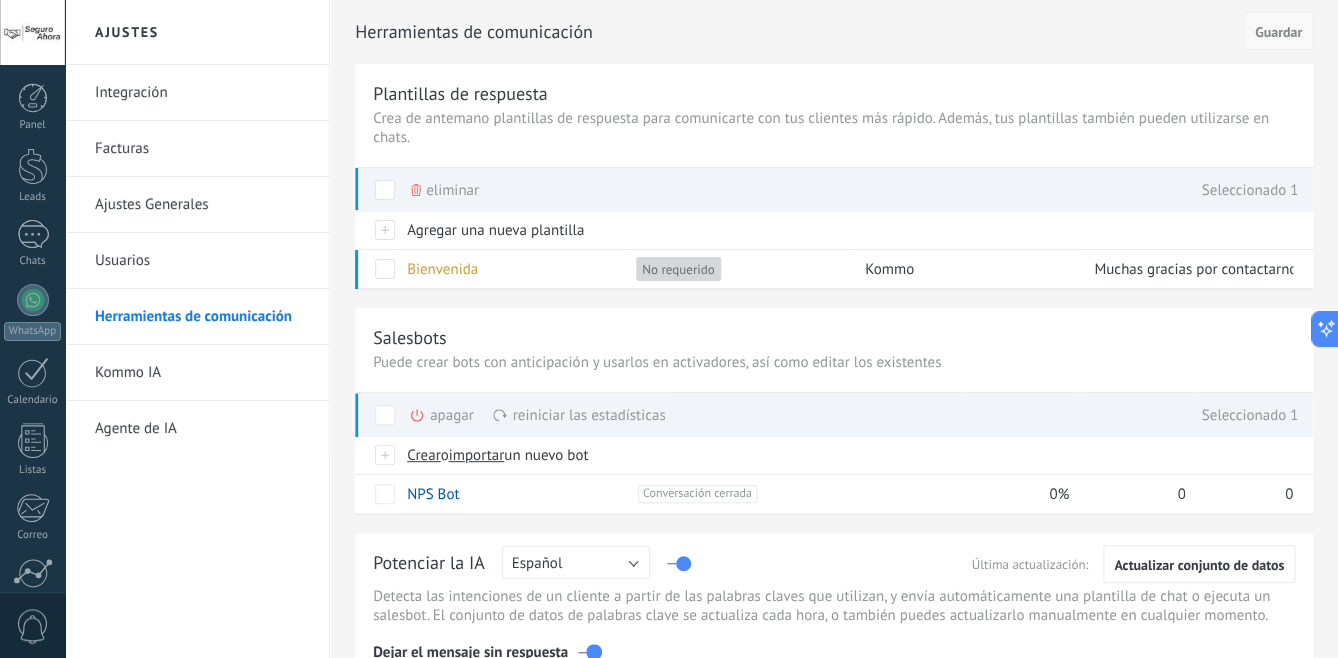 click on "Guardar" at bounding box center (1278, 32) 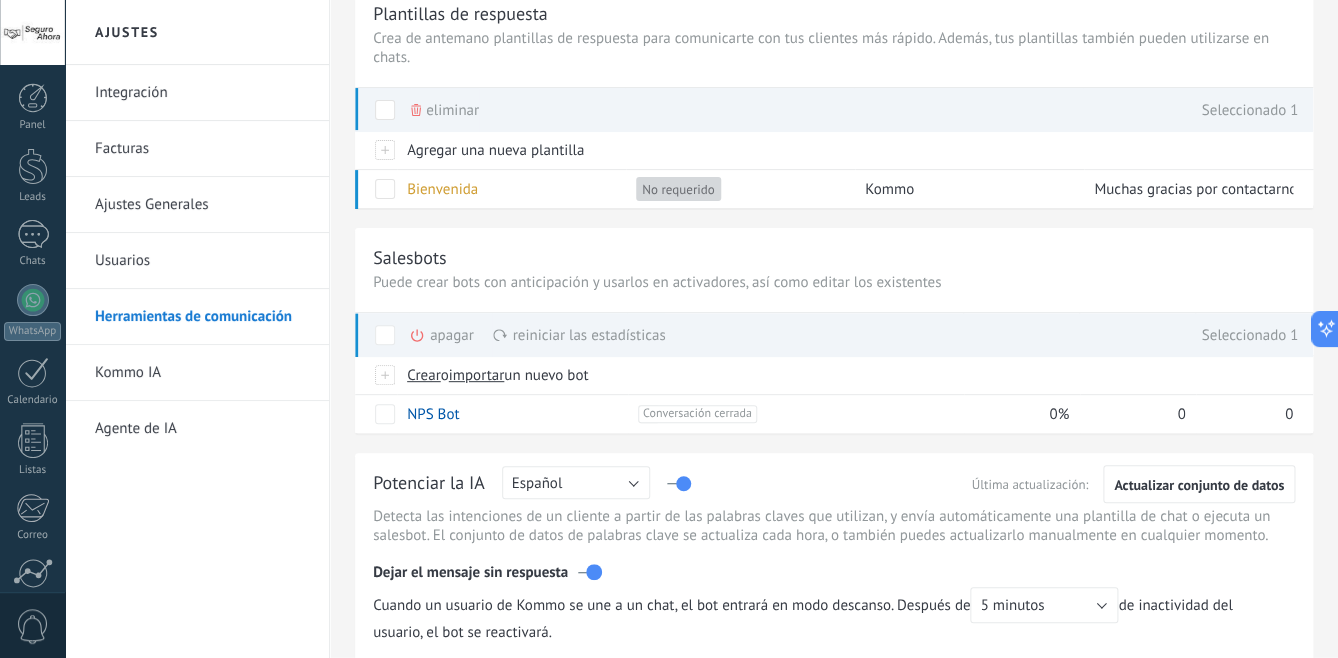 scroll, scrollTop: 0, scrollLeft: 0, axis: both 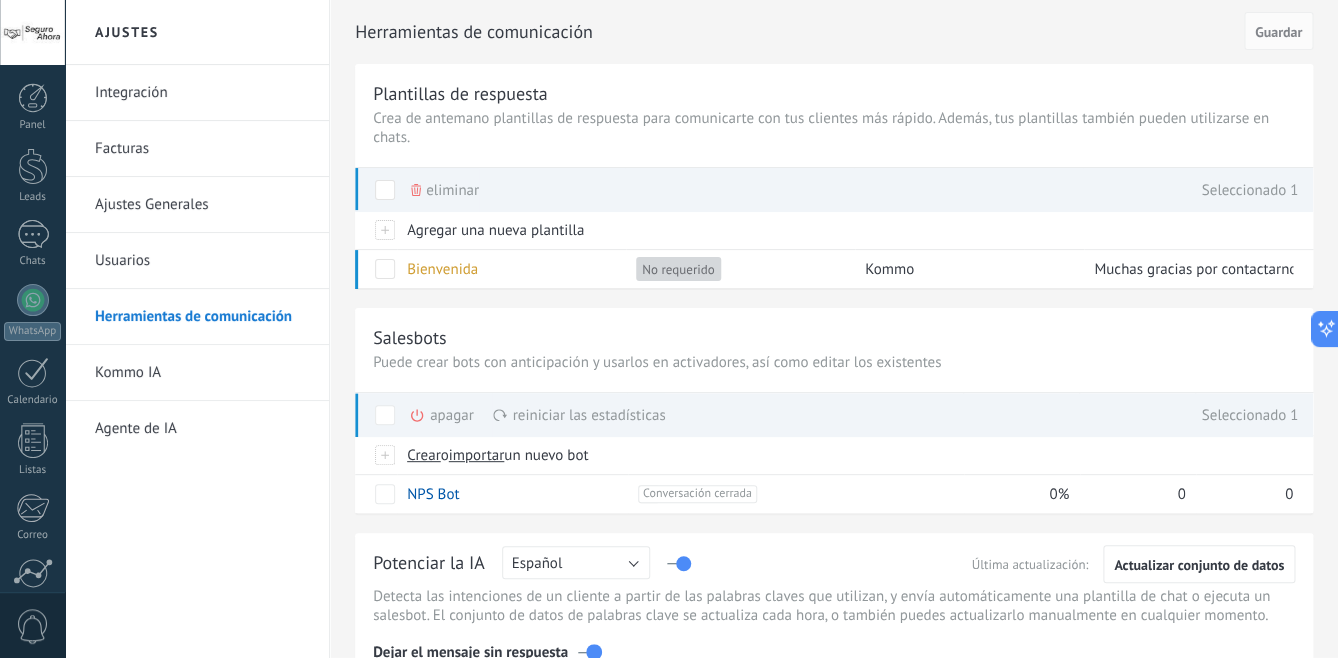 click at bounding box center [385, 190] 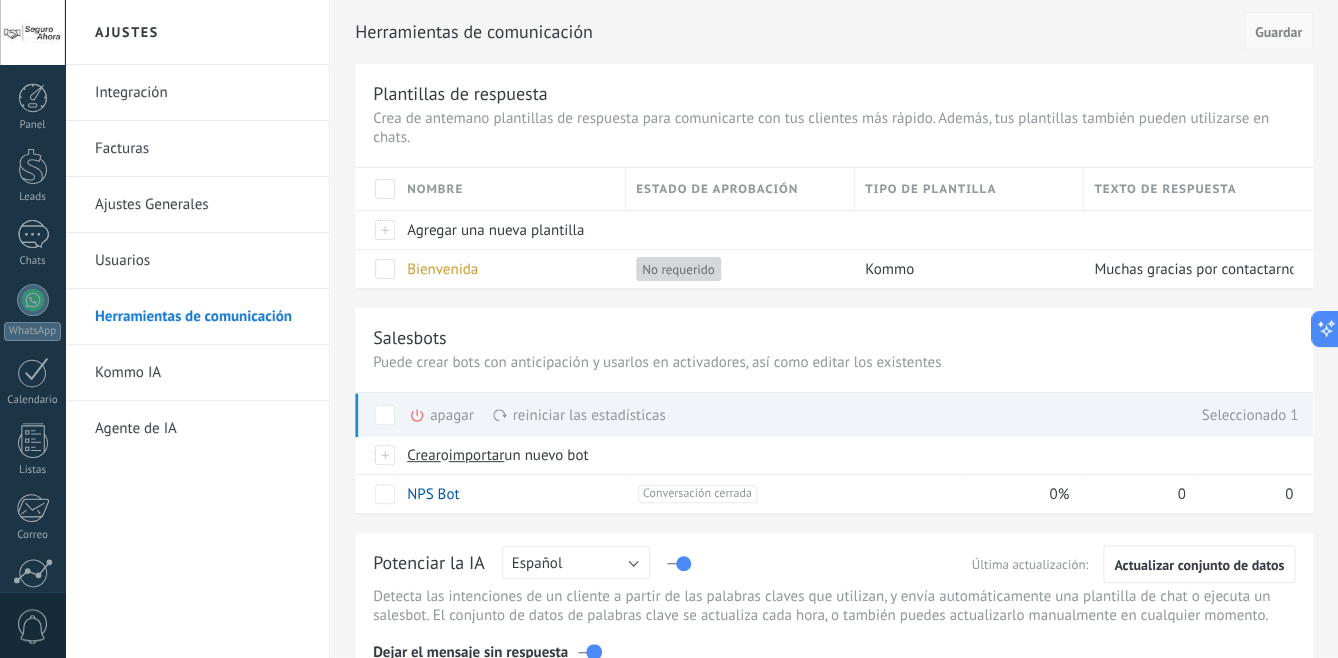 click on "Guardar" at bounding box center (1278, 32) 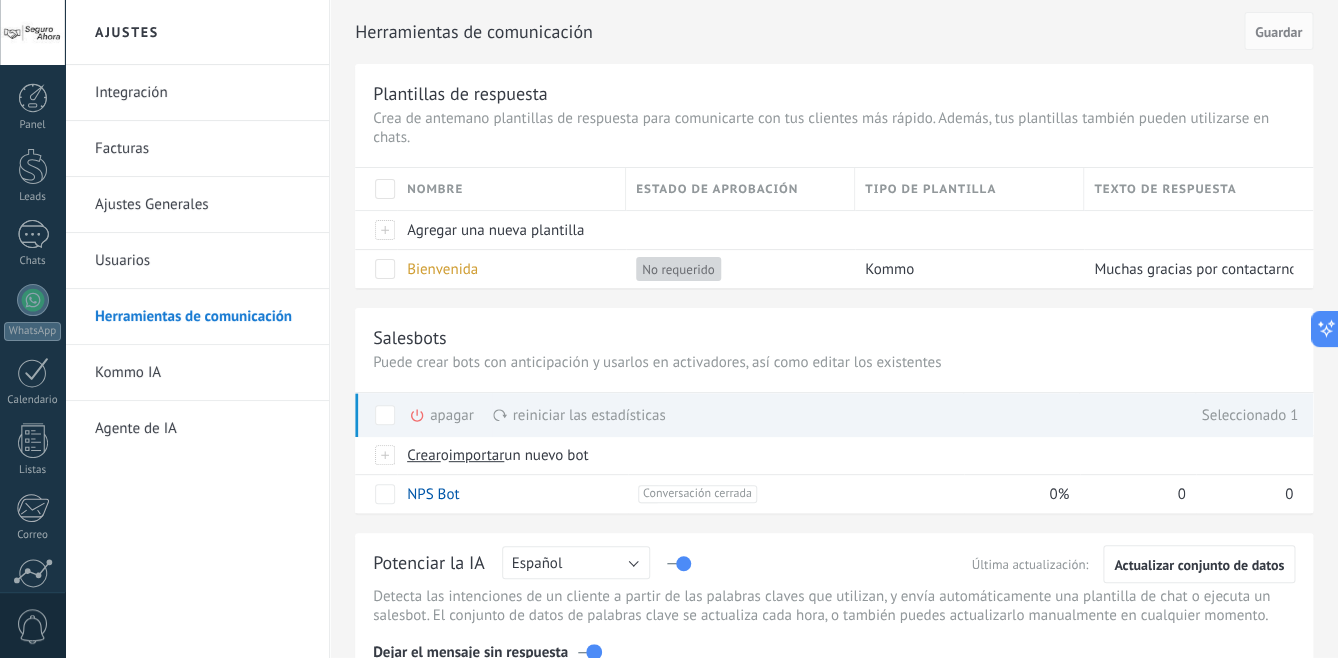 click at bounding box center [385, 415] 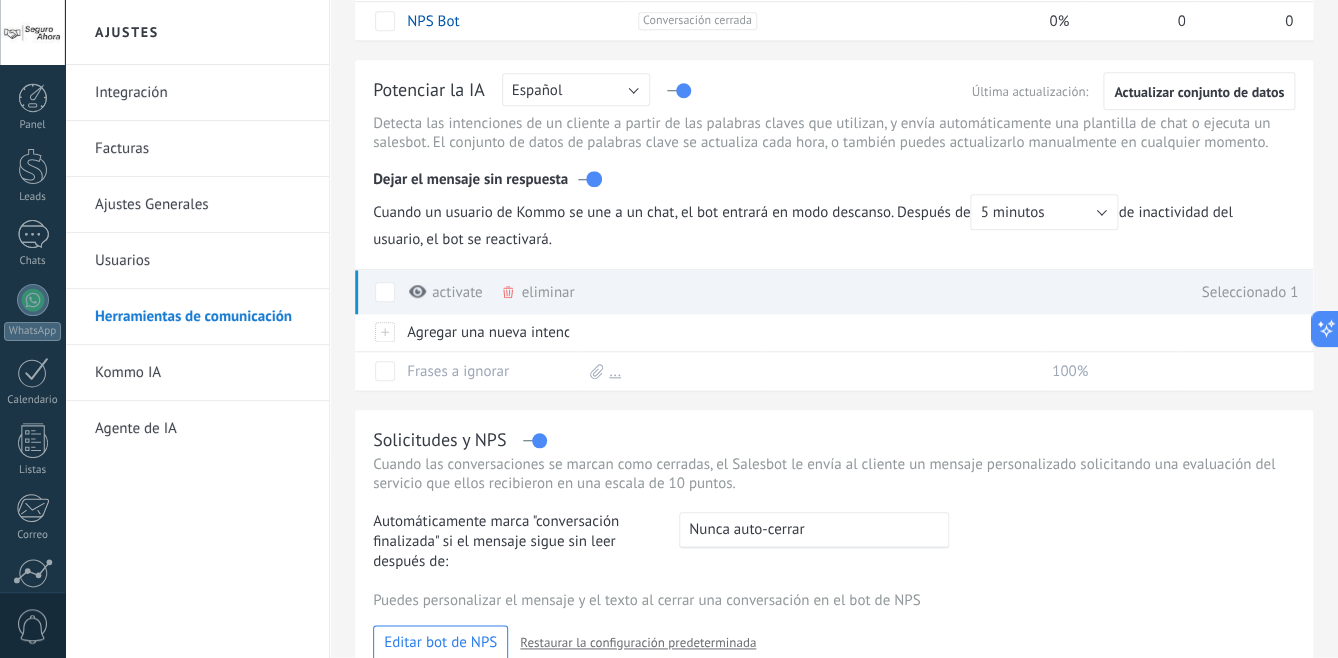 scroll, scrollTop: 478, scrollLeft: 0, axis: vertical 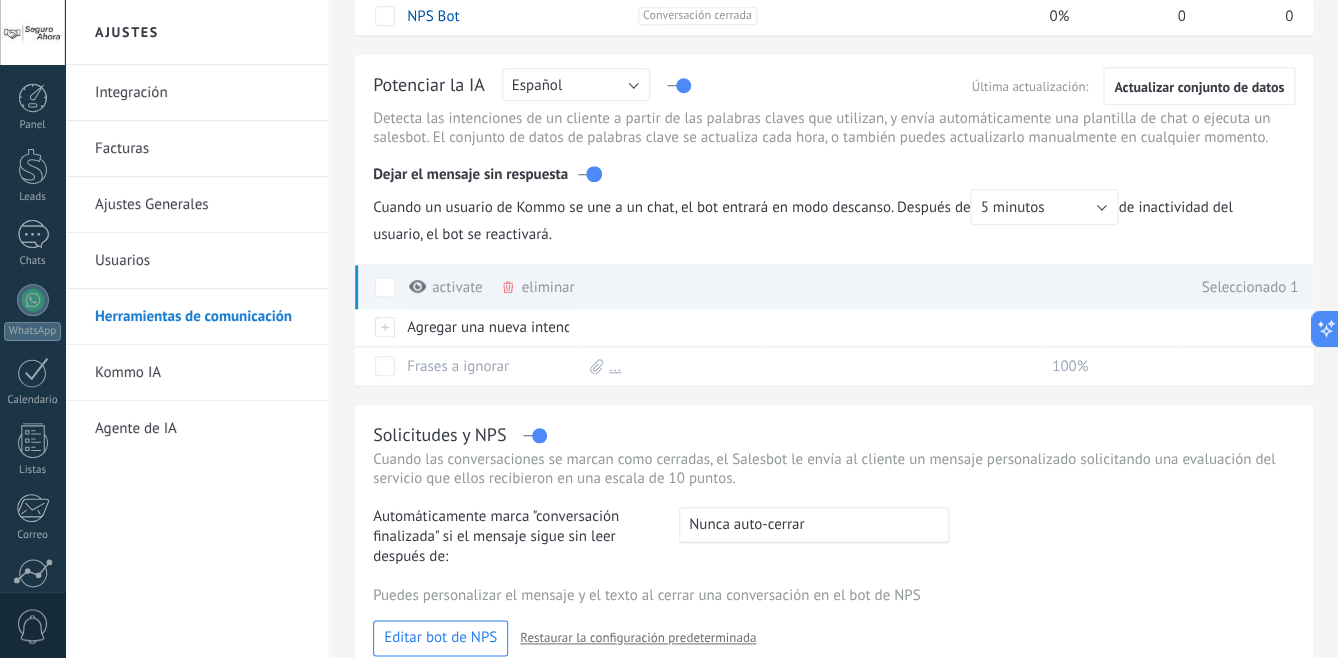 click at bounding box center (385, 287) 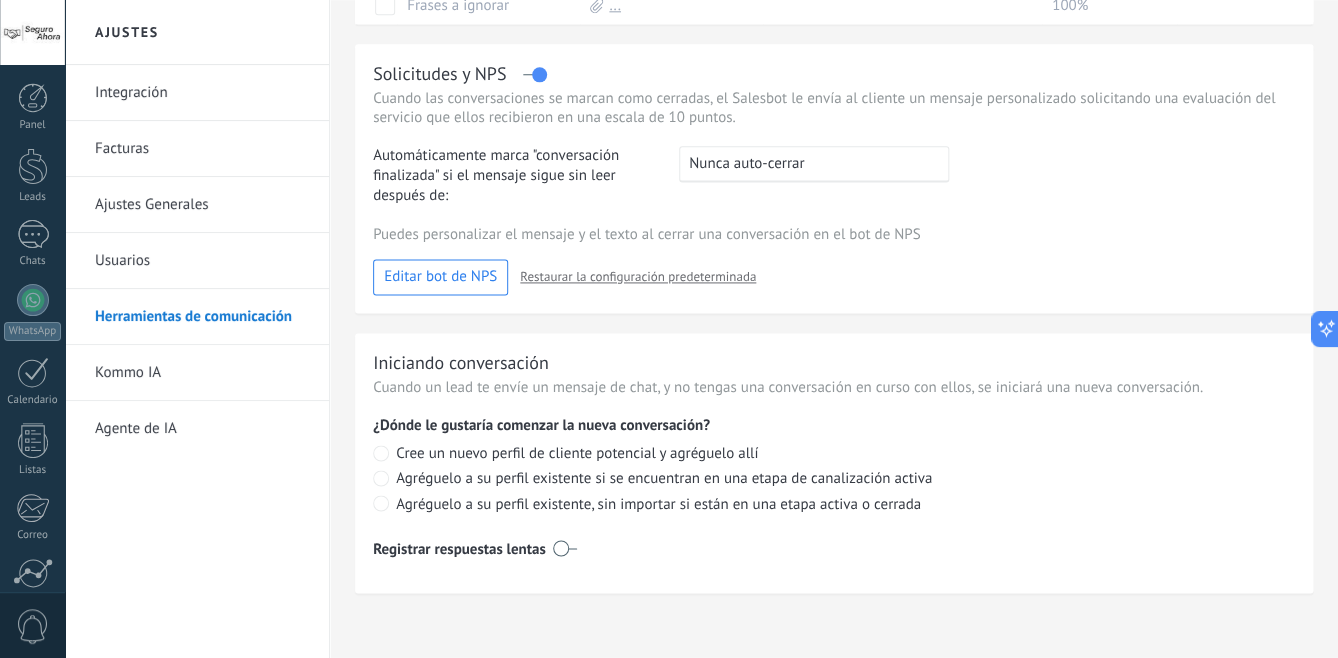 scroll, scrollTop: 0, scrollLeft: 0, axis: both 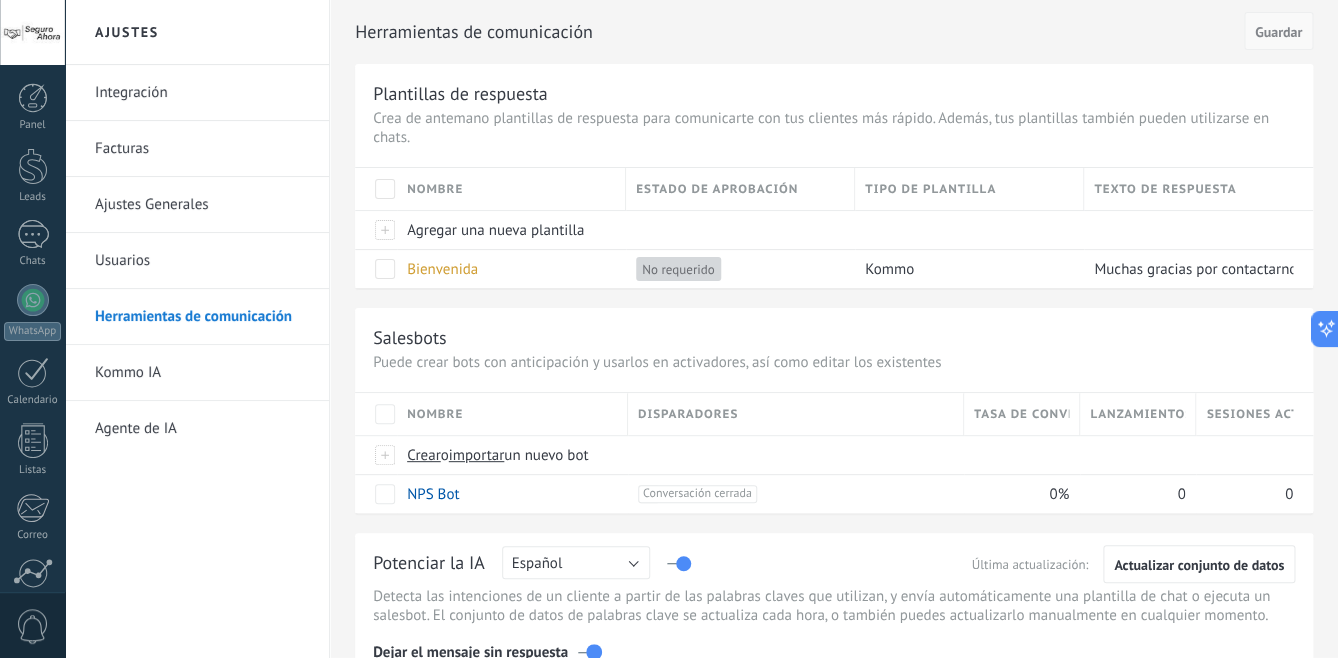 click on "Guardar" at bounding box center (1278, 32) 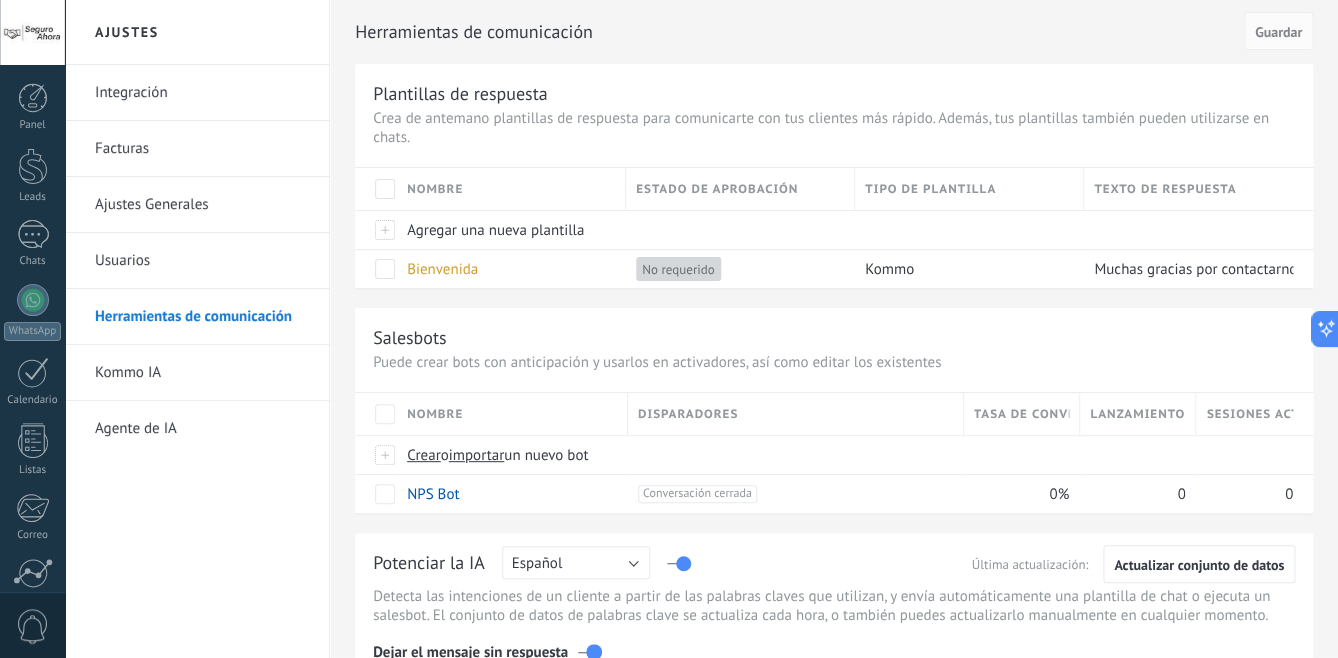 click on "Potenciar la IA
Rusa
Inglés
Español
Portugués
Indonesio
Turco
Español" at bounding box center [834, 564] 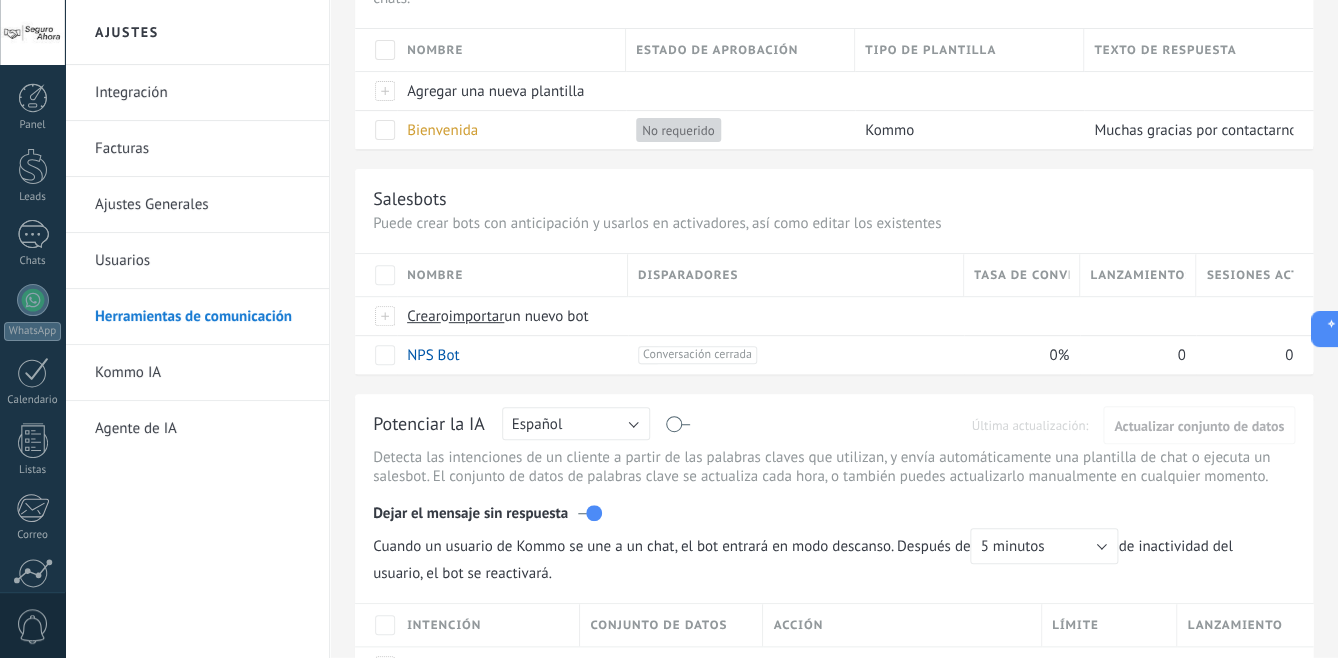 scroll, scrollTop: 141, scrollLeft: 0, axis: vertical 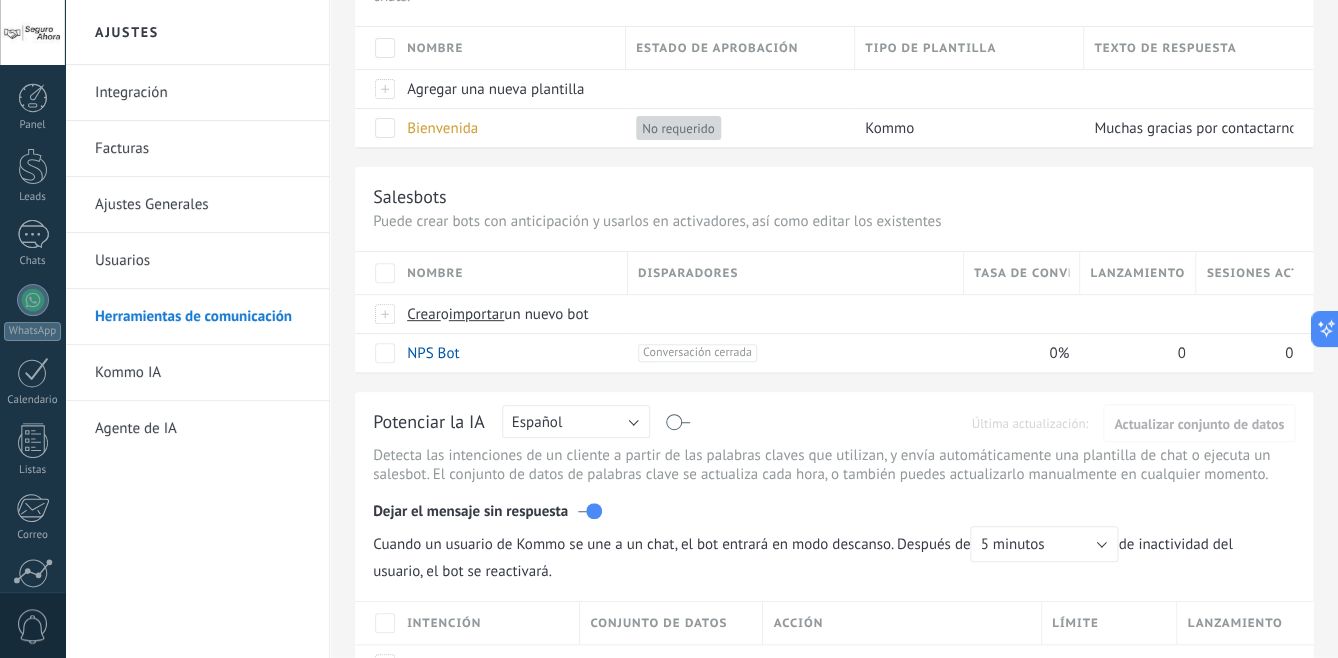 click at bounding box center (590, 511) 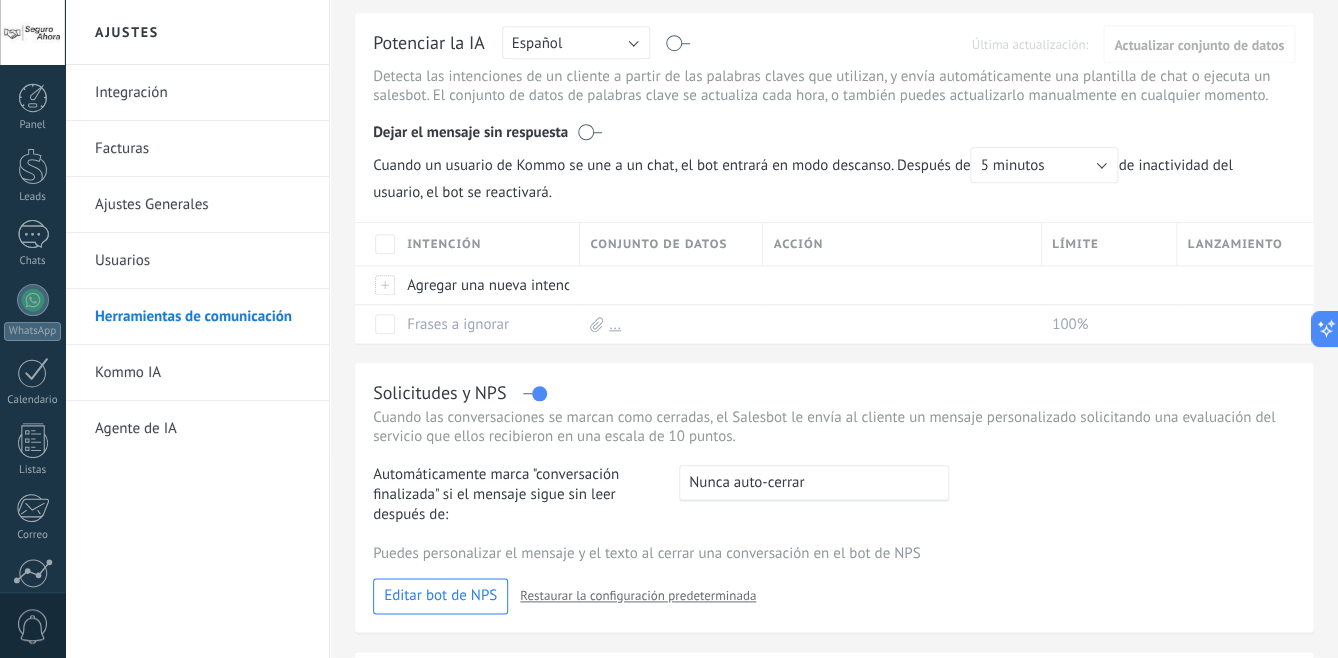 scroll, scrollTop: 523, scrollLeft: 0, axis: vertical 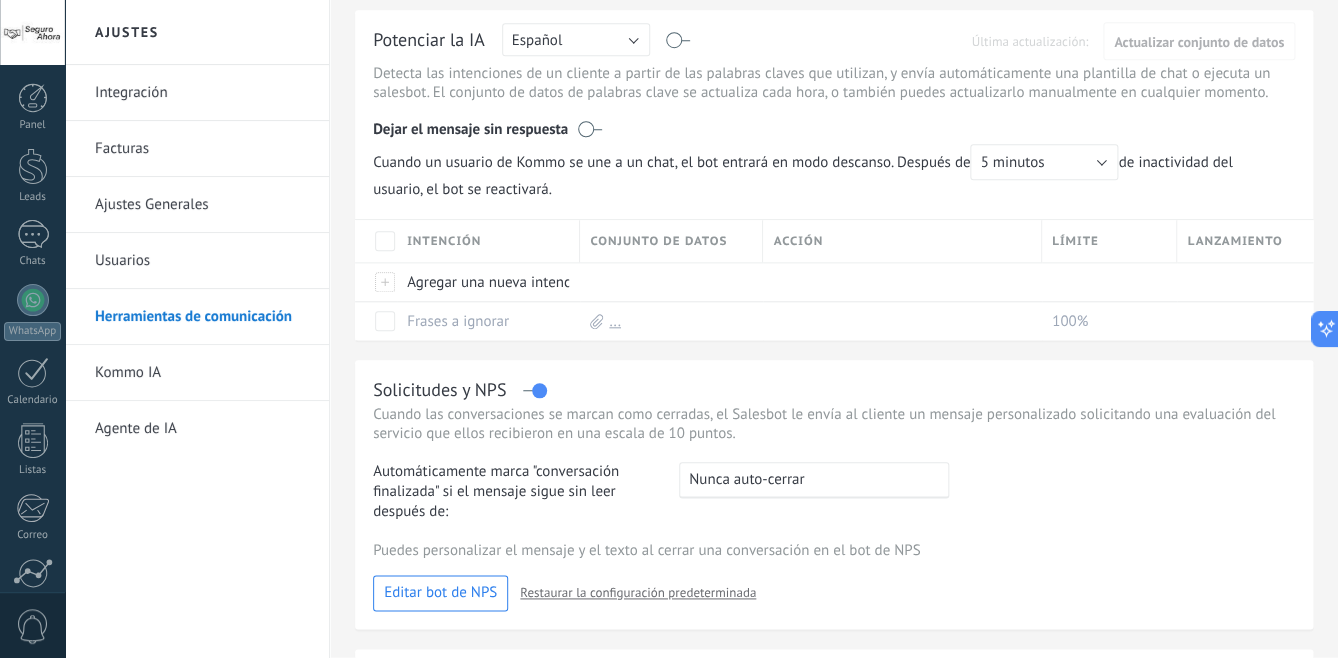 click at bounding box center (534, 390) 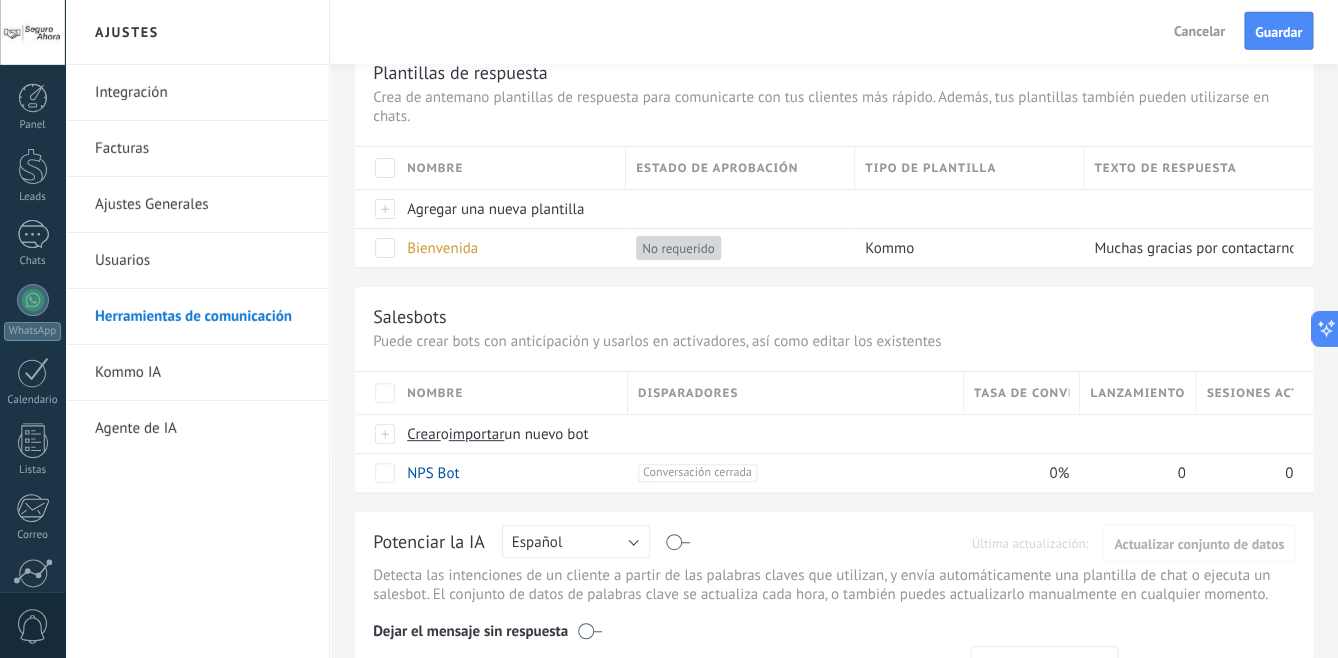 scroll, scrollTop: 0, scrollLeft: 0, axis: both 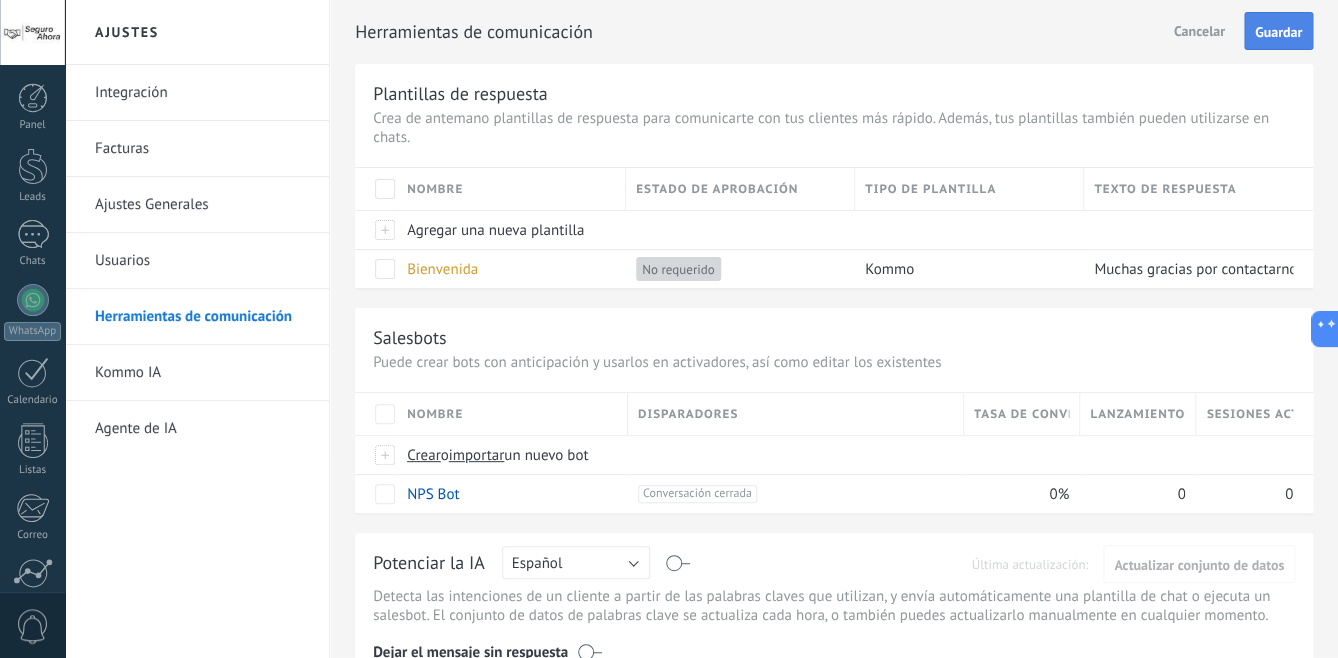 click on "Guardar" at bounding box center [1278, 31] 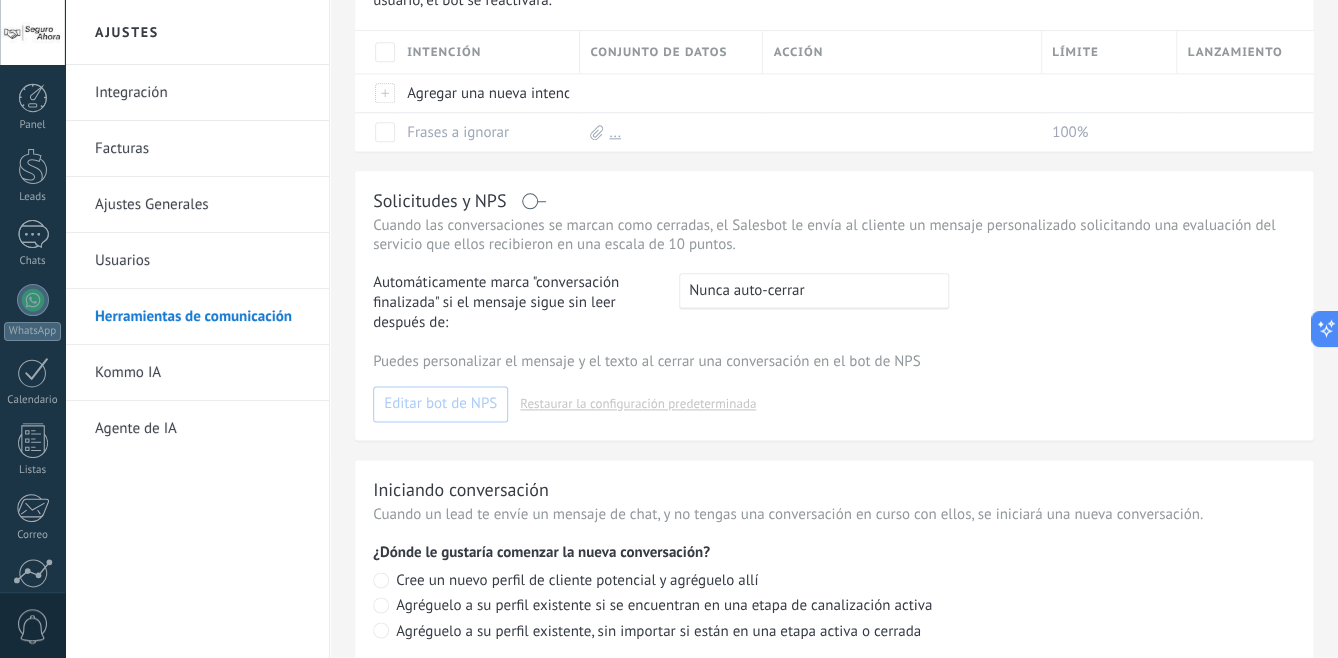 scroll, scrollTop: 0, scrollLeft: 0, axis: both 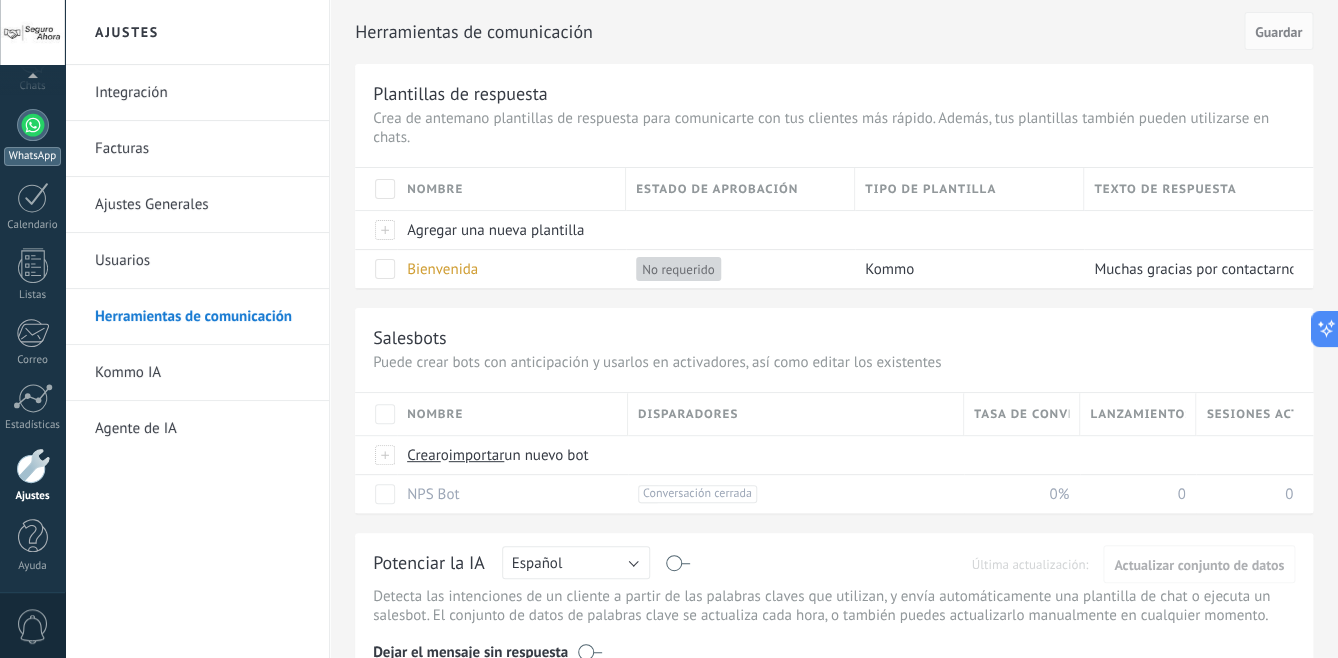 click at bounding box center [33, 125] 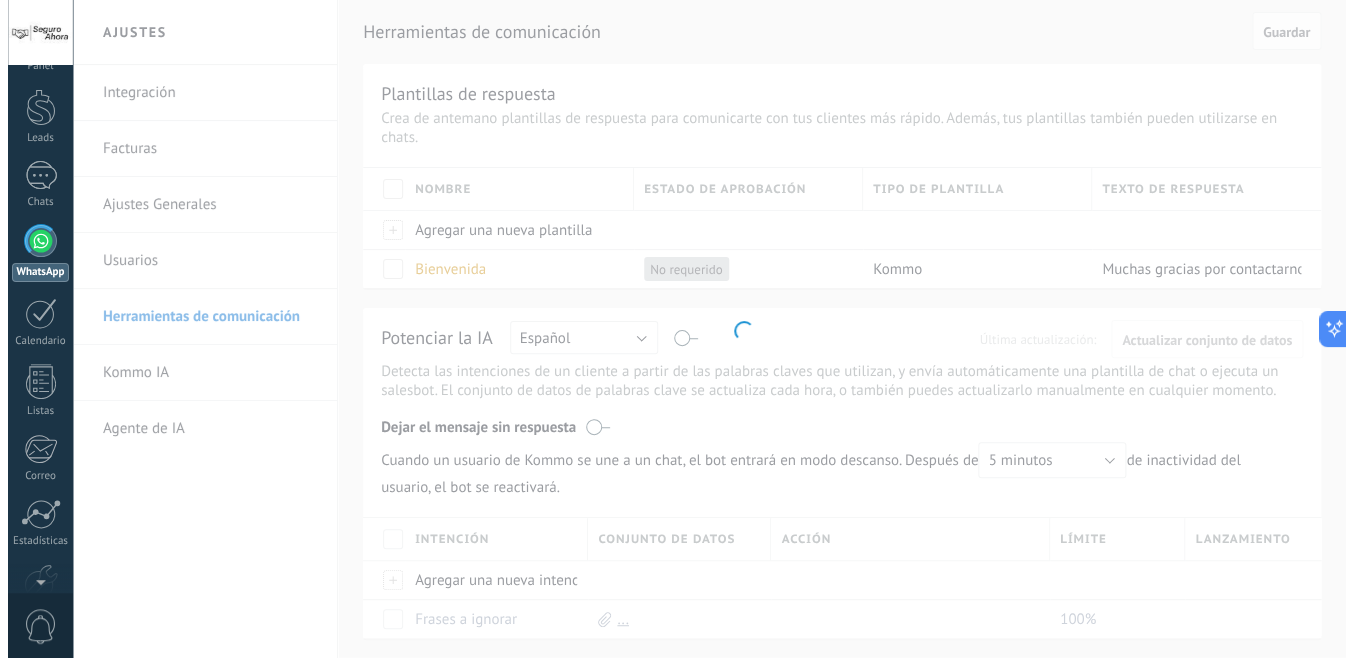 scroll, scrollTop: 0, scrollLeft: 0, axis: both 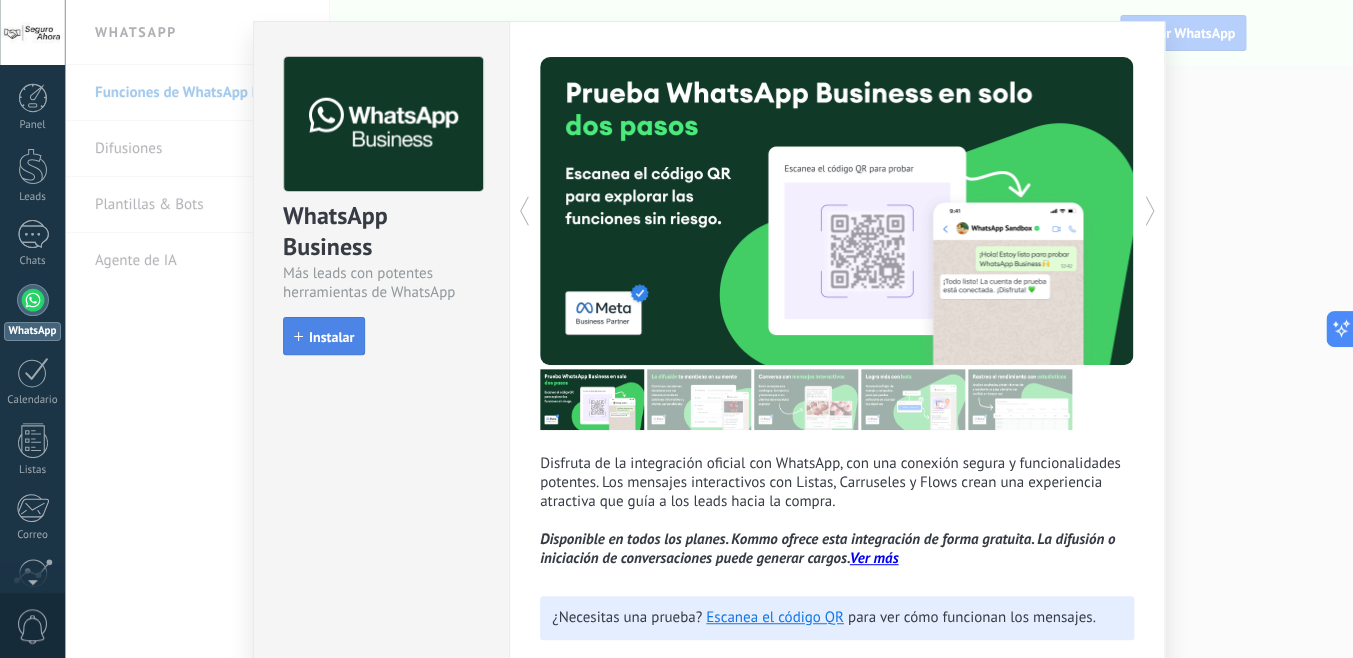 click on "Instalar" at bounding box center (331, 337) 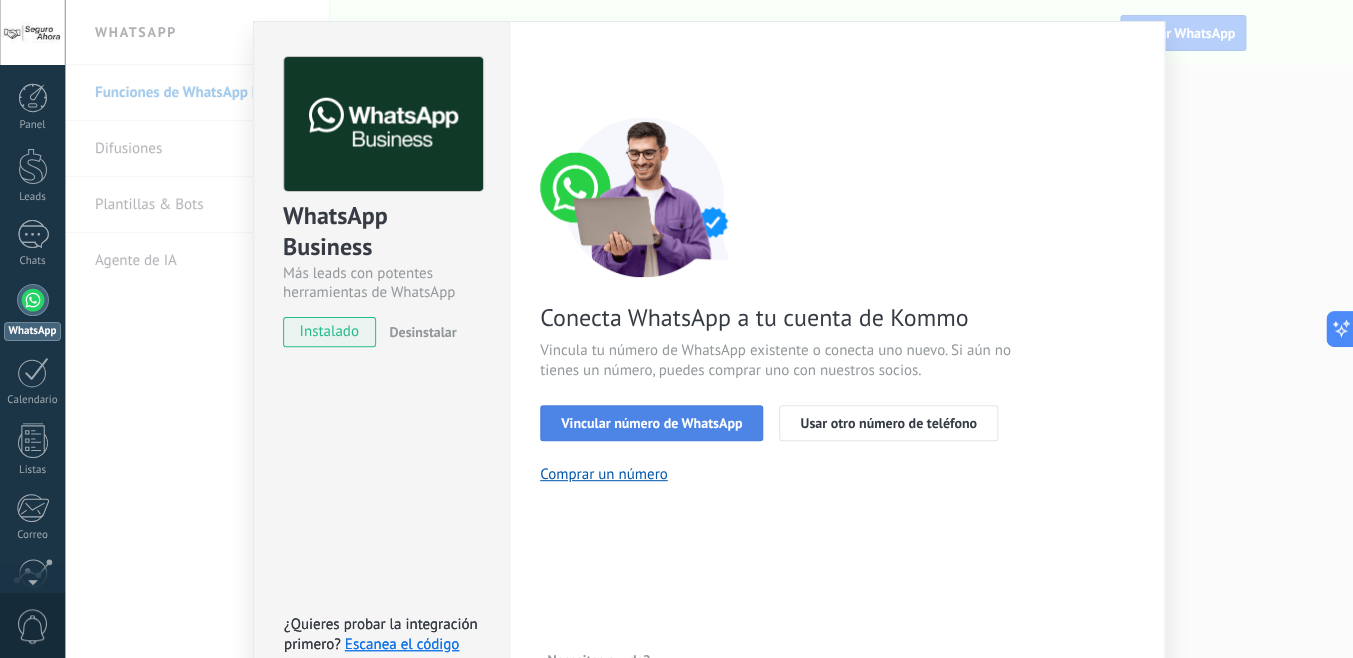 click on "Vincular número de WhatsApp" at bounding box center [651, 423] 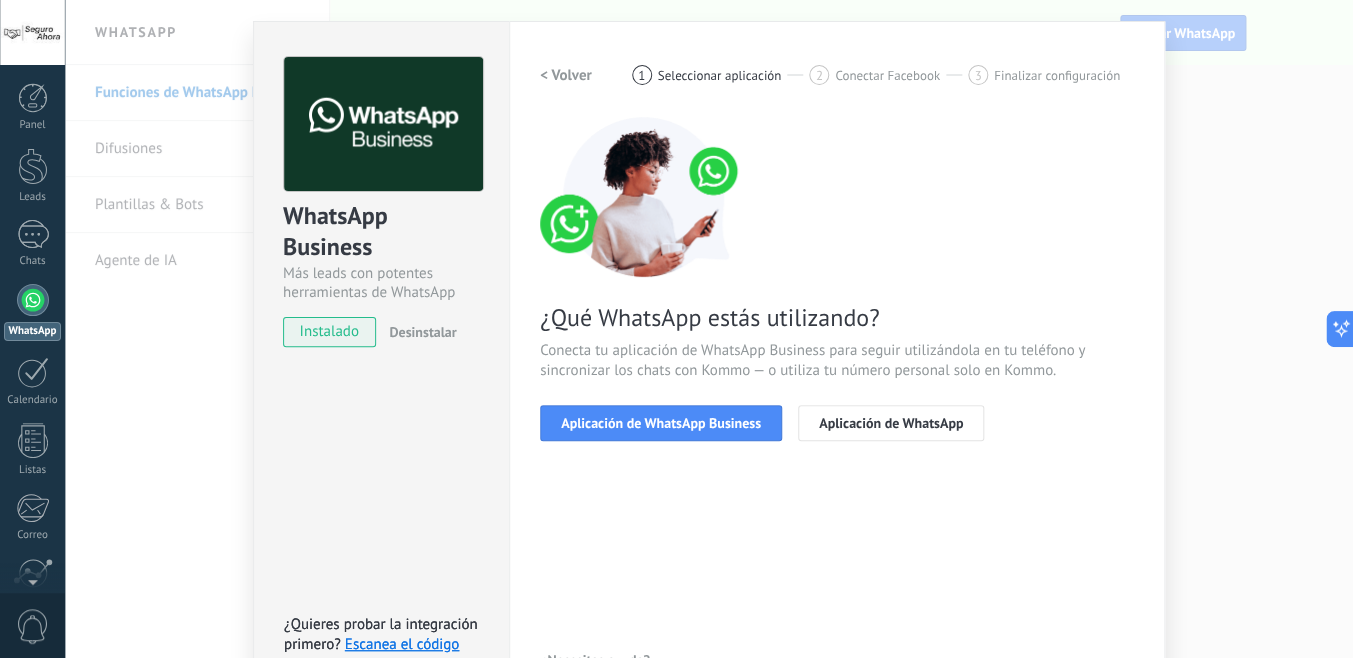 click on "Aplicación de WhatsApp Business" at bounding box center [661, 423] 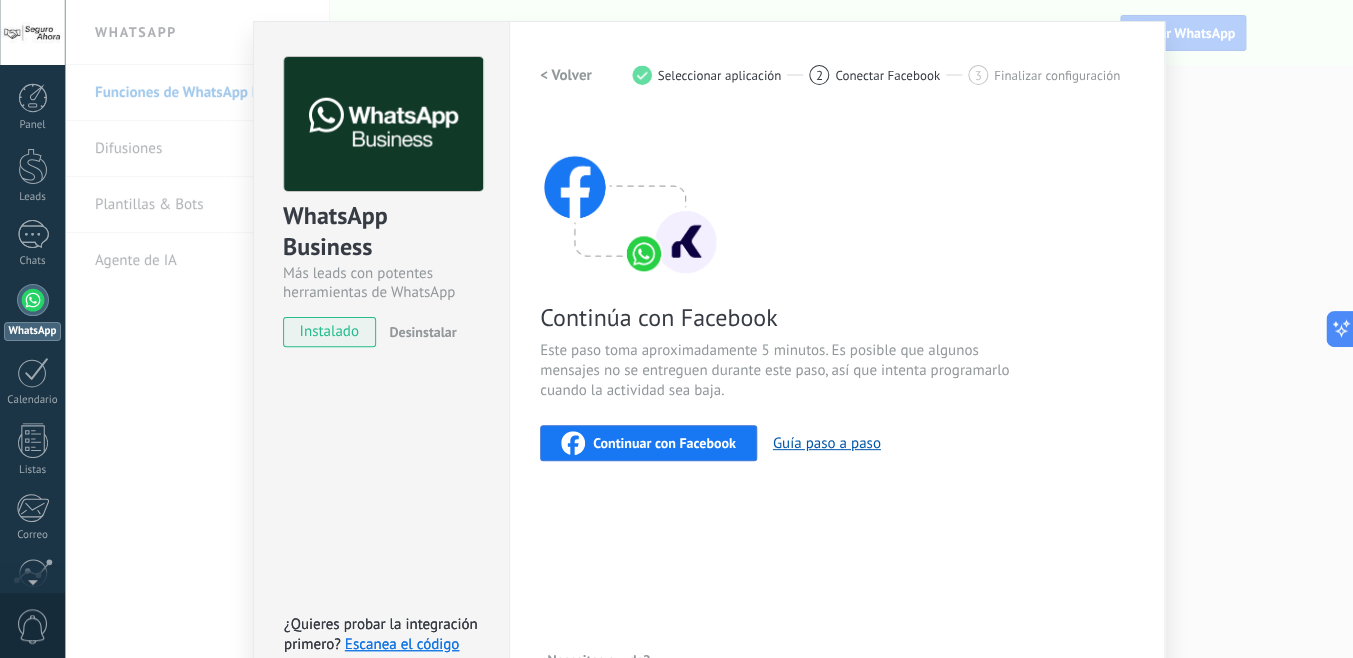 click on "Continuar con Facebook" at bounding box center [648, 443] 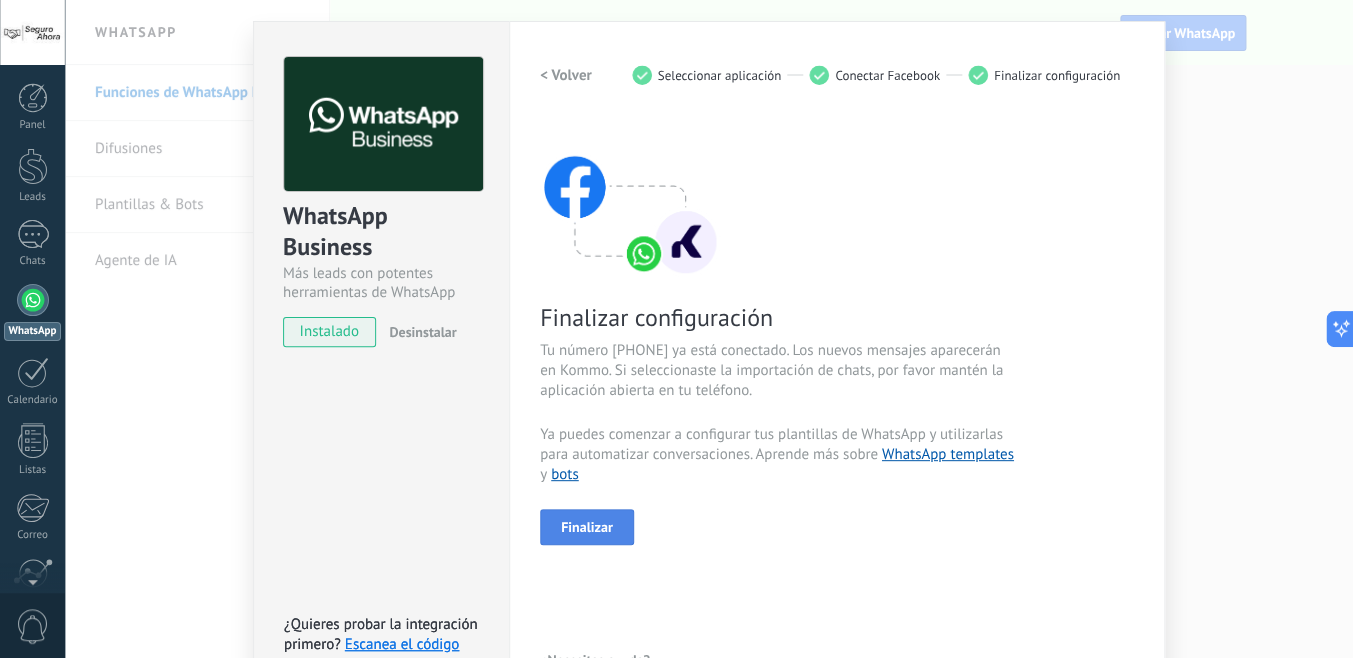 click on "Finalizar" at bounding box center [587, 527] 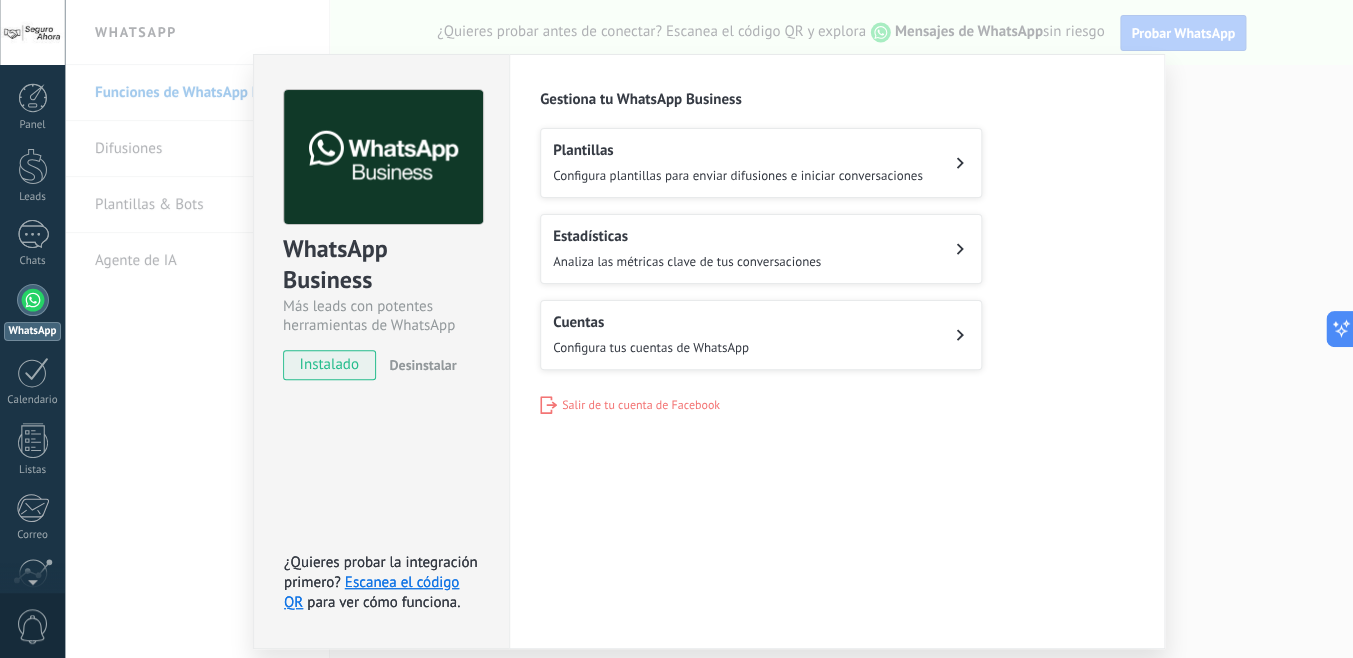 scroll, scrollTop: 0, scrollLeft: 0, axis: both 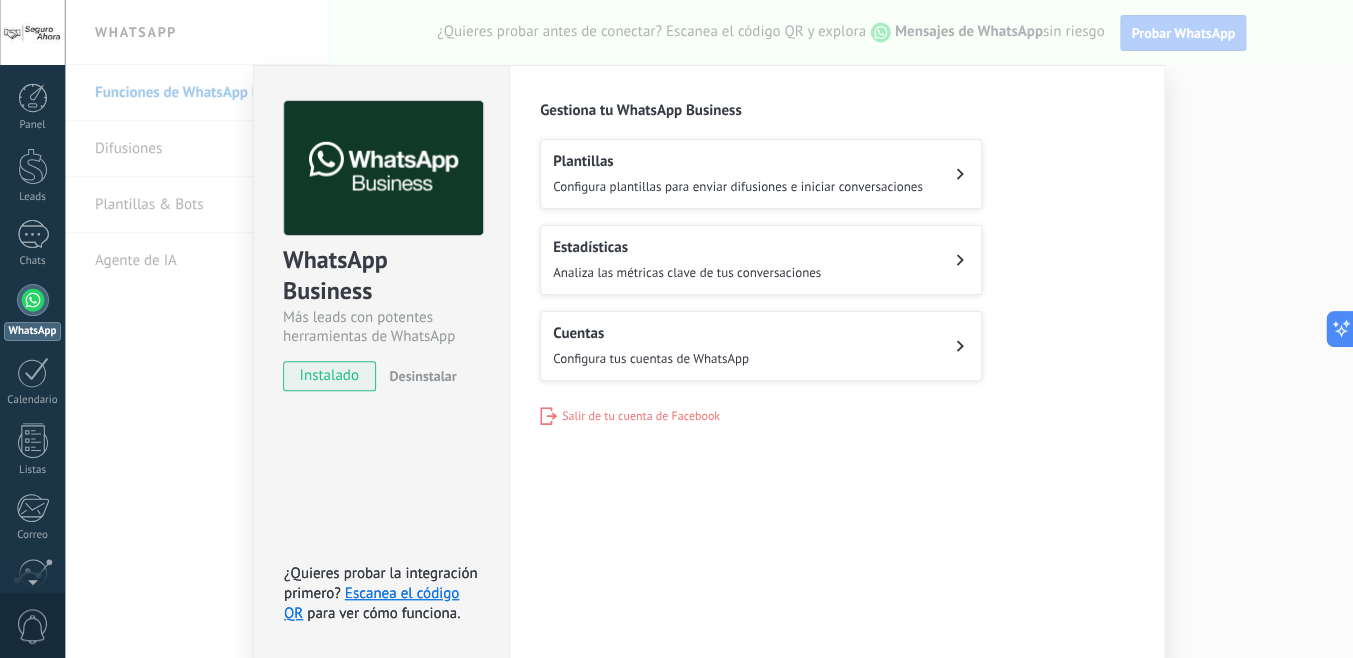 click on "WhatsApp Business Más leads con potentes herramientas de WhatsApp instalado Desinstalar ¿Quieres probar la integración primero?   Escanea el código QR   para ver cómo funciona. ¿Quieres probar la integración primero?   Escanea el código QR   para ver cómo funciona. Configuraciones Autorizaciones Esta pestaña registra a los usuarios que han concedido acceso a las integración a esta cuenta. Si deseas remover la posibilidad que un usuario pueda enviar solicitudes a la cuenta en nombre de esta integración, puedes revocar el acceso. Si el acceso a todos los usuarios es revocado, la integración dejará de funcionar. Esta aplicacion está instalada, pero nadie le ha dado acceso aun. WhatsApp Cloud API más _:  Guardar Gestiona tu WhatsApp Business Plantillas Configura plantillas para enviar difusiones e iniciar conversaciones Estadísticas Analiza las métricas clave de tus conversaciones Cuentas Configura tus cuentas de WhatsApp Salir de tu cuenta de Facebook" at bounding box center [709, 329] 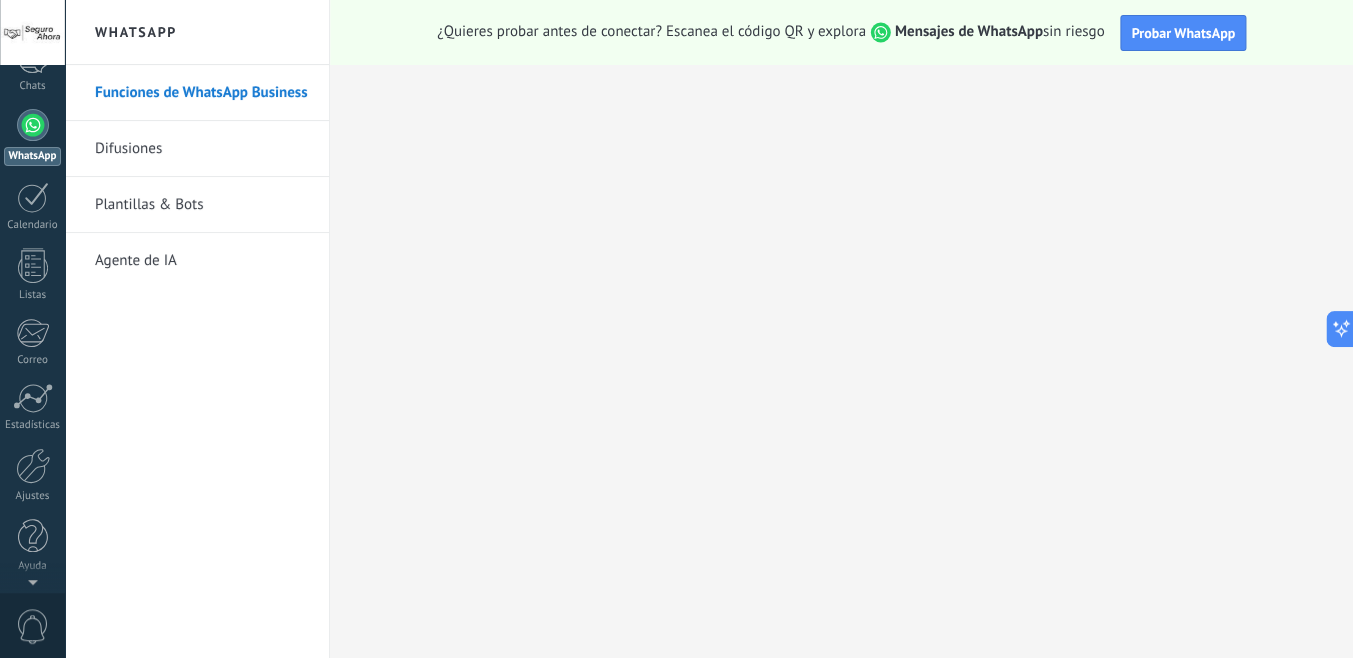 scroll, scrollTop: 0, scrollLeft: 0, axis: both 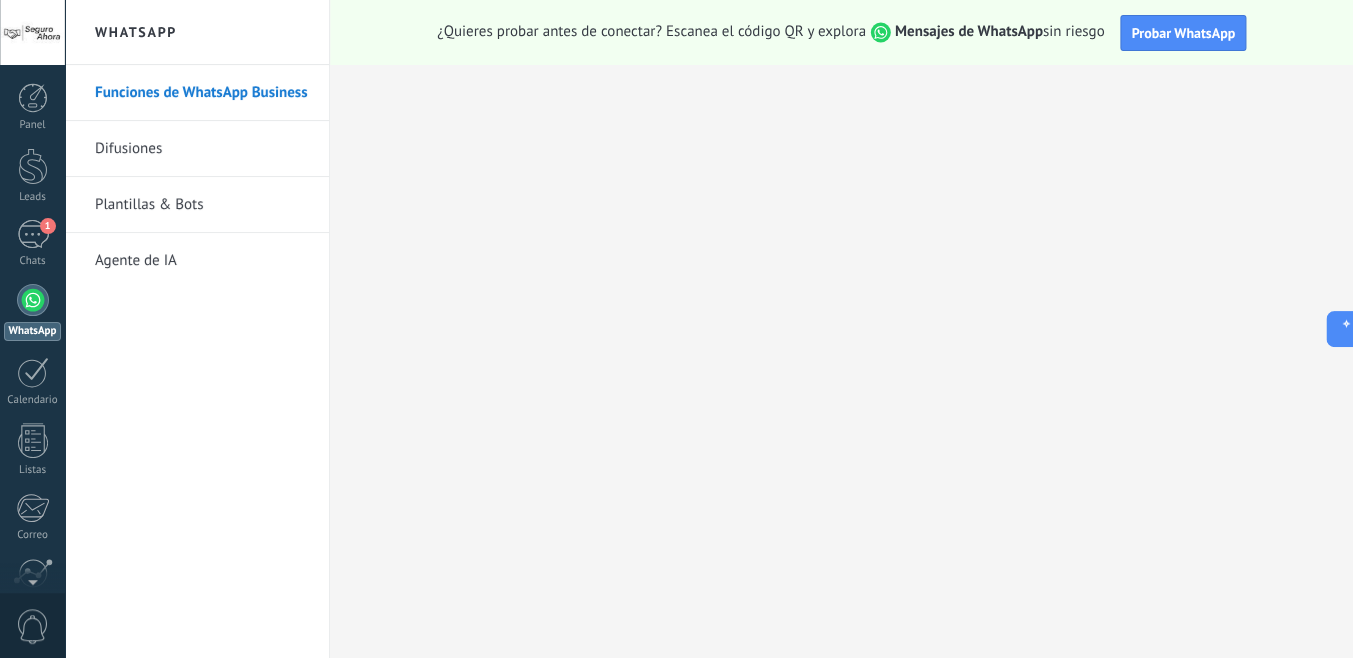 click on "Panel
Leads
1
Chats
WhatsApp
Clientes" at bounding box center [32, 425] 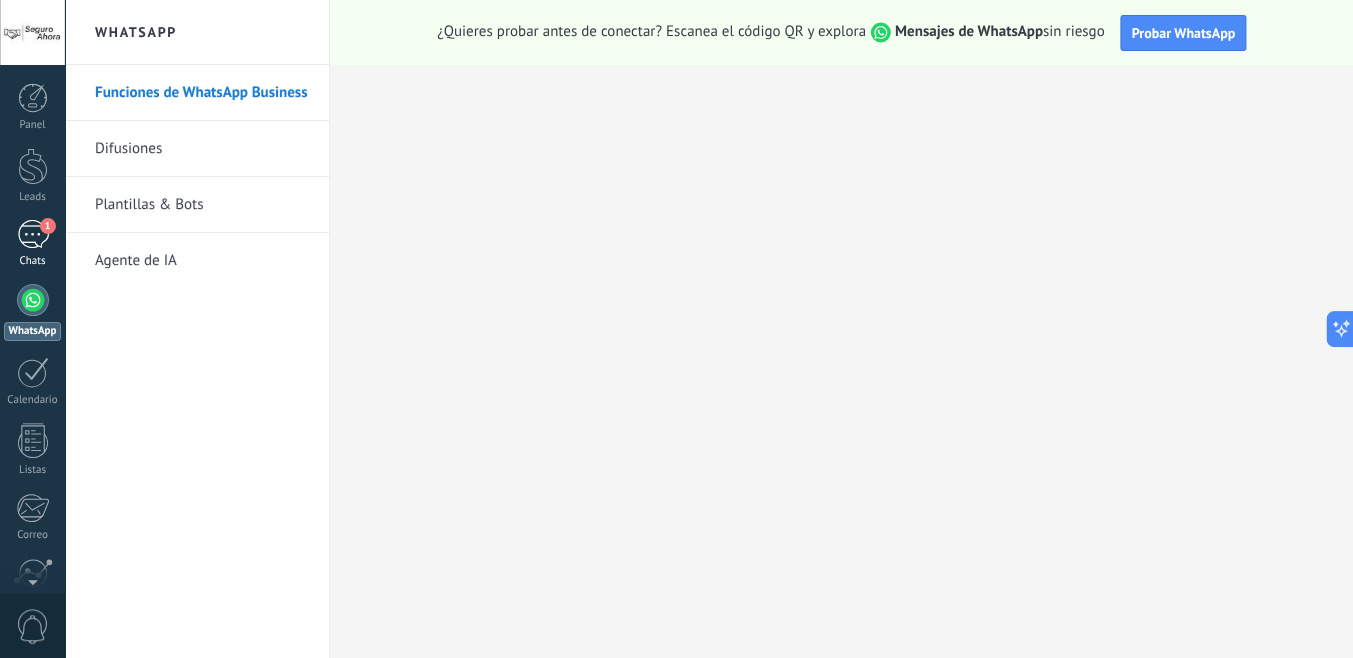 click on "1" at bounding box center (33, 234) 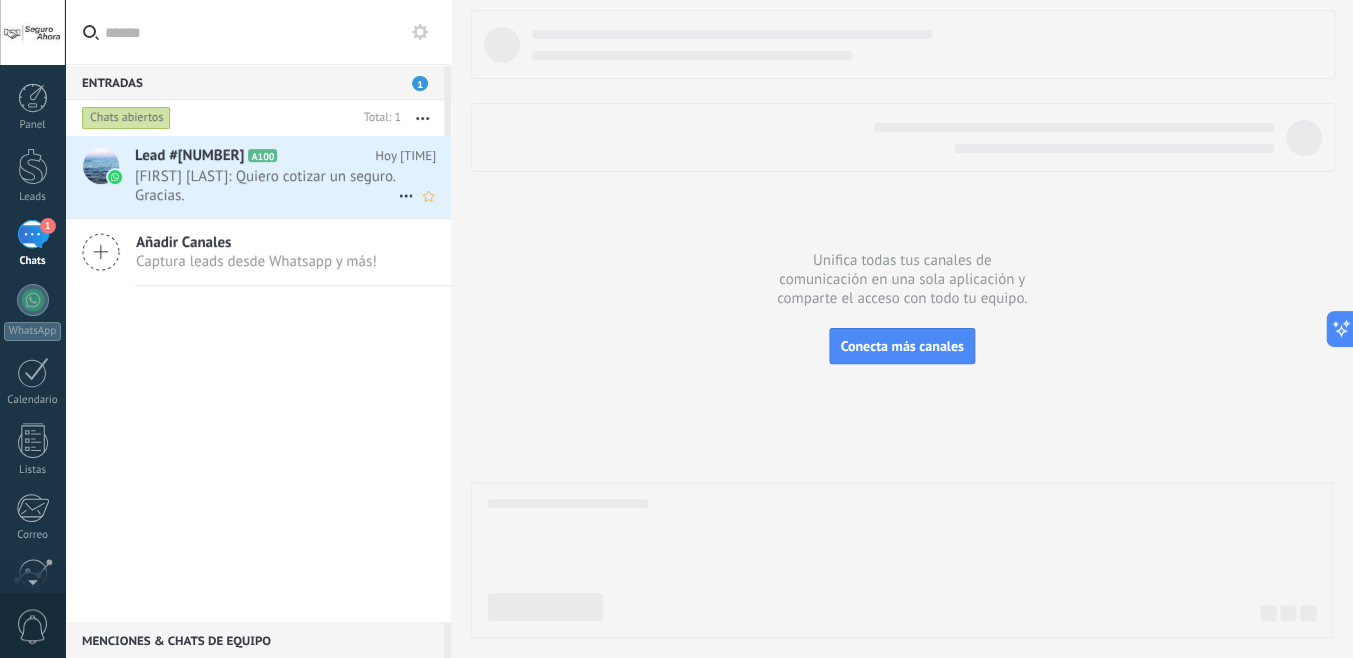 click on "[FIRST] [LAST]: Quiero cotizar un seguro. Gracias." at bounding box center [266, 186] 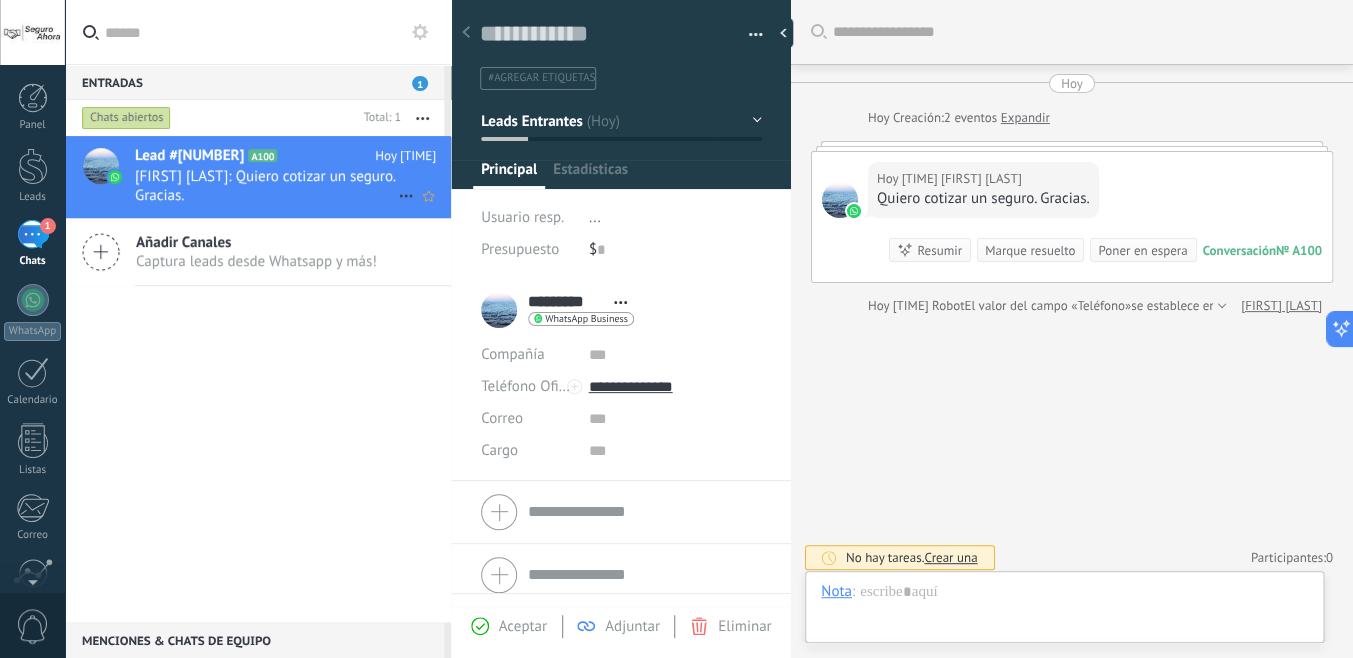 scroll, scrollTop: 30, scrollLeft: 0, axis: vertical 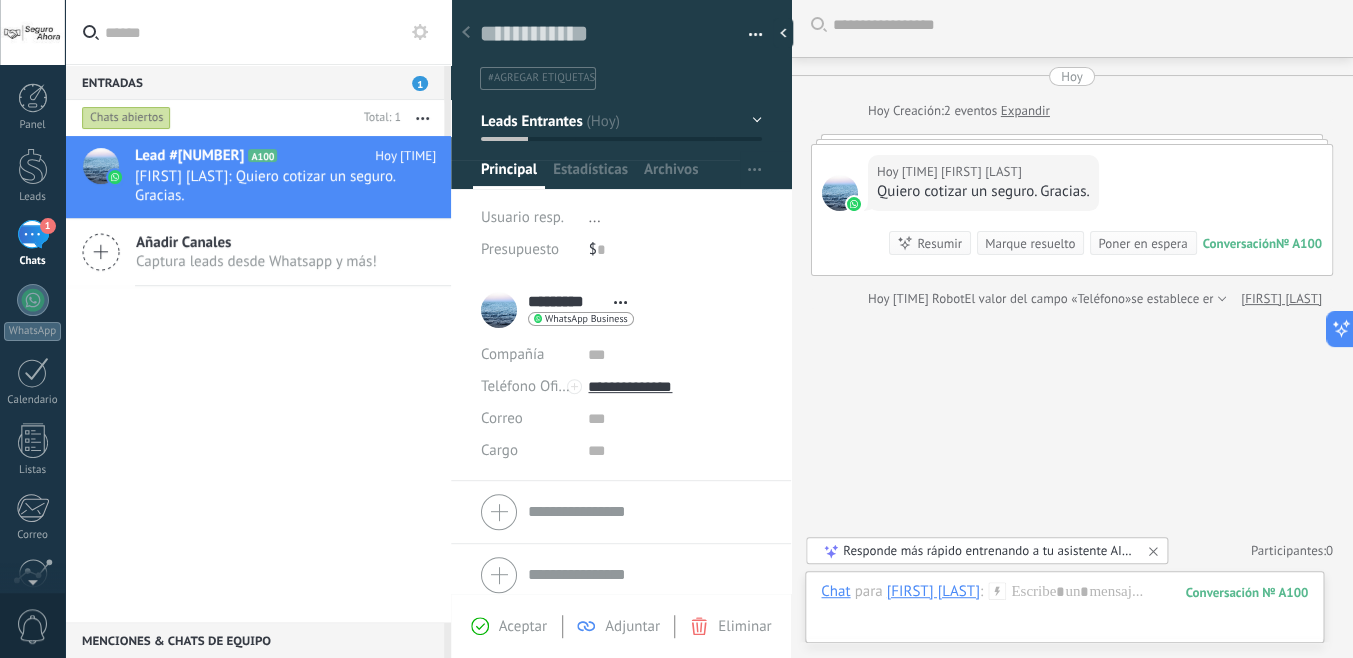 click on "Responde más rápido entrenando a tu asistente AI con tus fuentes de datos" at bounding box center (988, 550) 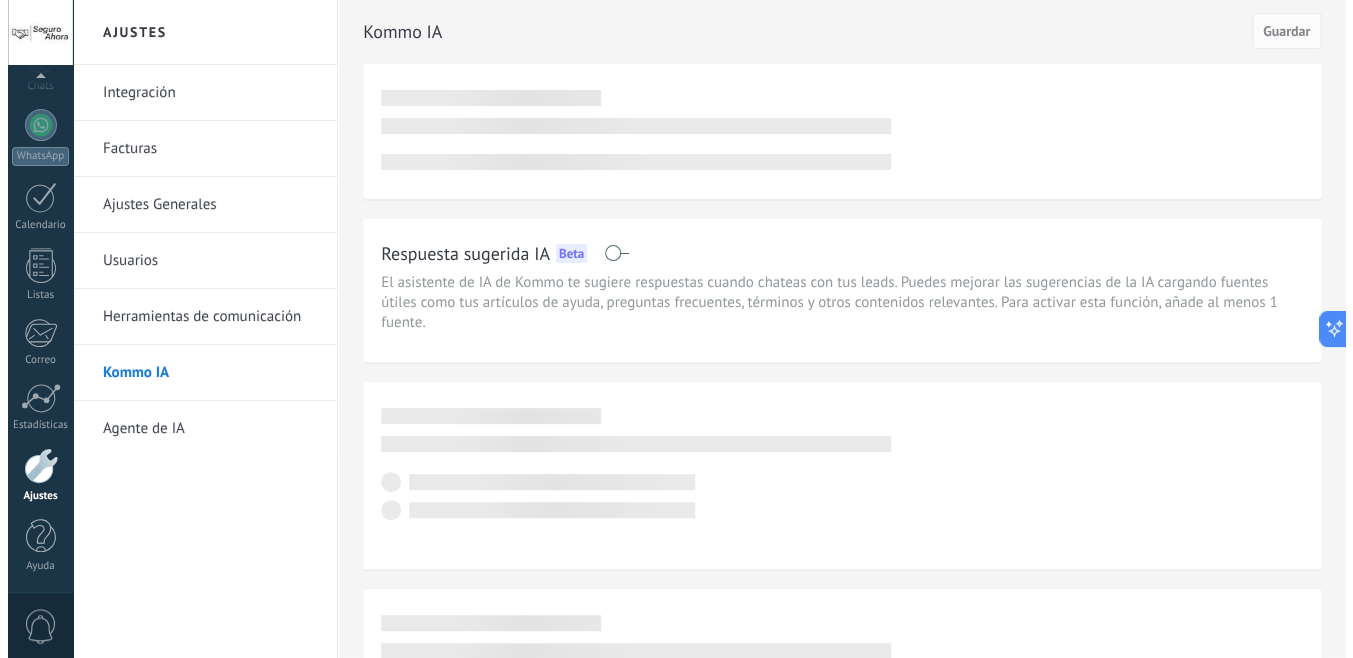 scroll, scrollTop: 175, scrollLeft: 0, axis: vertical 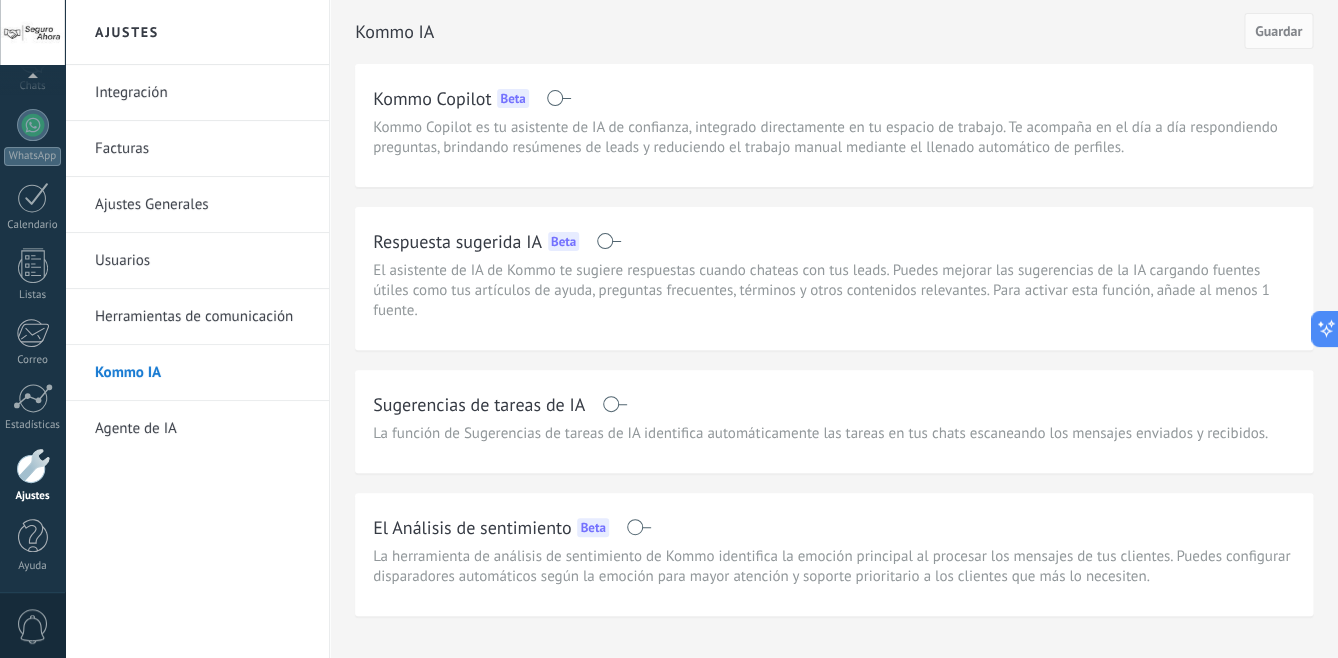 click at bounding box center (608, 241) 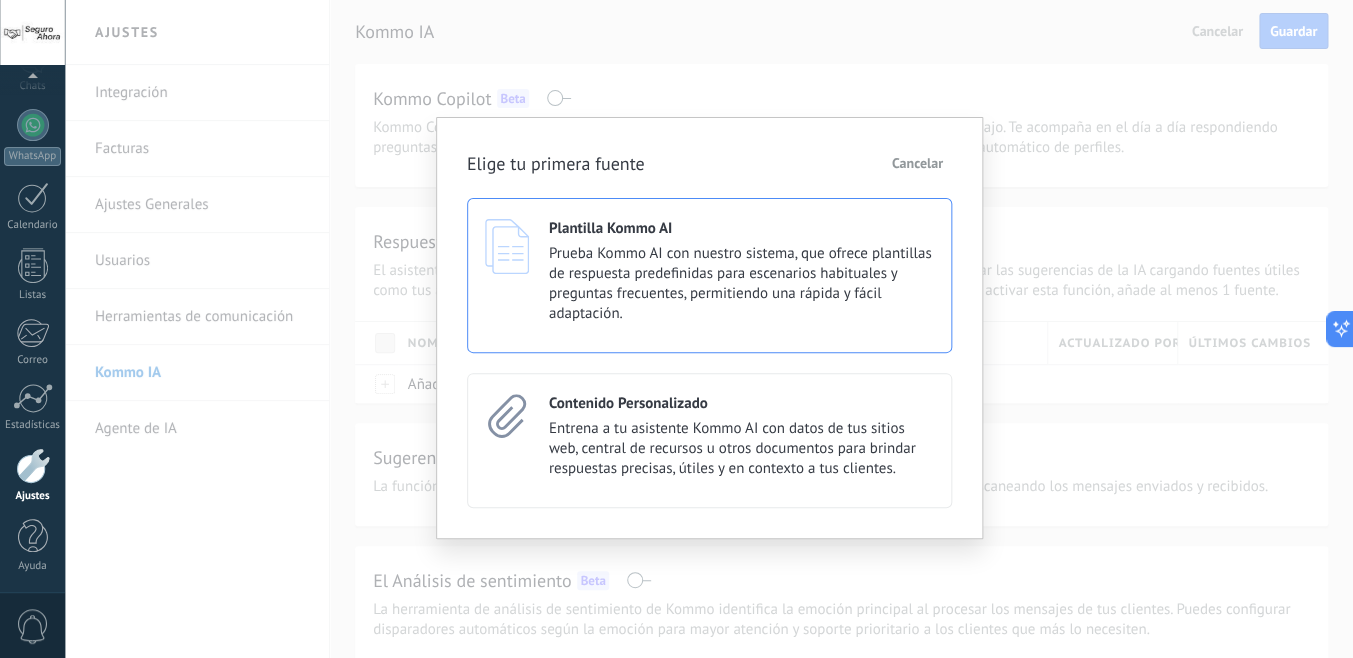 click on "Prueba Kommo AI con nuestro sistema, que ofrece plantillas de respuesta predefinidas para escenarios habituales y preguntas frecuentes, permitiendo una rápida y fácil adaptación." at bounding box center (741, 284) 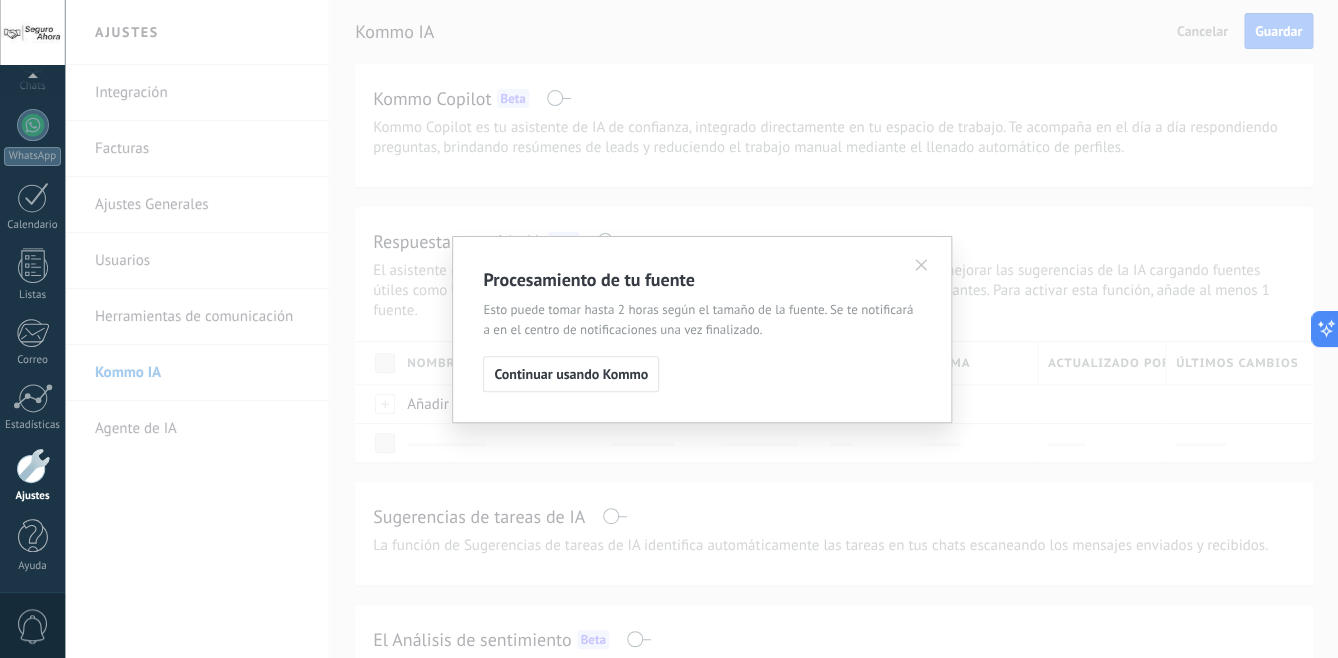 scroll, scrollTop: 175, scrollLeft: 0, axis: vertical 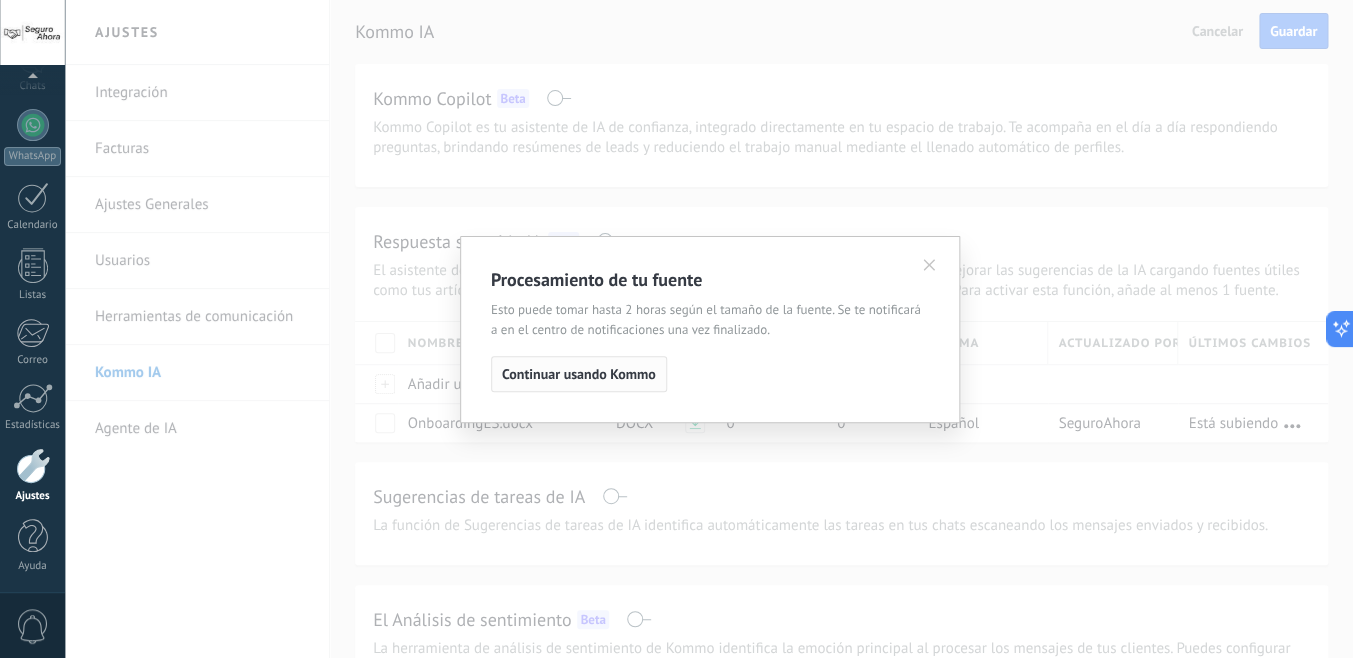 click on "Continuar usando Kommo" at bounding box center [579, 374] 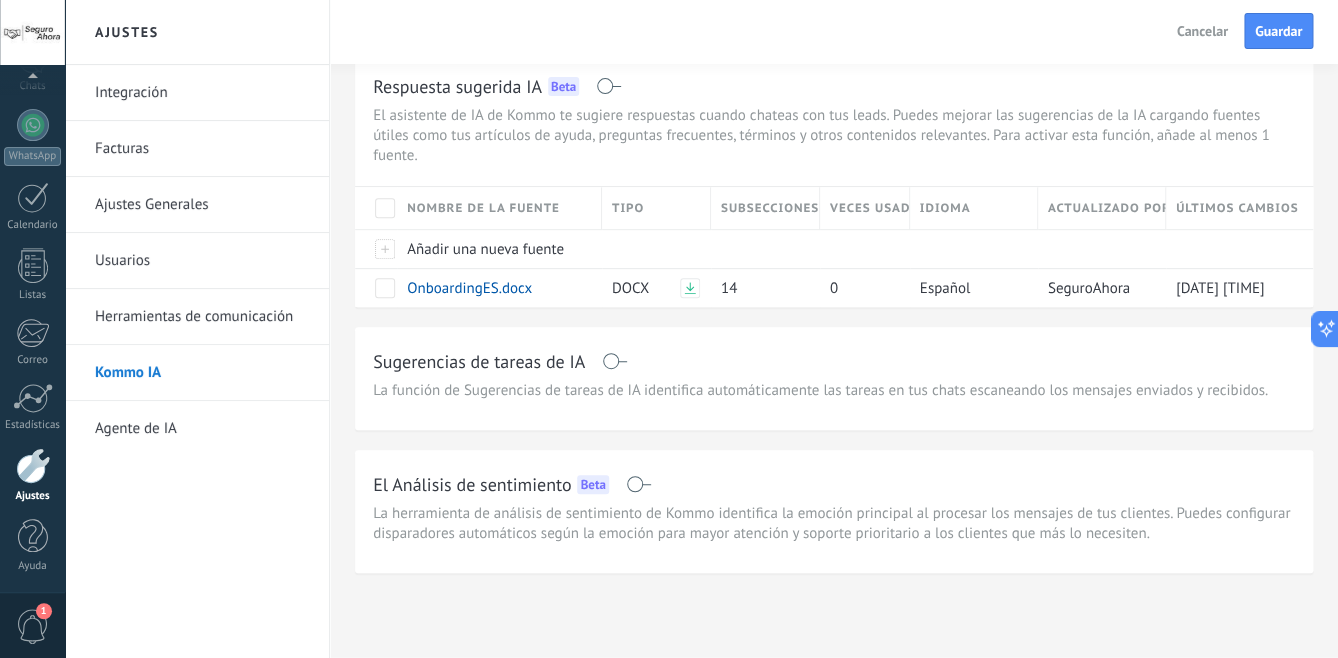 scroll, scrollTop: 154, scrollLeft: 0, axis: vertical 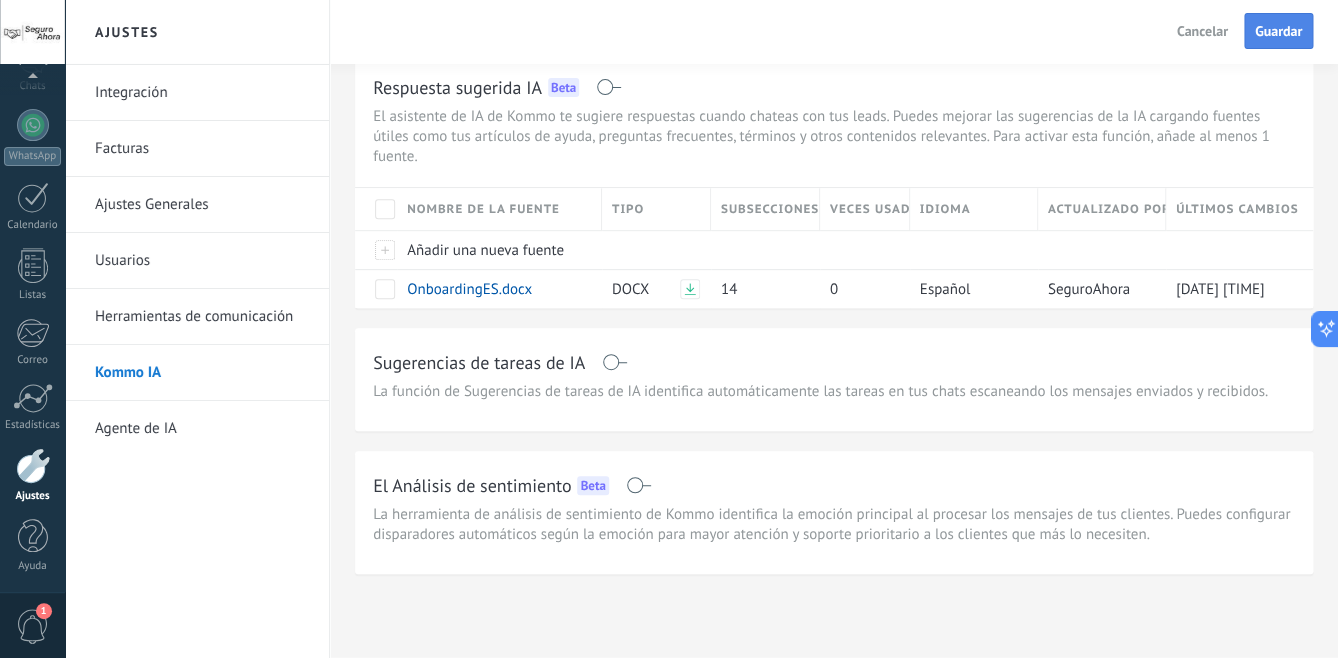 click on "Guardar" at bounding box center [1278, 31] 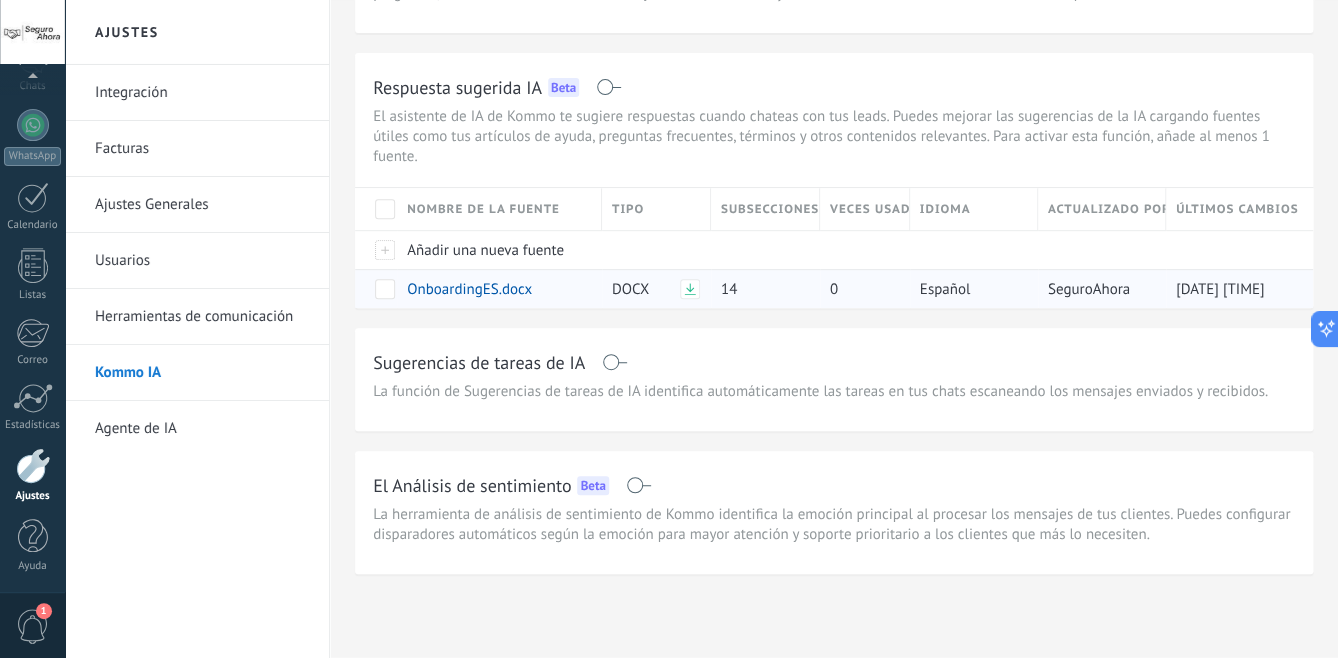 click at bounding box center [385, 289] 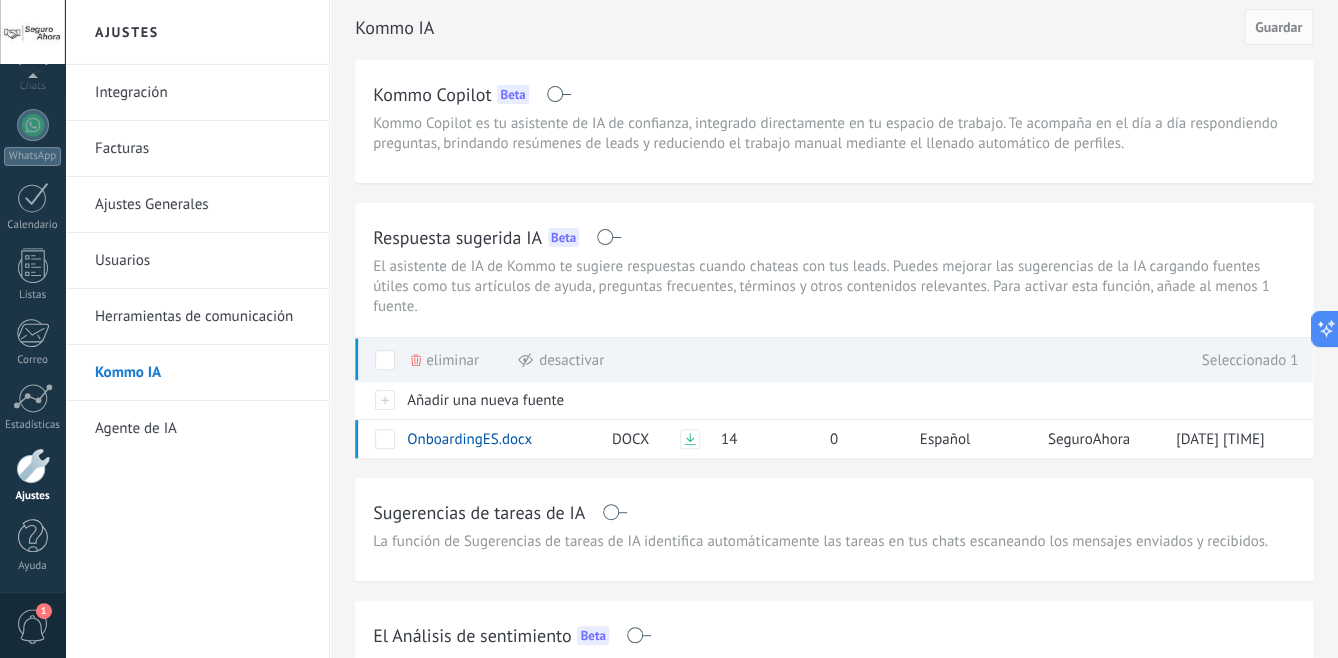 scroll, scrollTop: 1, scrollLeft: 0, axis: vertical 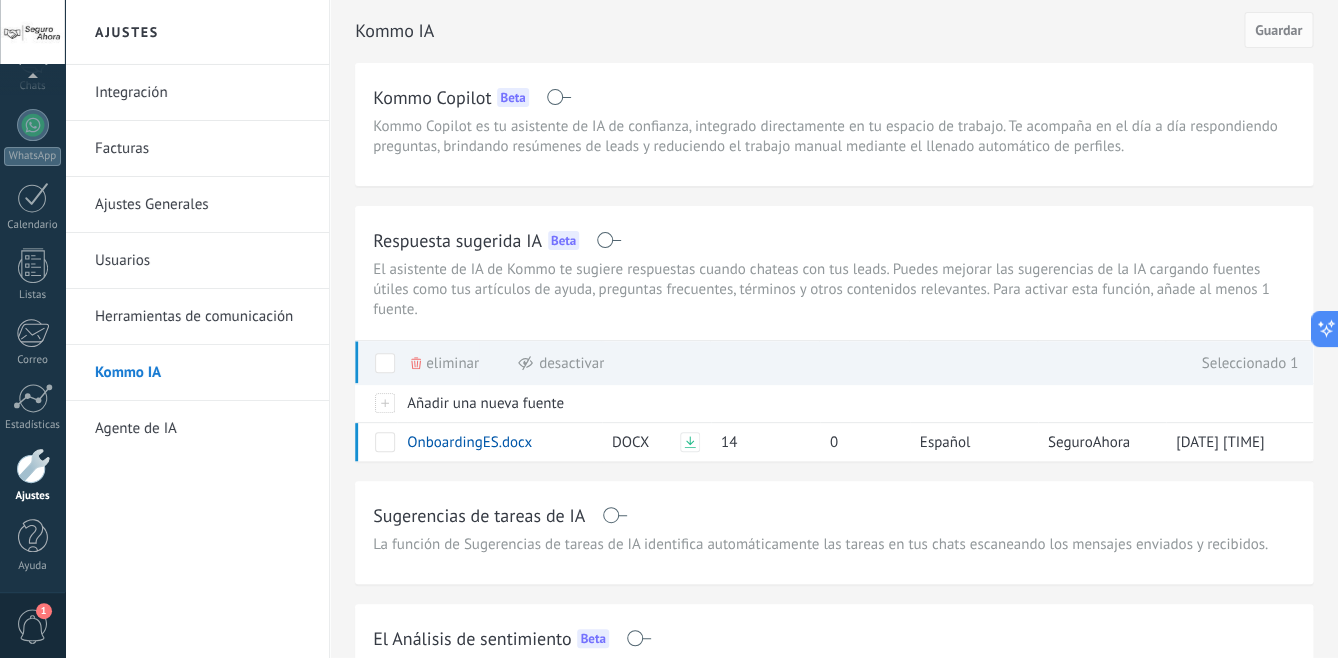click at bounding box center (385, 363) 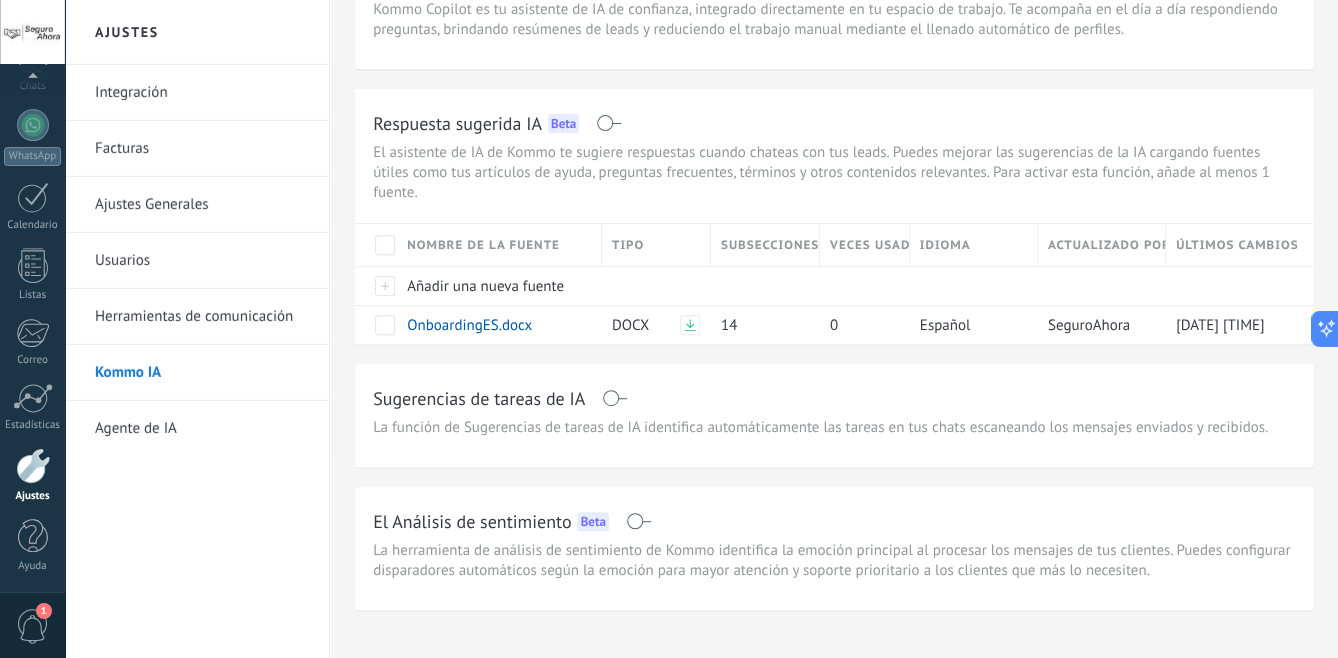 scroll, scrollTop: 111, scrollLeft: 0, axis: vertical 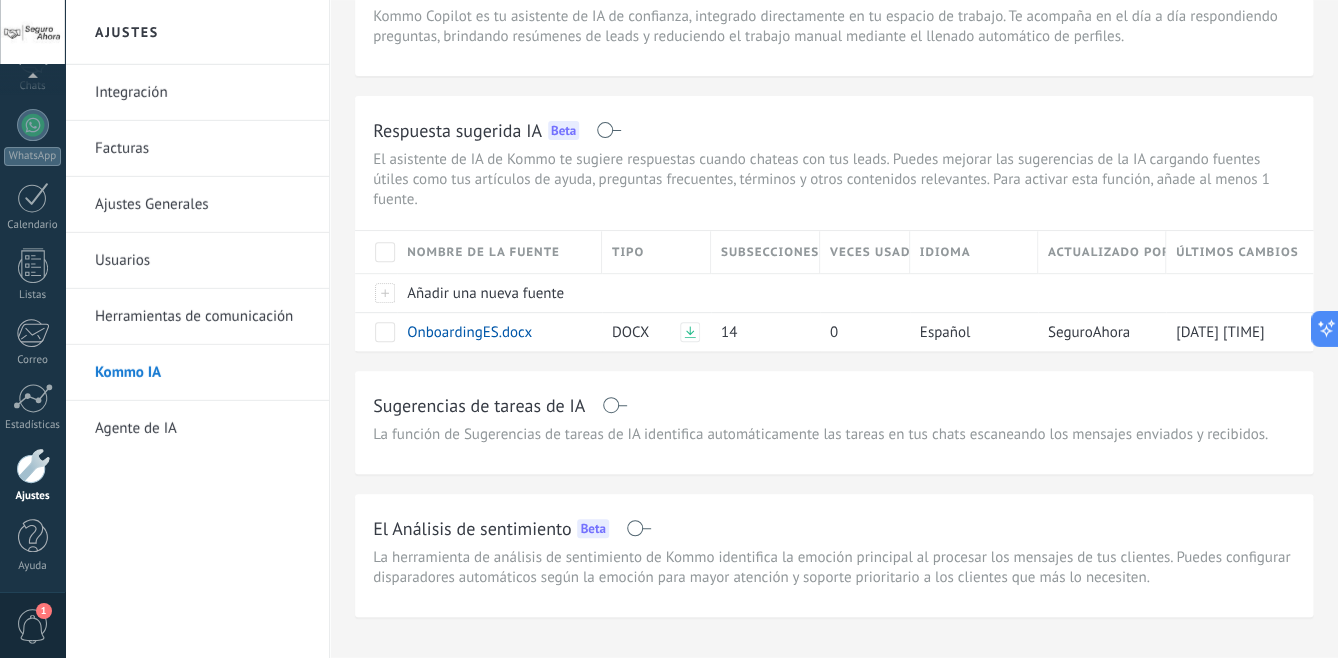 click at bounding box center (614, 405) 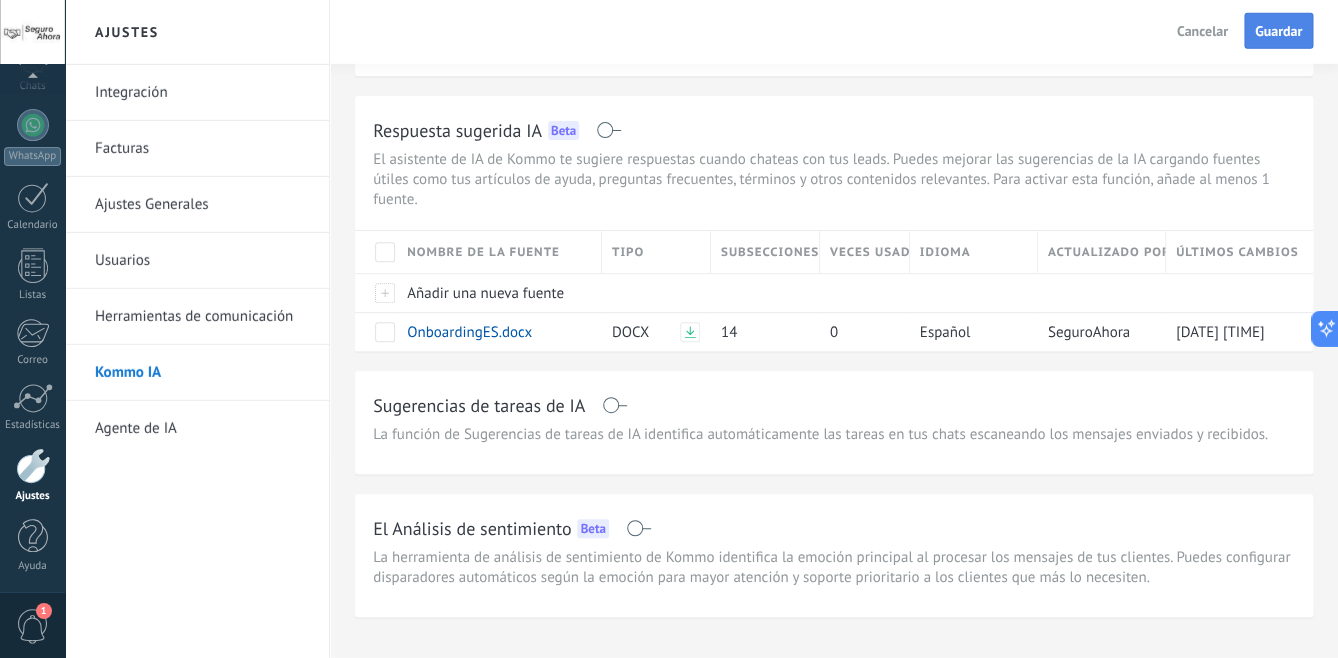 click on "Guardar" at bounding box center (1278, 31) 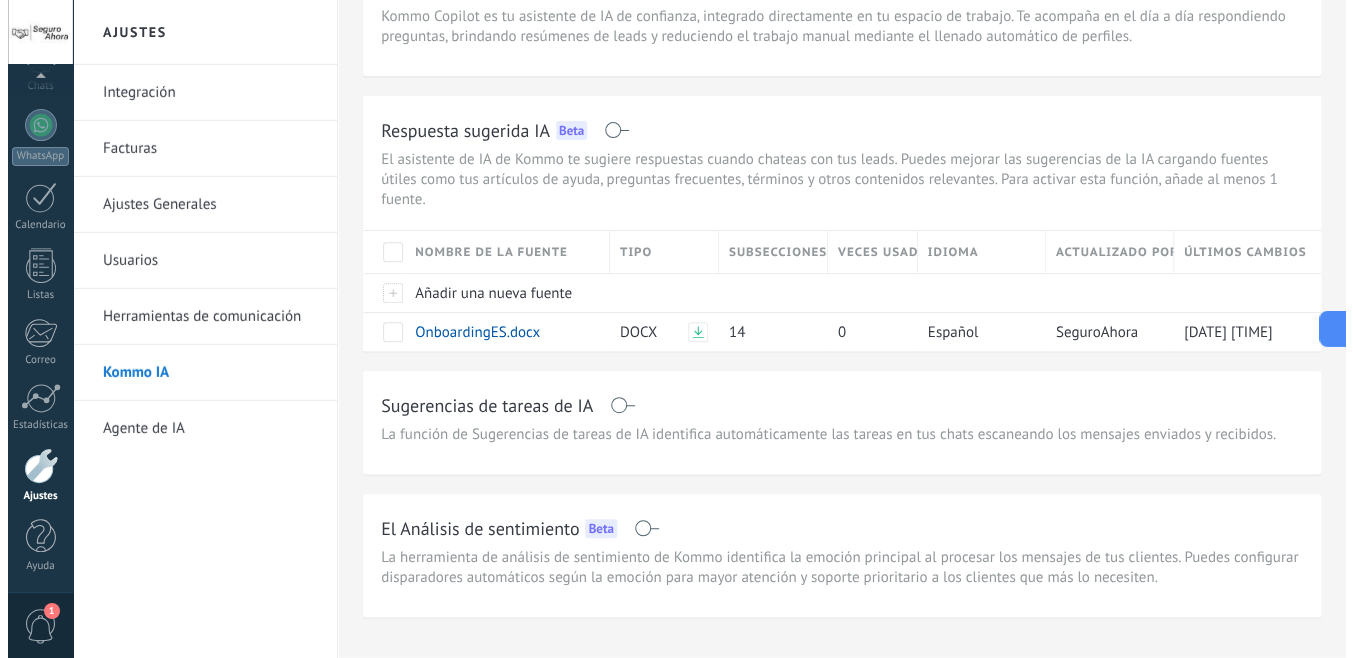 scroll, scrollTop: 0, scrollLeft: 0, axis: both 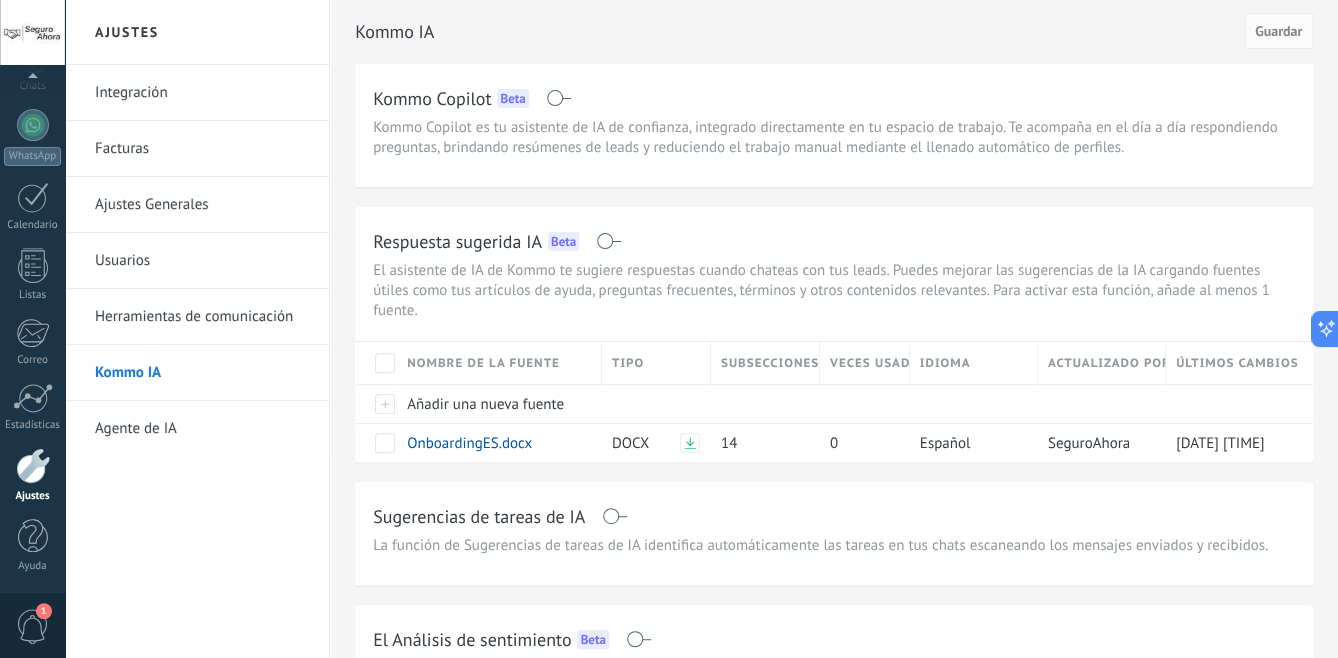 click on "1" at bounding box center (33, 626) 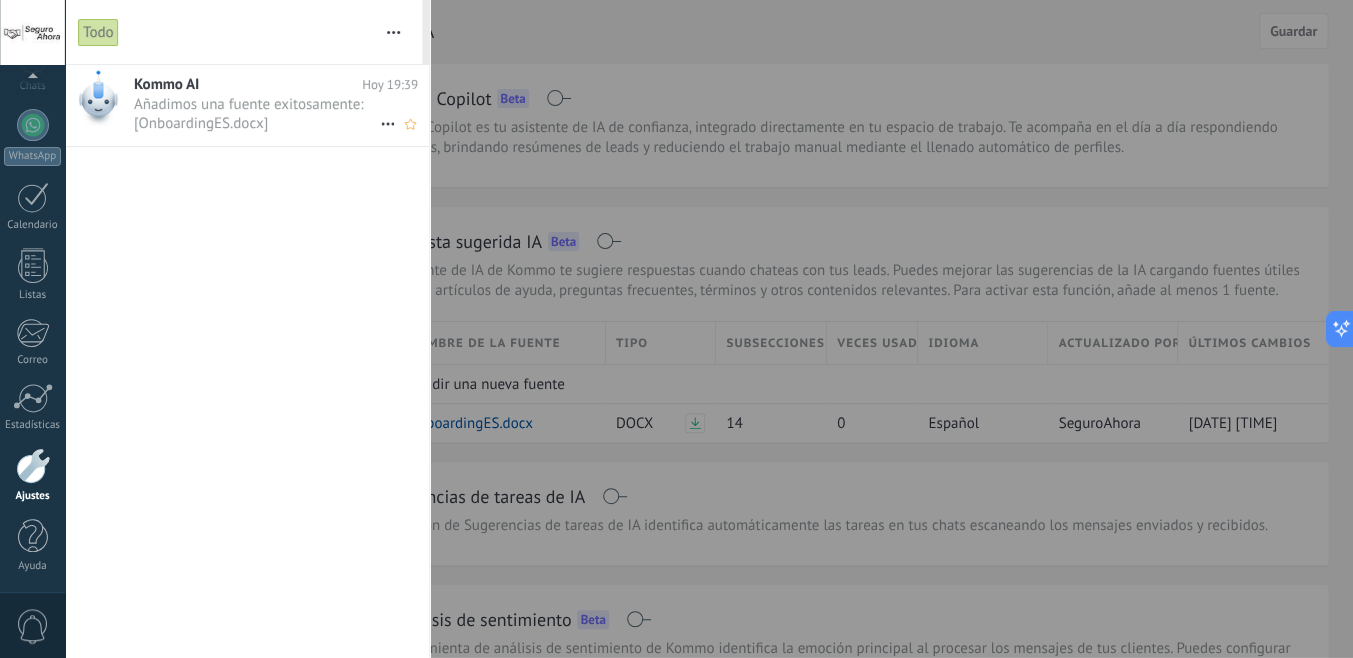 click on "Añadimos una fuente exitosamente: [DOCUMENT]
•••" at bounding box center [257, 114] 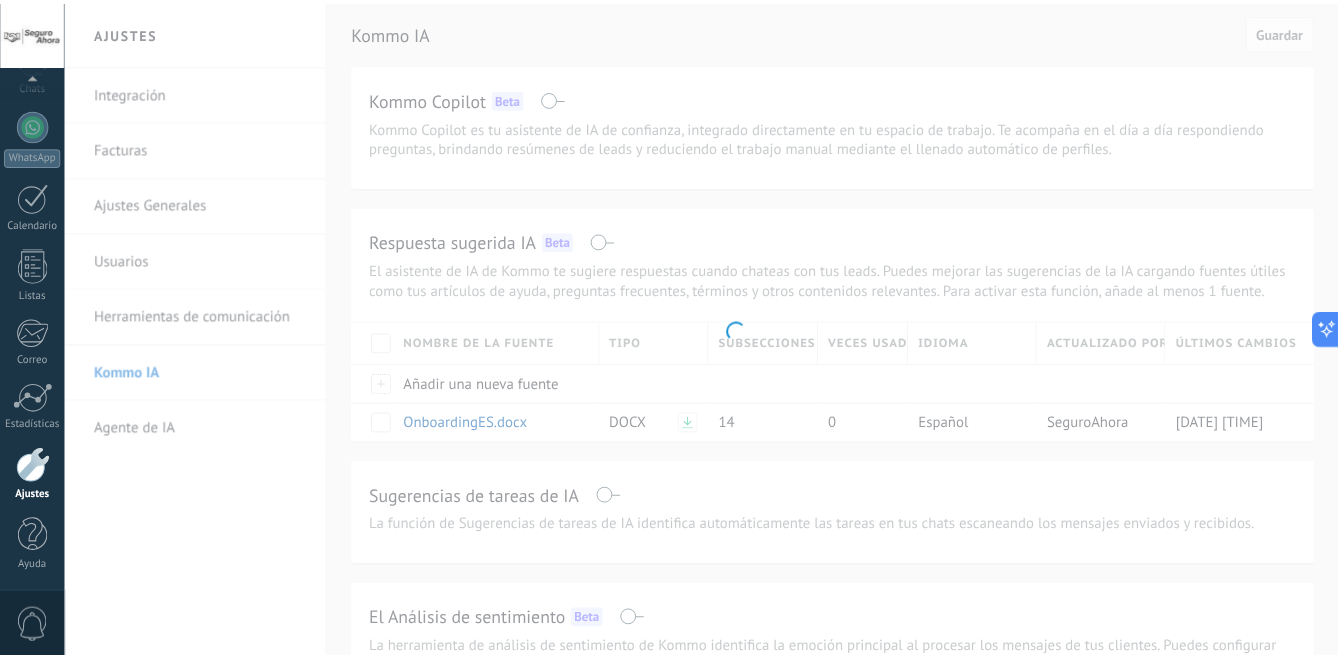 scroll, scrollTop: 175, scrollLeft: 0, axis: vertical 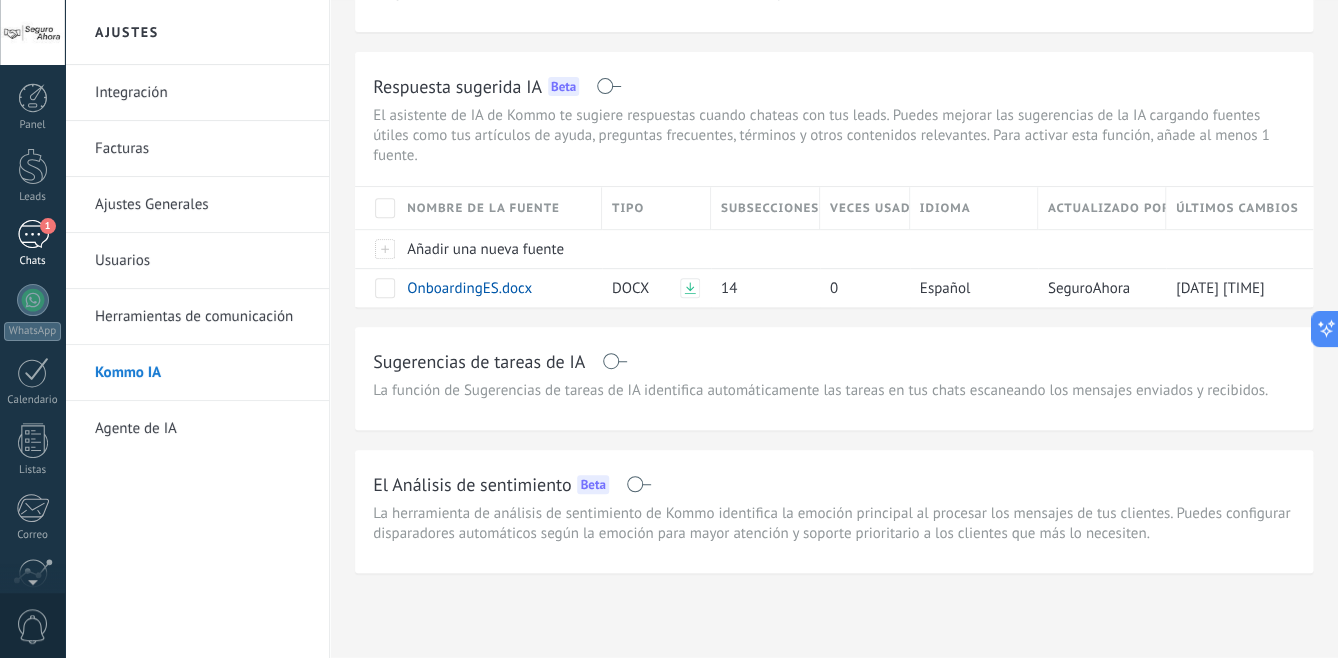 click on "1" at bounding box center [33, 234] 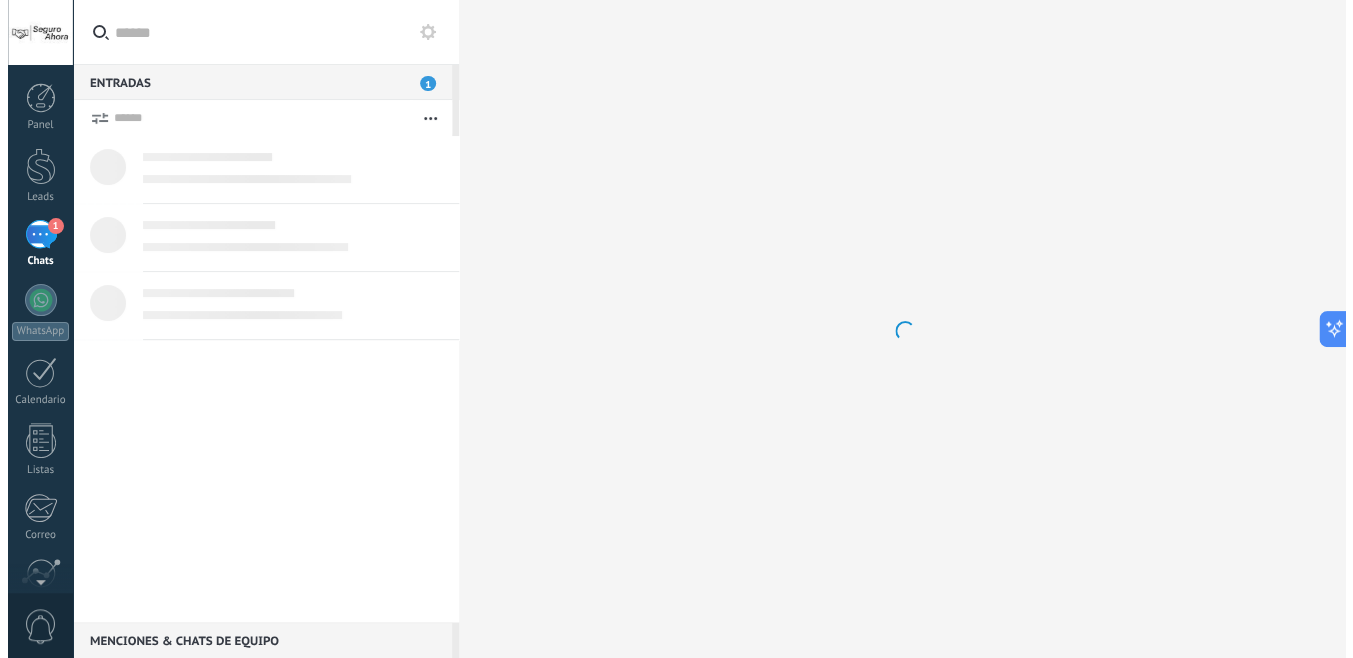 scroll, scrollTop: 0, scrollLeft: 0, axis: both 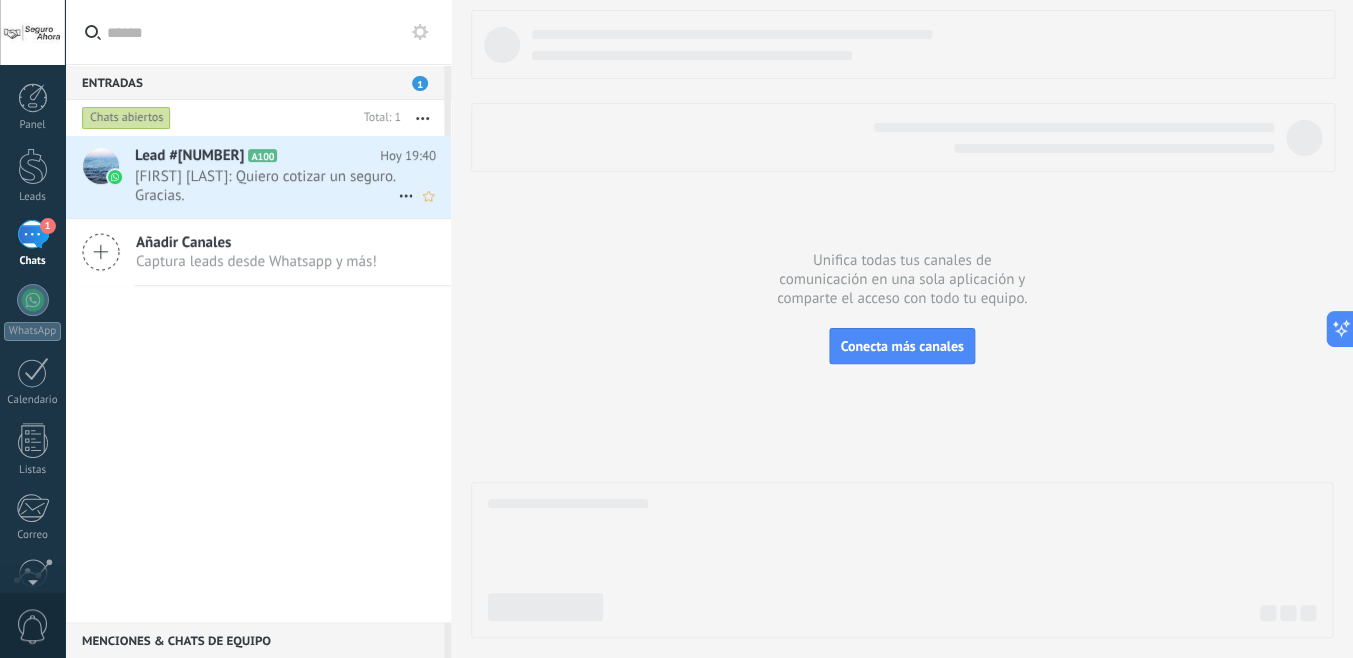 click on "[FIRST] [LAST]: Quiero cotizar un seguro. Gracias." at bounding box center (266, 186) 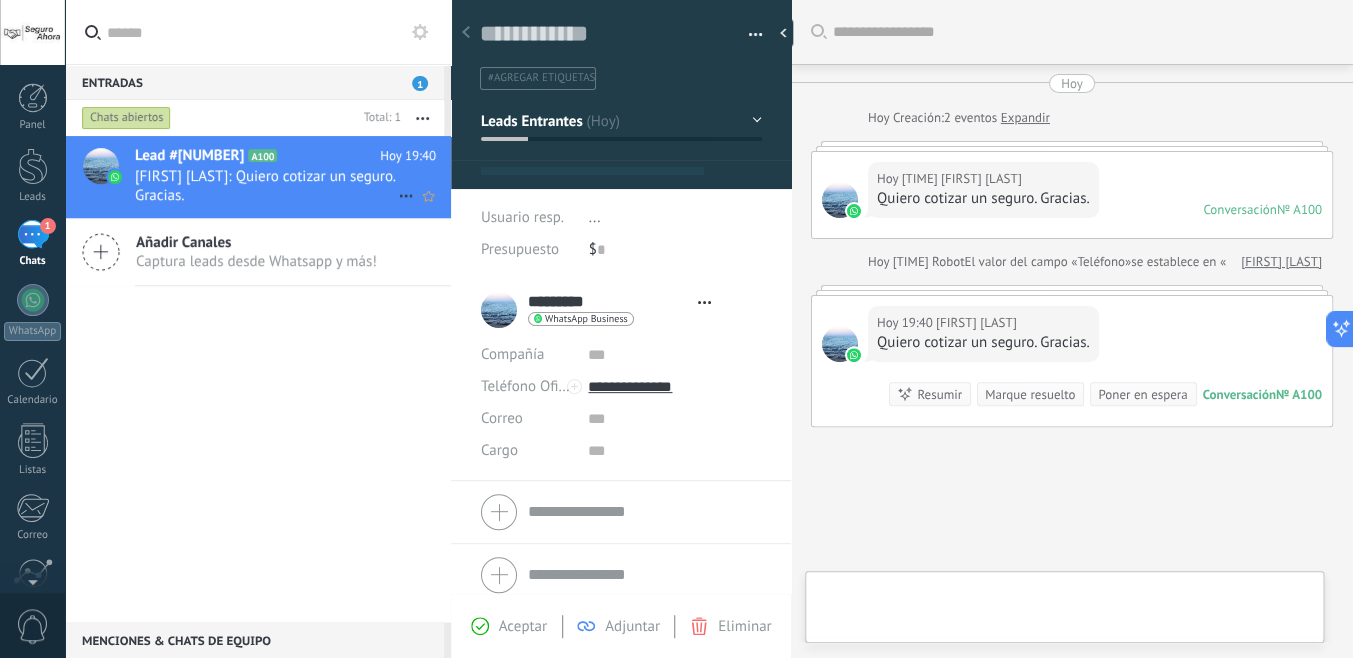type on "**********" 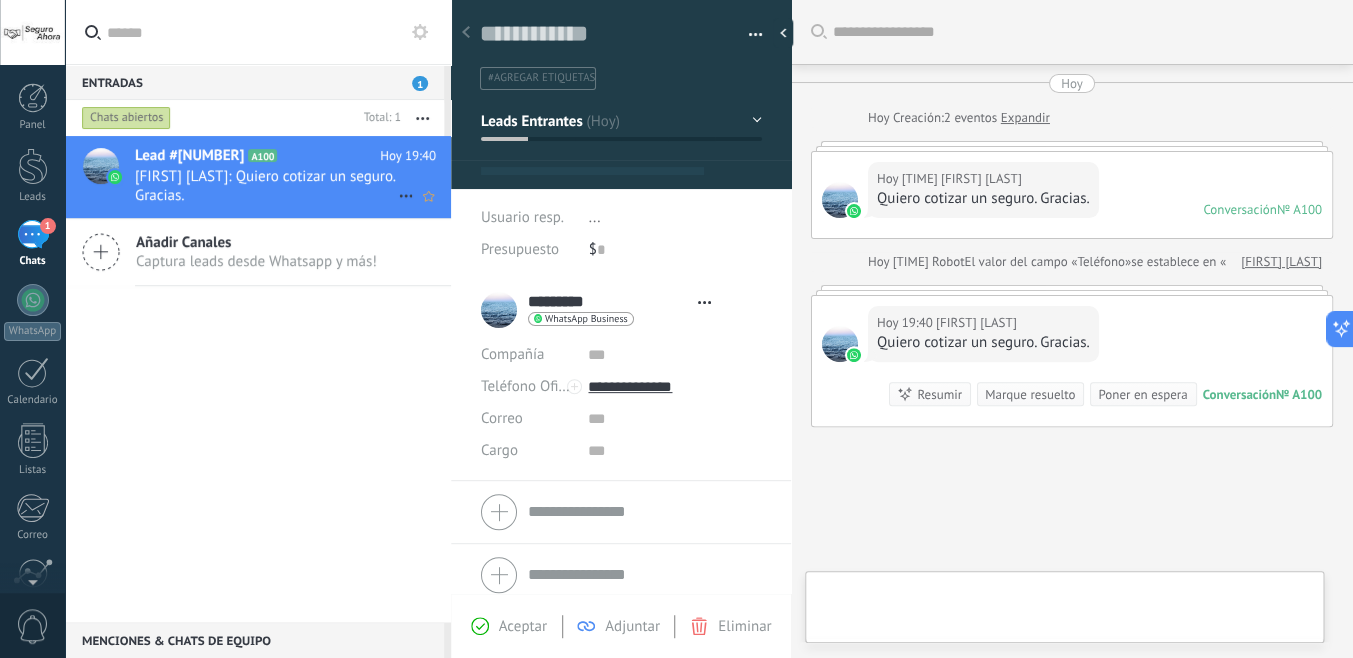 scroll, scrollTop: 30, scrollLeft: 0, axis: vertical 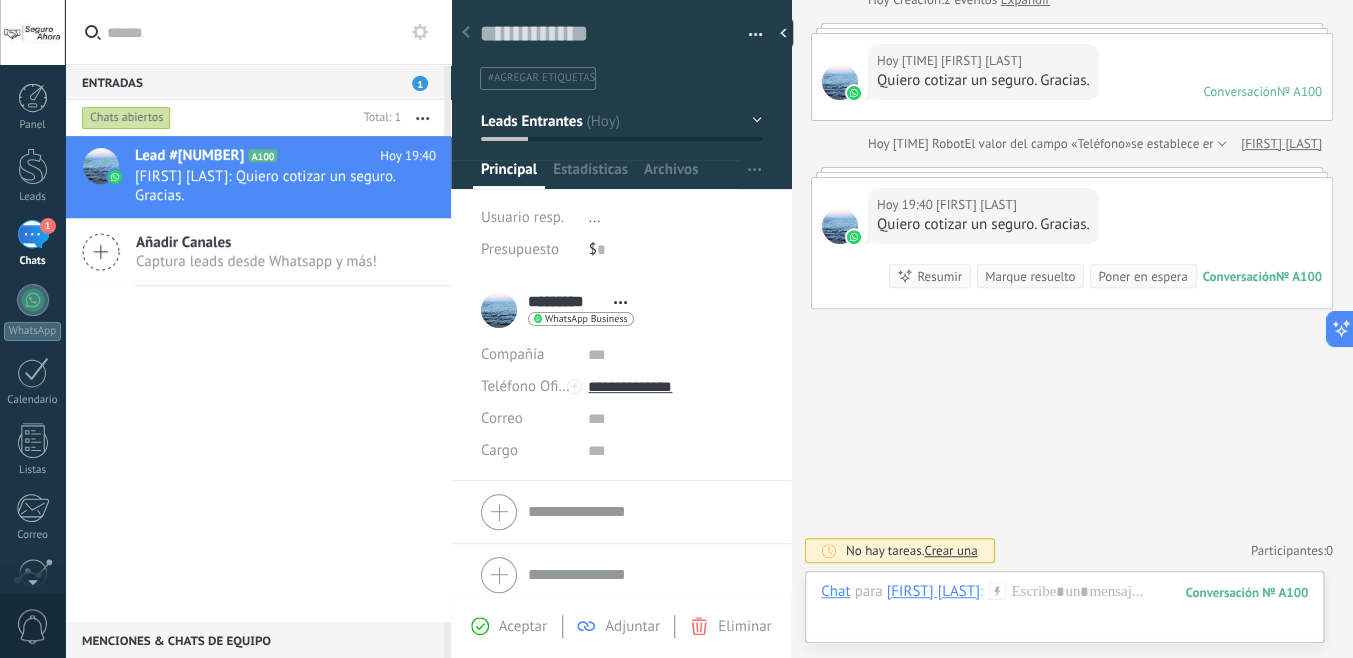 click on "Crear una" at bounding box center (950, 550) 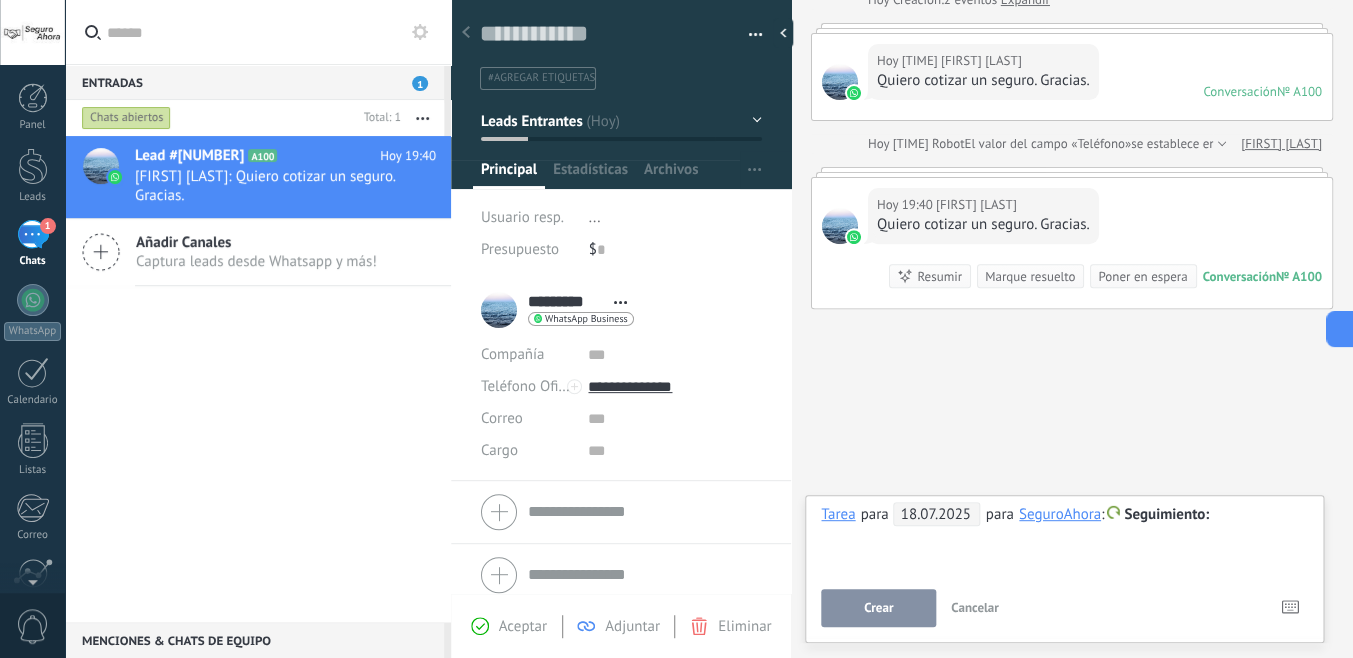 click on "Crear" at bounding box center (878, 608) 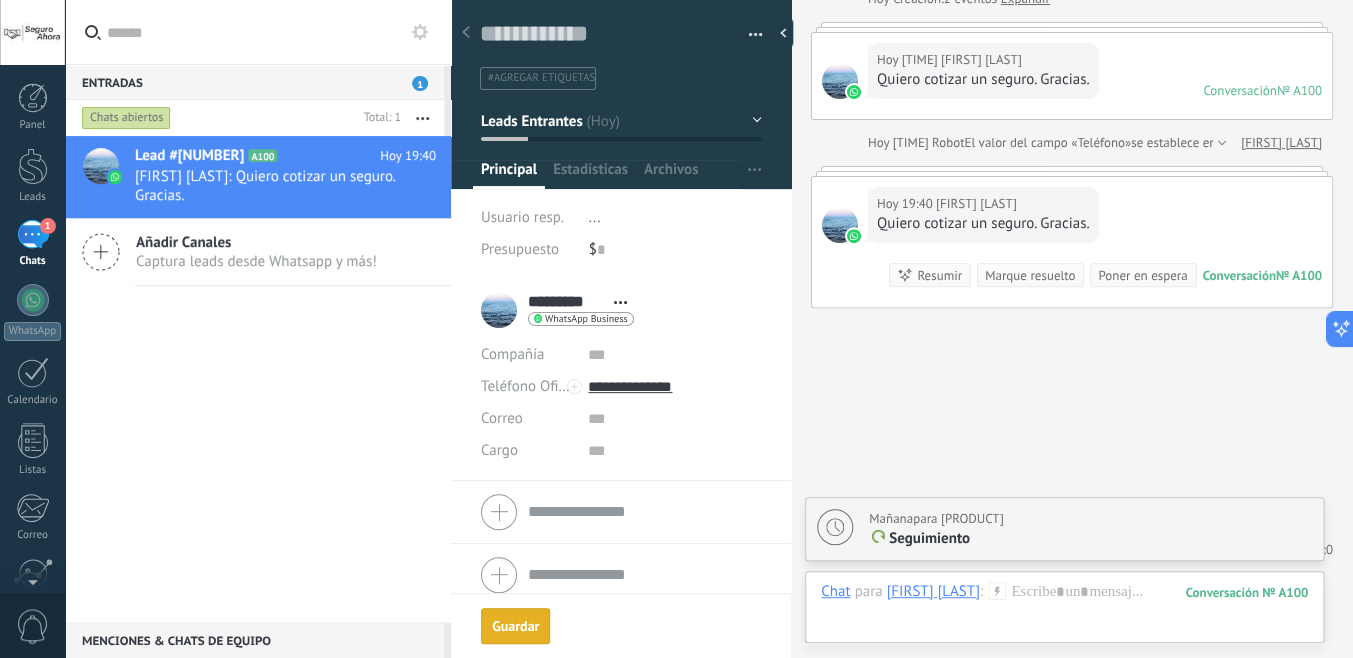 scroll, scrollTop: 30, scrollLeft: 0, axis: vertical 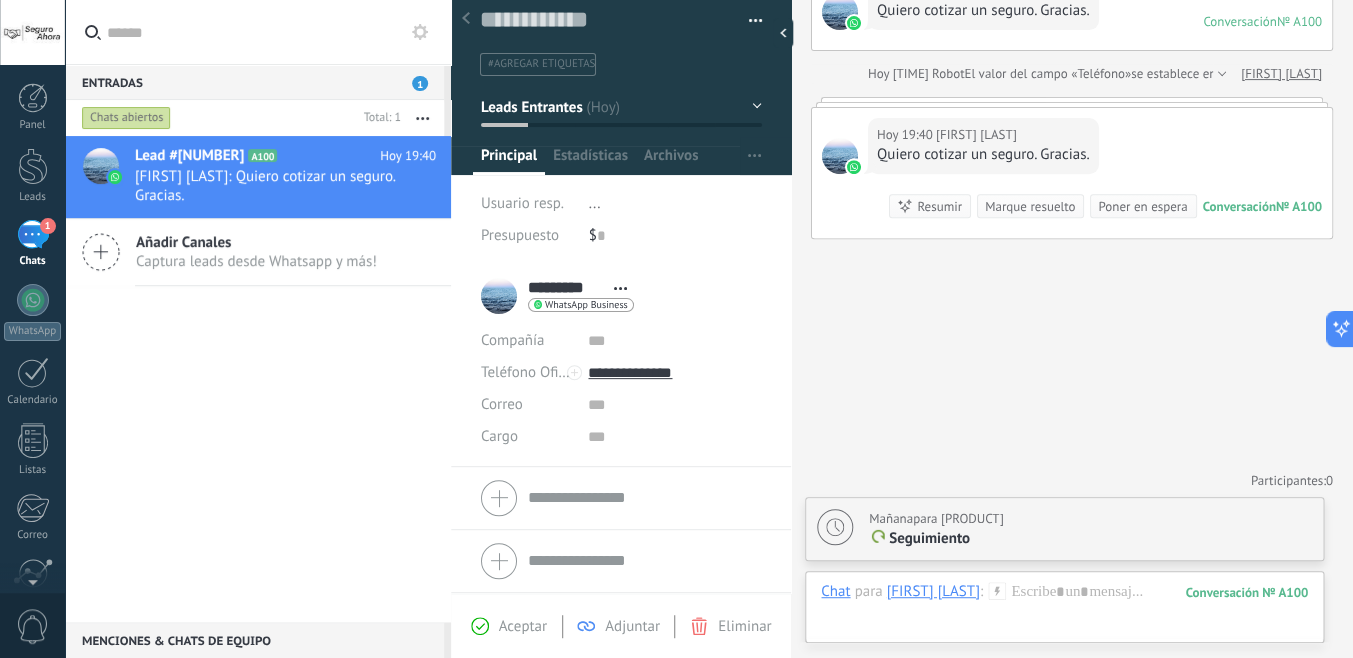 click at bounding box center [644, 497] 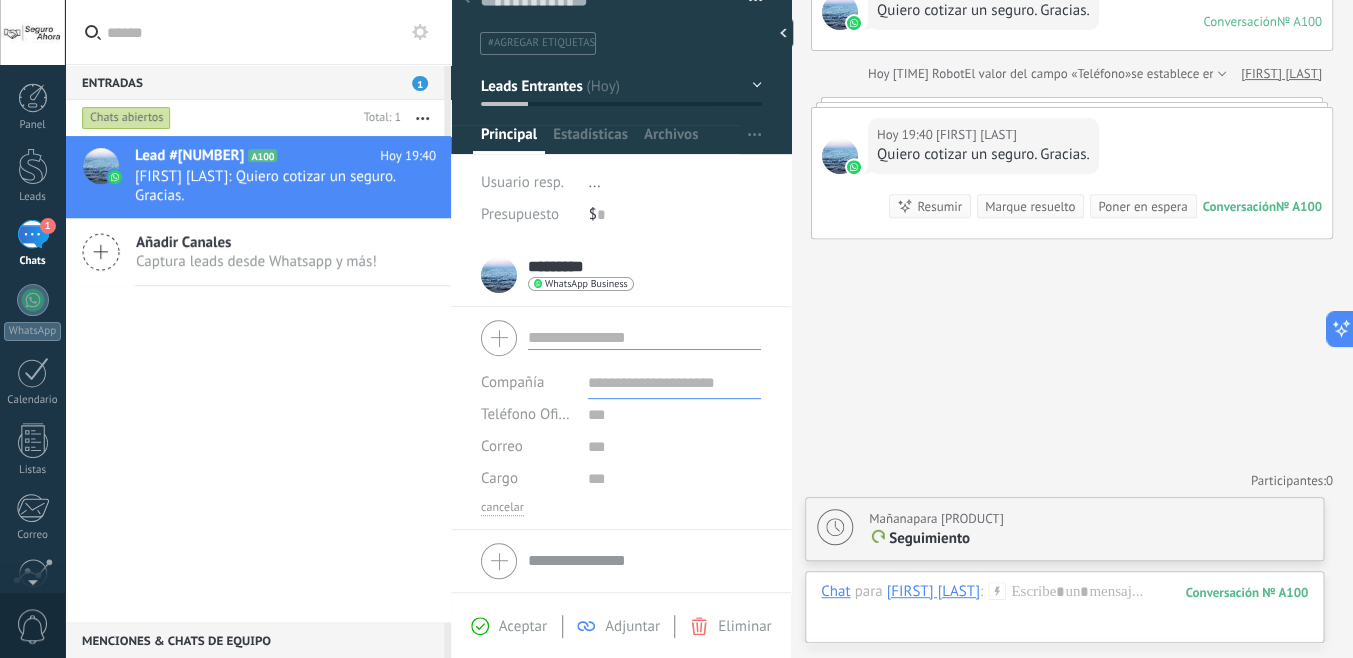scroll, scrollTop: 0, scrollLeft: 0, axis: both 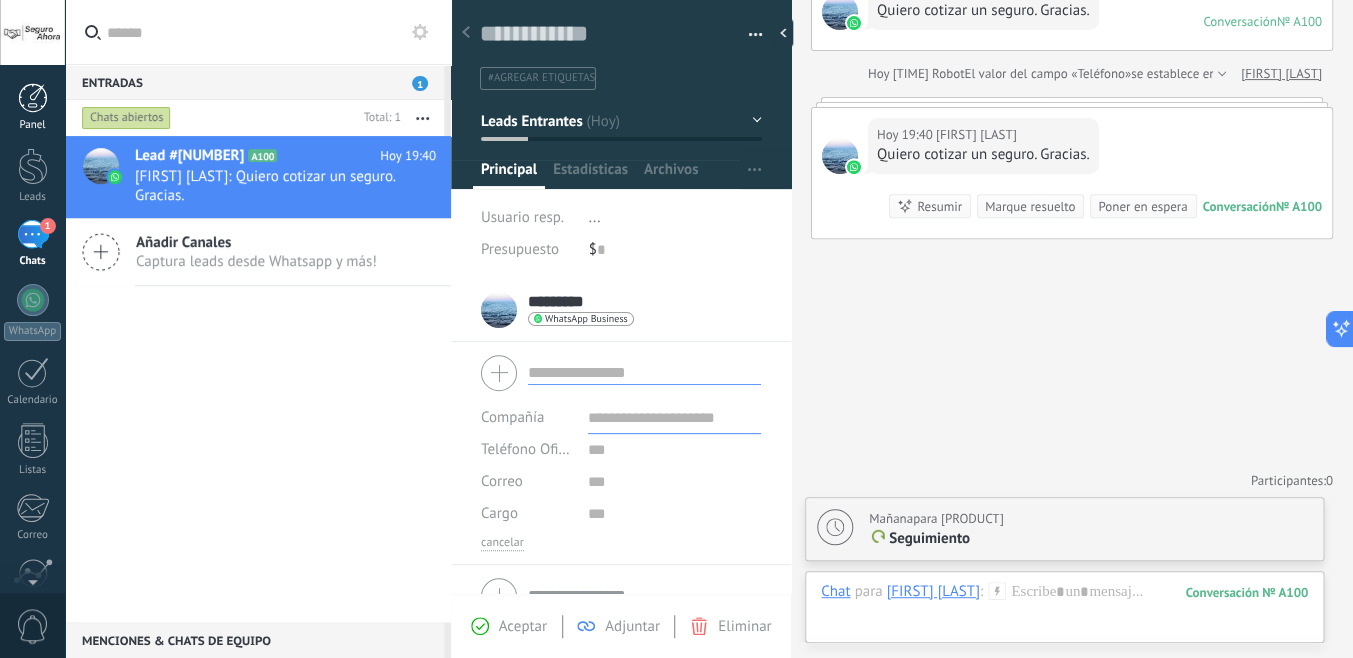 click at bounding box center [33, 98] 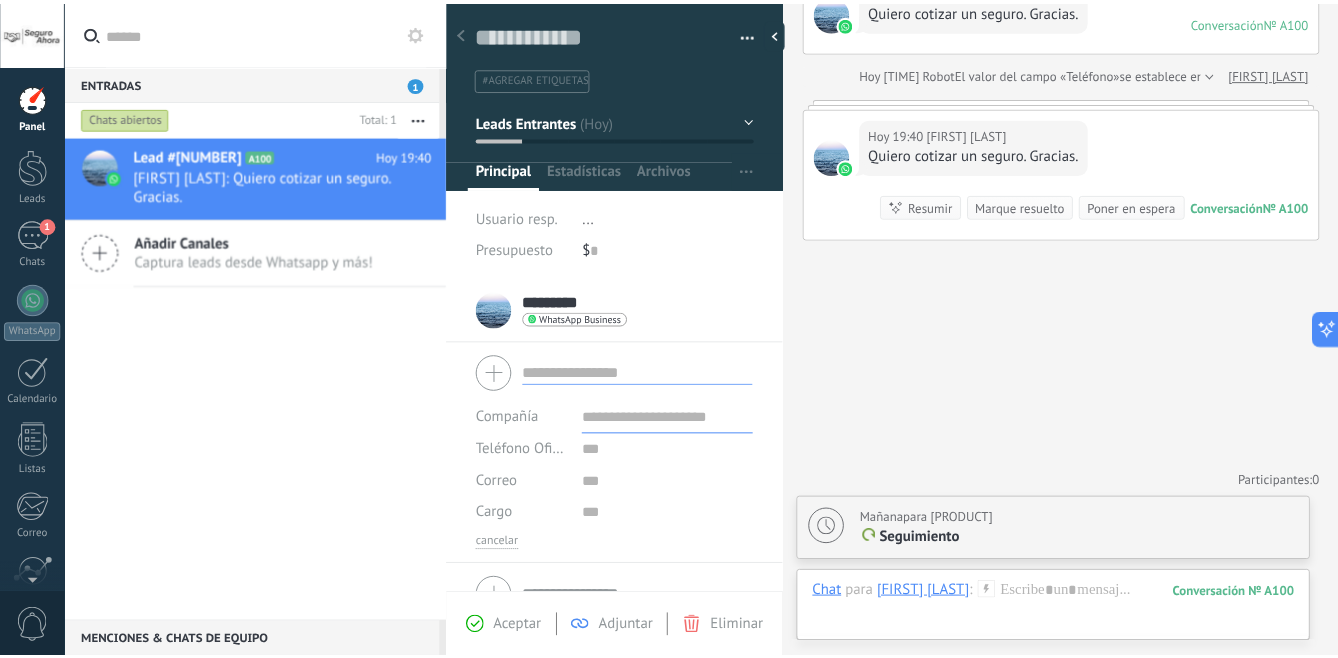 scroll, scrollTop: 189, scrollLeft: 0, axis: vertical 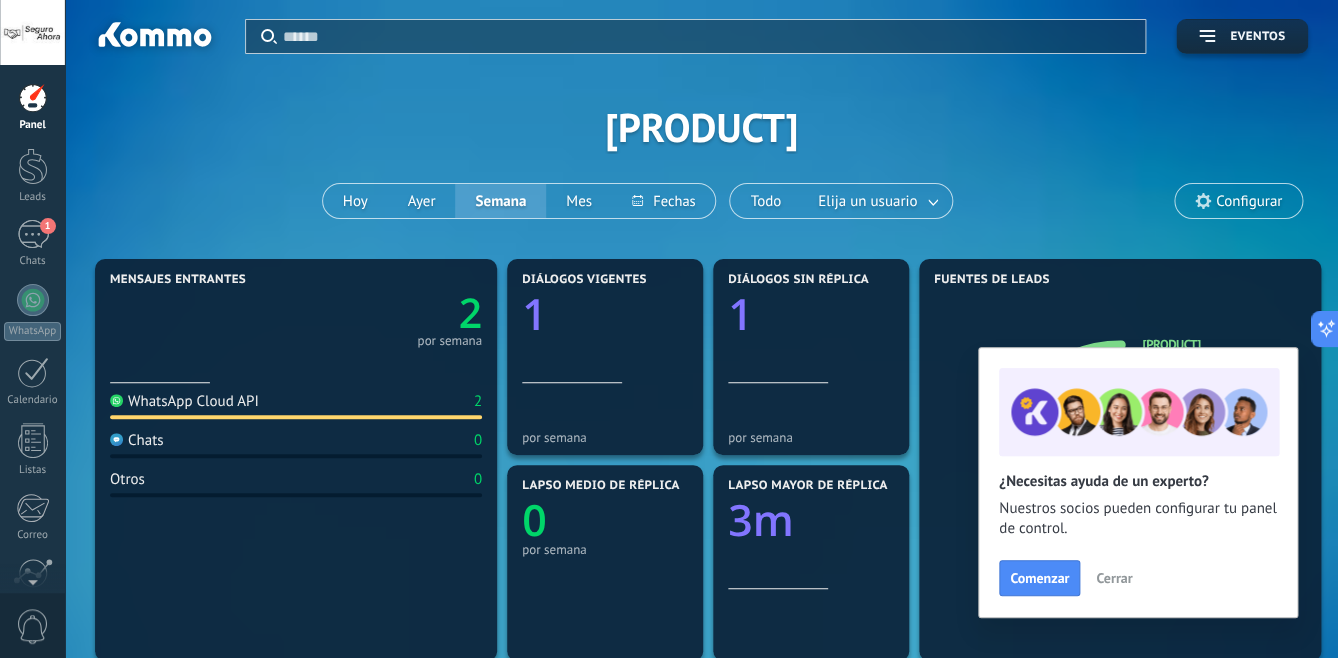 click on "Cerrar" at bounding box center [1114, 578] 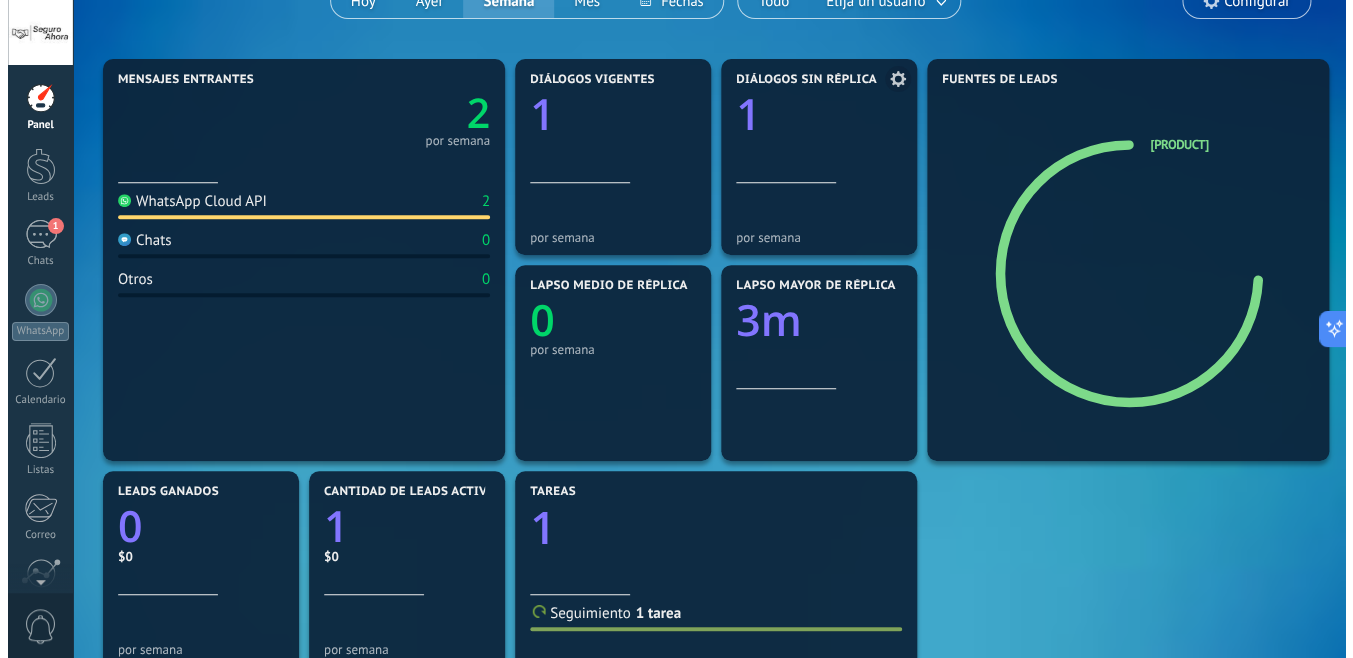 scroll, scrollTop: 0, scrollLeft: 0, axis: both 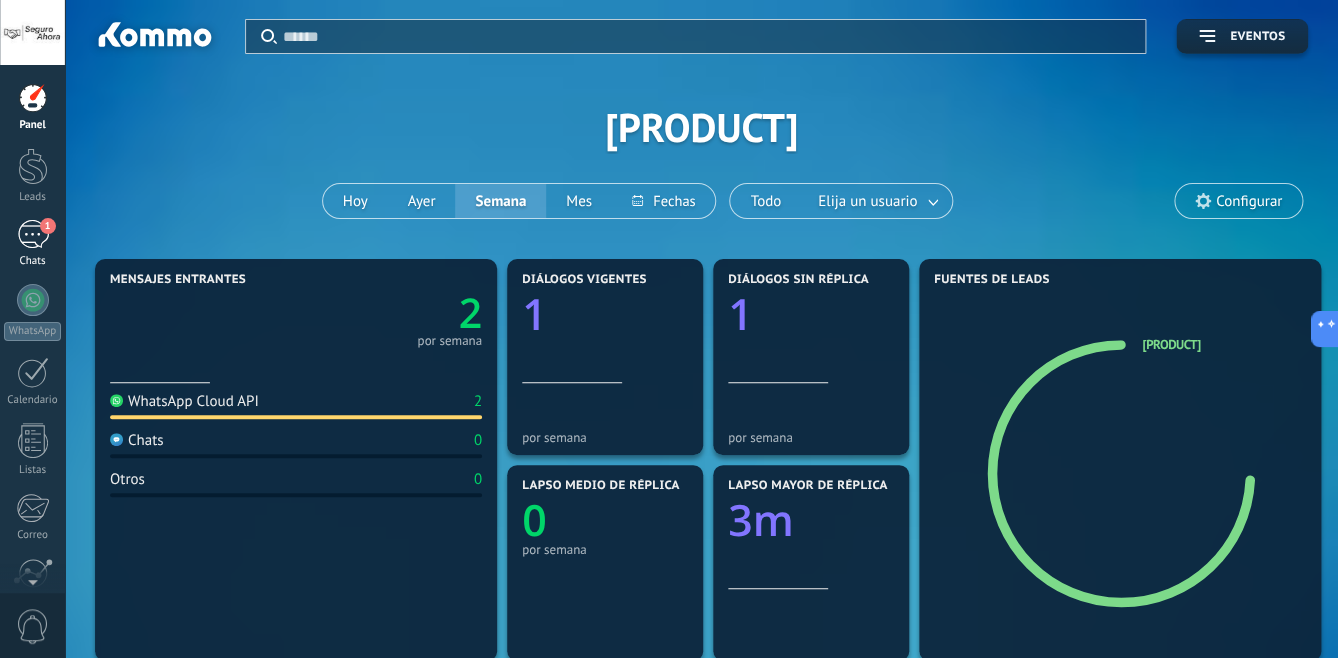click on "1" at bounding box center [33, 234] 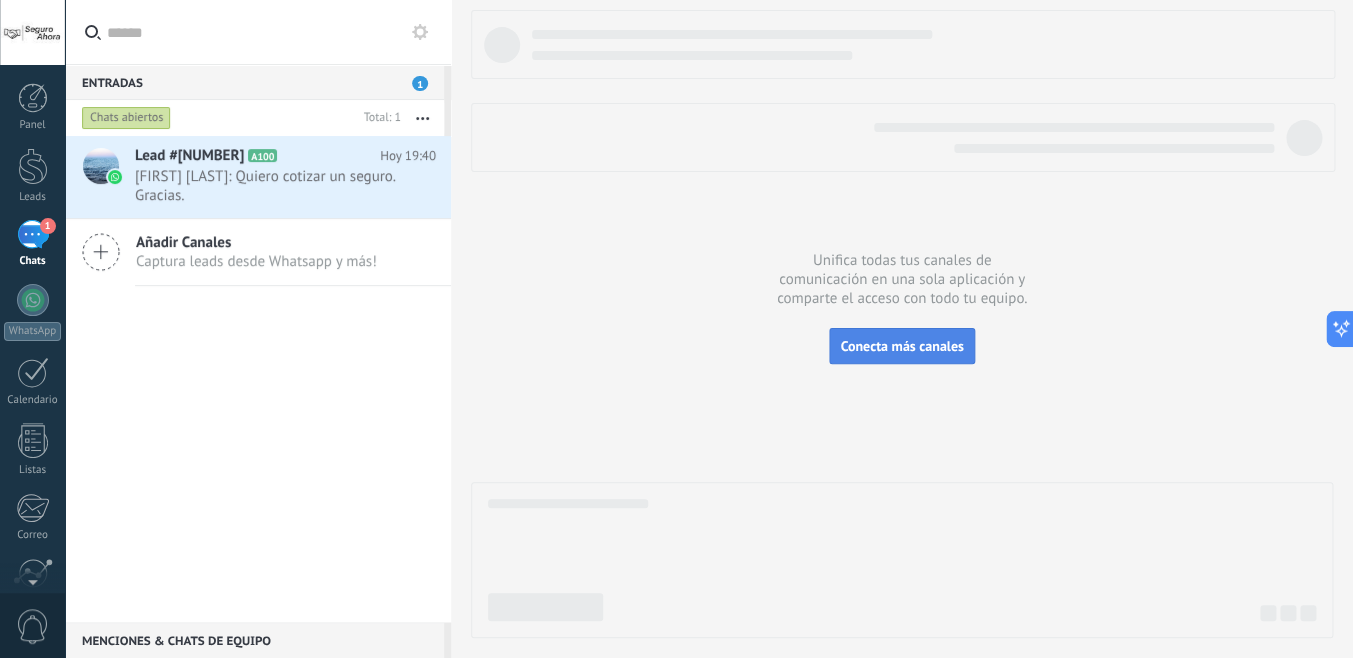 click on "Conecta más canales" at bounding box center [901, 346] 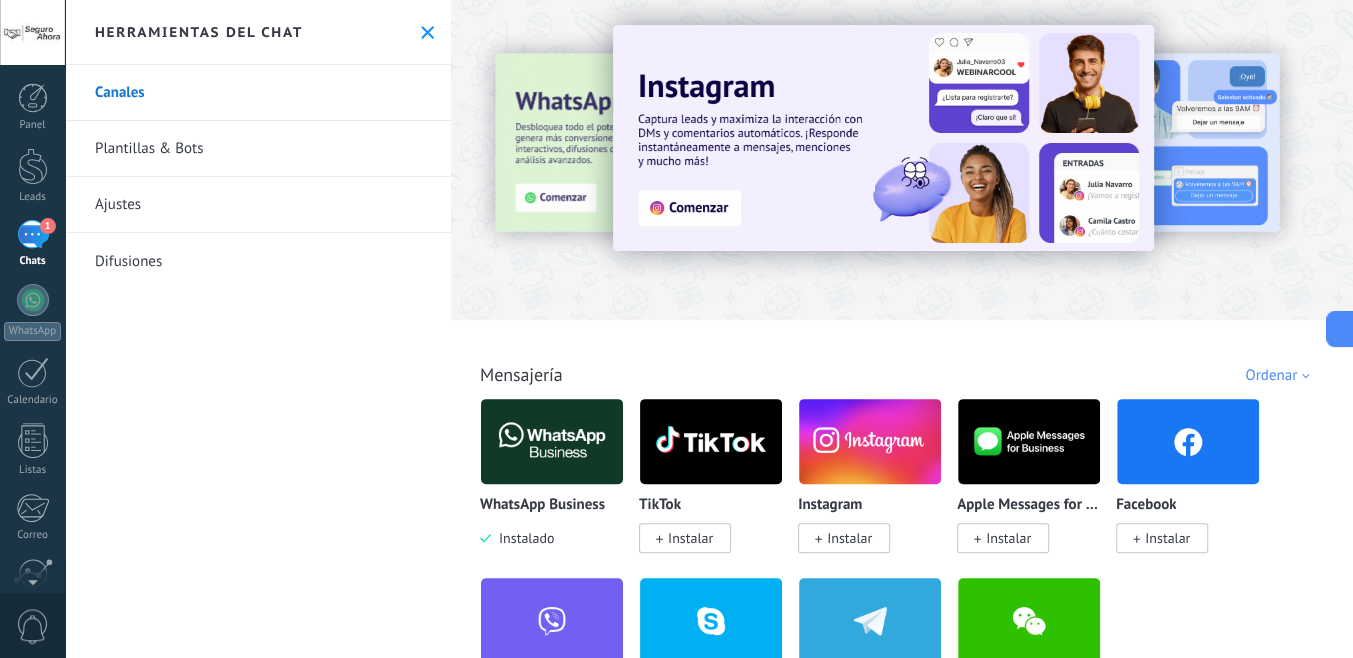 scroll, scrollTop: 4, scrollLeft: 0, axis: vertical 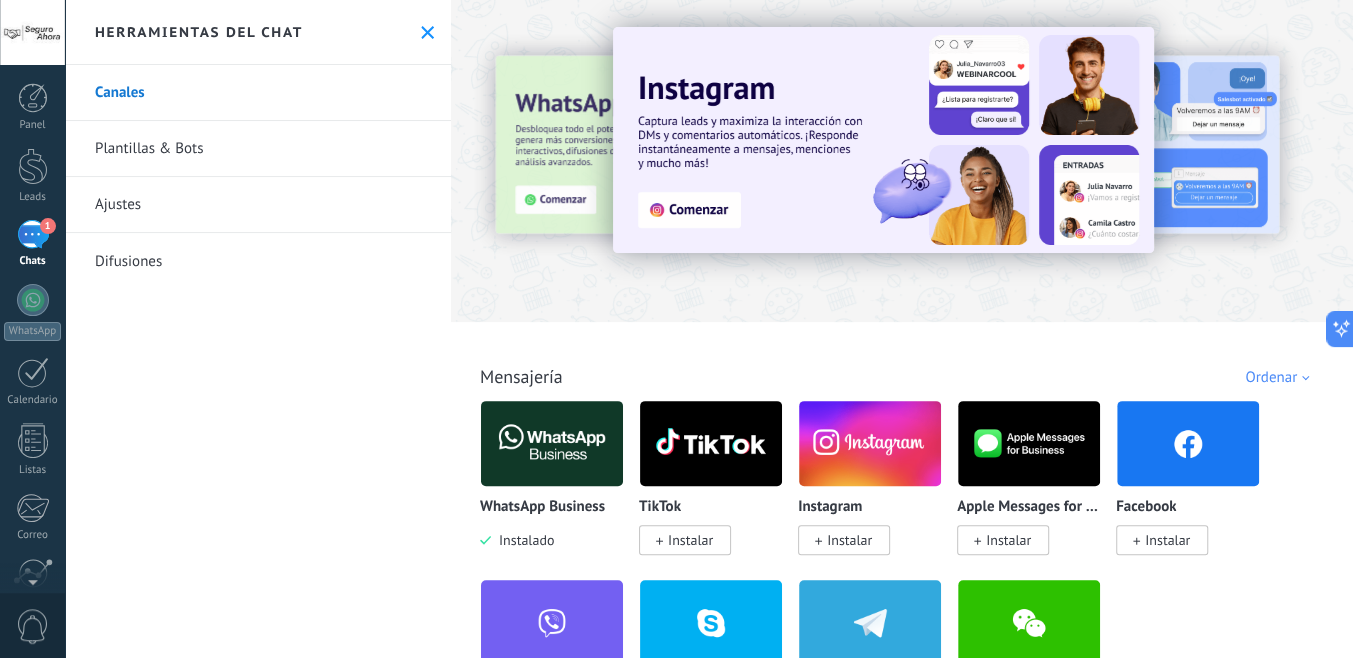 click on "Plantillas & Bots" at bounding box center [258, 149] 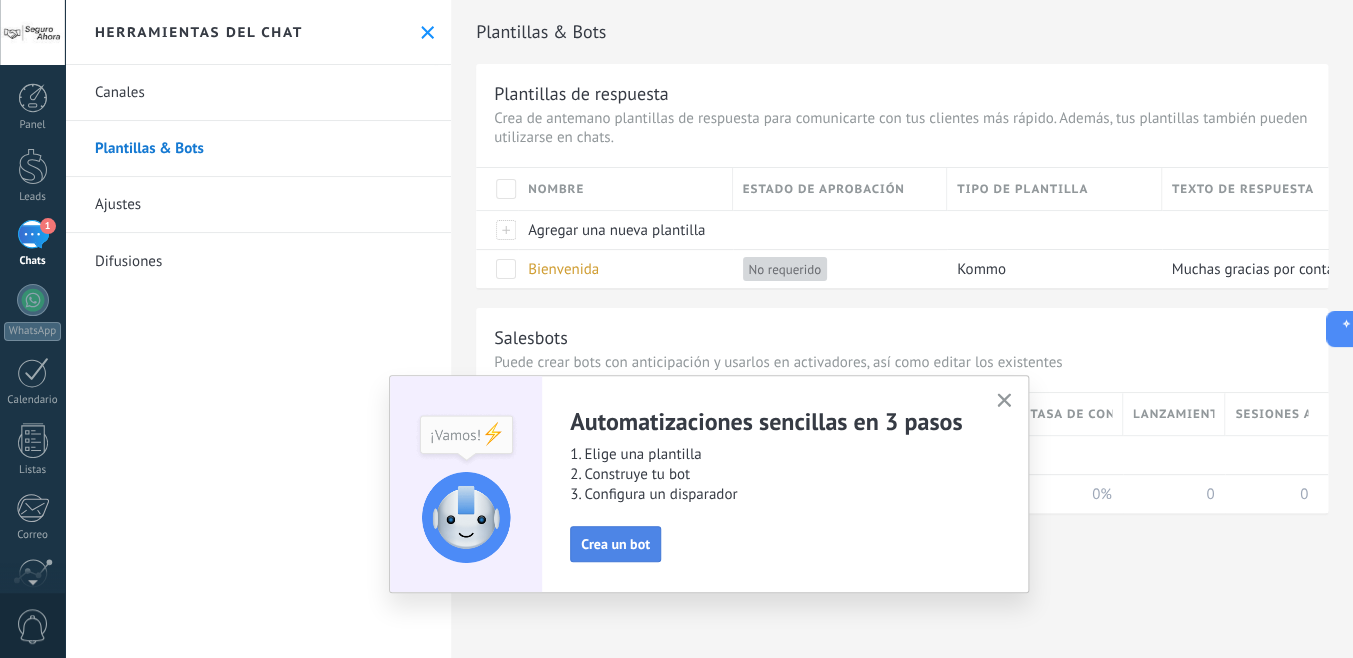 click on "Crea un bot" at bounding box center [615, 544] 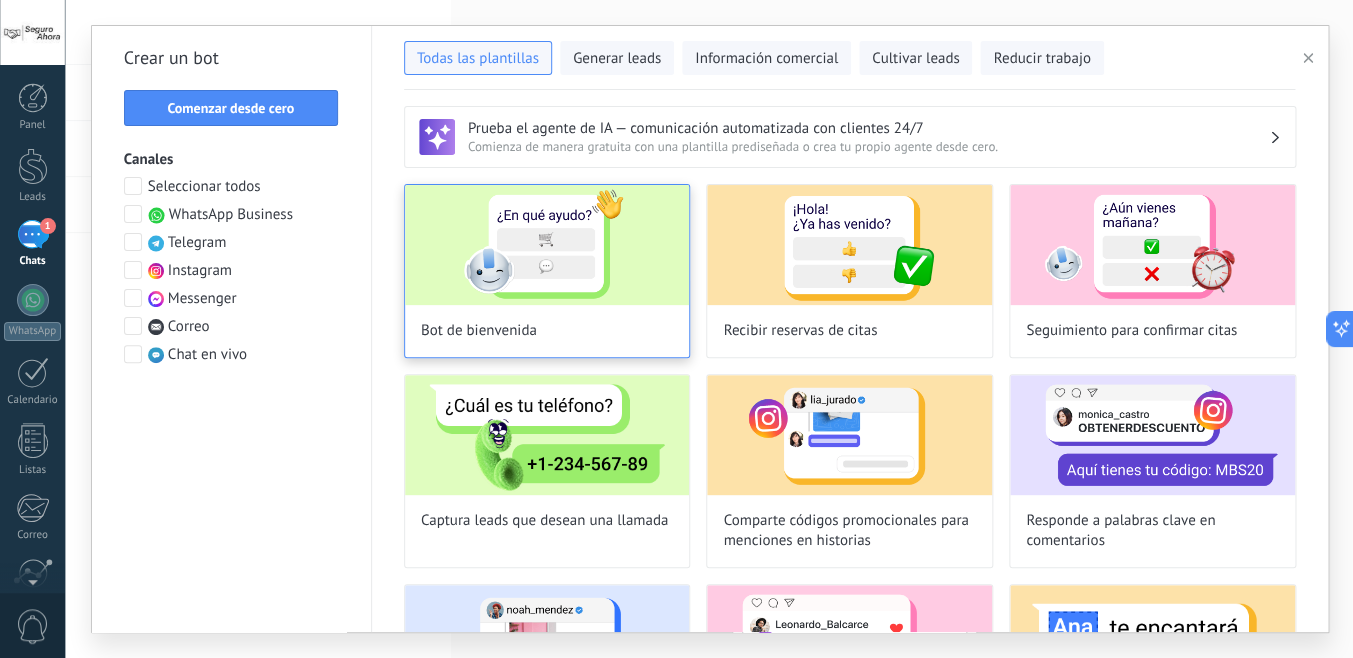 click at bounding box center (547, 245) 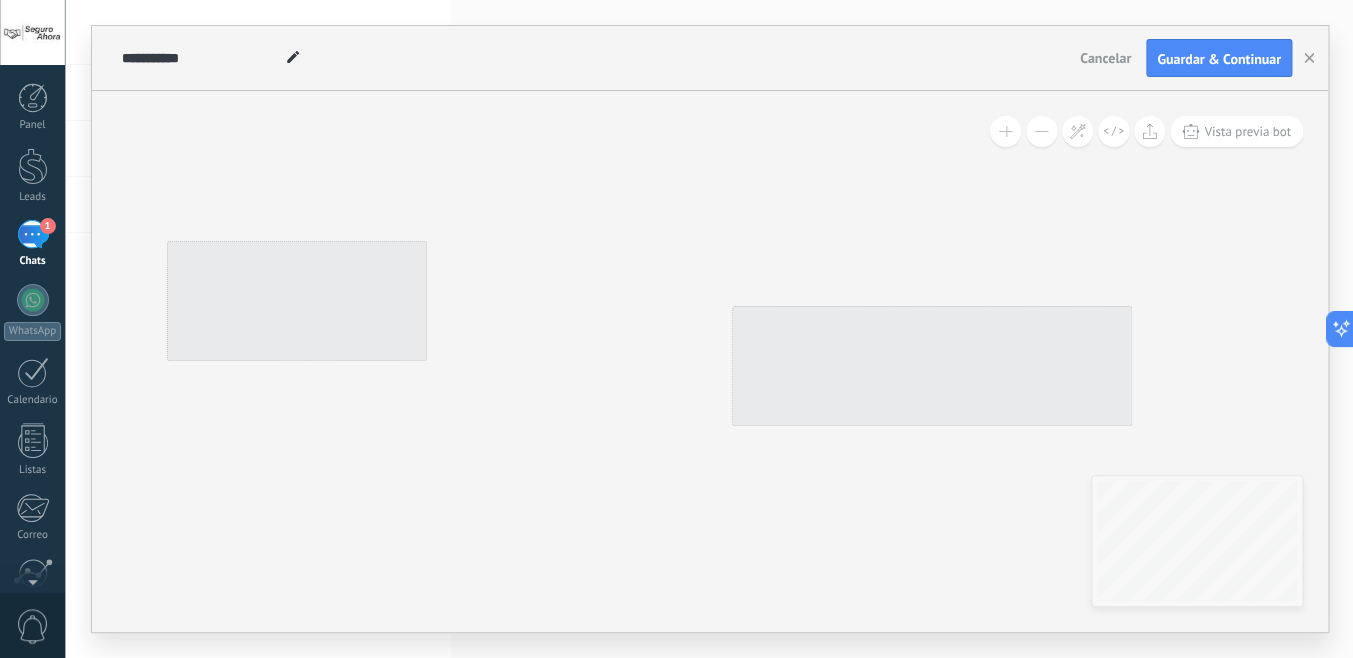 type on "**********" 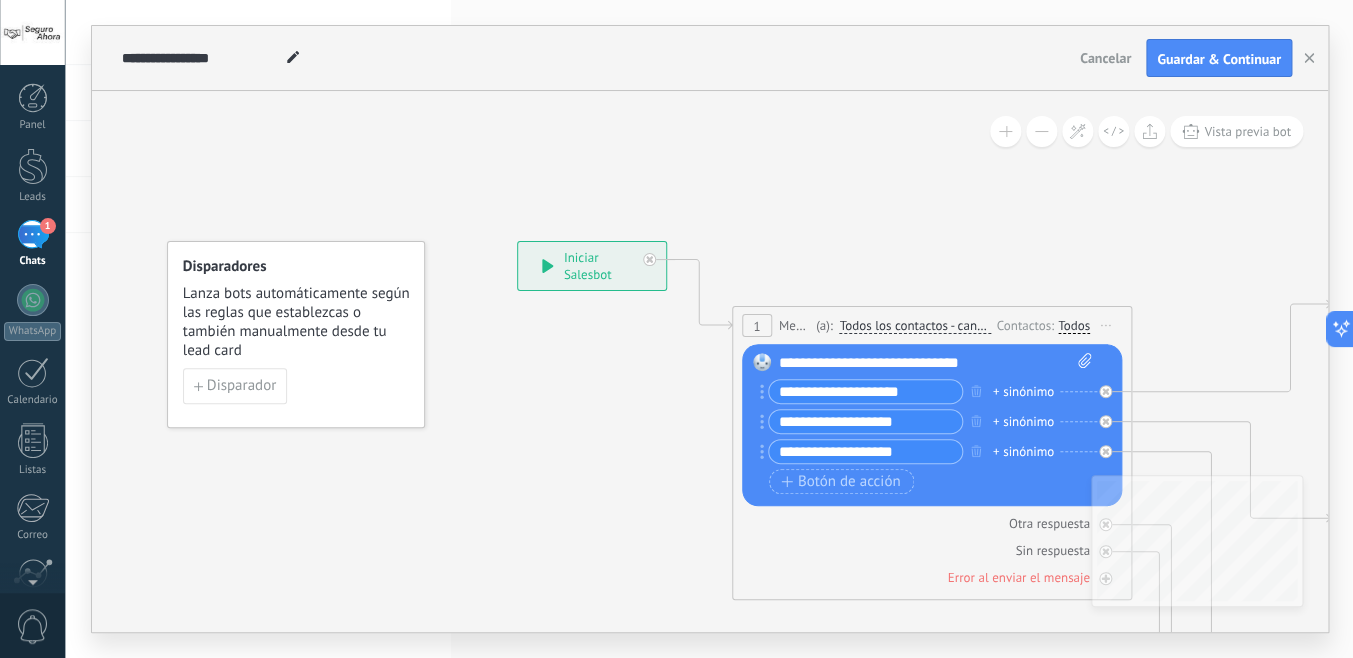 click on "**********" at bounding box center [865, 391] 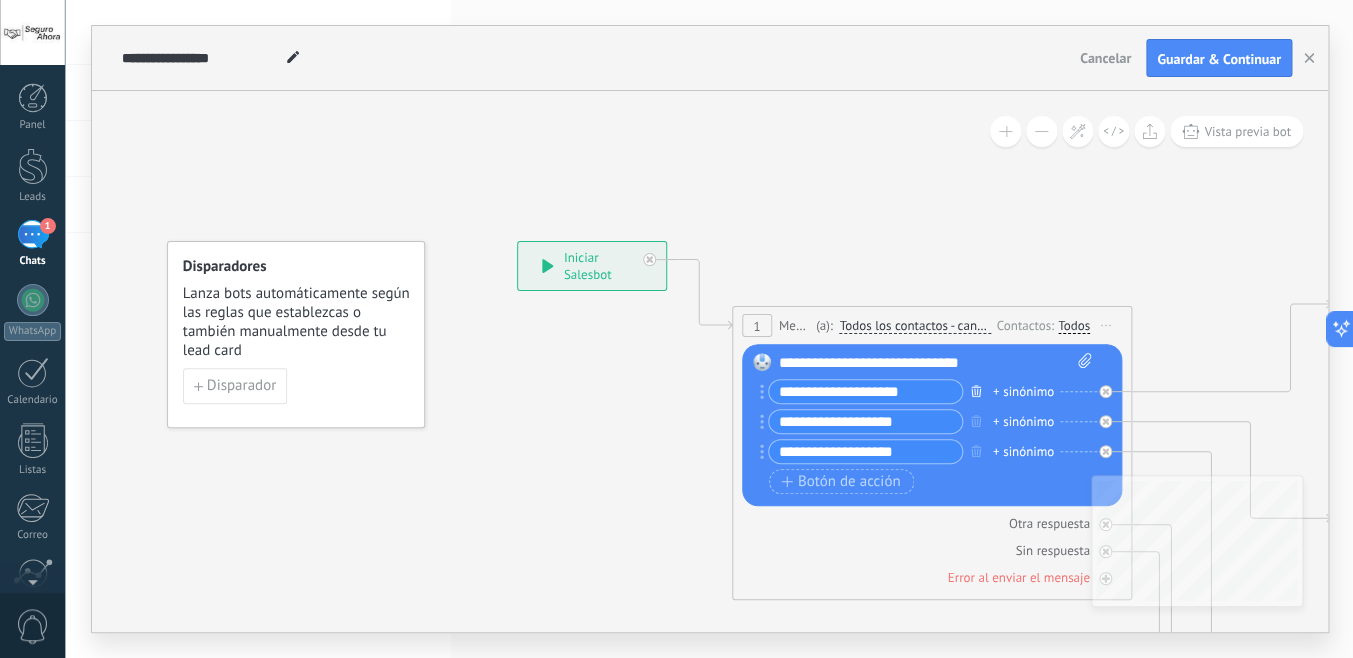click 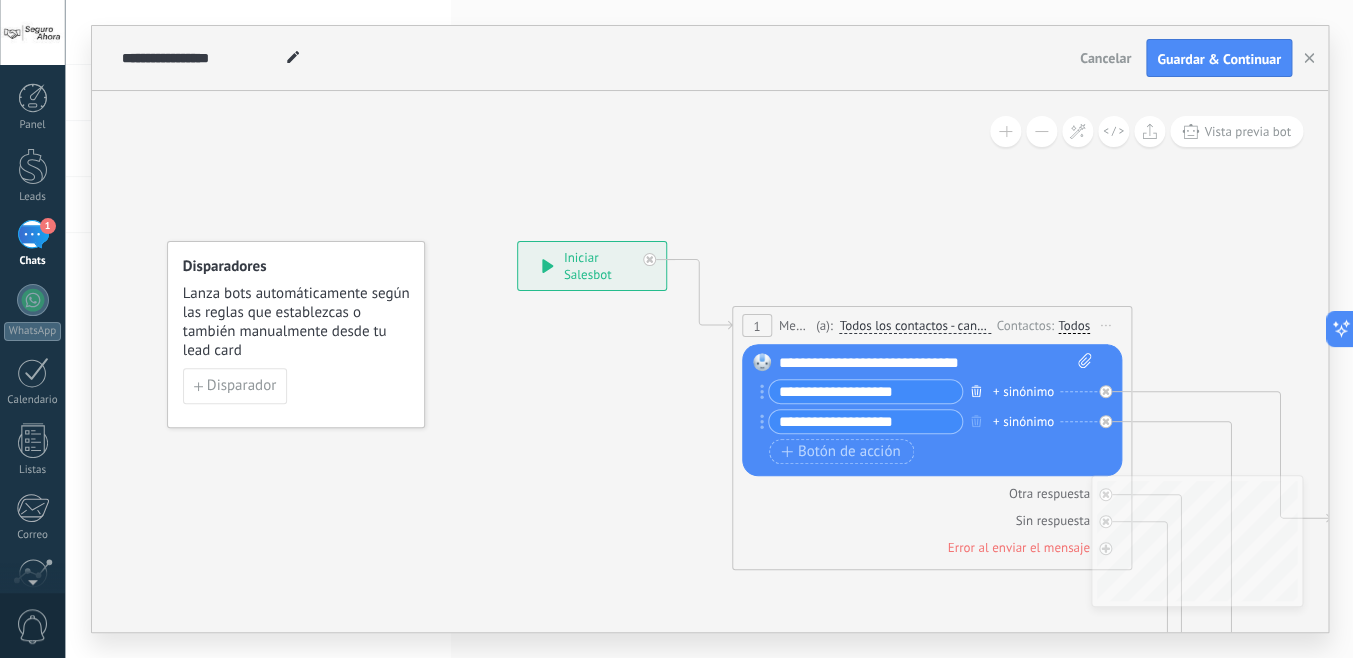click 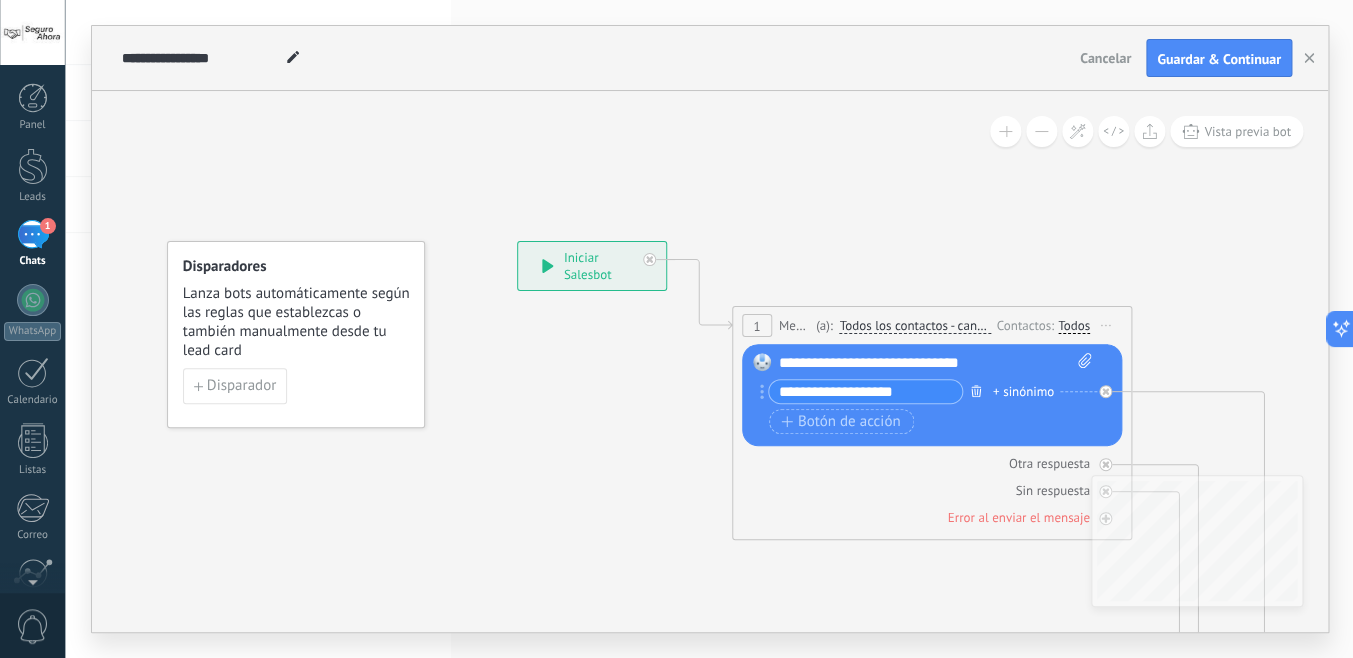 click 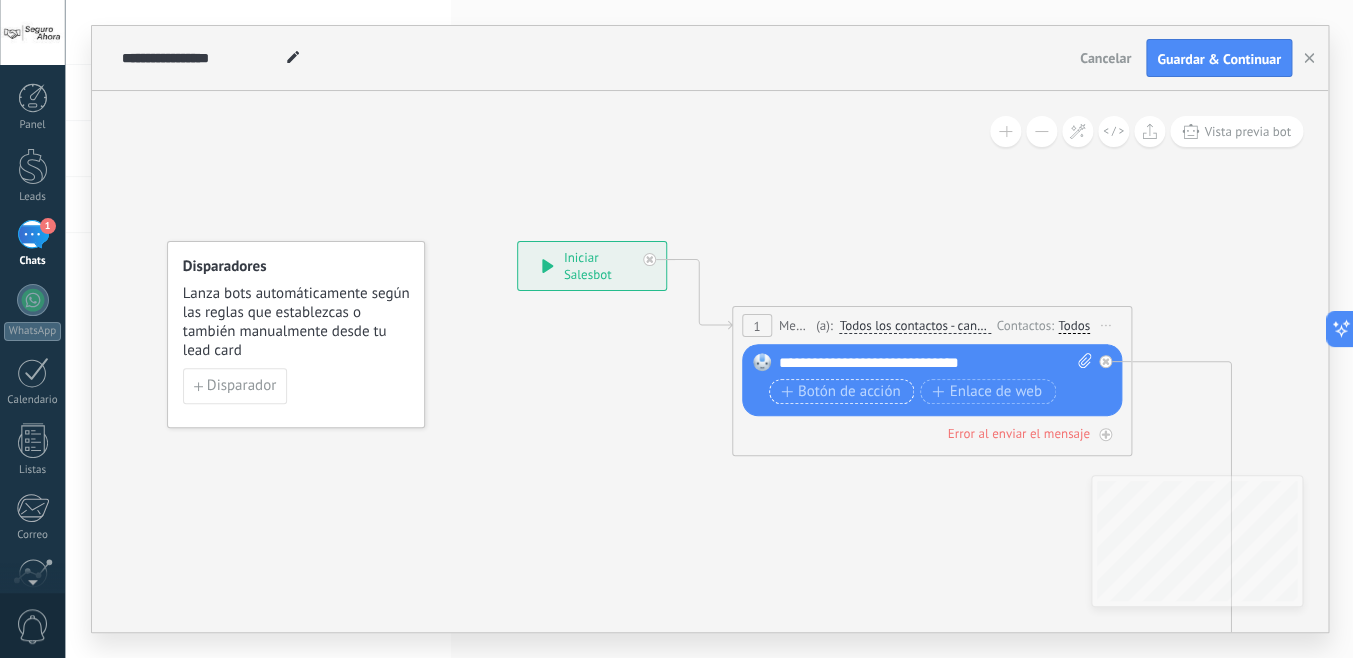 click on "Botón de acción" at bounding box center (841, 392) 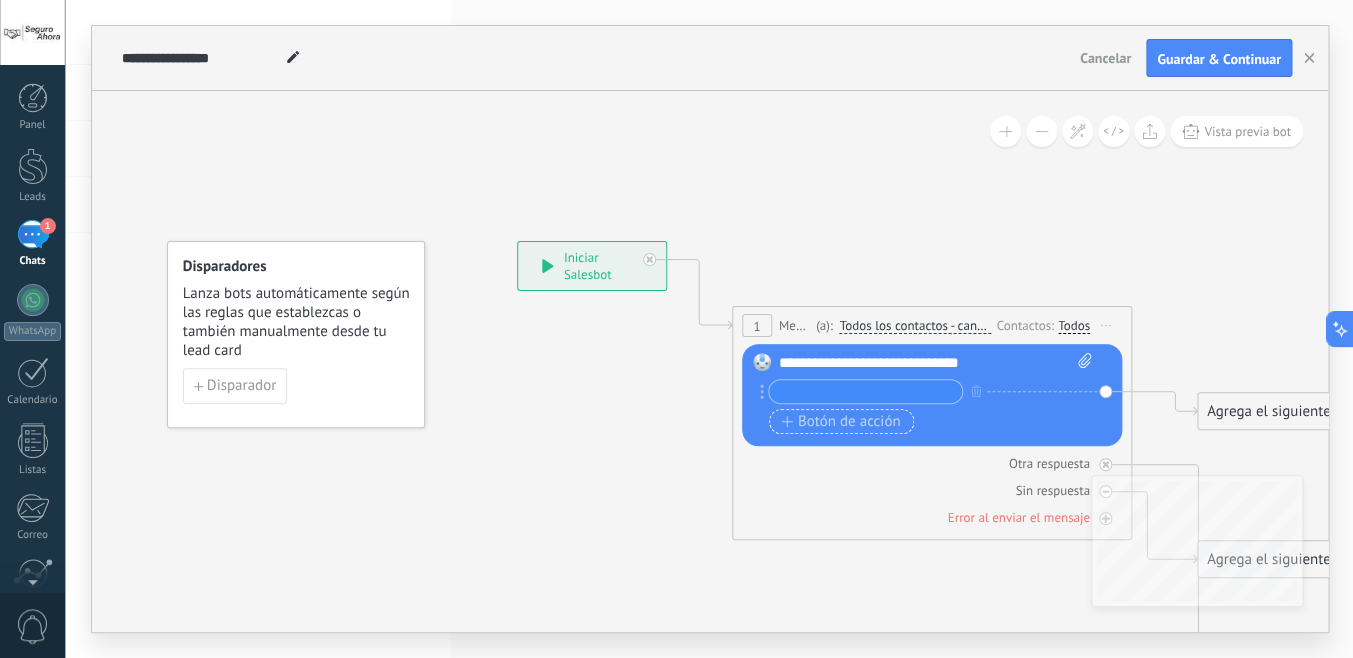 click at bounding box center (865, 391) 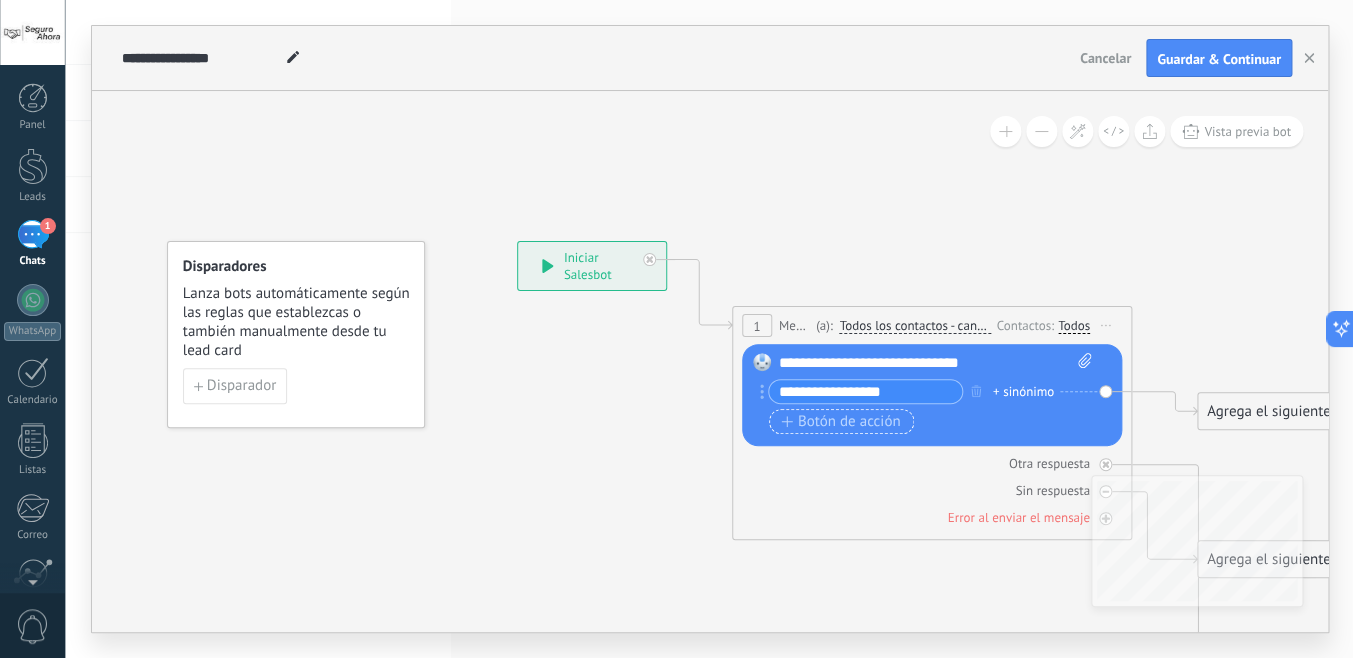 type on "**********" 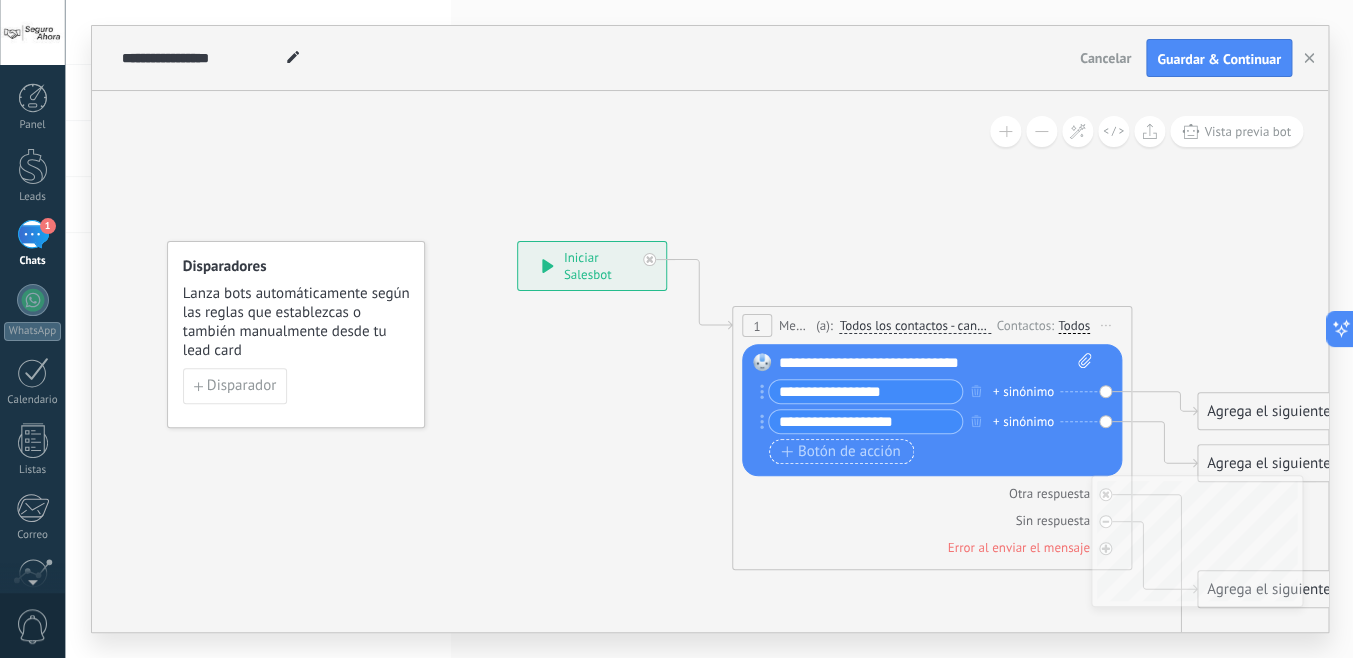 type on "**********" 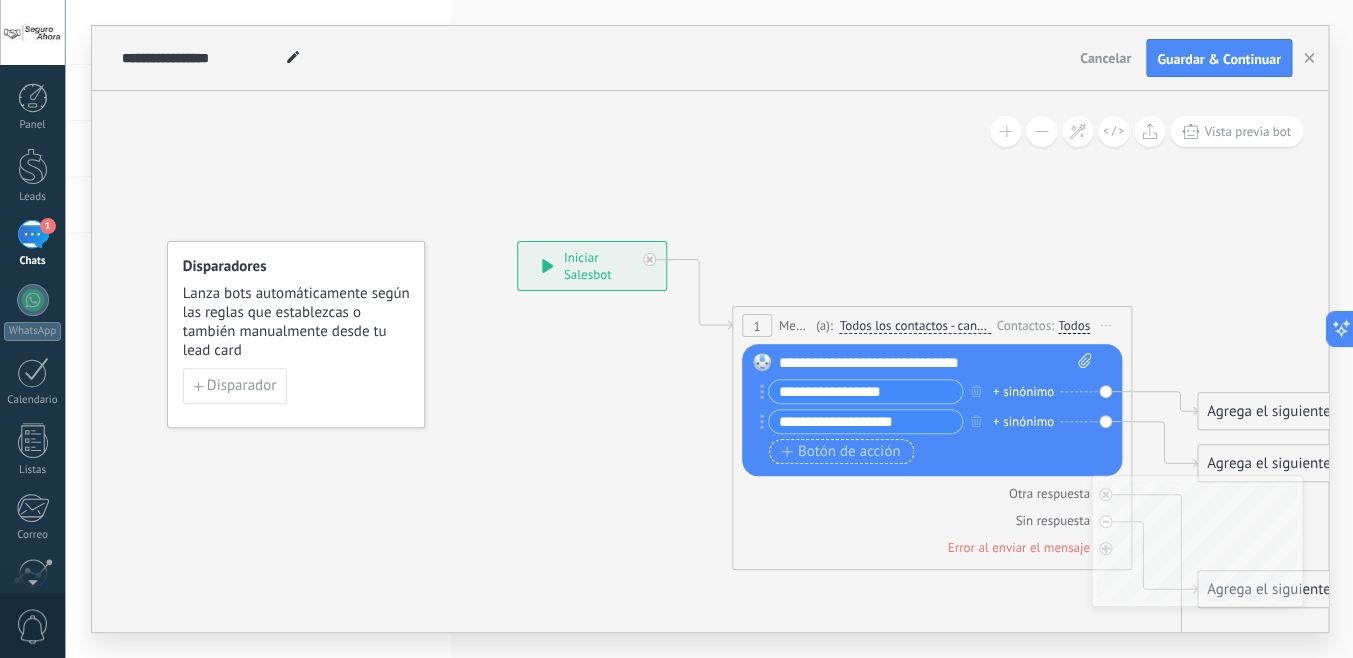 click on "Botón de acción" at bounding box center [841, 452] 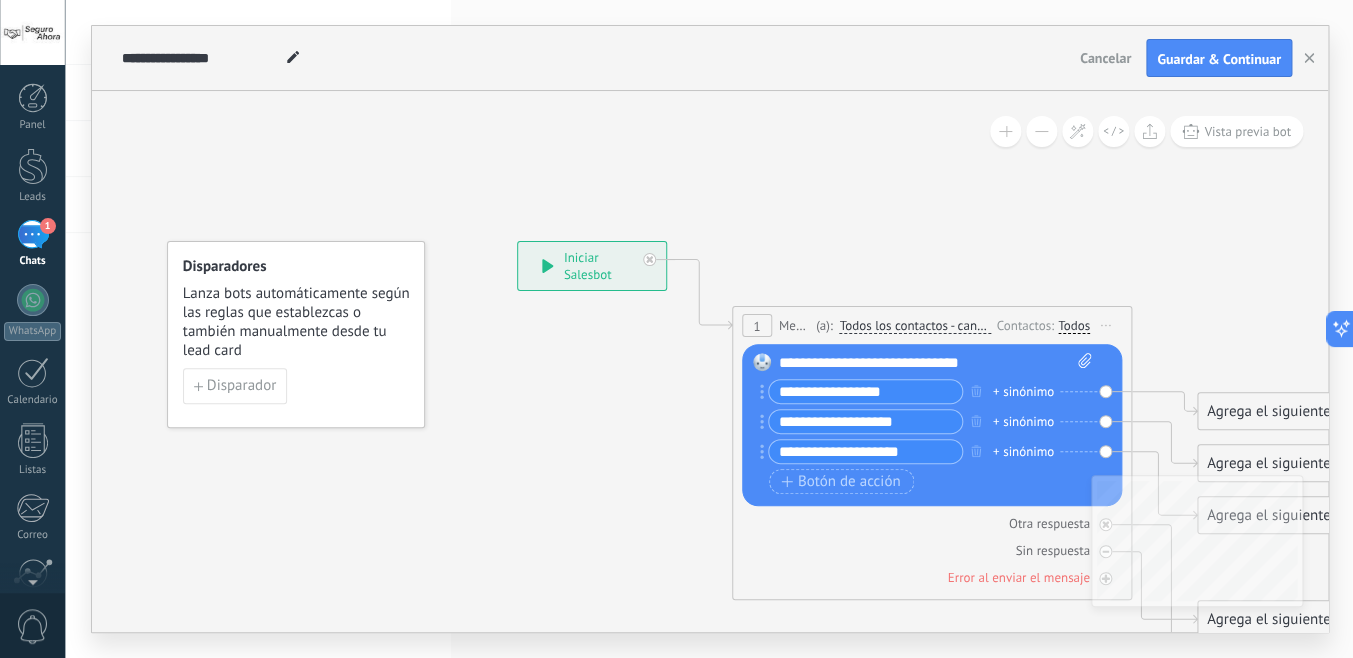 type on "**********" 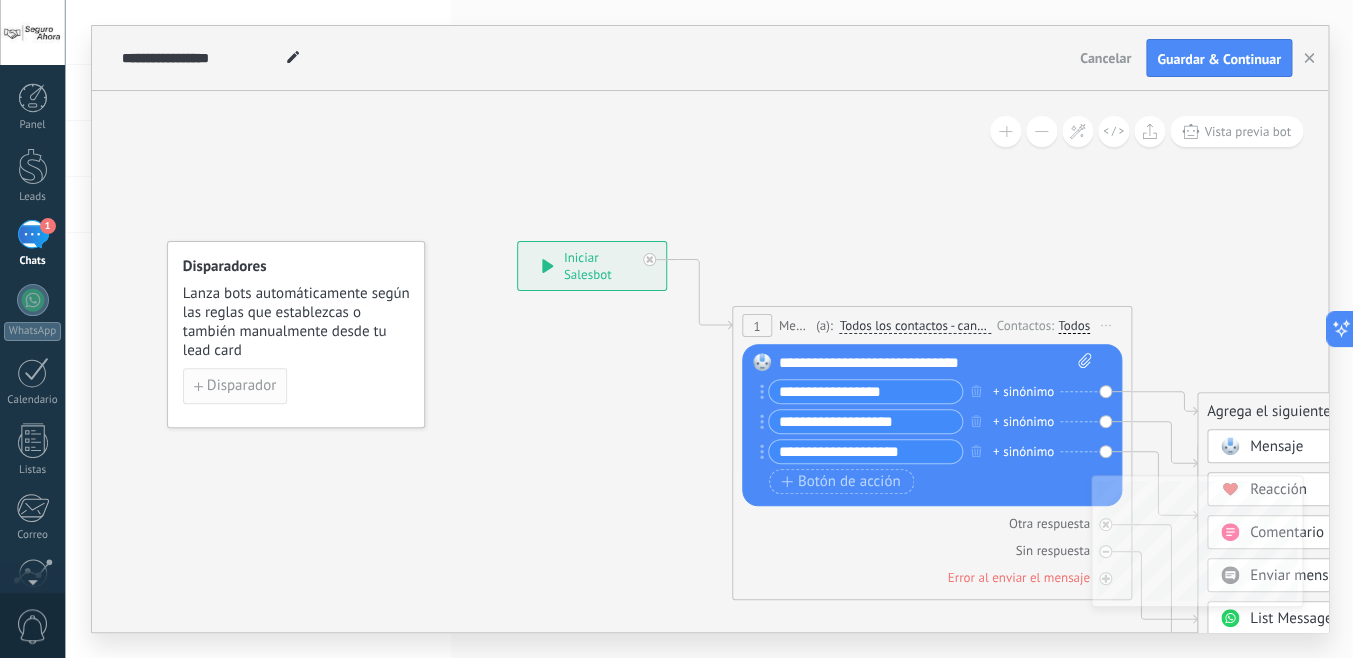 click on "Disparador" at bounding box center [241, 386] 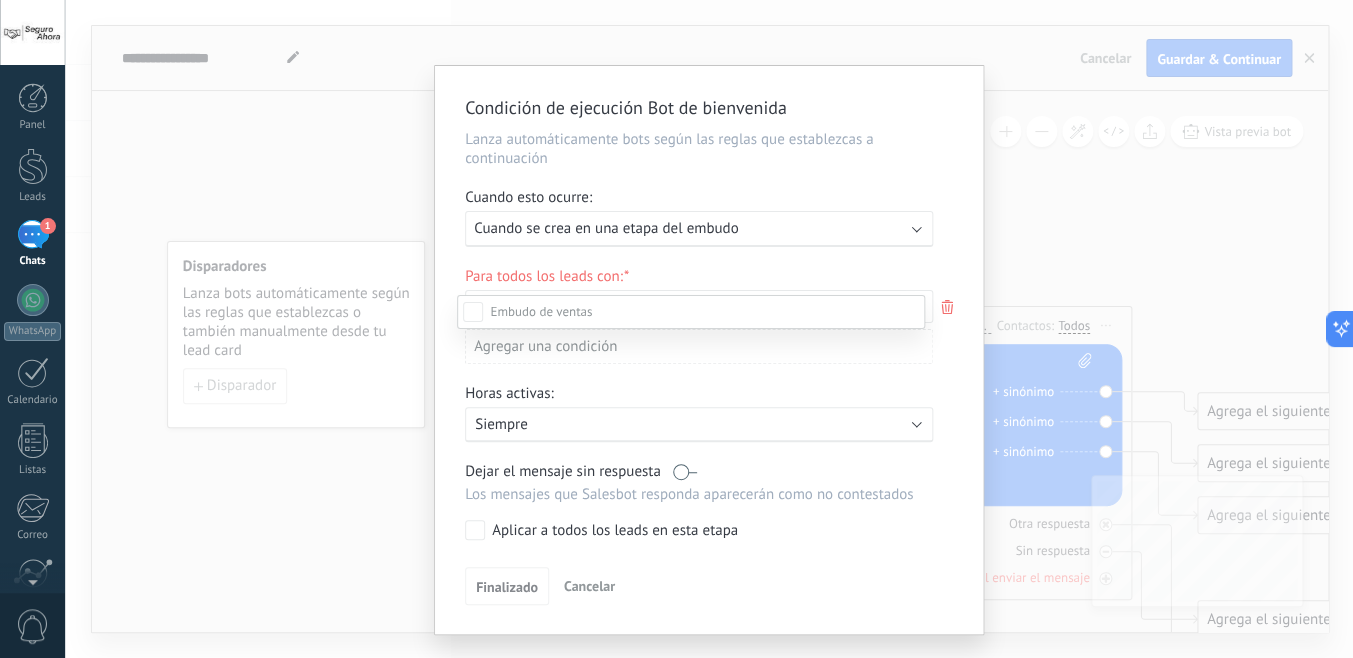 click at bounding box center (709, 329) 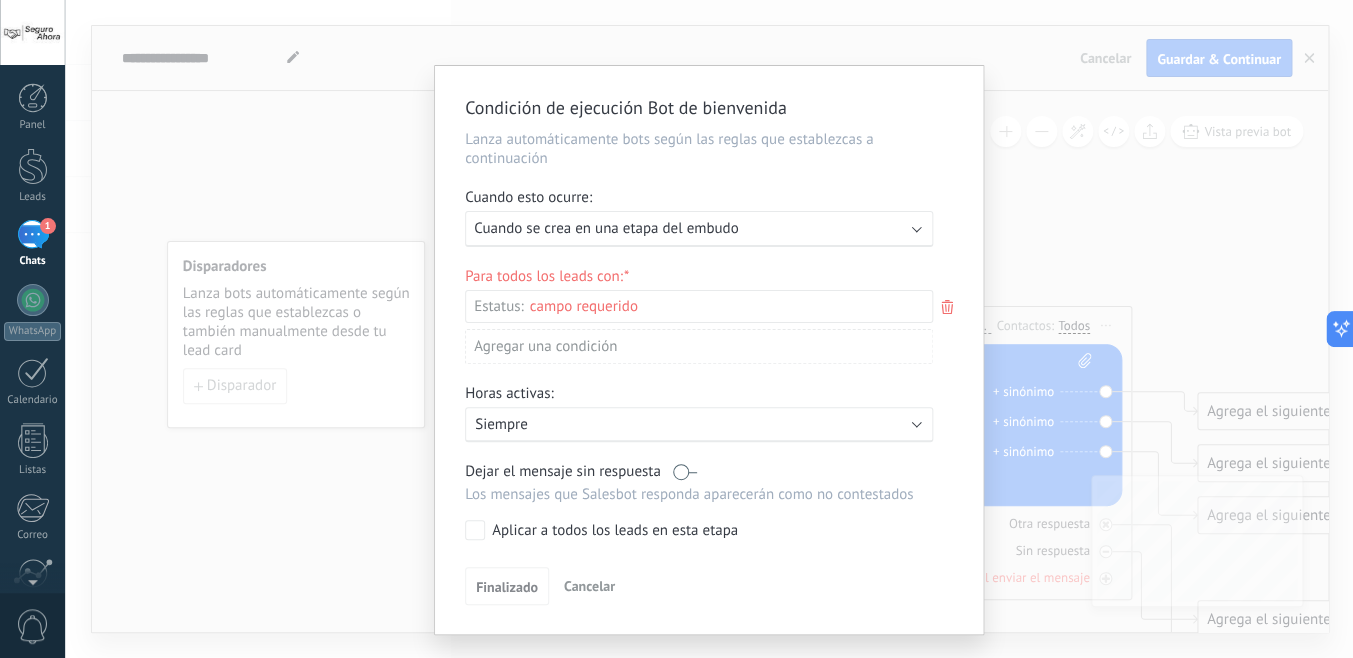 click on "Cuando se crea en una etapa del embudo" at bounding box center [606, 228] 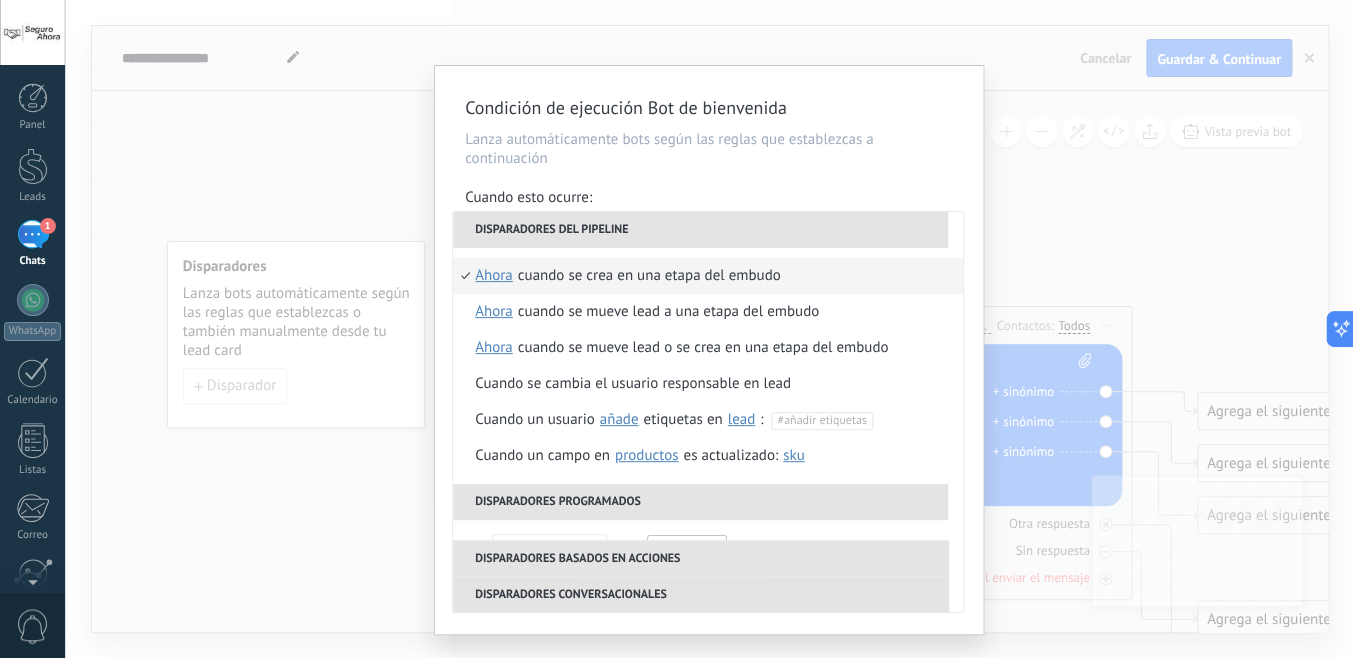 click on "Disparadores del pipeline" at bounding box center [700, 230] 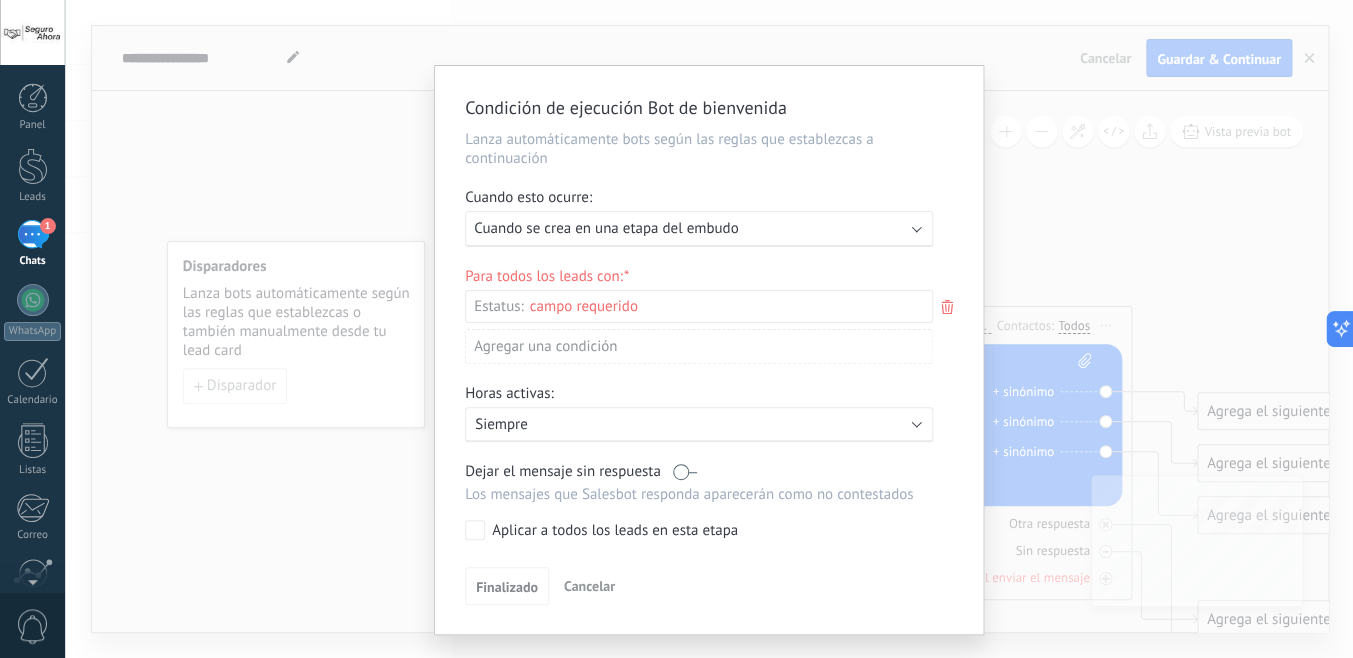 click on "Ejecutar:  Cuando se crea en una etapa del embudo" at bounding box center (691, 228) 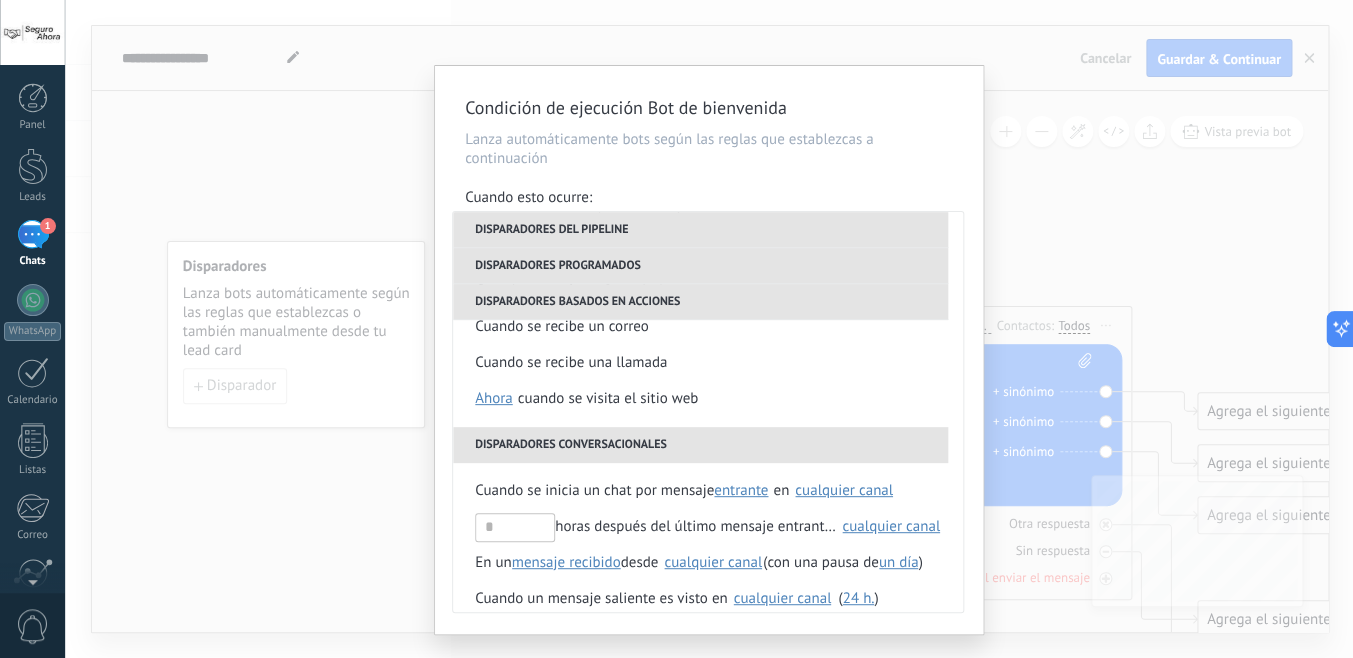 scroll, scrollTop: 390, scrollLeft: 0, axis: vertical 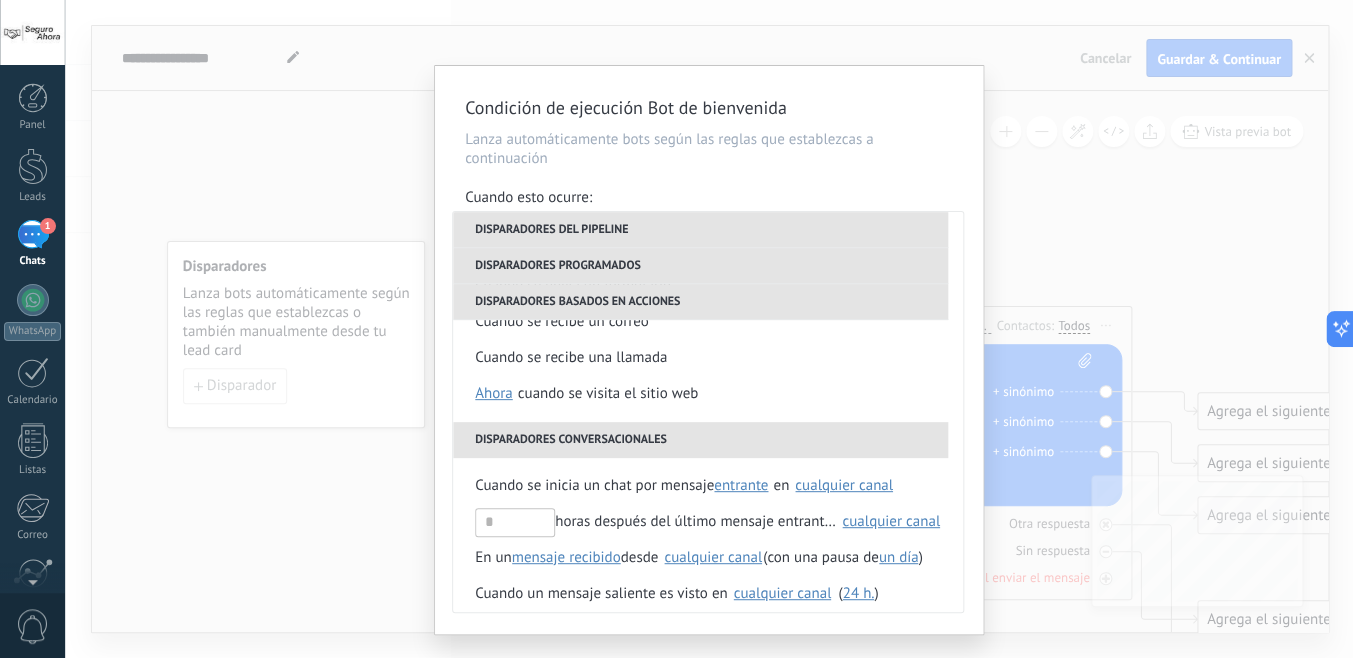 click on "Condición de ejecución Bot de bienvenida Lanza automáticamente bots según las reglas que establezcas a continuación Cuando esto ocurre: Ejecutar:  Cuando se crea en una etapa del embudo Disparadores del pipeline Cuando se crea en una etapa del embudo ahora después de 5 minutos después de 10 minutos un día Seleccionar un intervalo ahora Cuando se mueve lead a una etapa del embudo ahora después de 5 minutos después de 10 minutos un día Seleccionar un intervalo ahora Cuando se mueve lead o se crea en una etapa del embudo ahora después de 5 minutos después de 10 minutos un día Seleccionar un intervalo ahora Cuando se cambia el usuario responsable en lead Cuando un usuario  añade elimina añade  etiquetas en  lead contacto compañía lead : #añadir etiquetas Cuando un campo en  Productos contacto compañía lead Productos  es actualizado:  SKU Grupo Precio Descripción External ID Unit Oferta especial 1 Precio al por mayor Puntos por compra Imagen SKU Disparadores programados El" at bounding box center (709, 329) 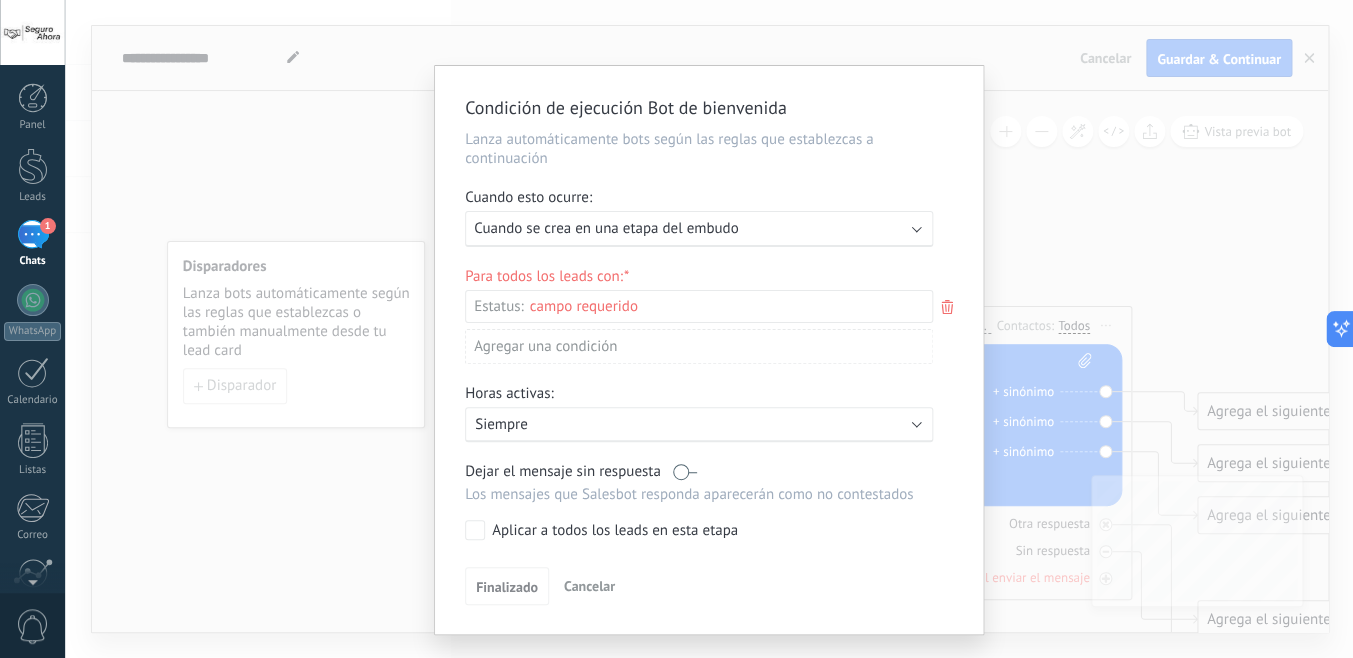 click on "Condición de ejecución Bot de bienvenida Lanza automáticamente bots según las reglas que establezcas a continuación Cuando esto ocurre: Ejecutar:  Cuando se crea en una etapa del embudo  Para todos los leads con: Estatus: Leads Entrantes Contacto inicial Negociación Debate contractual Discusión de contrato Logrado con éxito Venta Perdido Agregar una condición Horas activas: Activo:  Siempre Dejar el mensaje sin respuesta Los mensajes que Salesbot responda aparecerán como no contestados Aplicar a todos los leads en esta etapa Finalizado Cancelar" at bounding box center (709, 329) 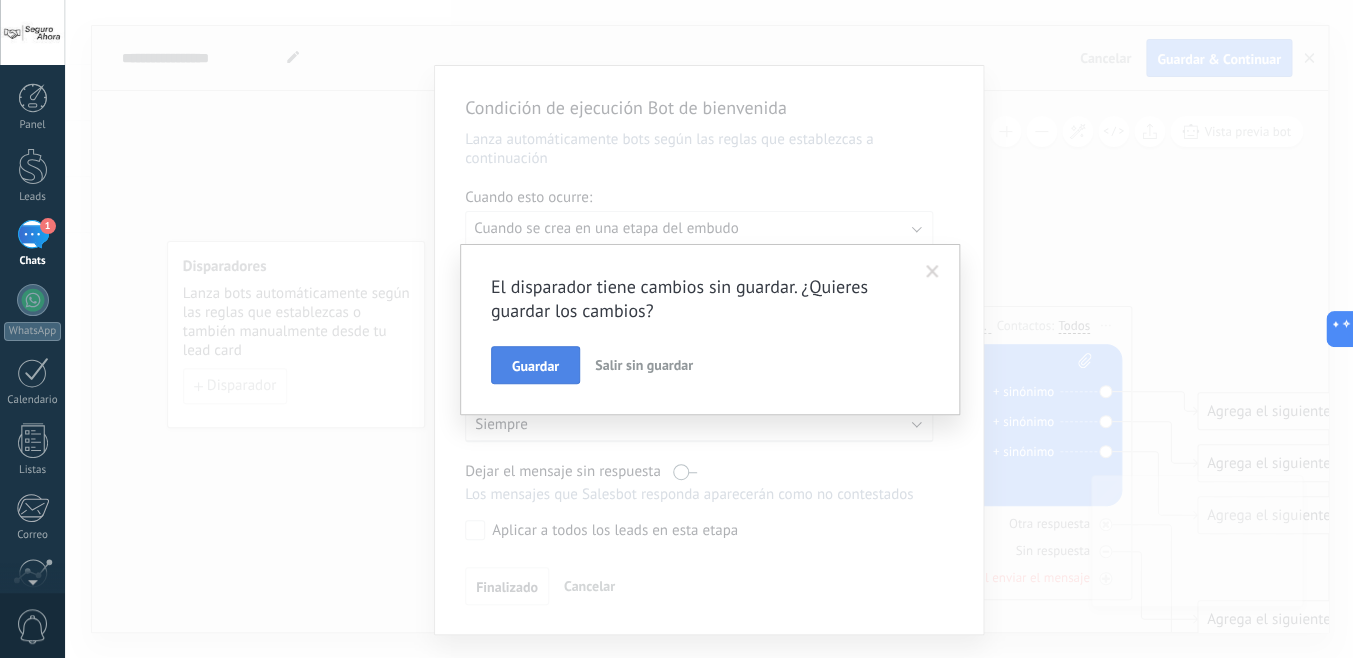 click on "Guardar" at bounding box center [535, 365] 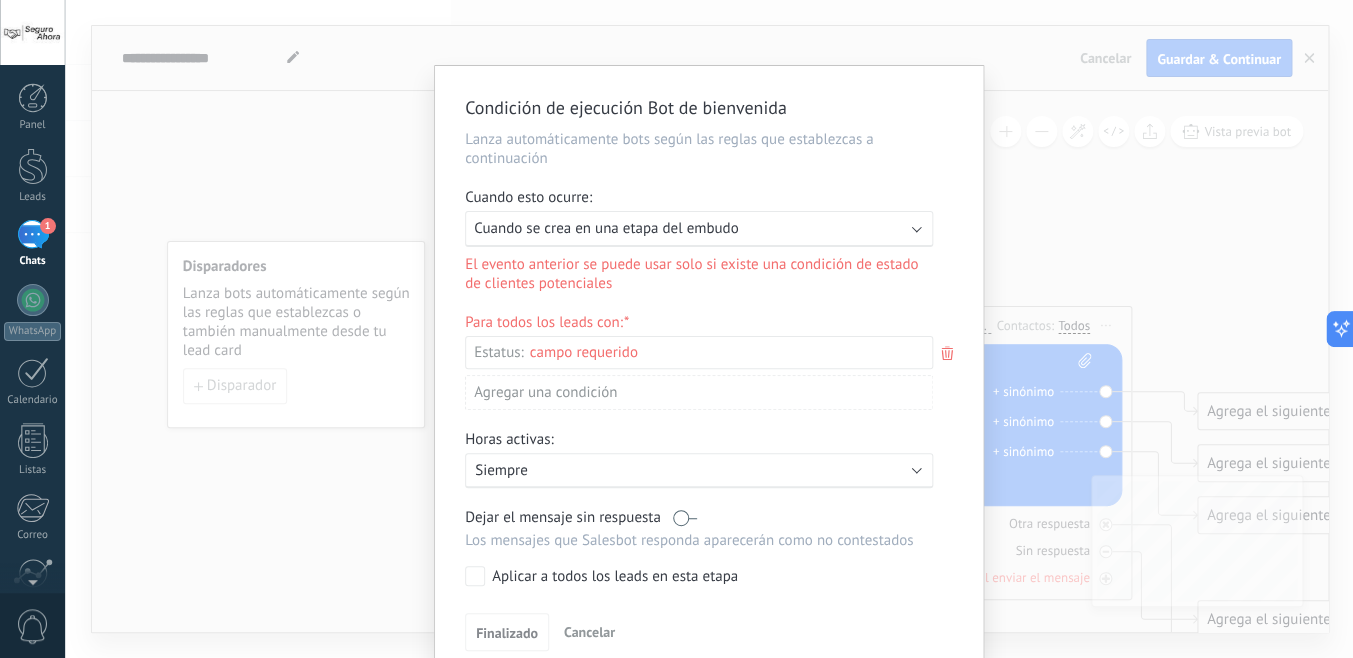 click 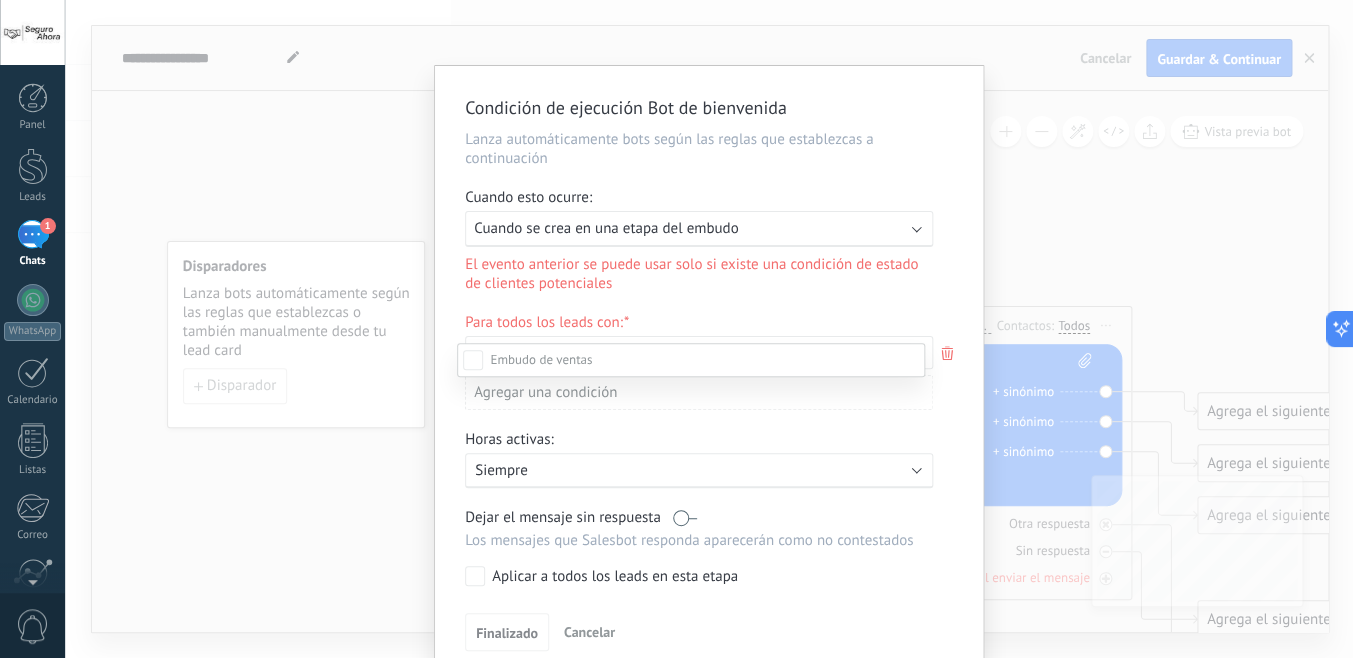click on "Leads Entrantes" at bounding box center (0, 0) 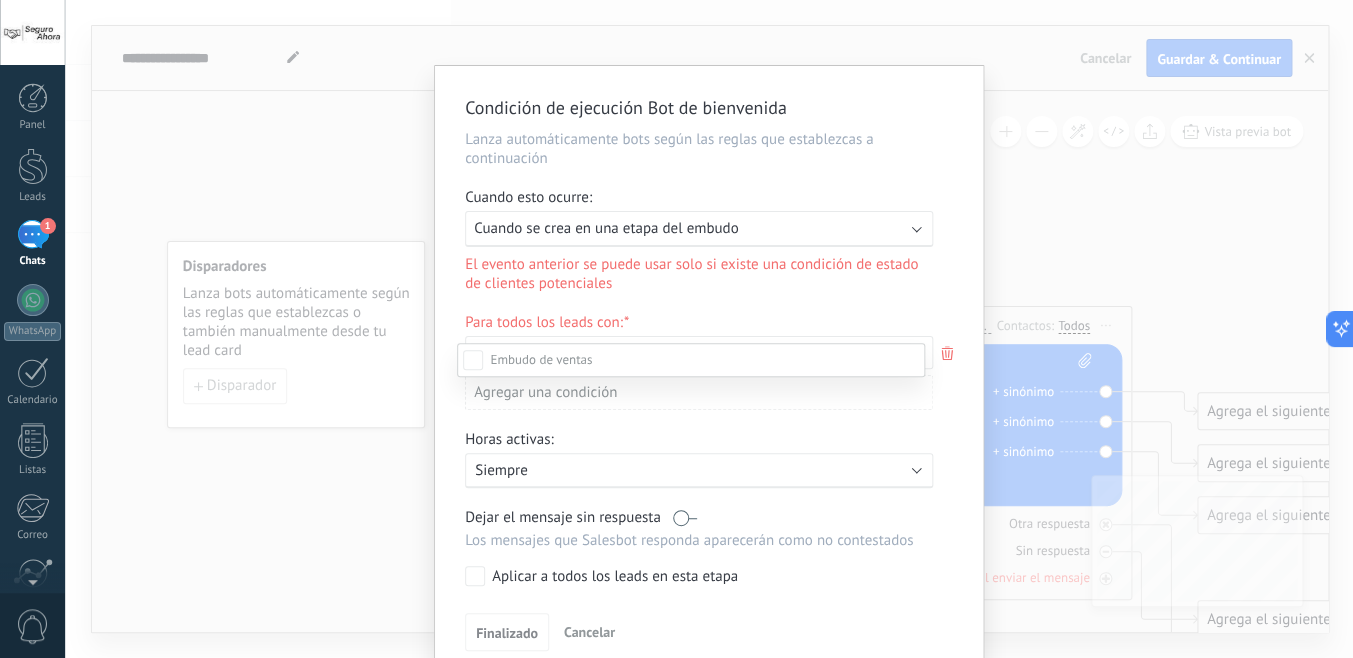 click on "Contacto inicial" at bounding box center (0, 0) 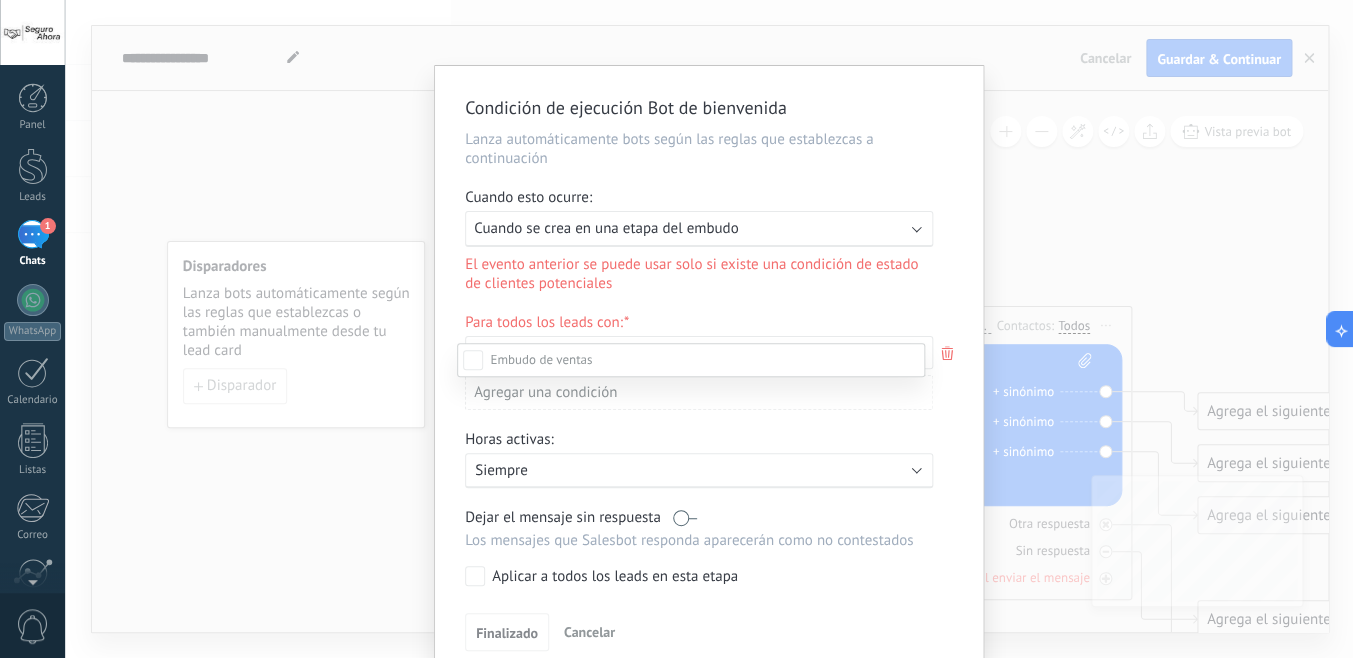click on "Leads Entrantes Contacto inicial Negociación Debate contractual Discusión de contrato Logrado con éxito Venta Perdido" at bounding box center (691, 498) 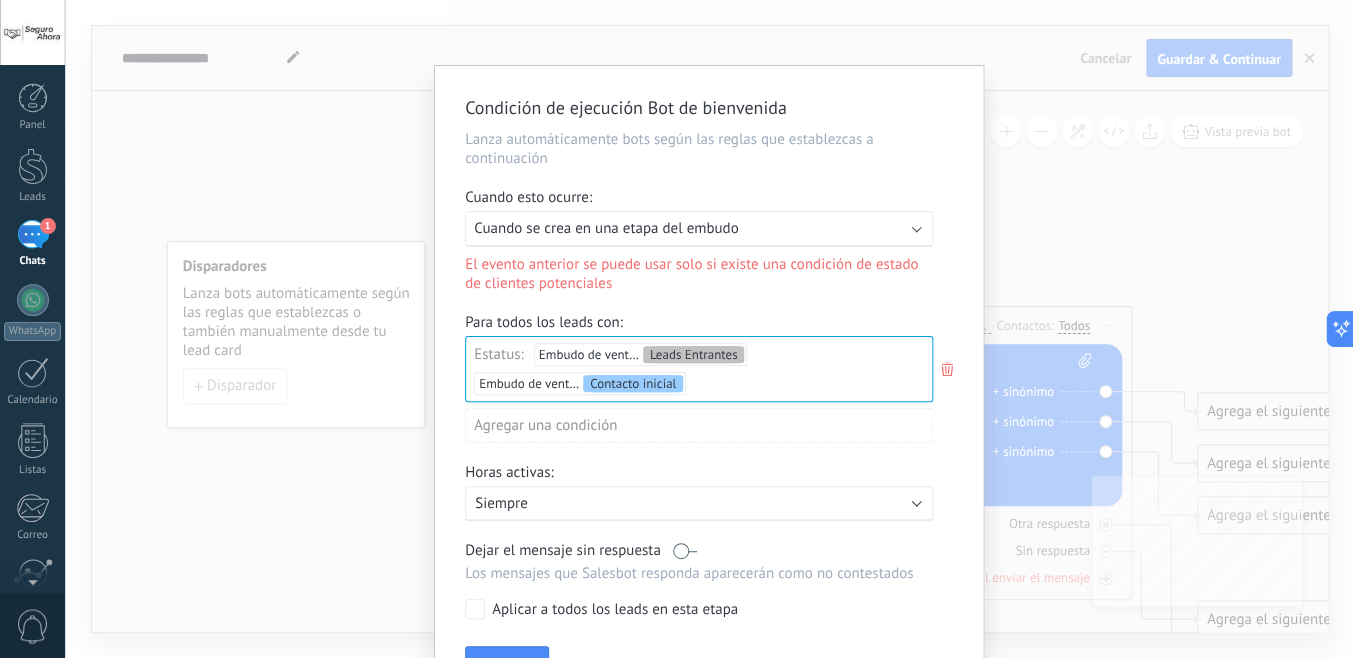 click on "Ejecutar:  Cuando se crea en una etapa del embudo" at bounding box center [699, 229] 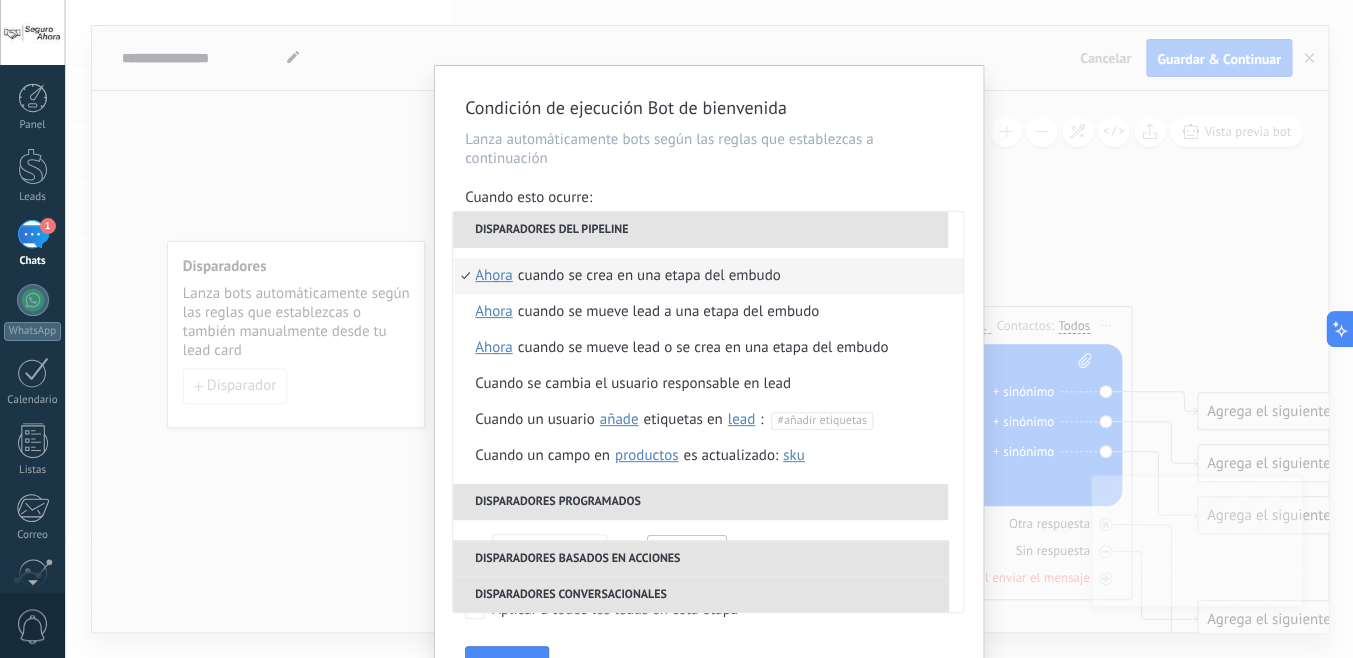 click on "Cuando se crea en una etapa del embudo ahora después de 5 minutos después de 10 minutos un día Seleccionar un intervalo ahora" at bounding box center [708, 276] 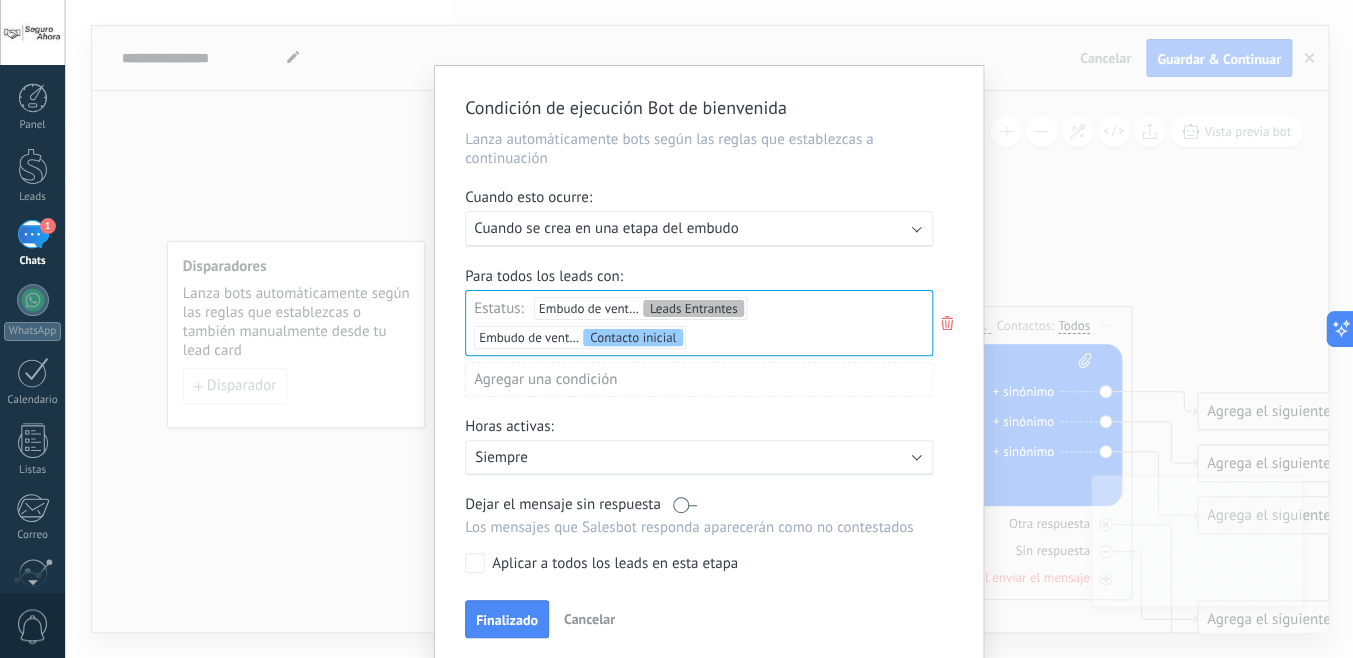 scroll, scrollTop: 85, scrollLeft: 0, axis: vertical 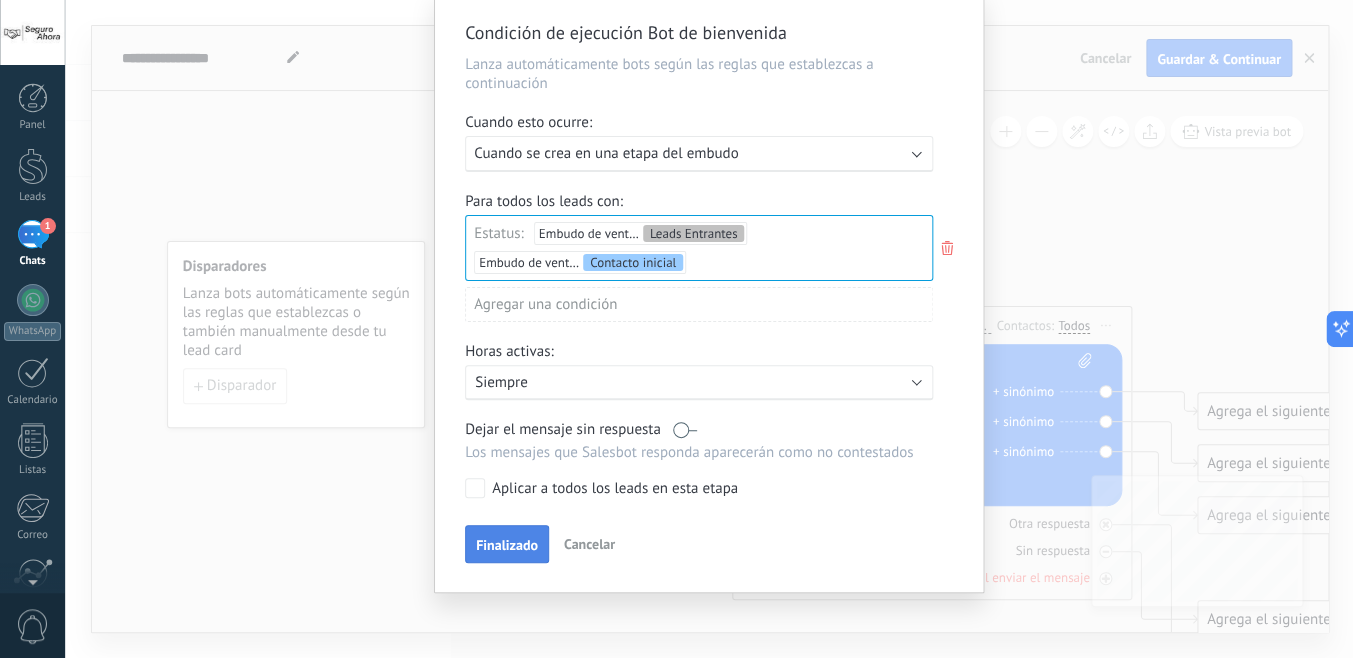 click on "Finalizado" at bounding box center [507, 545] 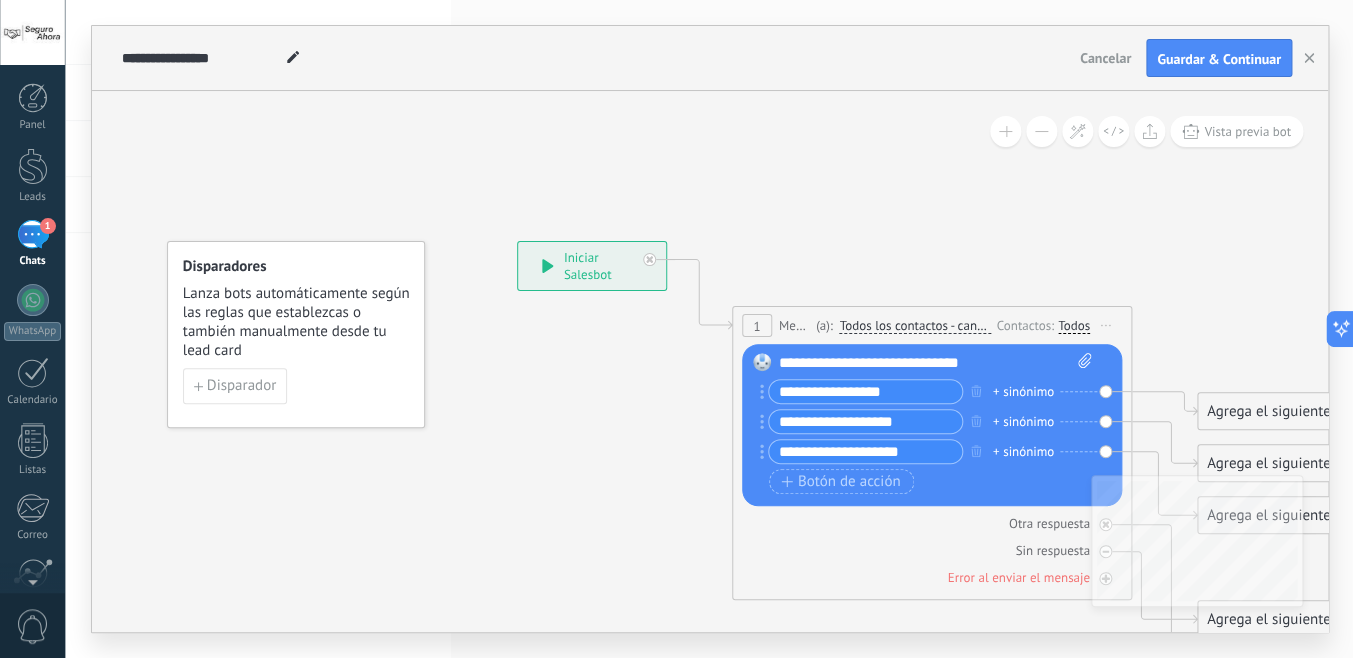 scroll, scrollTop: 0, scrollLeft: 0, axis: both 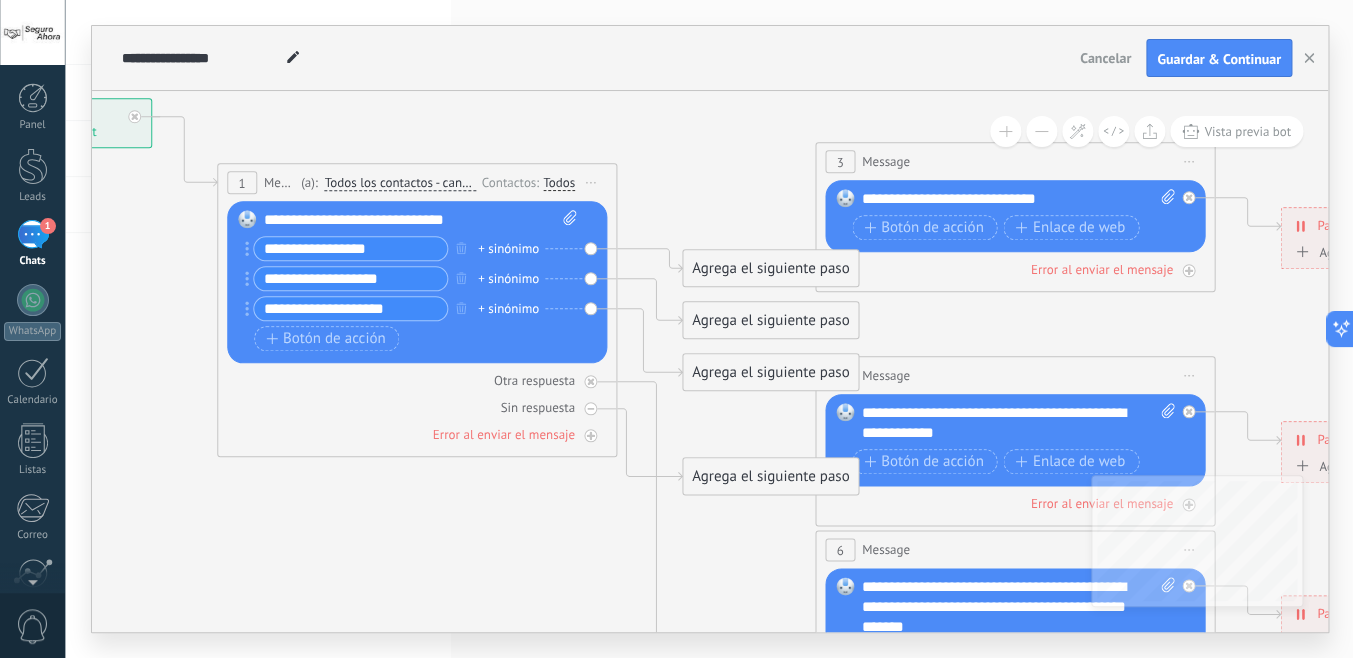 click on "Agrega el siguiente paso" at bounding box center (770, 268) 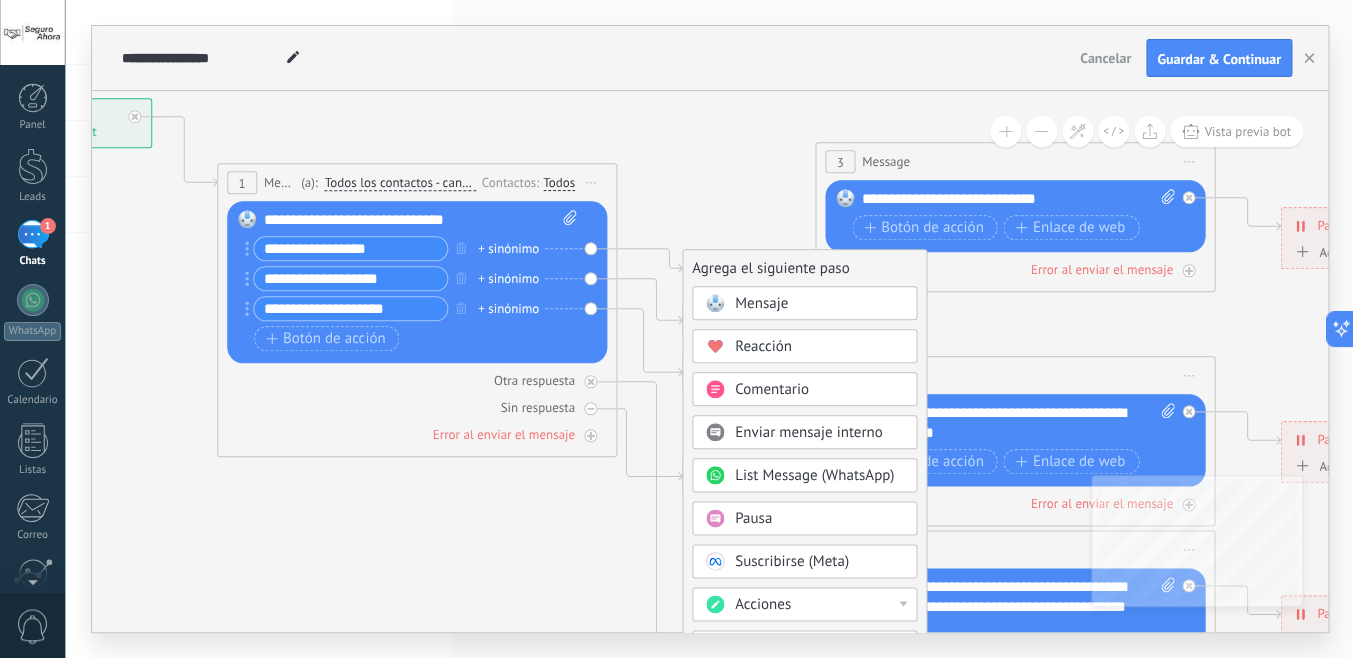 click on "Mensaje" at bounding box center (804, 303) 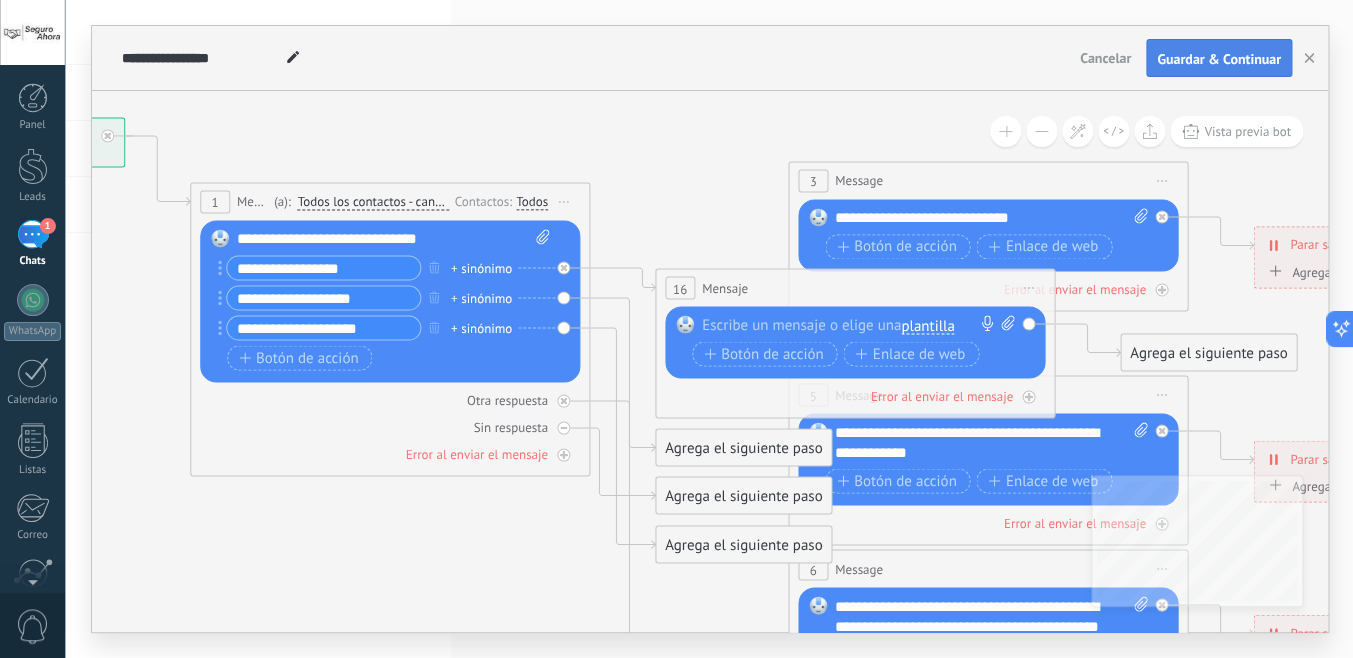 click on "Guardar & Continuar" at bounding box center (1219, 59) 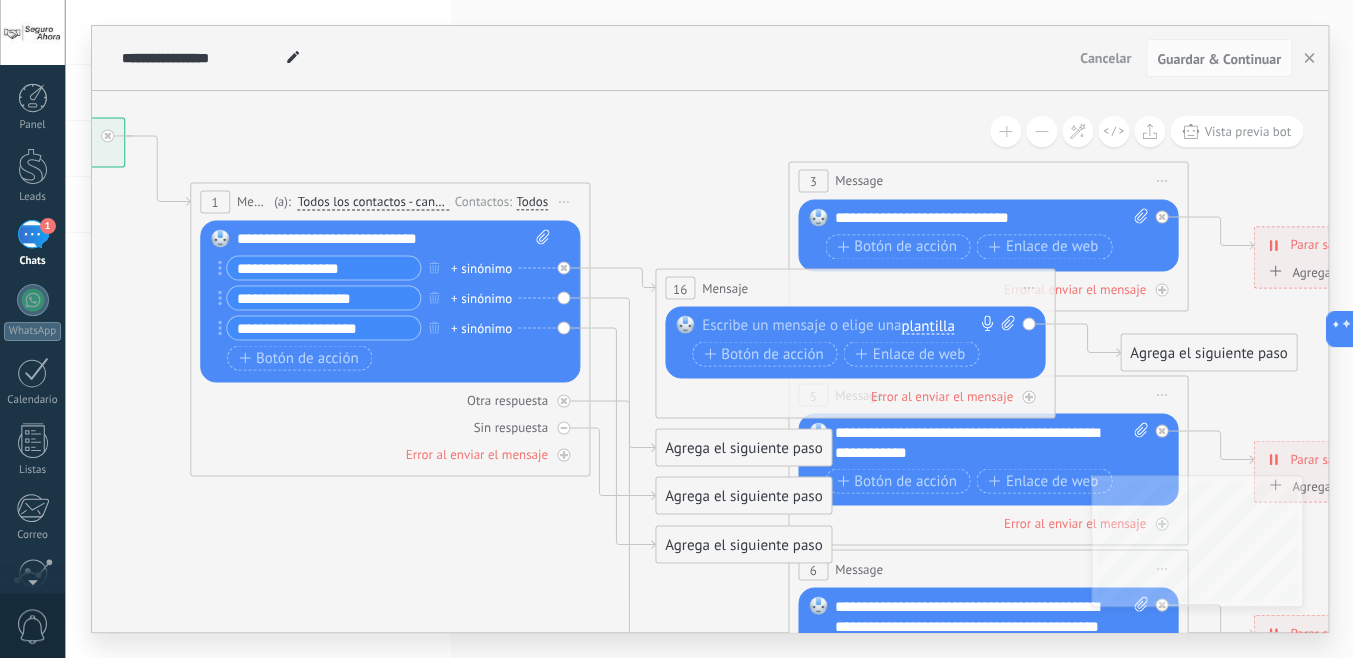 click on "**********" at bounding box center (323, 327) 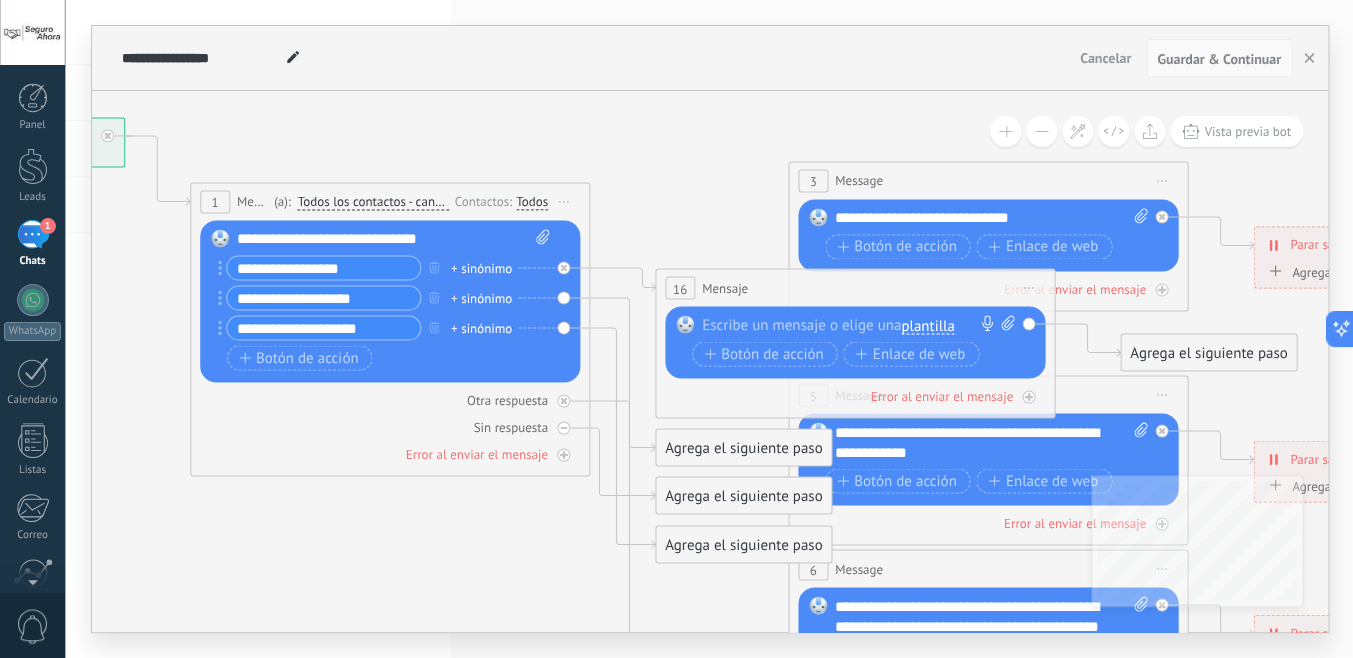 click on "Guardar & Continuar" at bounding box center [1219, 59] 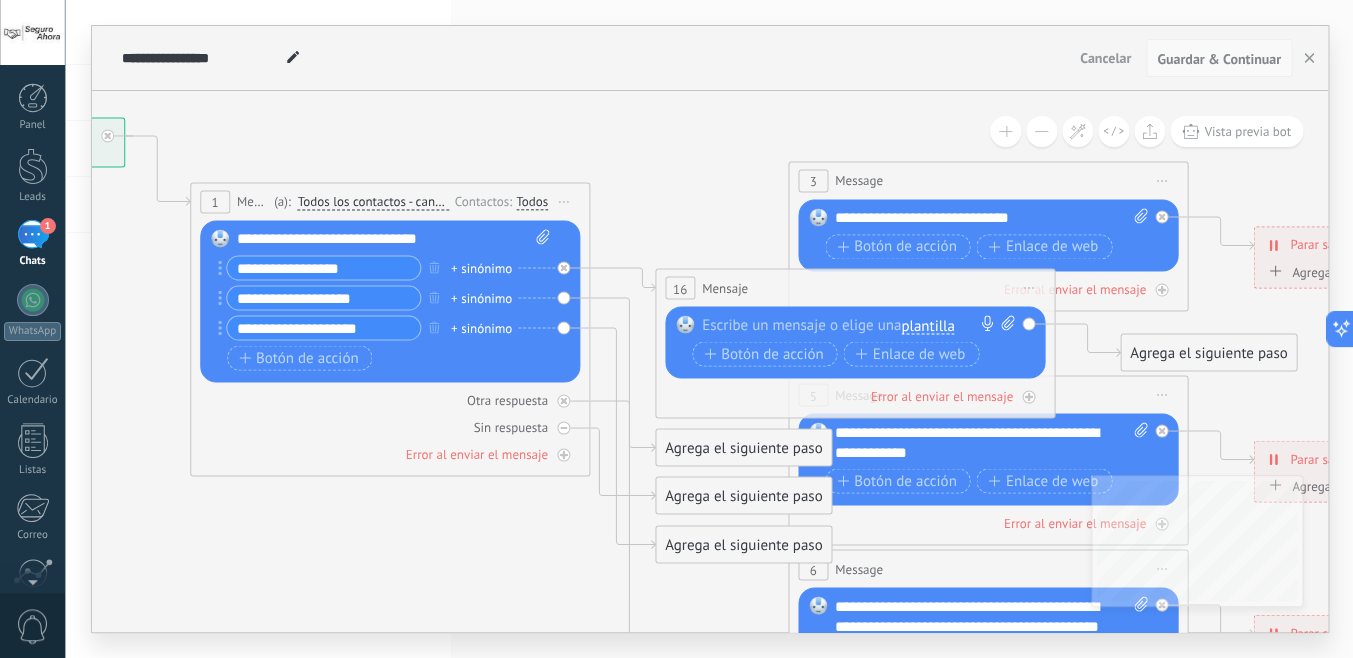 click on "Guardar & Continuar" at bounding box center [1219, 59] 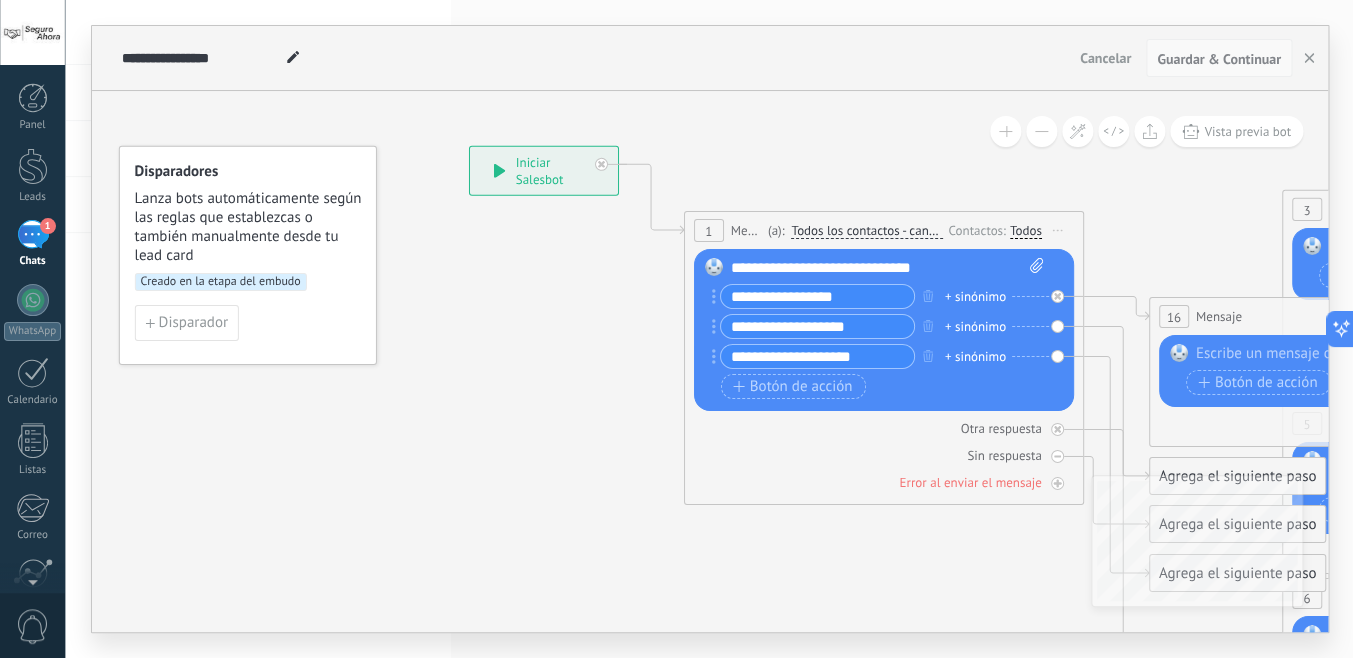 click on "Guardar & Continuar" at bounding box center [1219, 59] 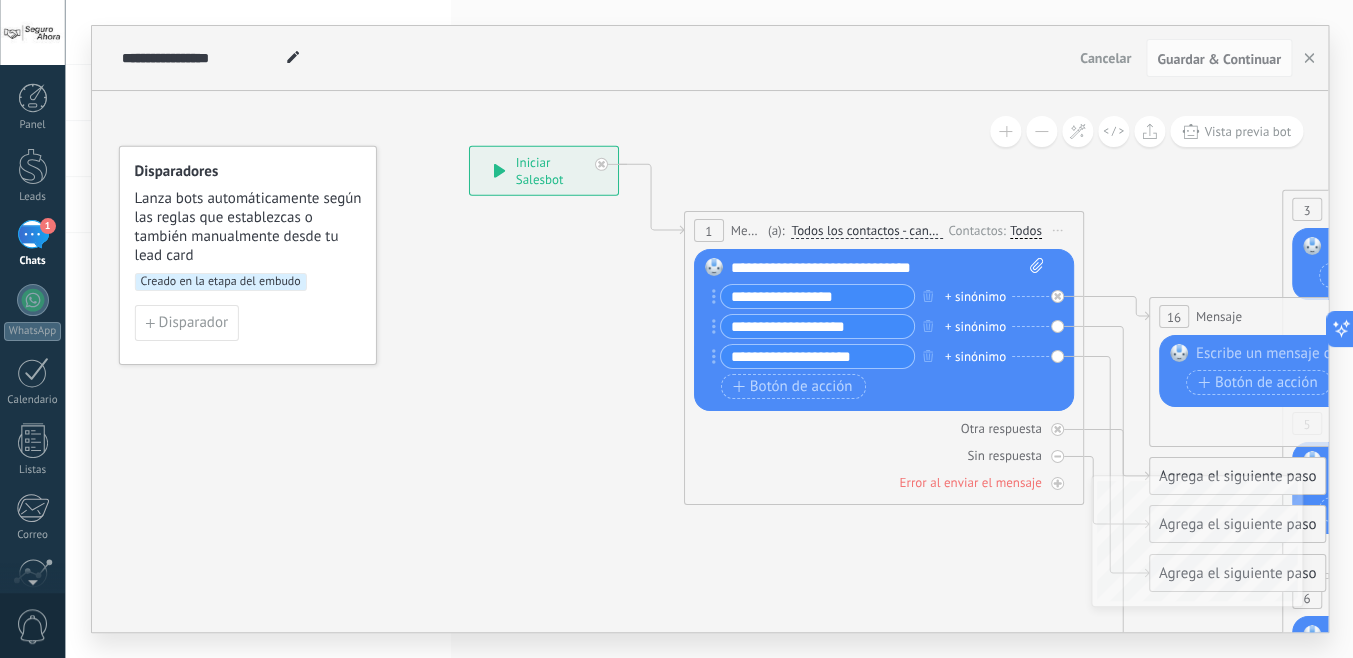 click on "Cancelar" at bounding box center [1105, 58] 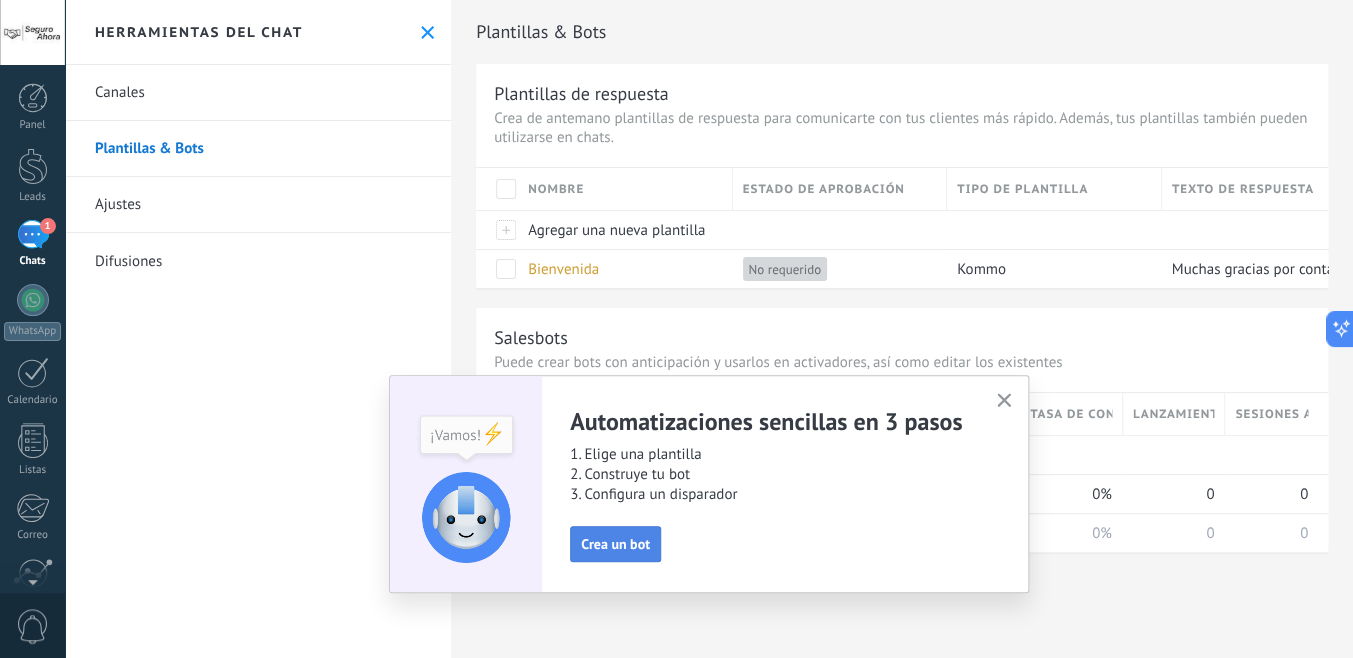 click on "Crea un bot" at bounding box center [615, 544] 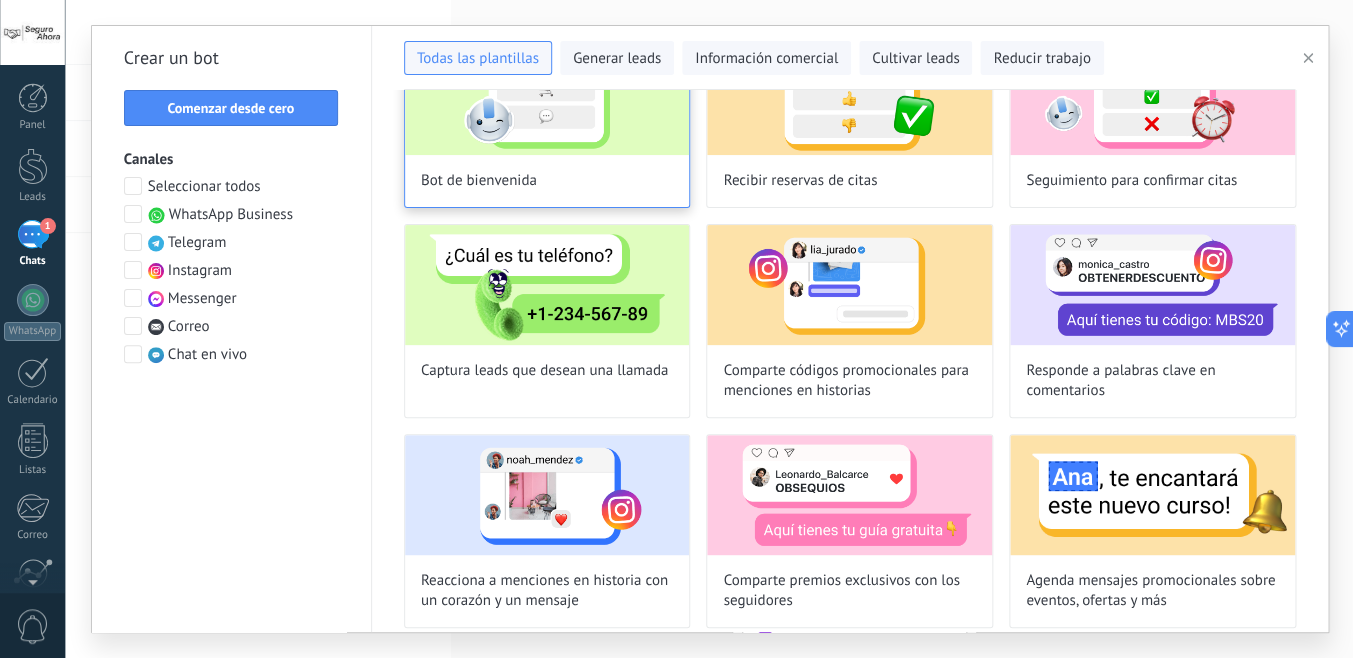 scroll, scrollTop: 134, scrollLeft: 0, axis: vertical 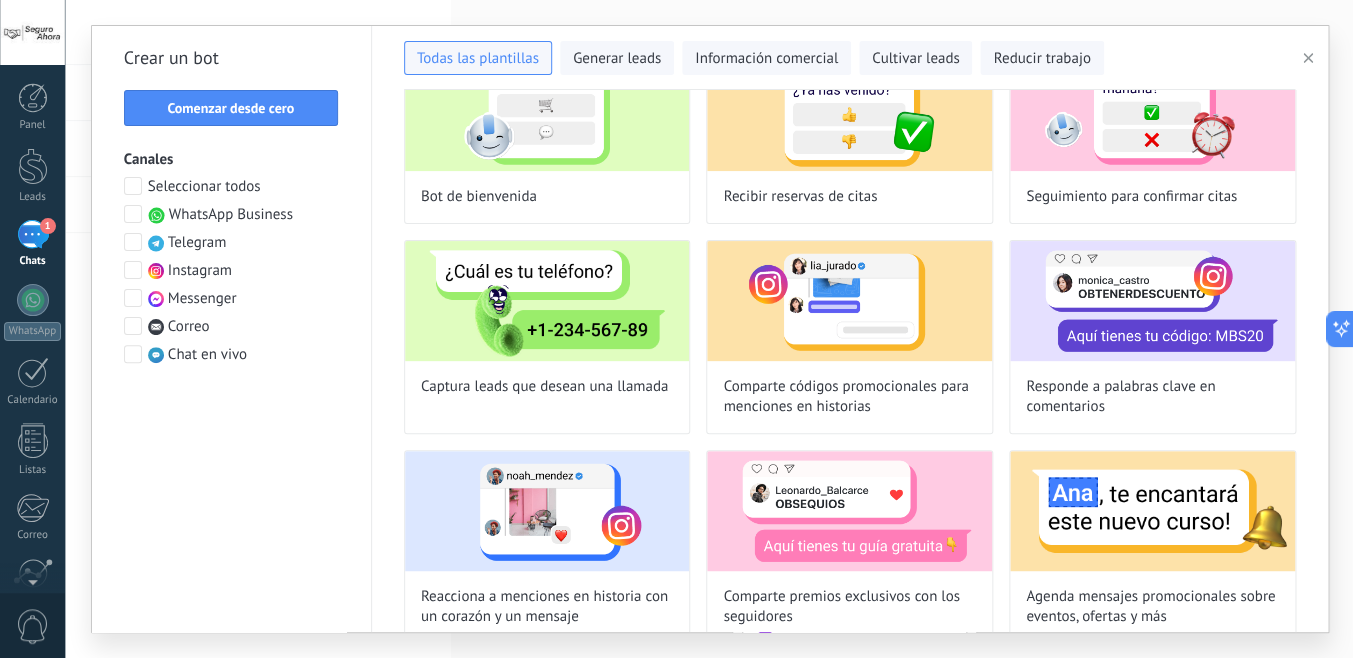 click at bounding box center (133, 214) 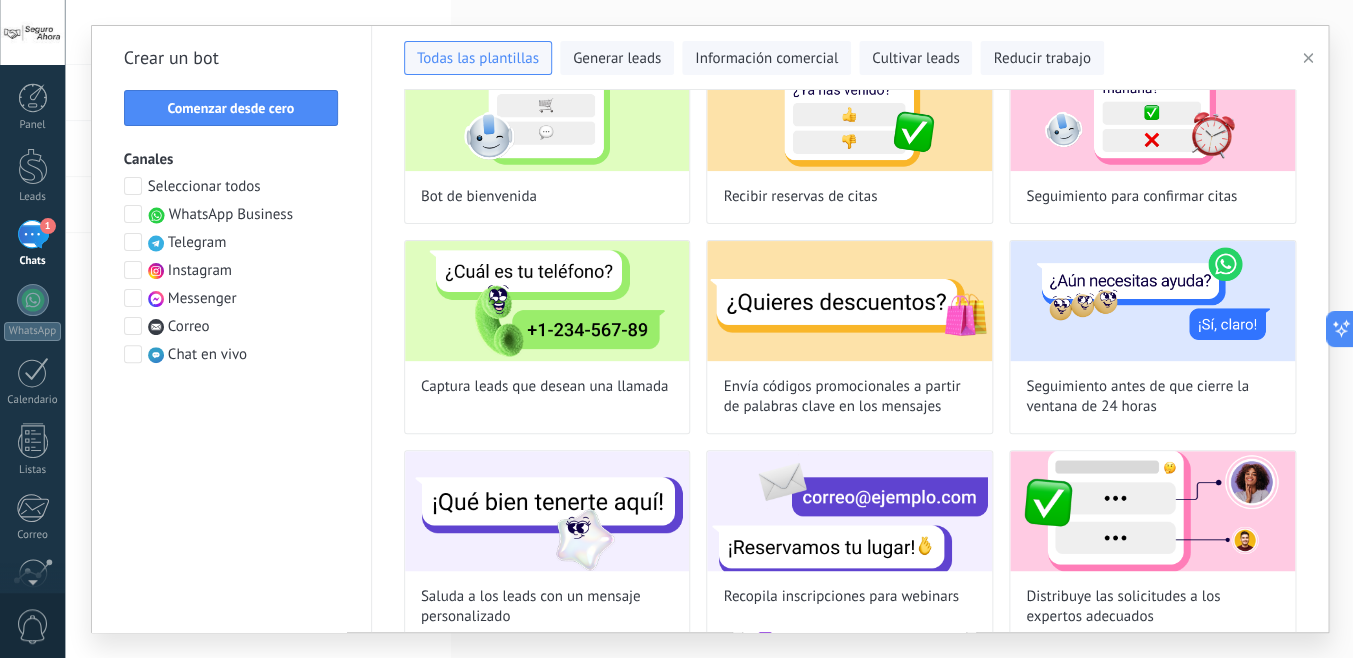 click at bounding box center [133, 298] 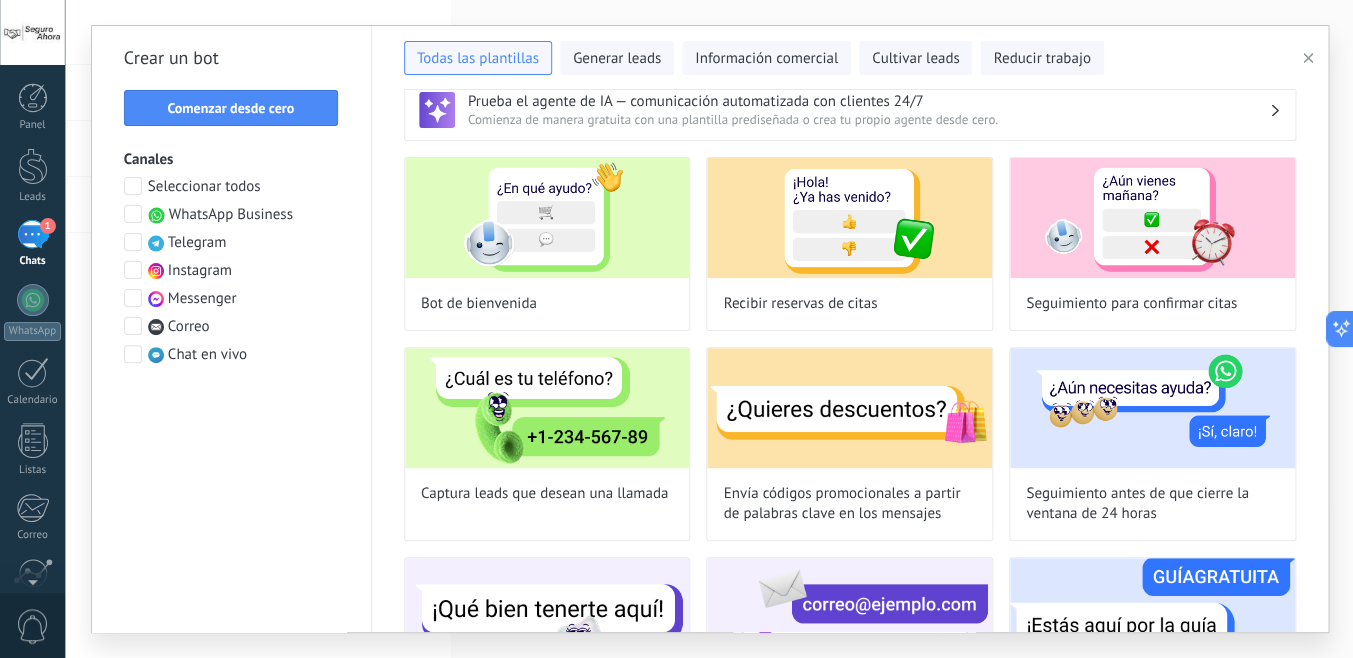 scroll, scrollTop: 0, scrollLeft: 0, axis: both 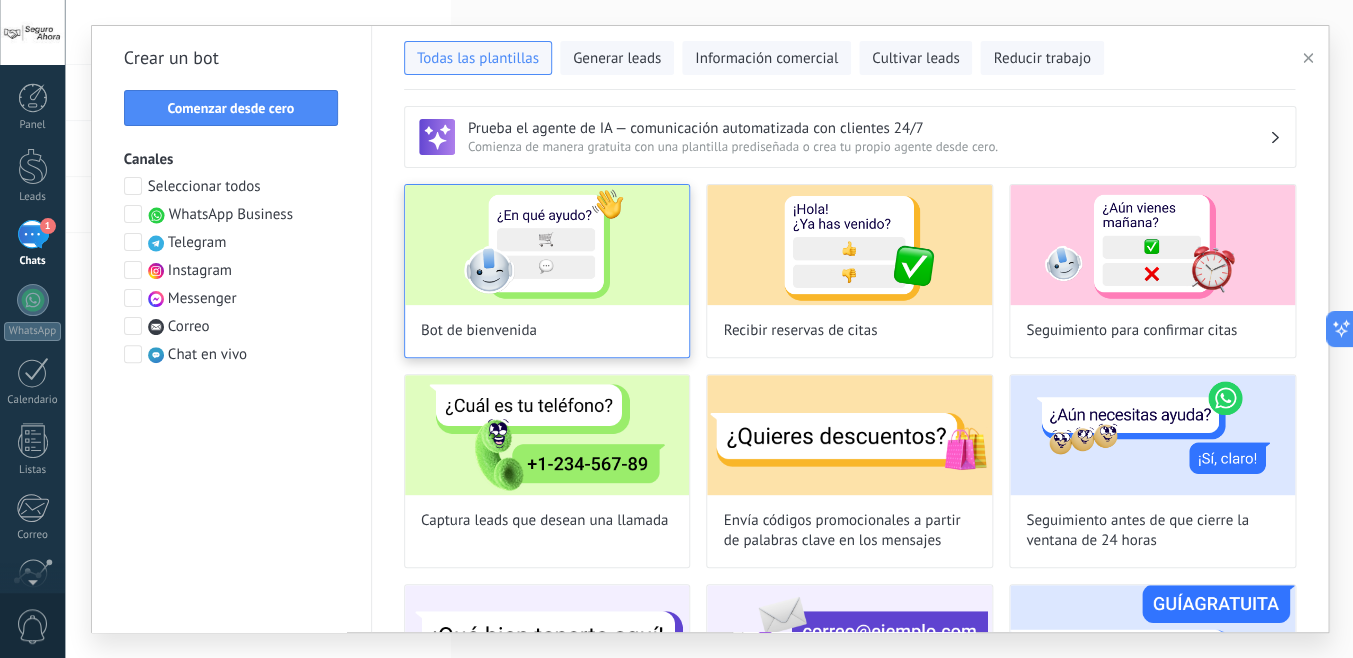 click at bounding box center [547, 245] 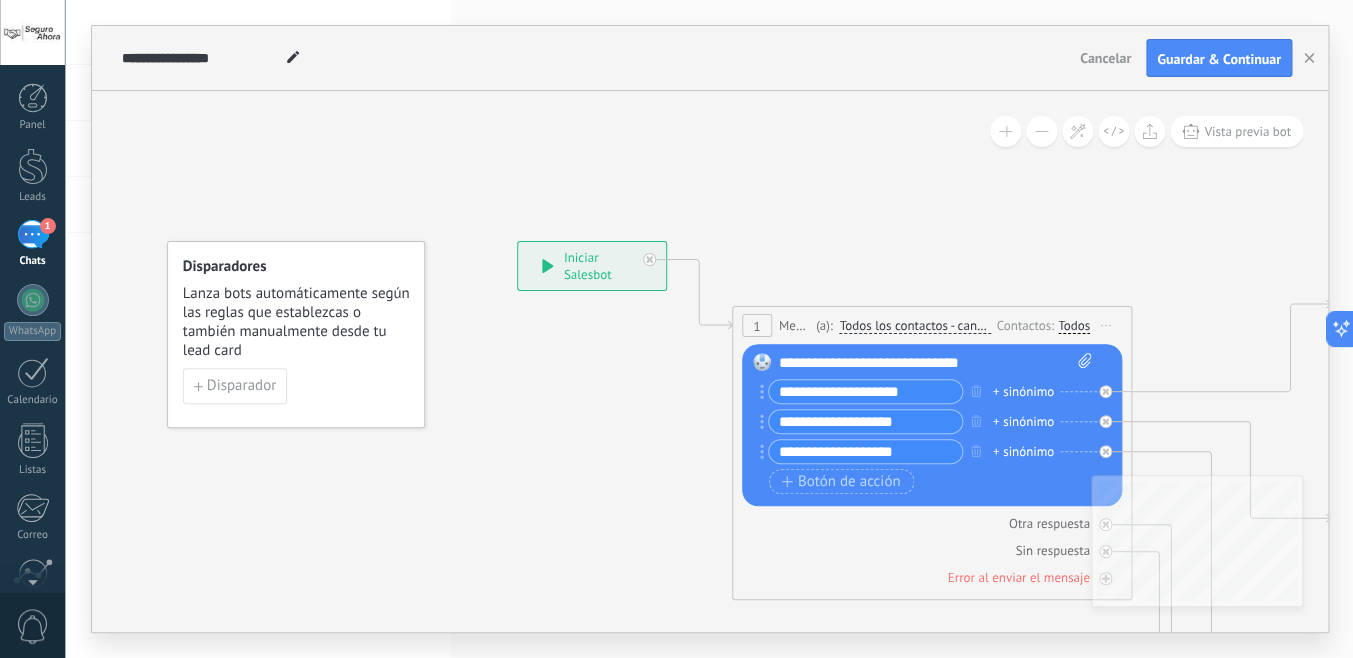 click on "**********" at bounding box center (865, 391) 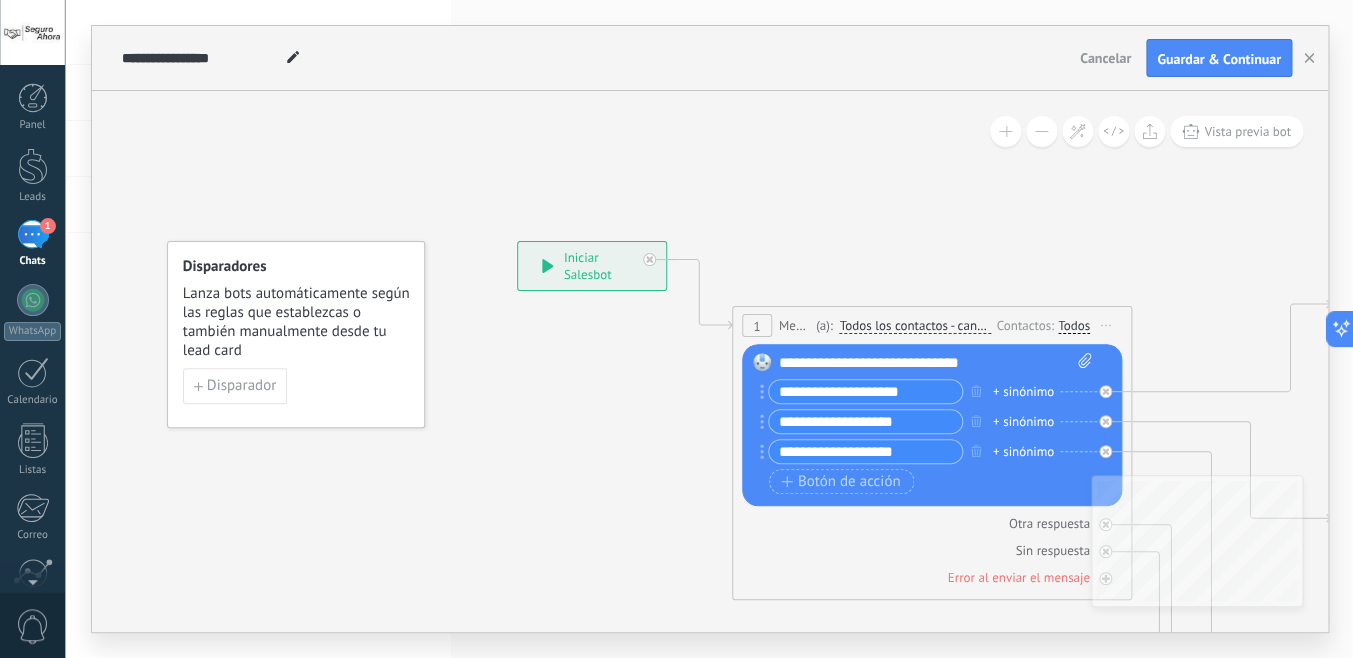 click on "**********" at bounding box center (865, 391) 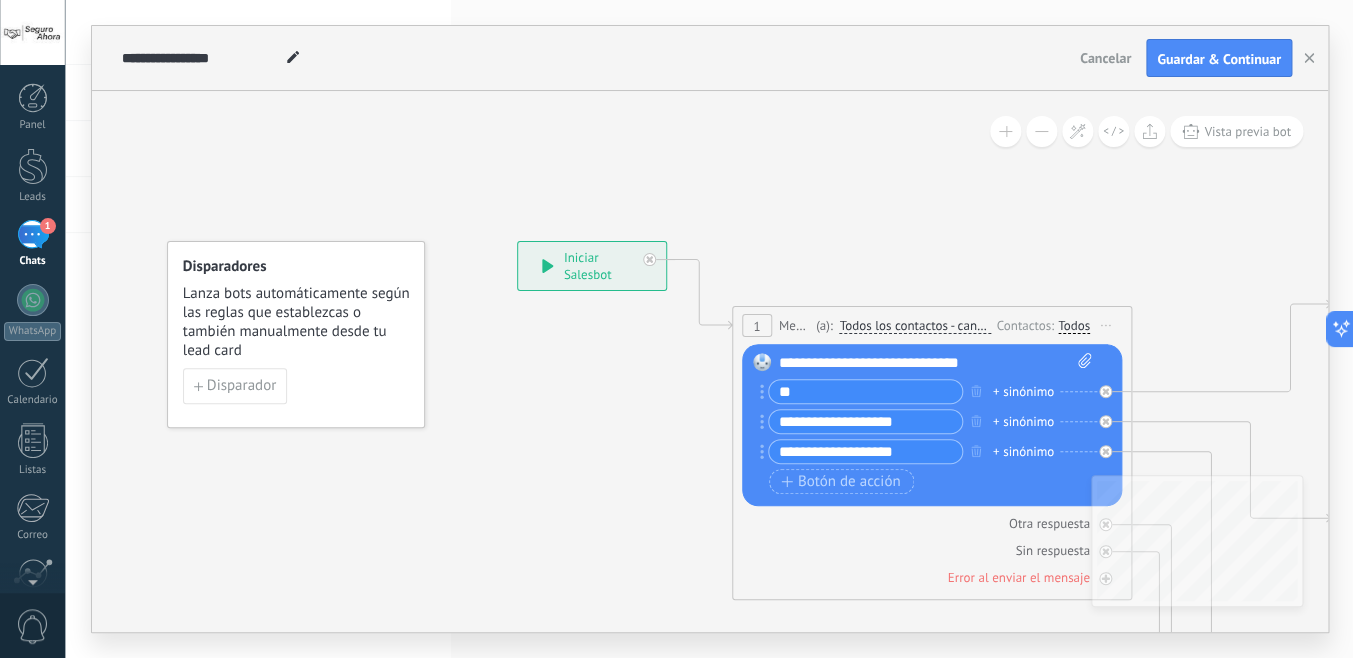 type on "*" 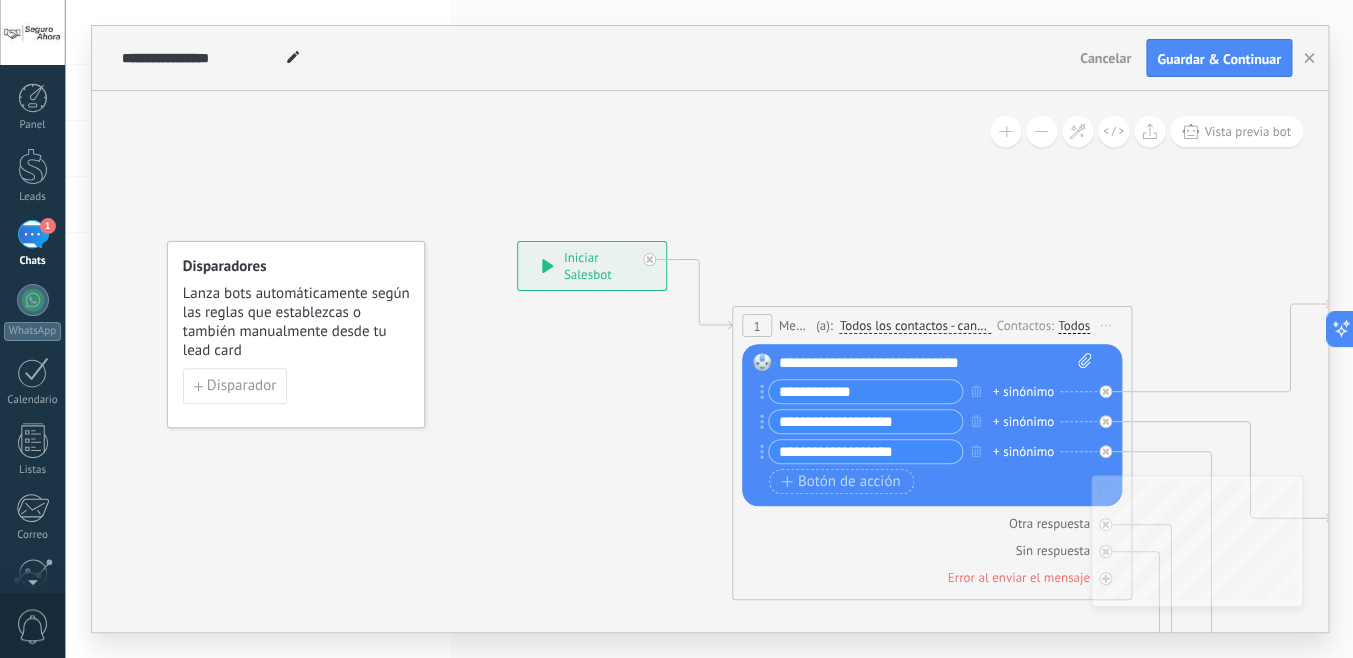 type on "**********" 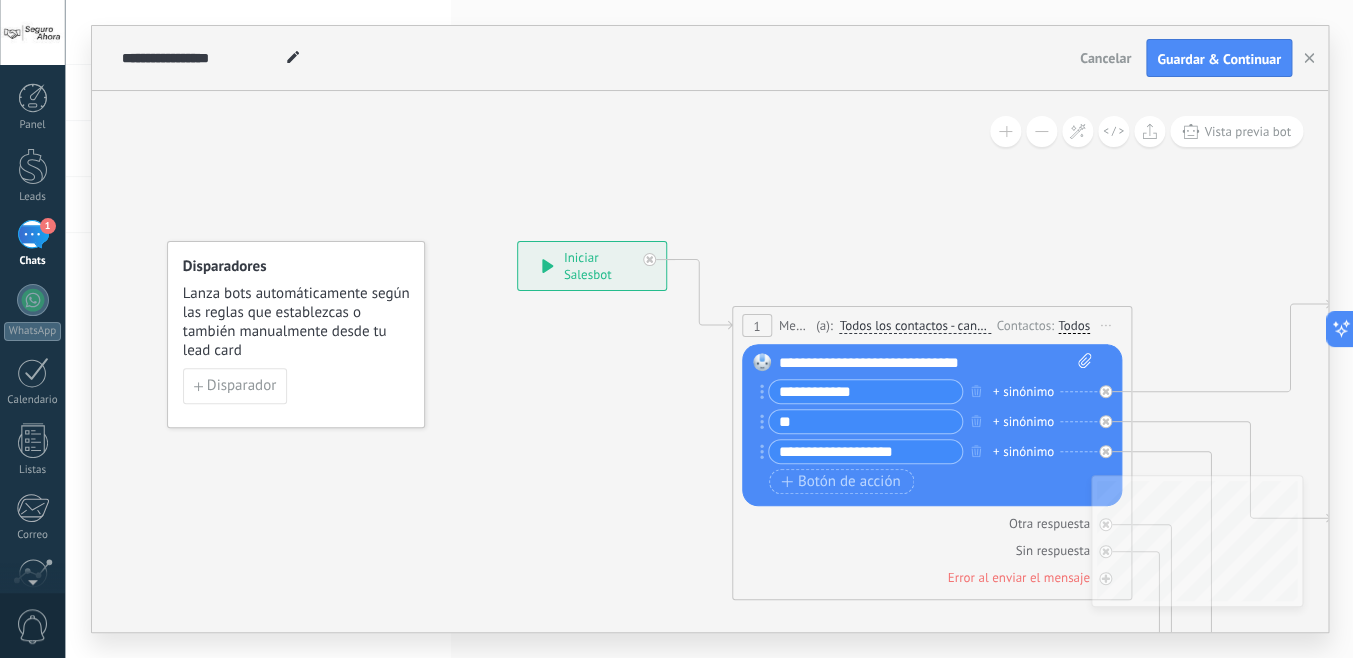 type on "*" 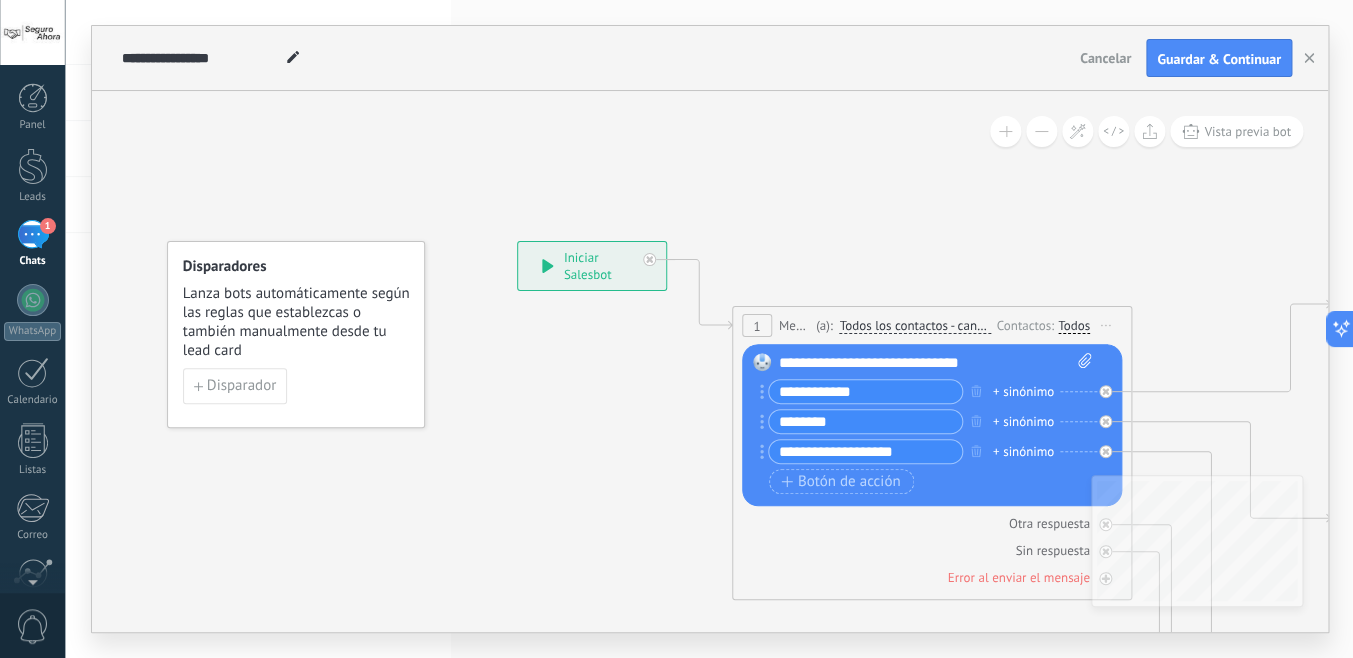 type on "********" 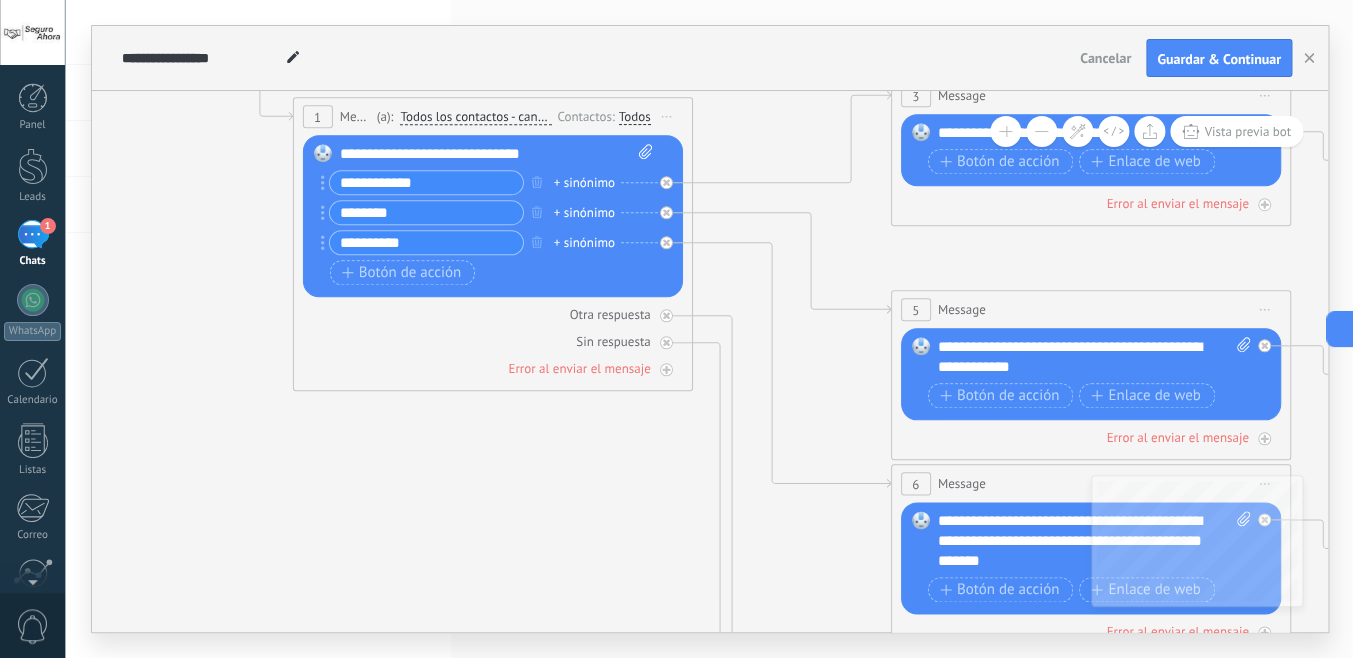 type on "**********" 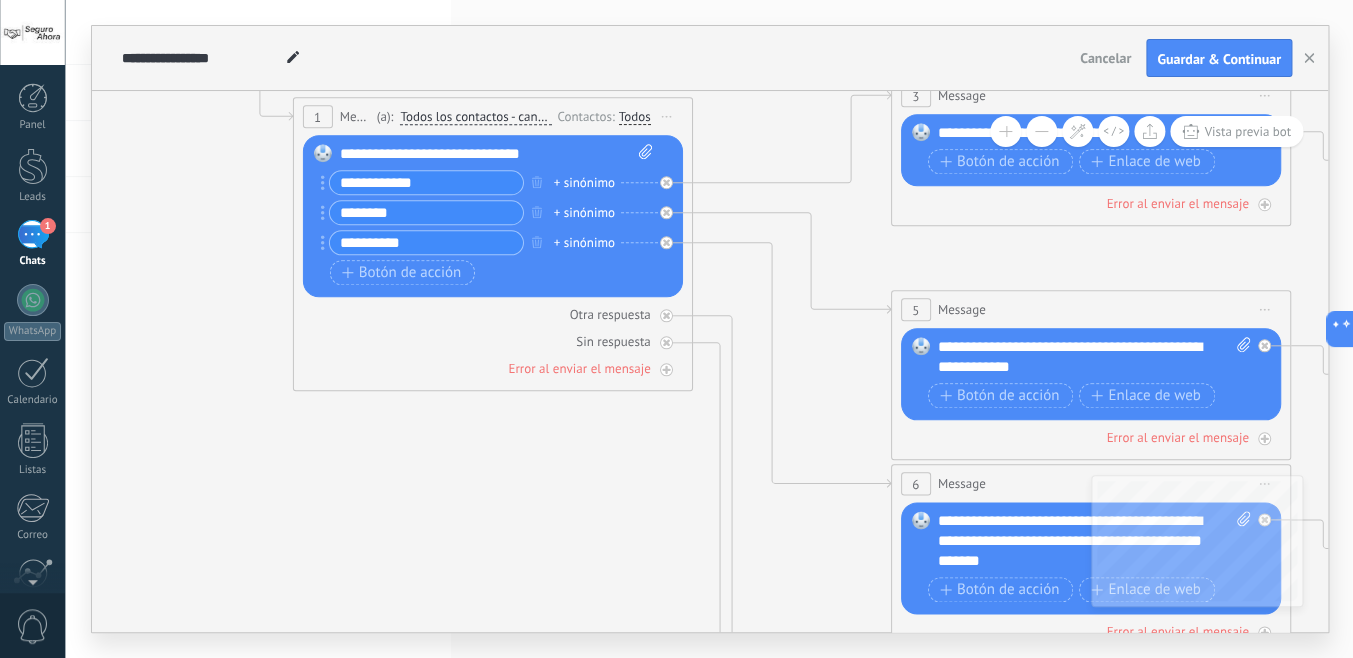 click on "**********" at bounding box center [1094, 357] 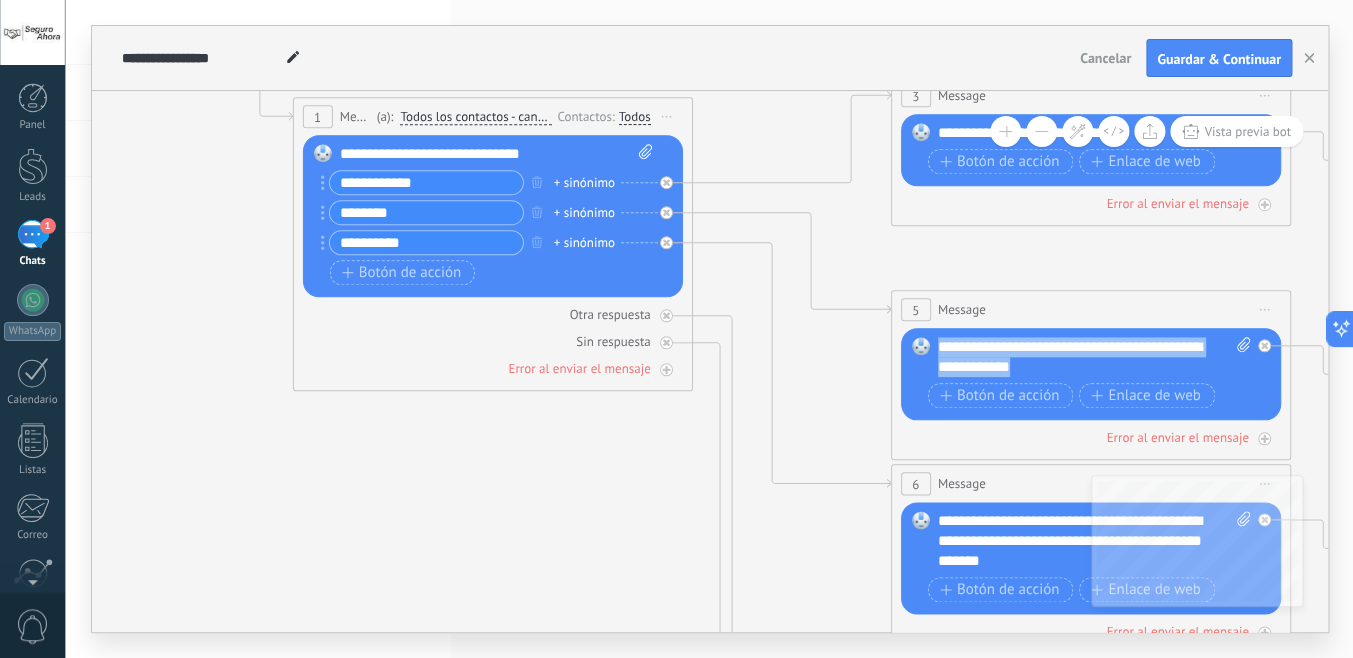drag, startPoint x: 1049, startPoint y: 362, endPoint x: 936, endPoint y: 343, distance: 114.58621 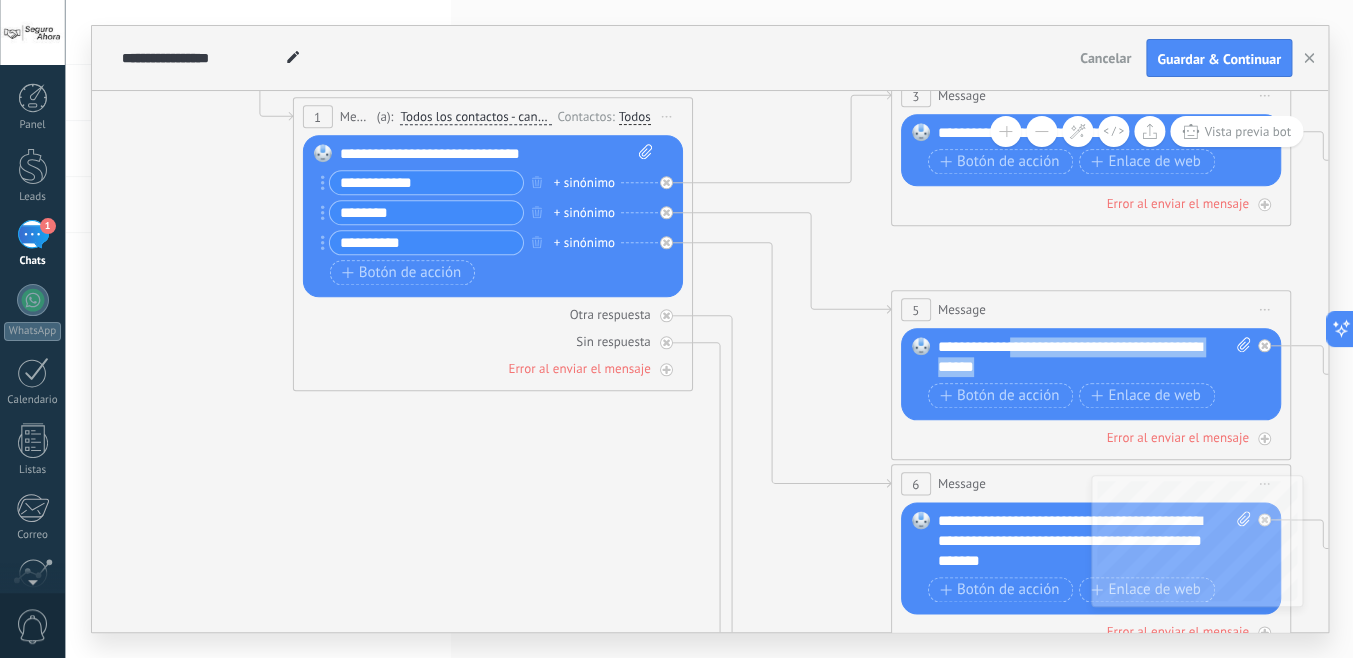 drag, startPoint x: 1005, startPoint y: 346, endPoint x: 1029, endPoint y: 368, distance: 32.55764 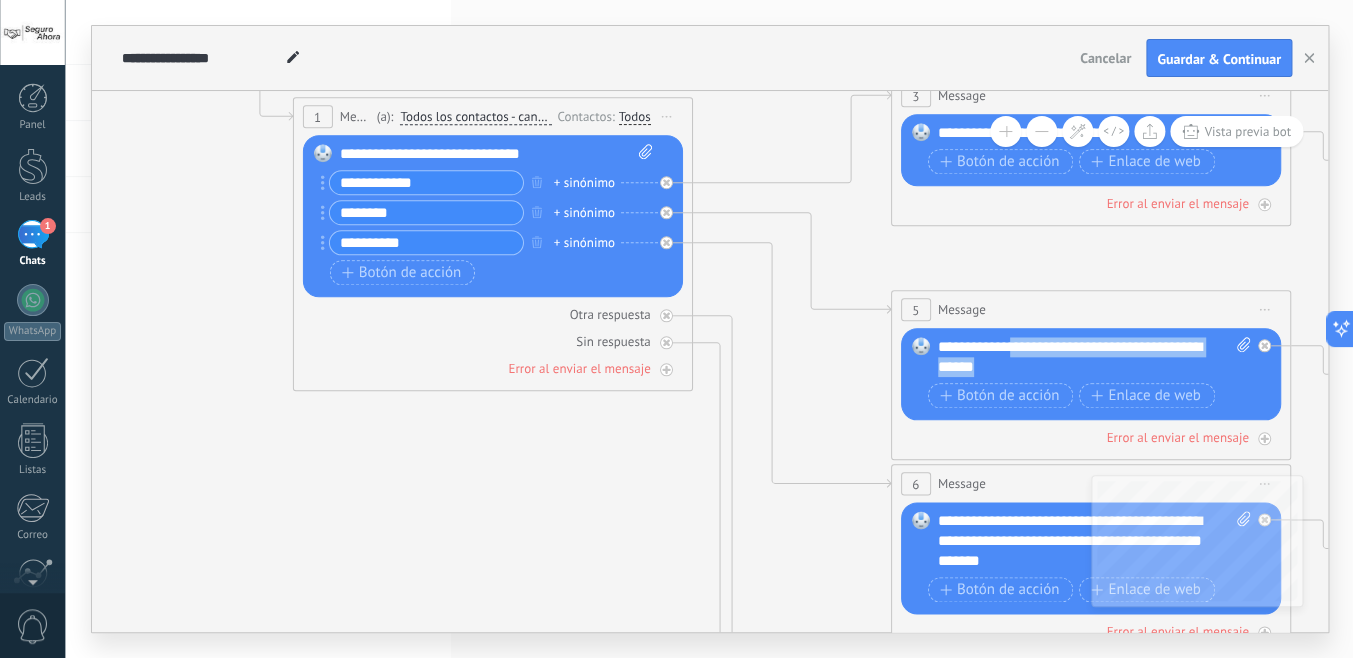 click on "**********" at bounding box center (1094, 357) 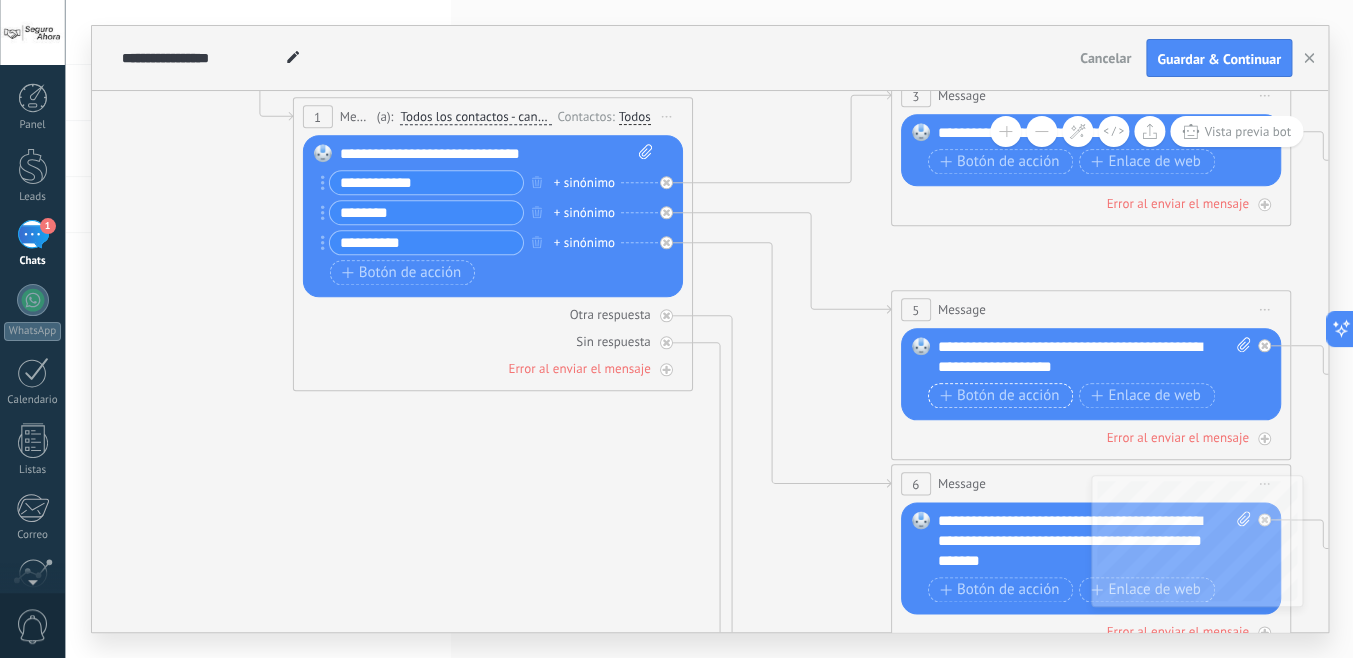 click on "Botón de acción" at bounding box center (1000, 396) 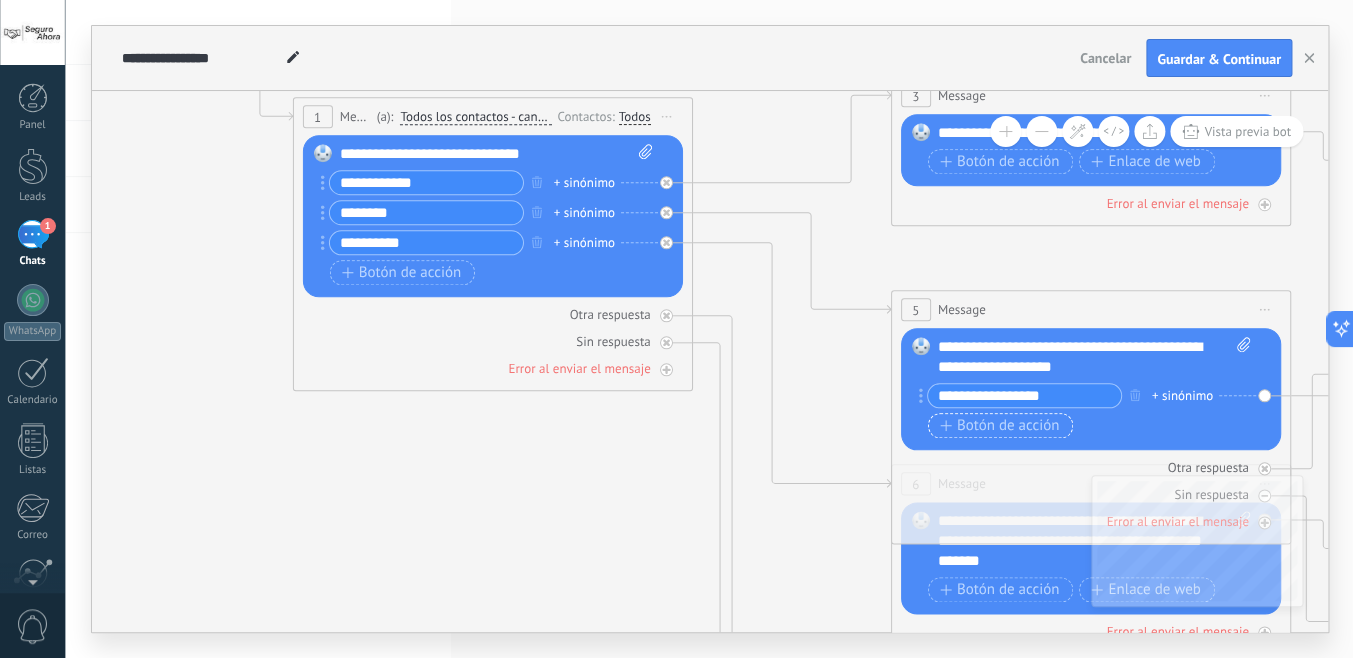 type on "**********" 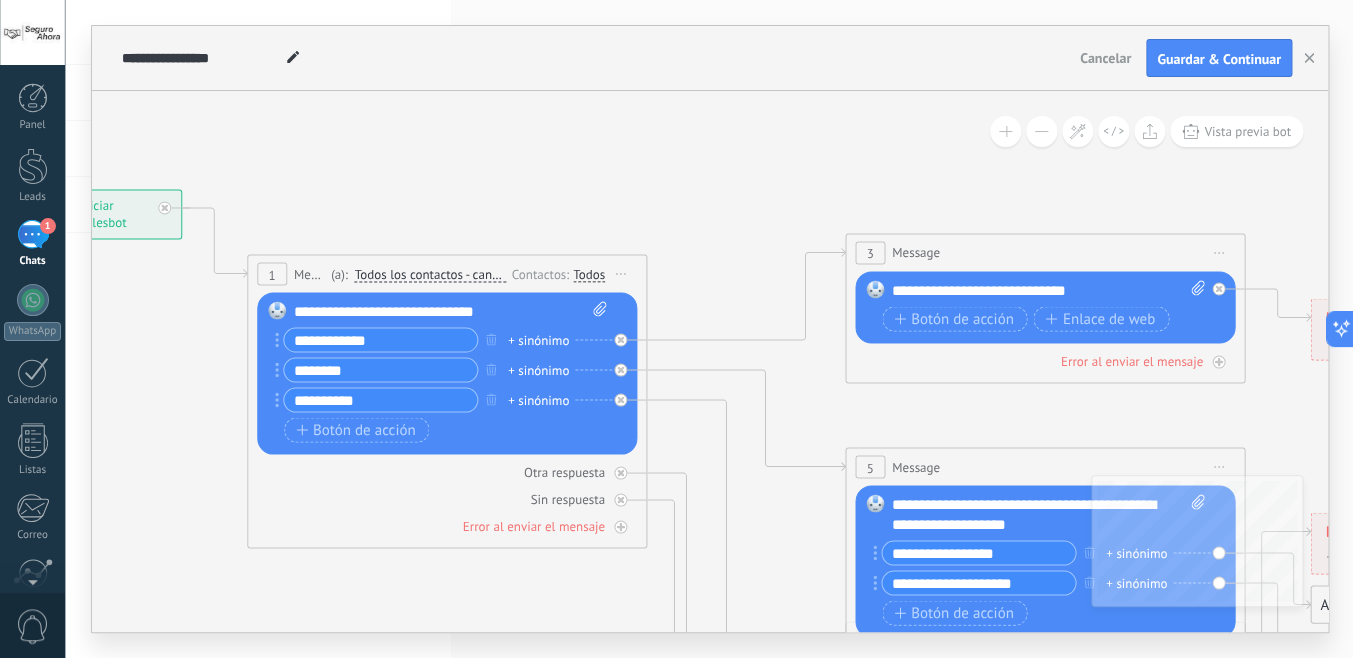 type on "**********" 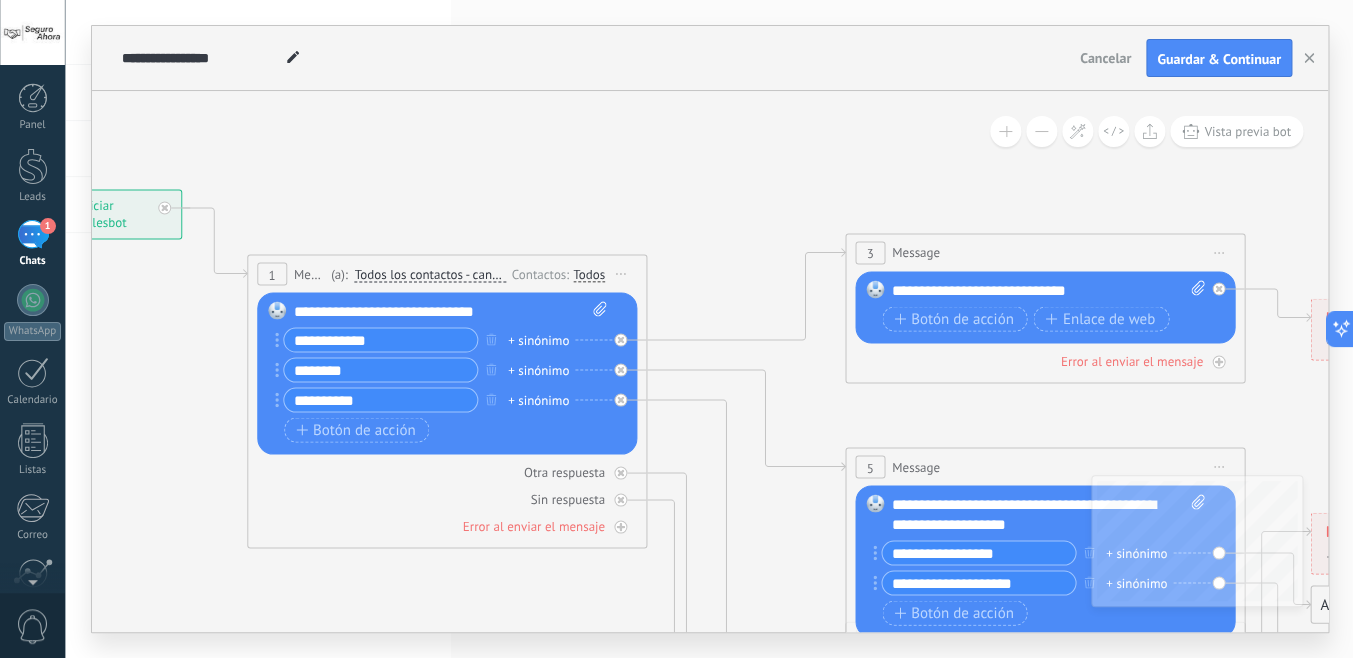 type 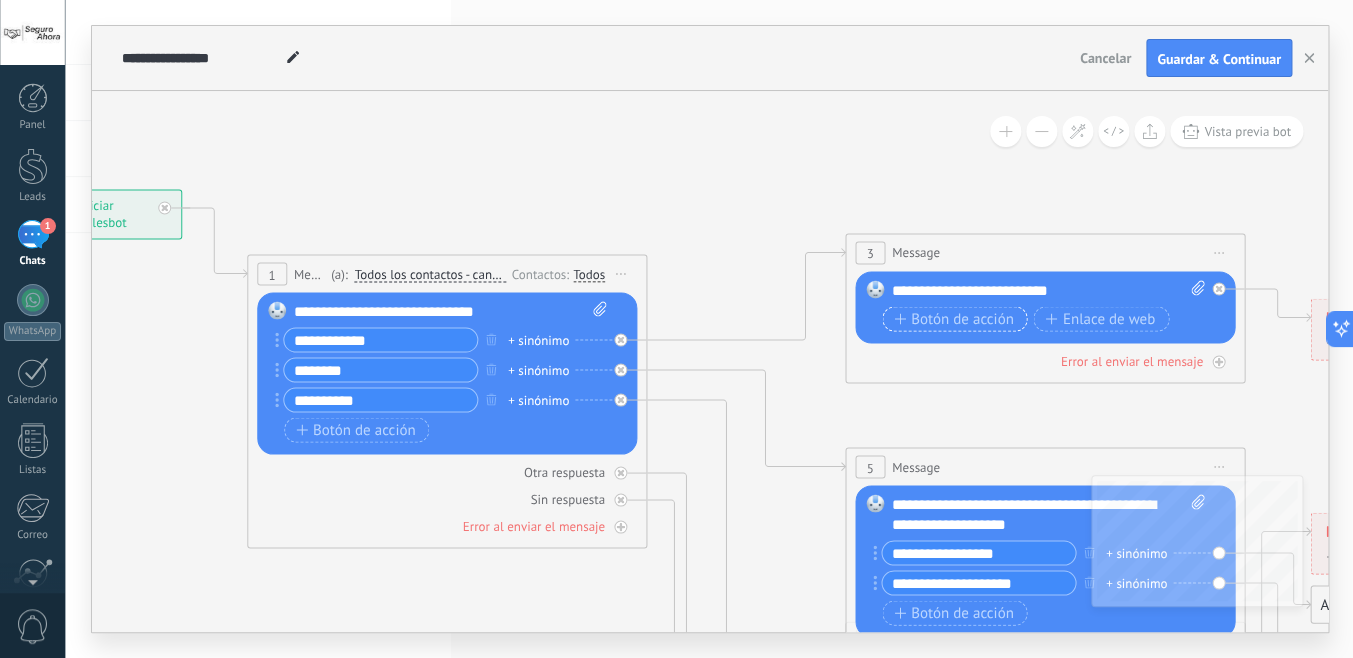 click on "Botón de acción" at bounding box center [954, 319] 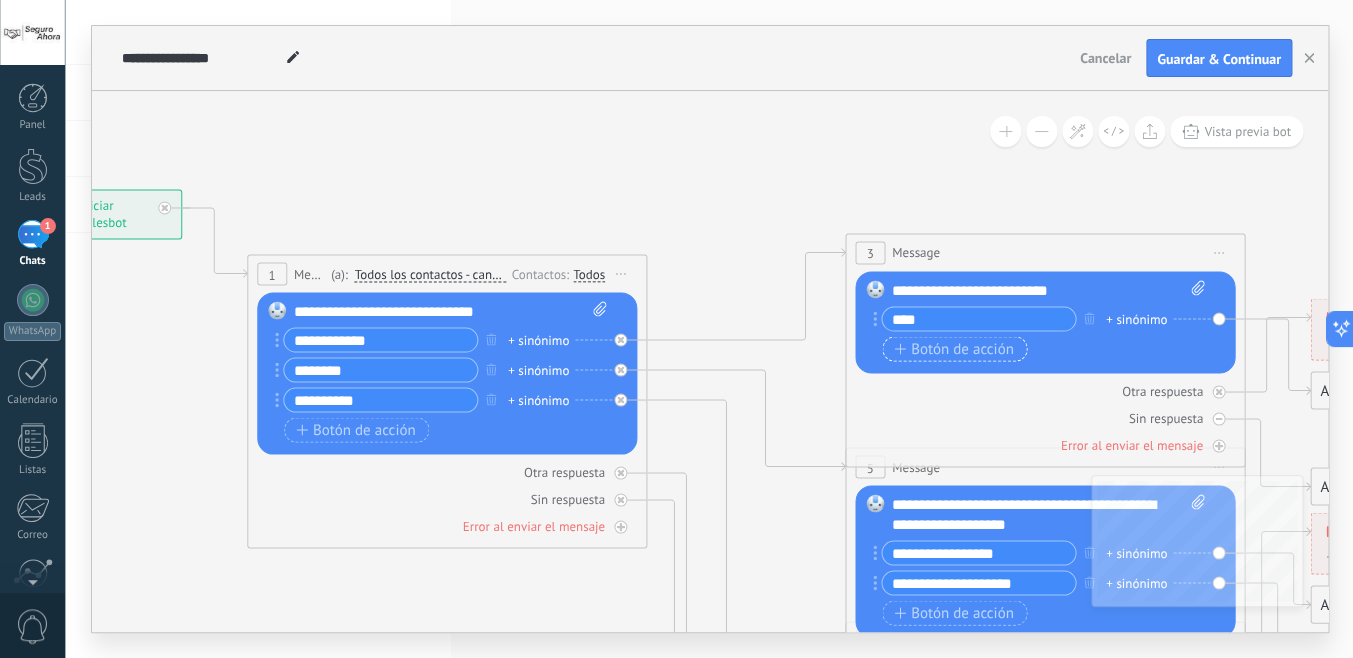 type on "****" 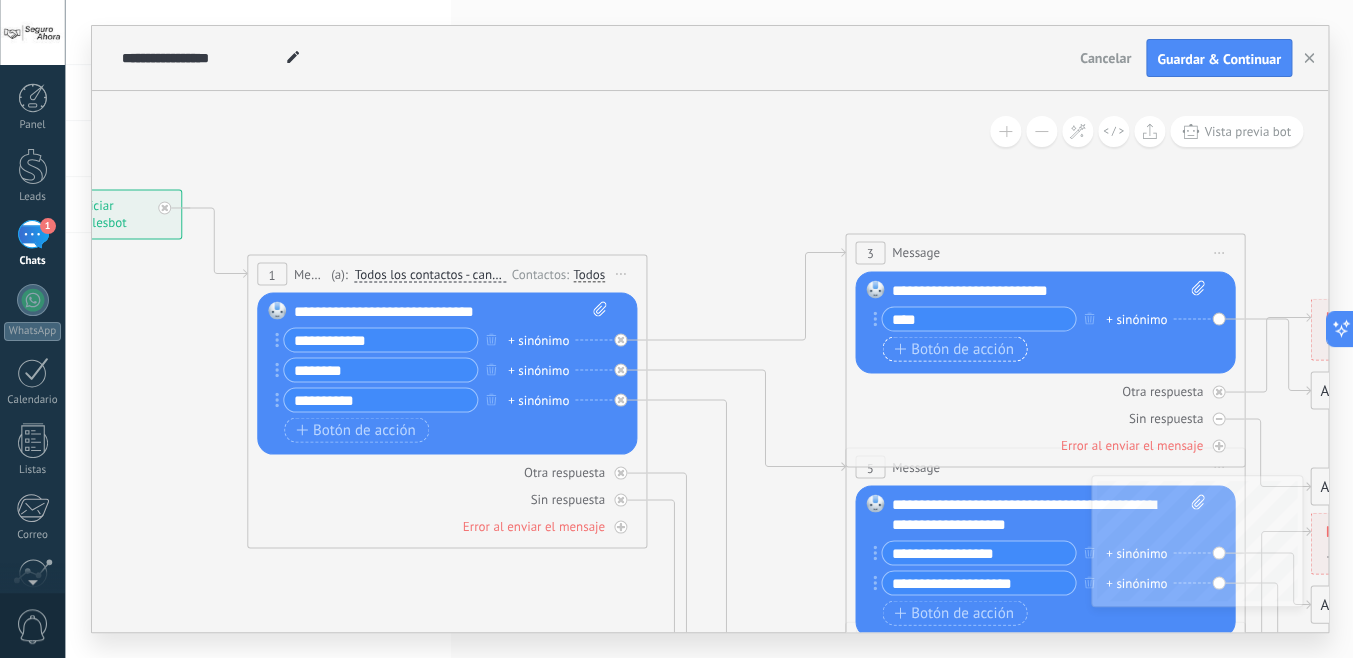 click on "Botón de acción" at bounding box center [954, 349] 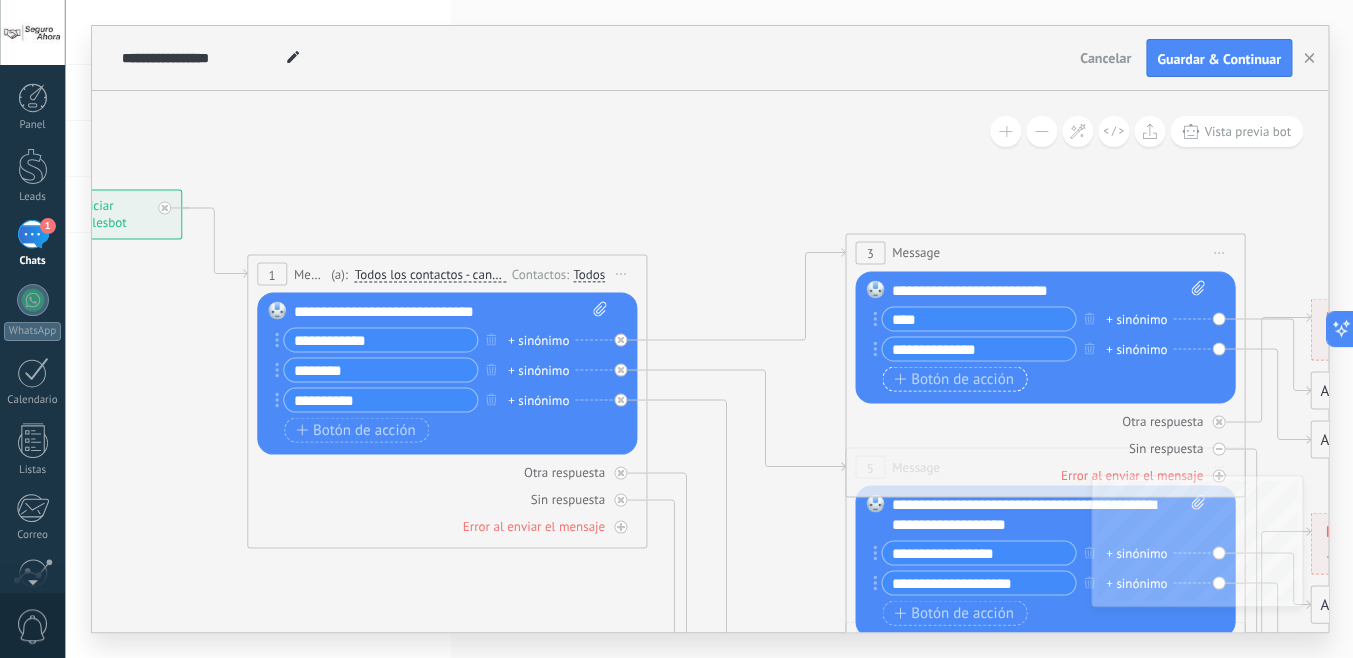 type on "**********" 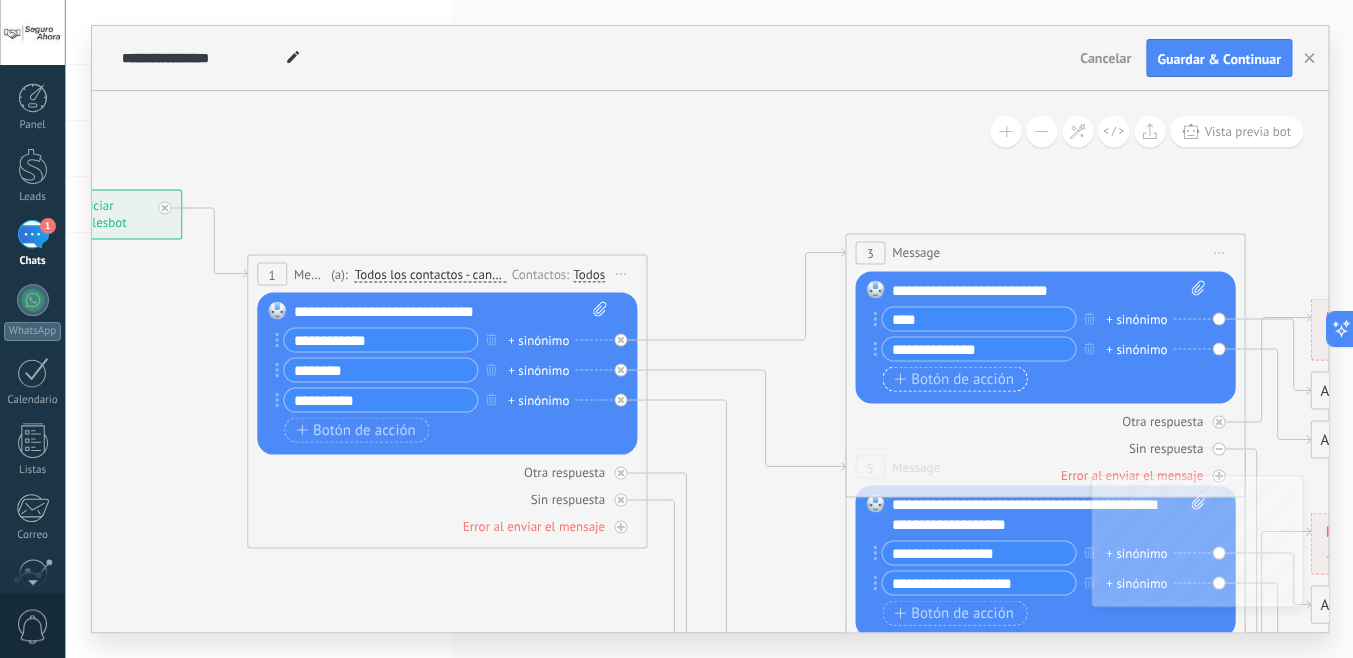 click on "Botón de acción" at bounding box center [954, 379] 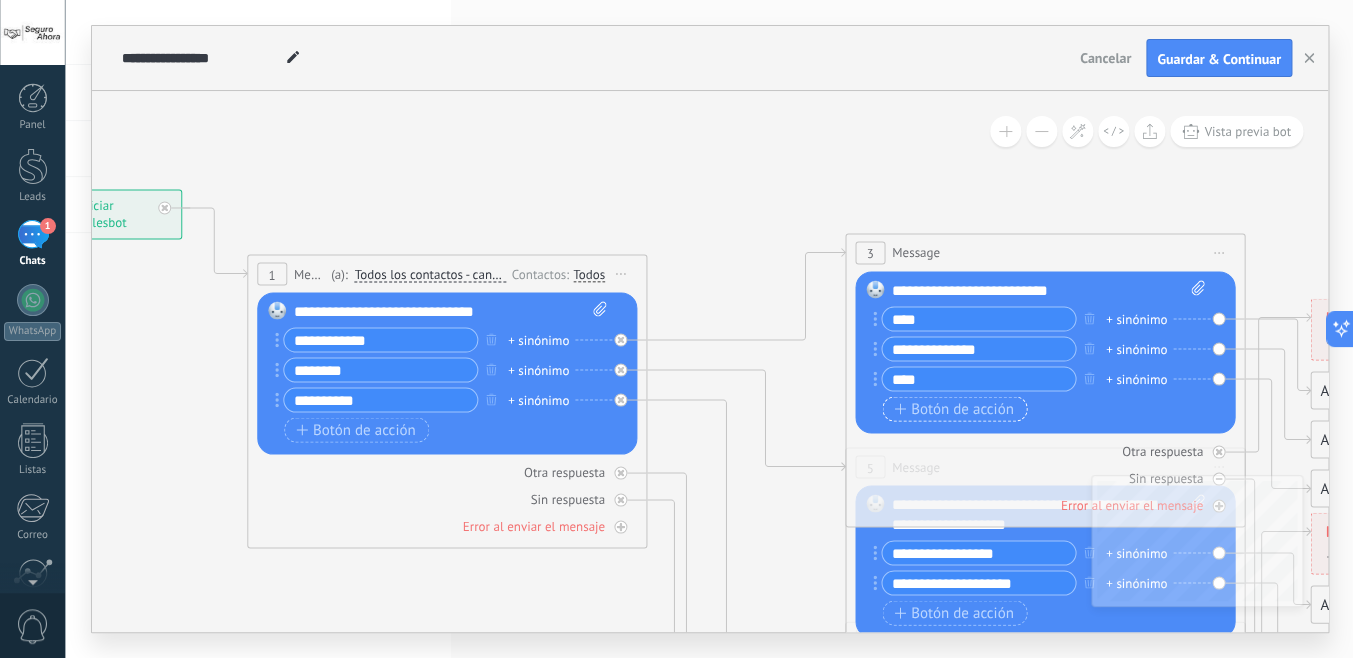 type on "****" 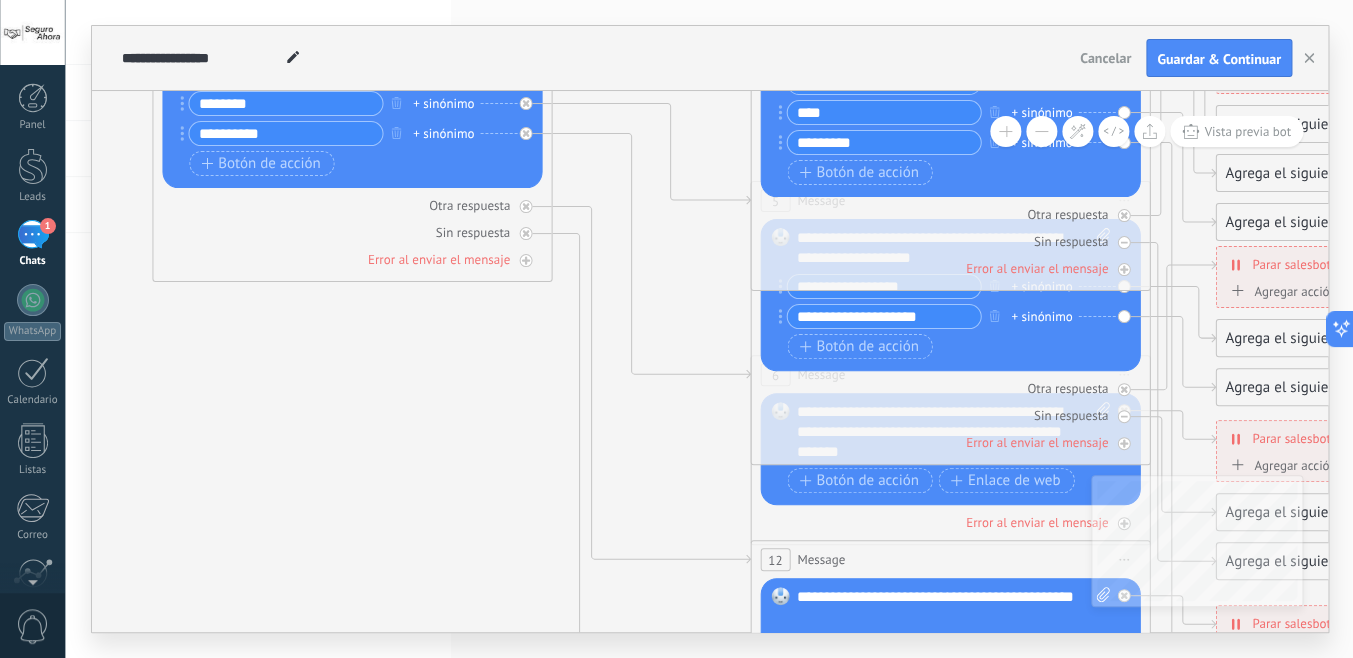 type on "********" 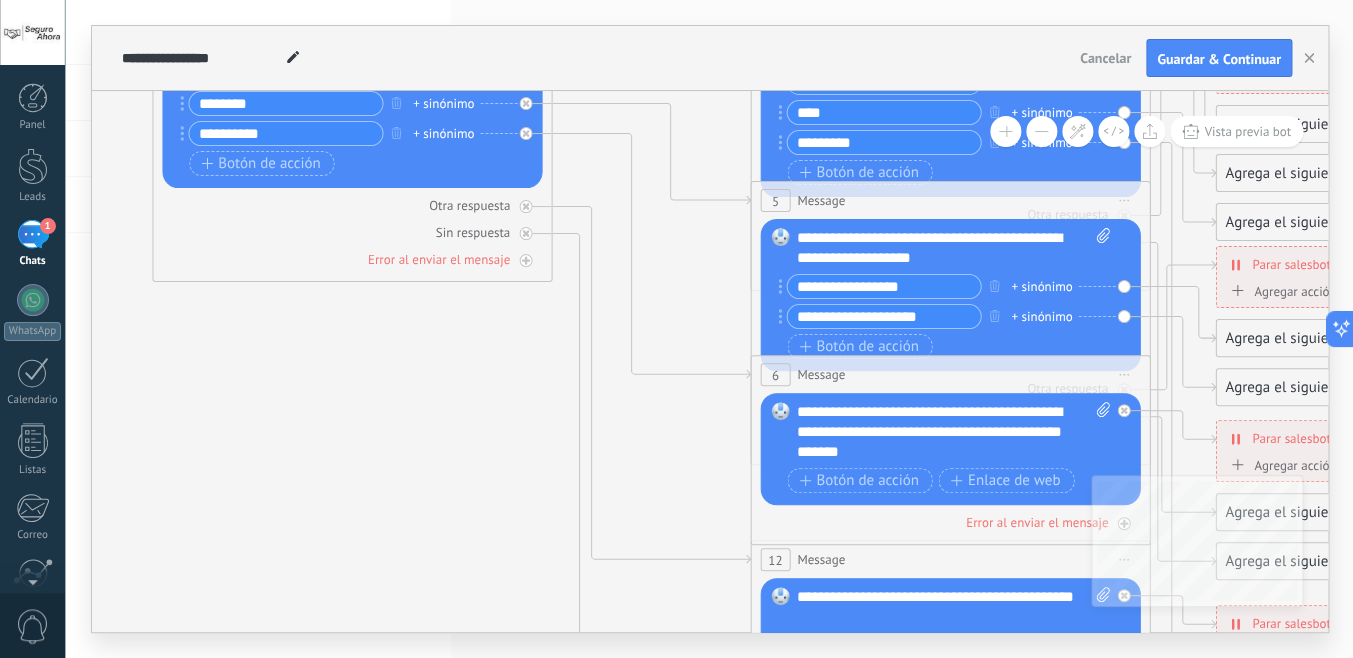 click on "Reemplazar
Quitar
Convertir a mensaje de voz
Arrastre la imagen aquí para adjuntarla.
Añadir imagen
Subir
Arrastrar y soltar
Archivo no encontrado
Escribe un mensaje o elige una  plantilla" at bounding box center [950, 449] 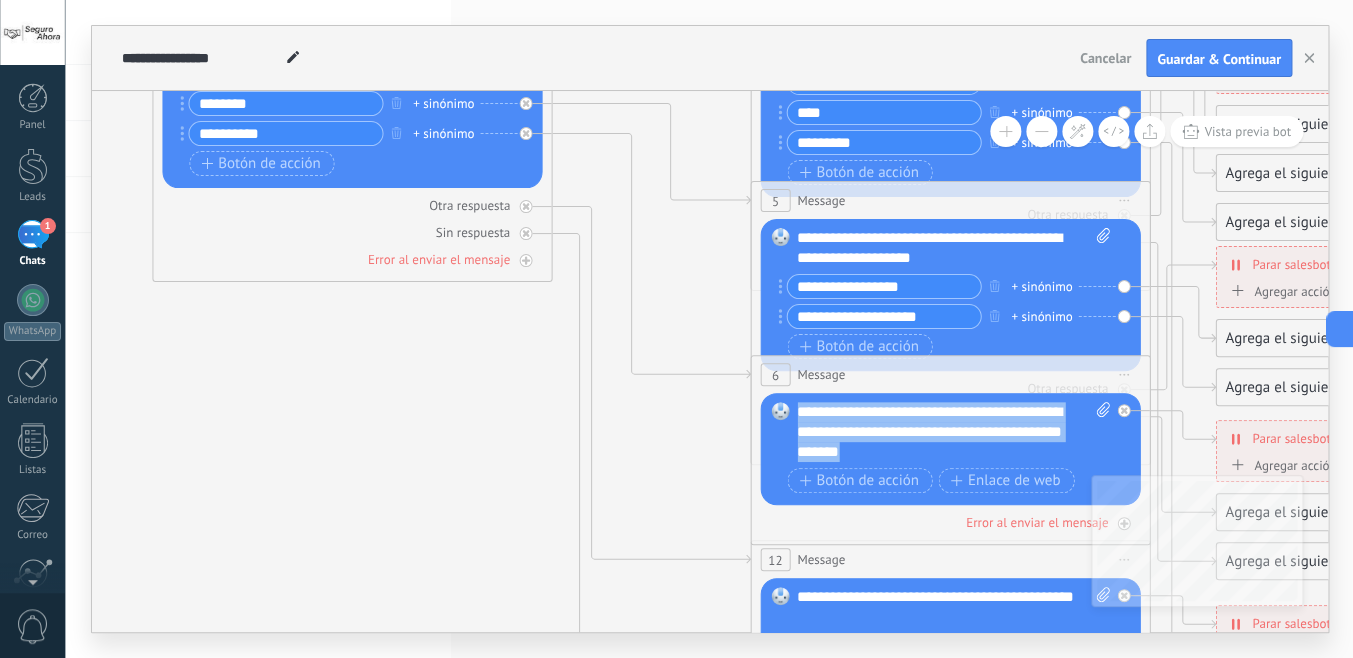 drag, startPoint x: 961, startPoint y: 448, endPoint x: 795, endPoint y: 398, distance: 173.36667 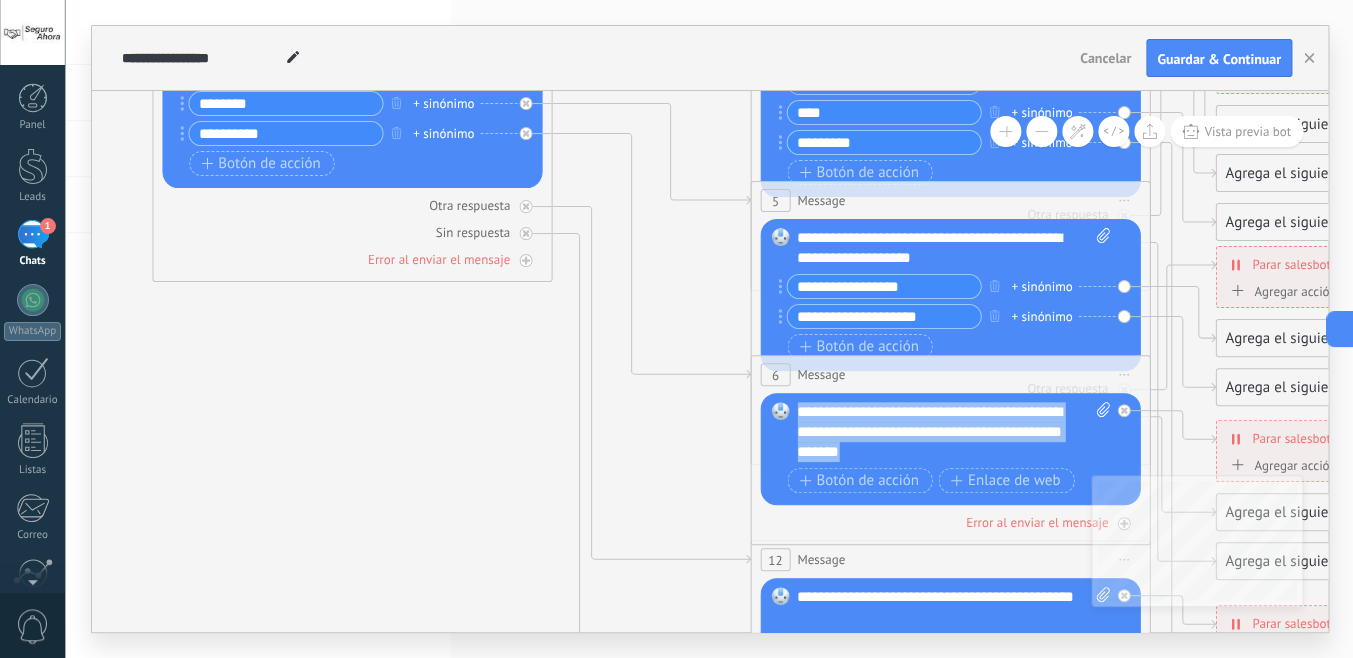 click on "**********" at bounding box center (953, 432) 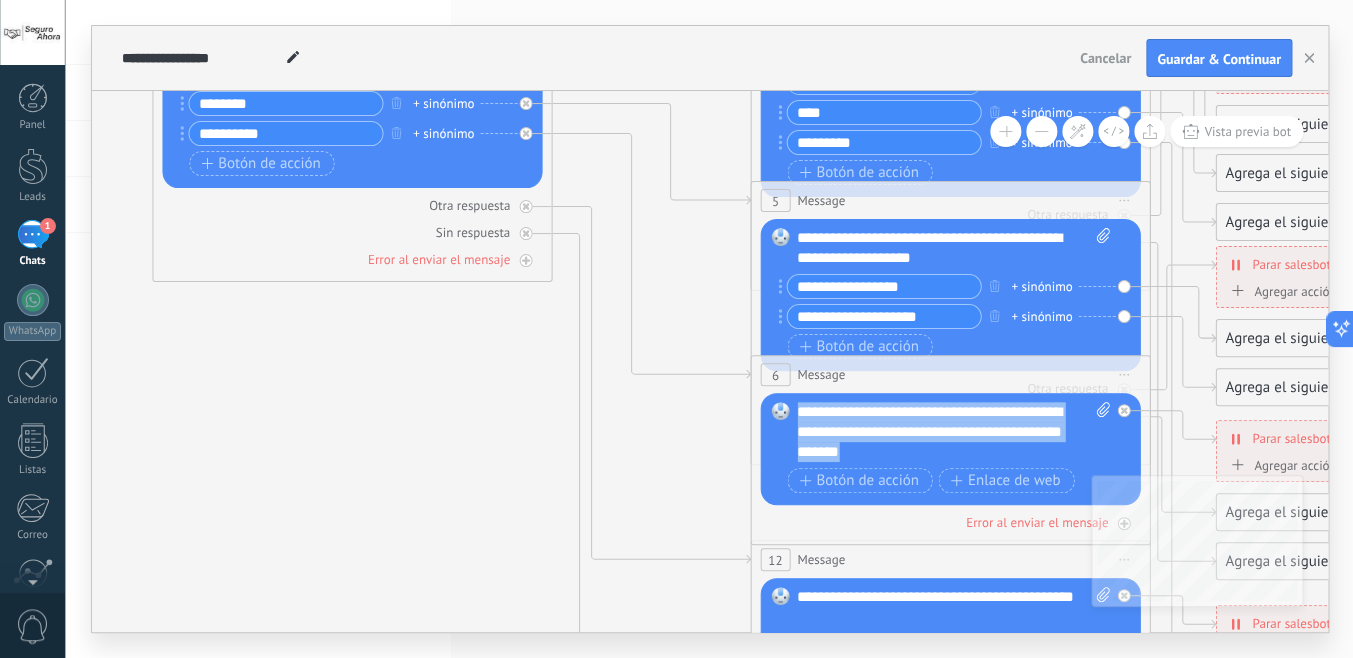 type 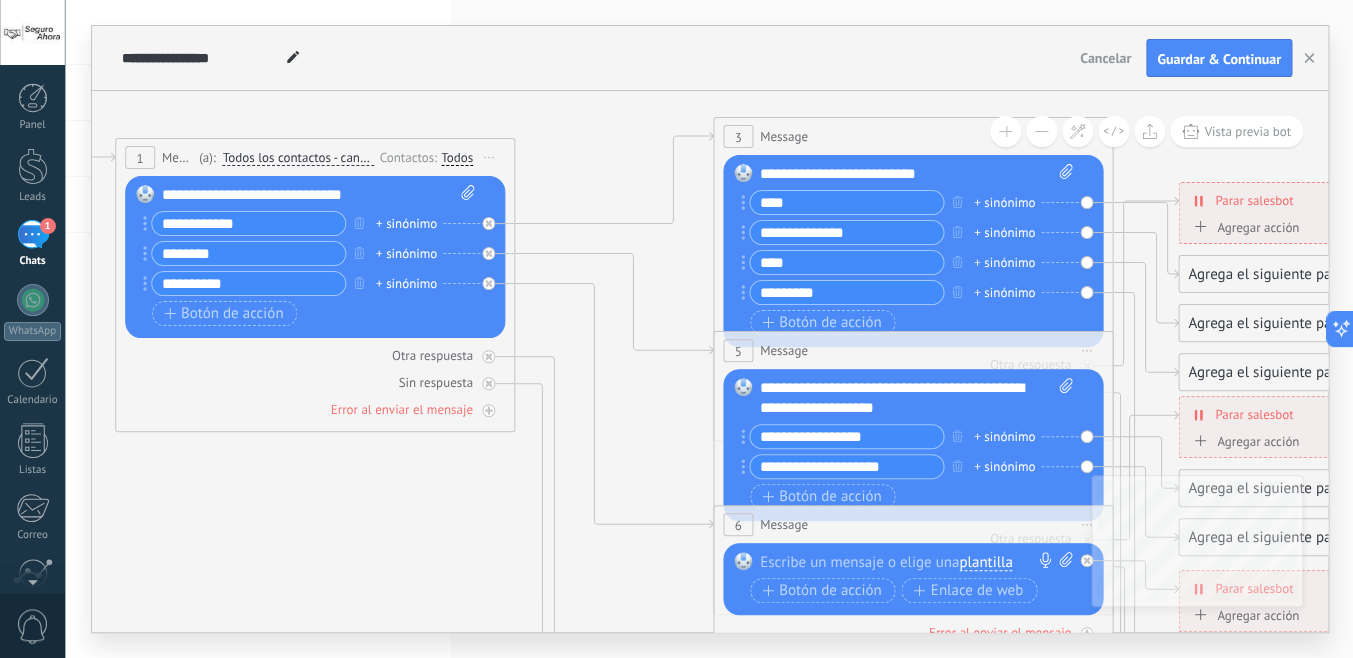 click on "****" at bounding box center (846, 202) 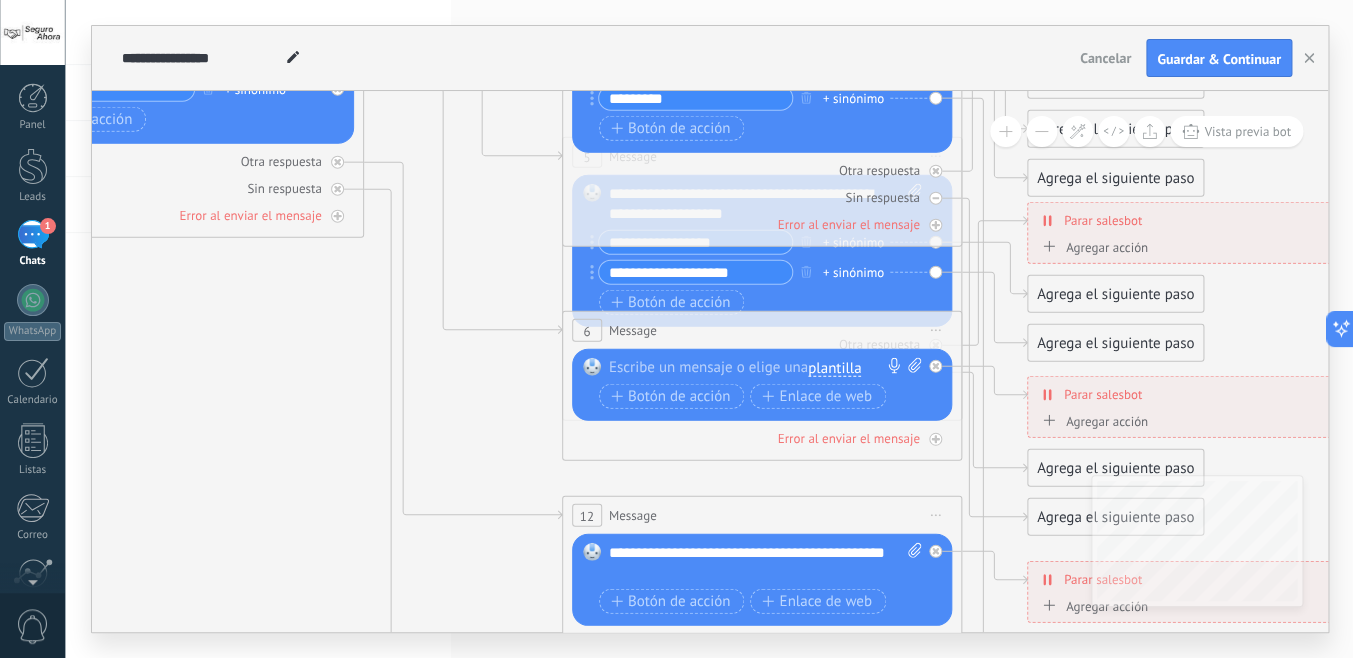 type on "****" 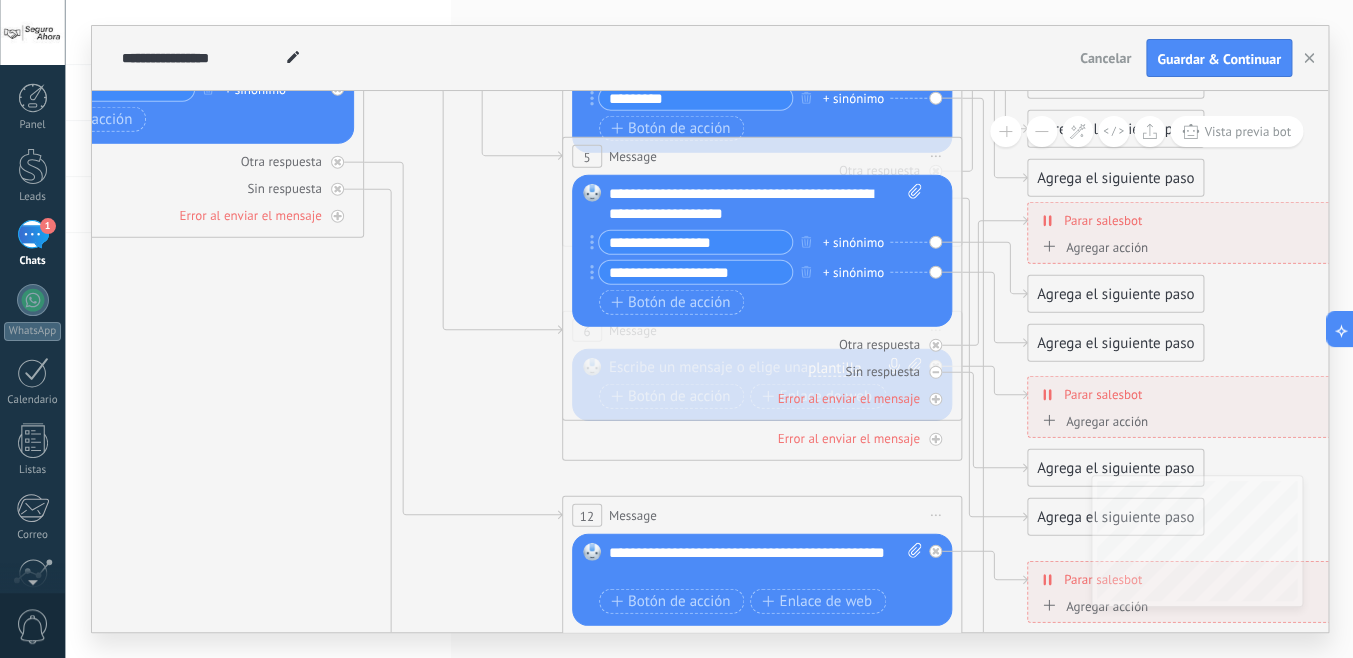 click on "Botón de acción
Enlace de web" at bounding box center (760, 302) 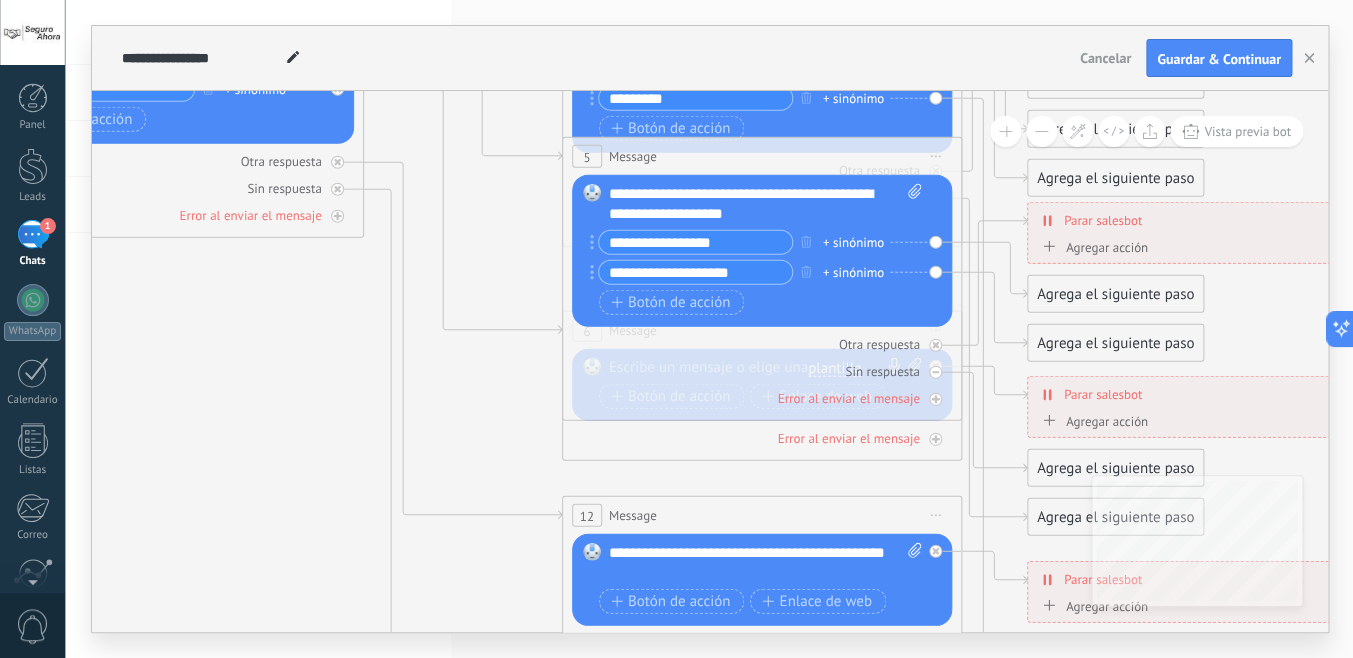 click on "Agrega el siguiente paso" at bounding box center [1115, 294] 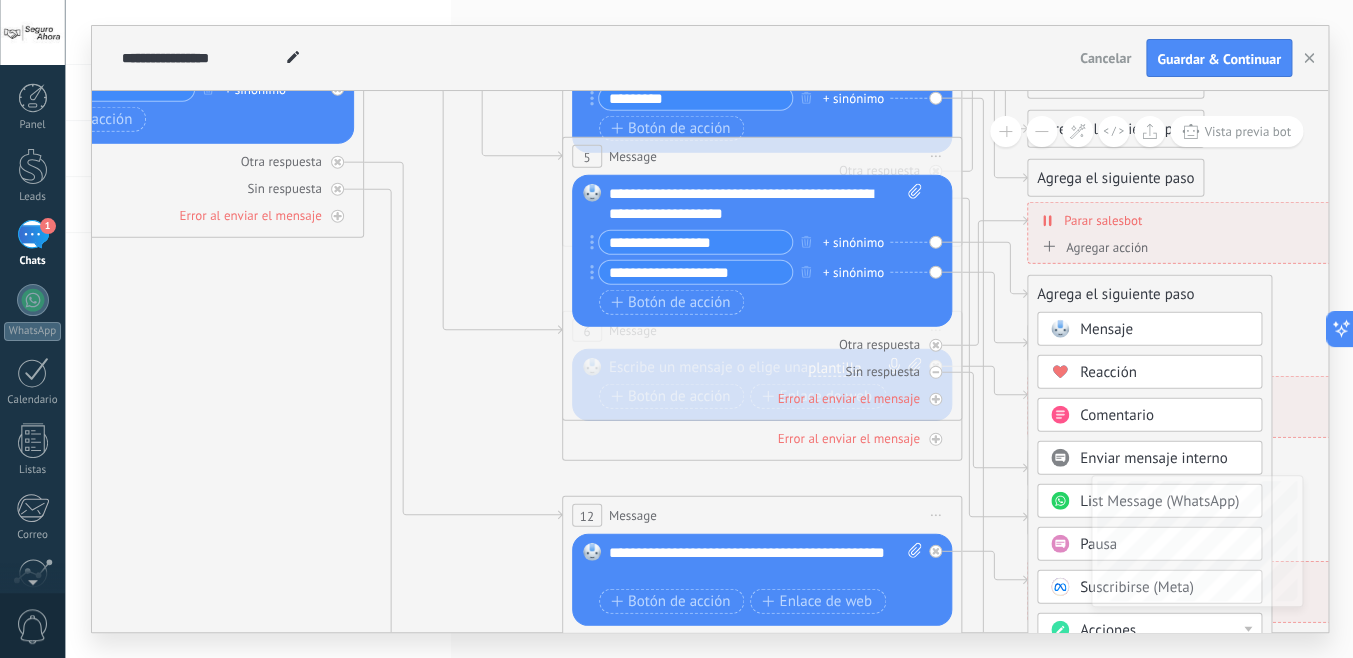 click on "Mensaje" at bounding box center [1106, 329] 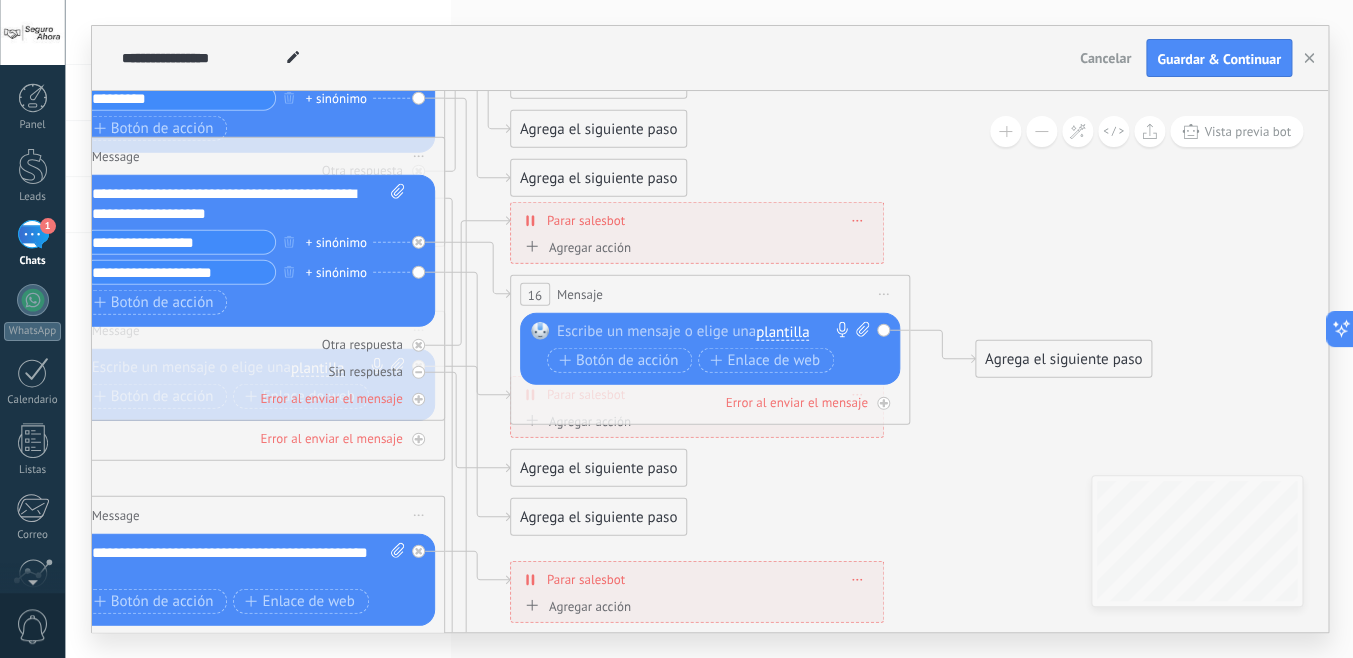 click at bounding box center [705, 332] 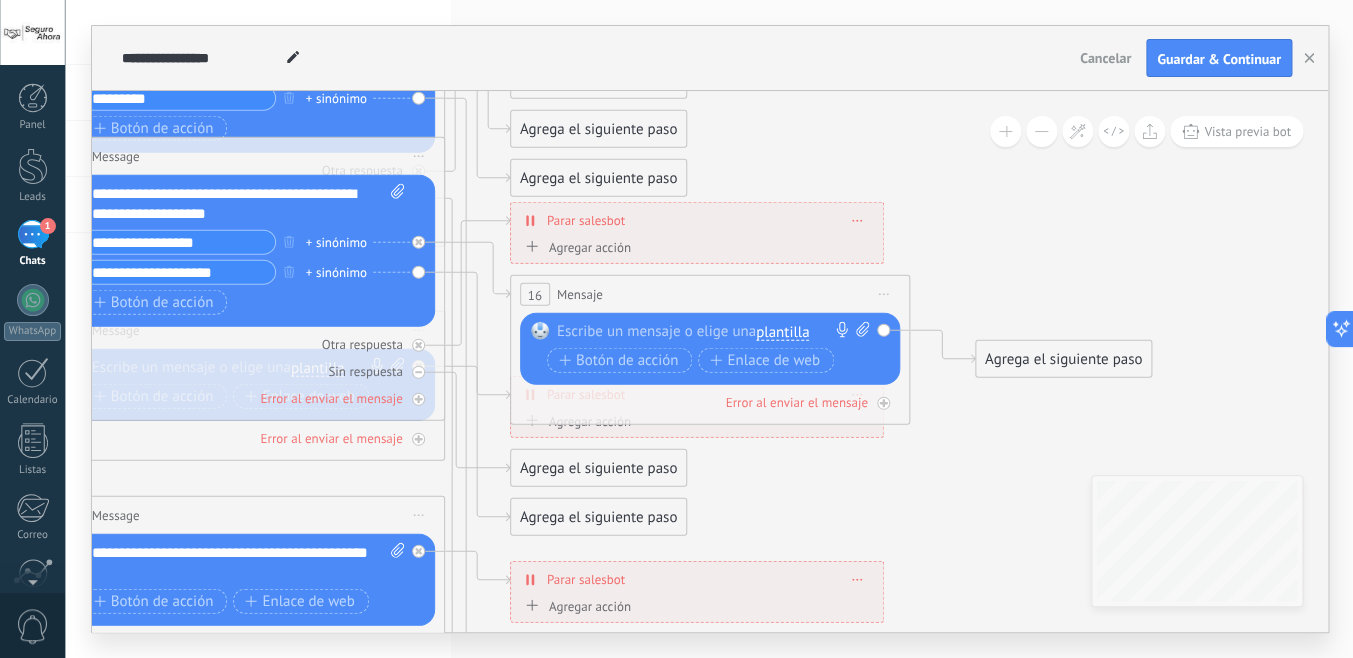 type 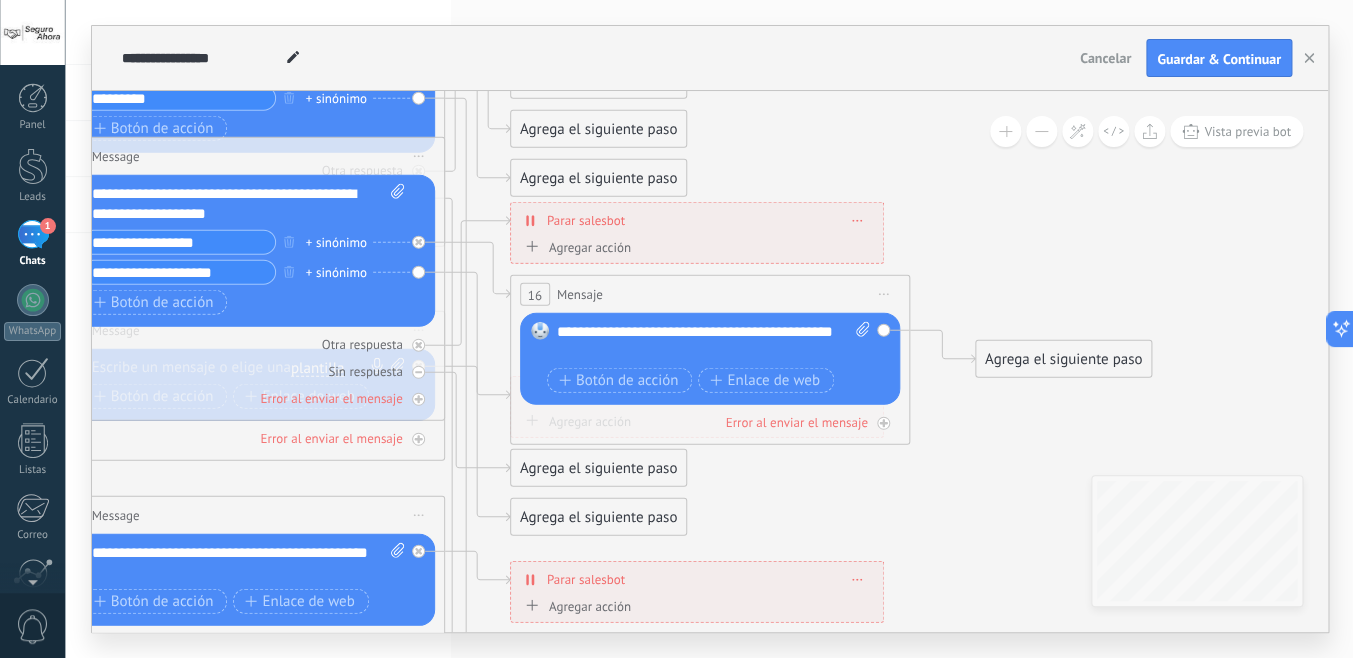 click on "Botón de acción
Enlace de web" at bounding box center (243, 302) 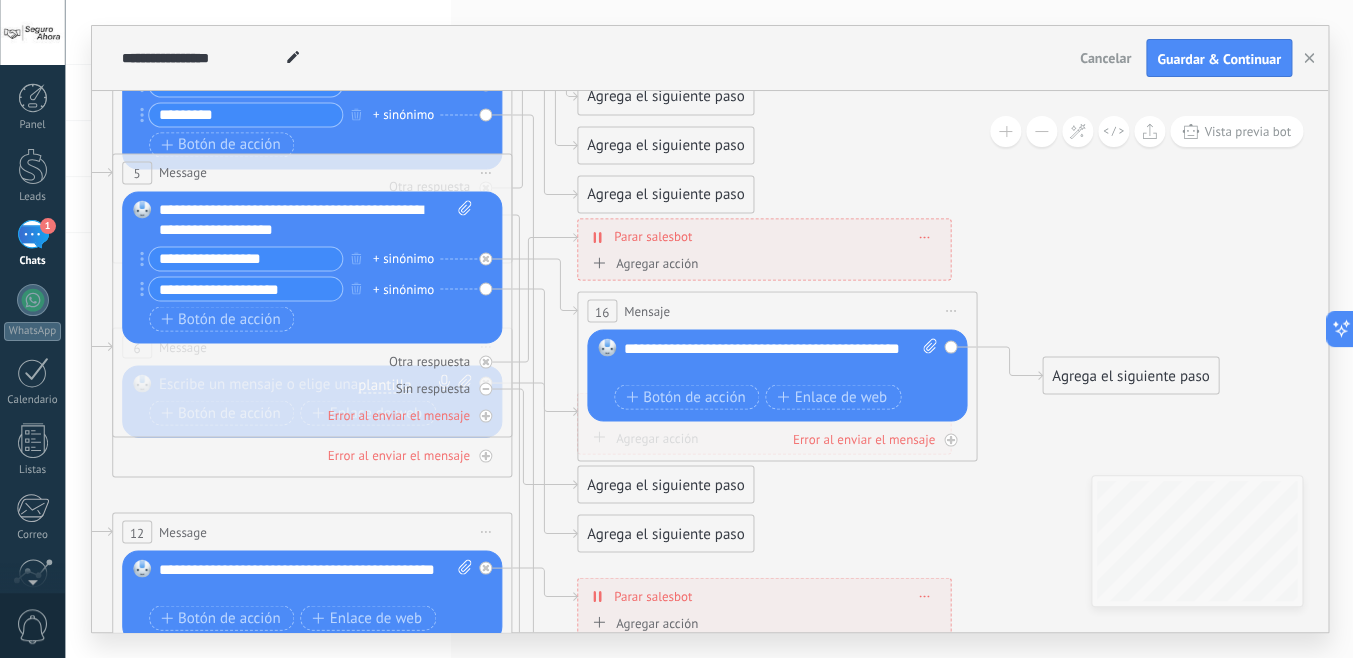 click on "Botón de acción
Enlace de web" at bounding box center [310, 318] 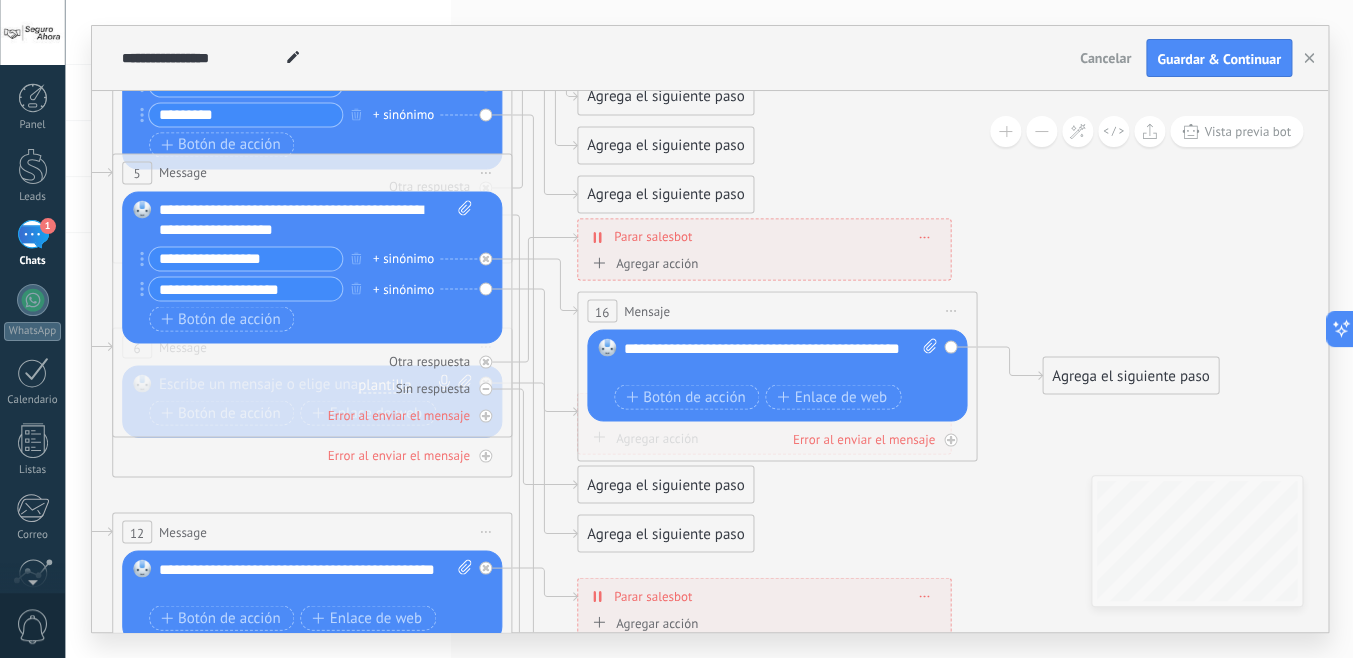 click on "Agrega el siguiente paso" at bounding box center (665, 533) 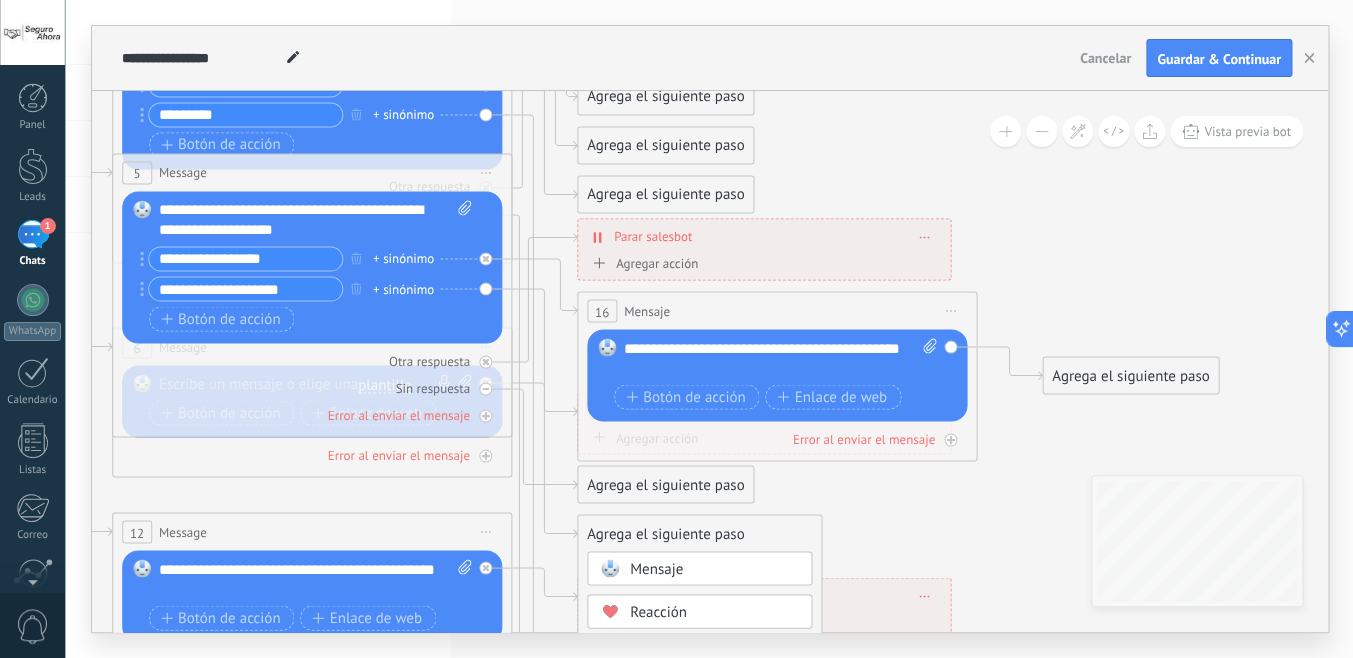 click on "Mensaje" at bounding box center (656, 568) 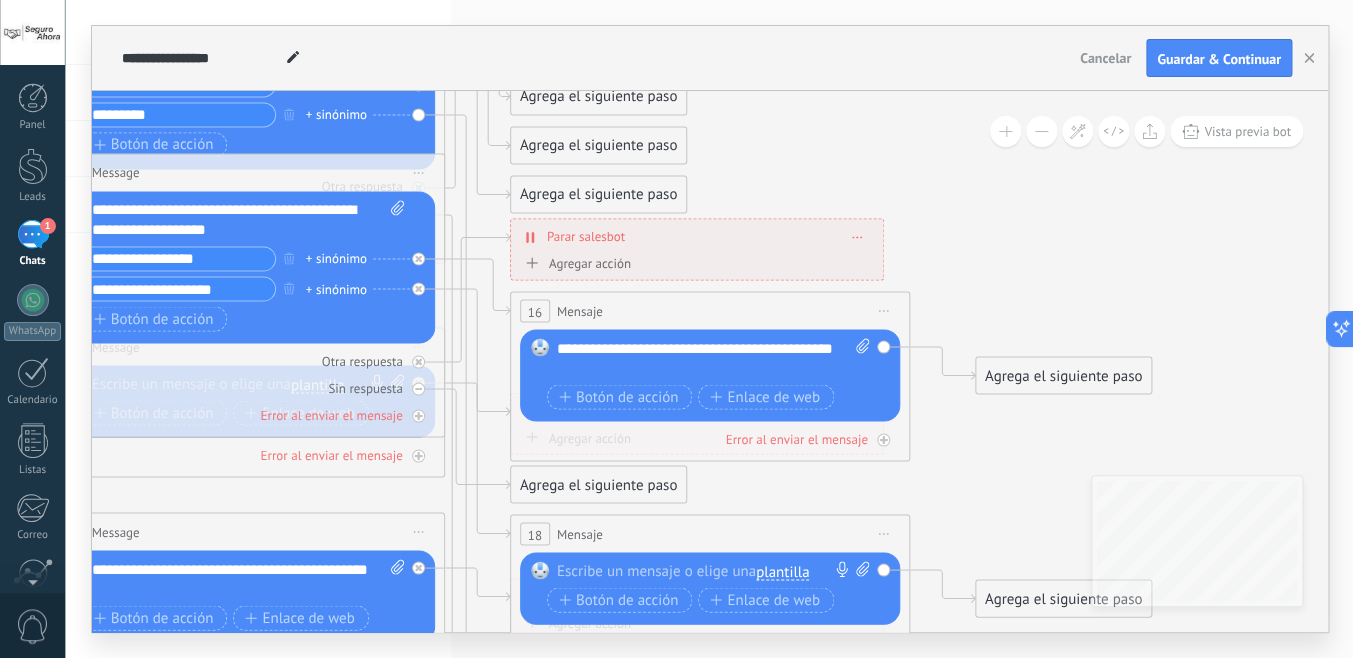 click at bounding box center (705, 571) 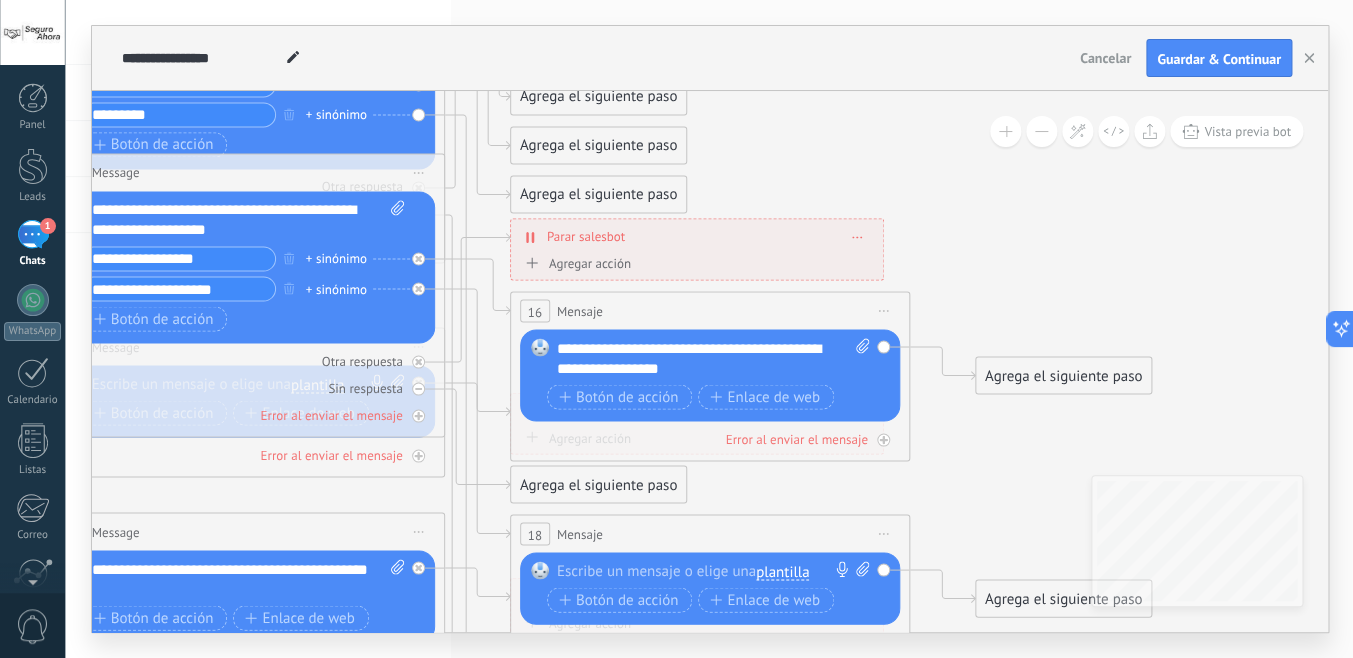 click at bounding box center [705, 571] 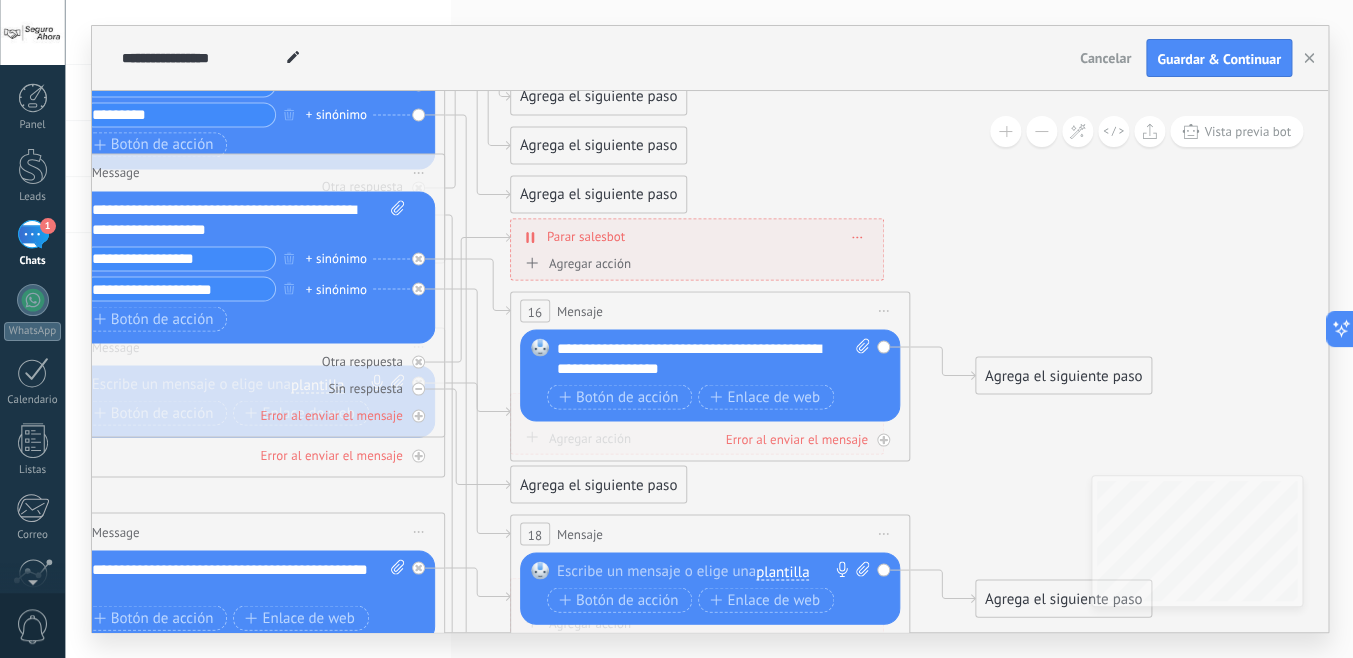 type 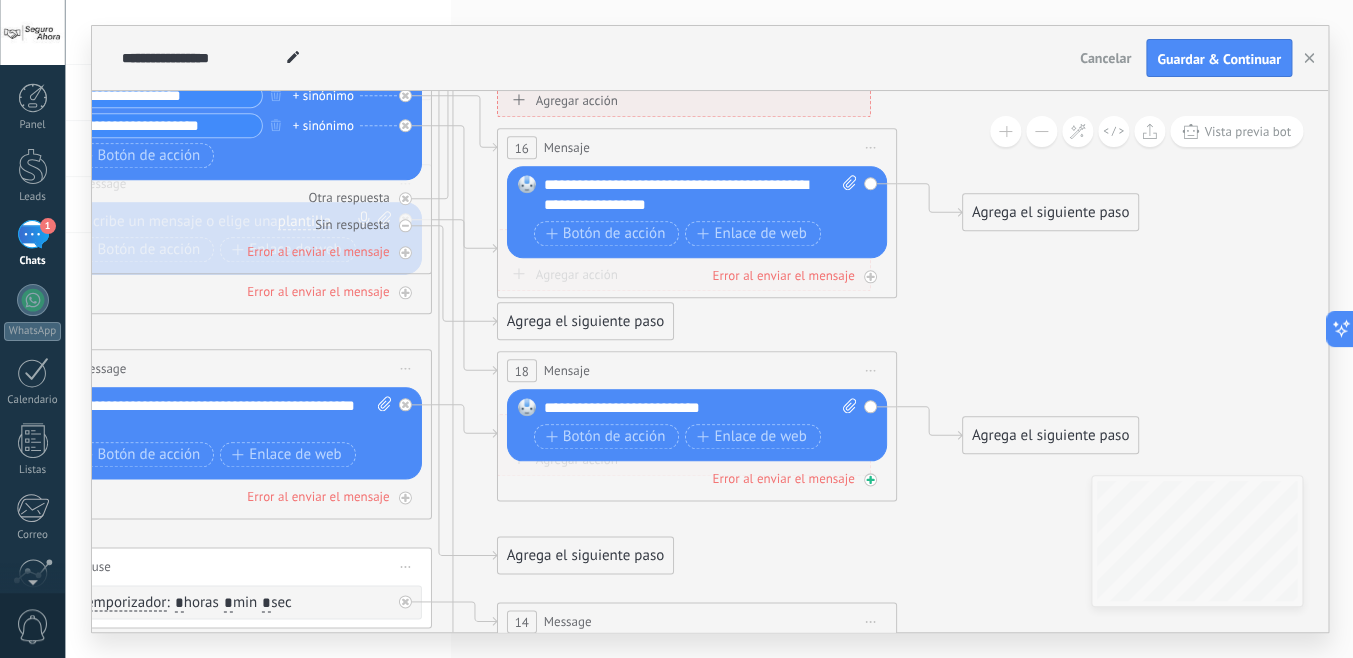 click on "Error al enviar el mensaje" at bounding box center (697, 478) 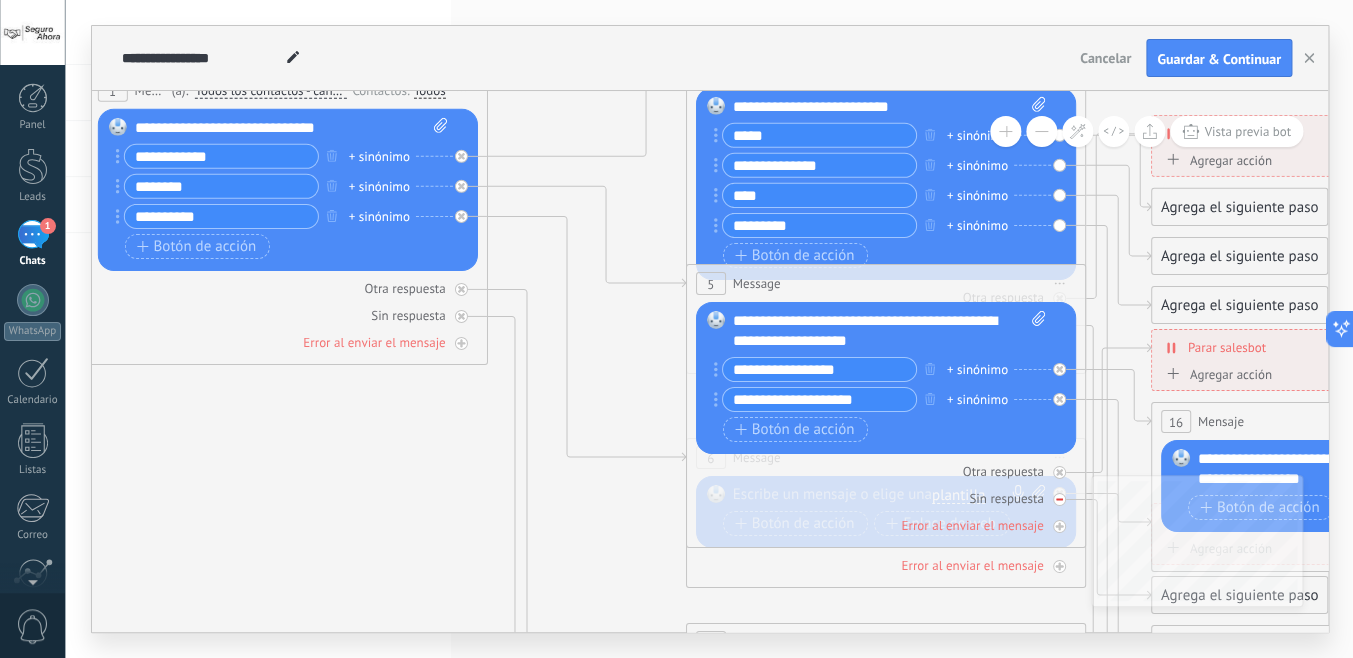 click on "Sin respuesta" at bounding box center (886, 498) 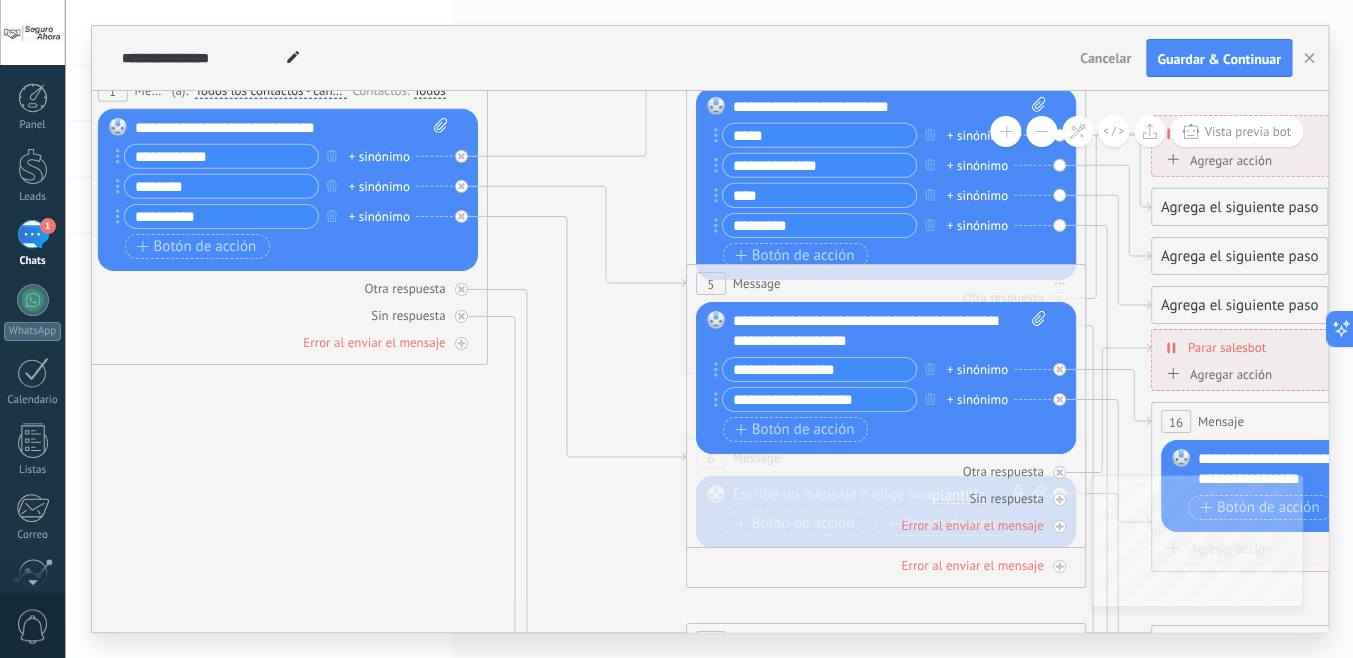 click 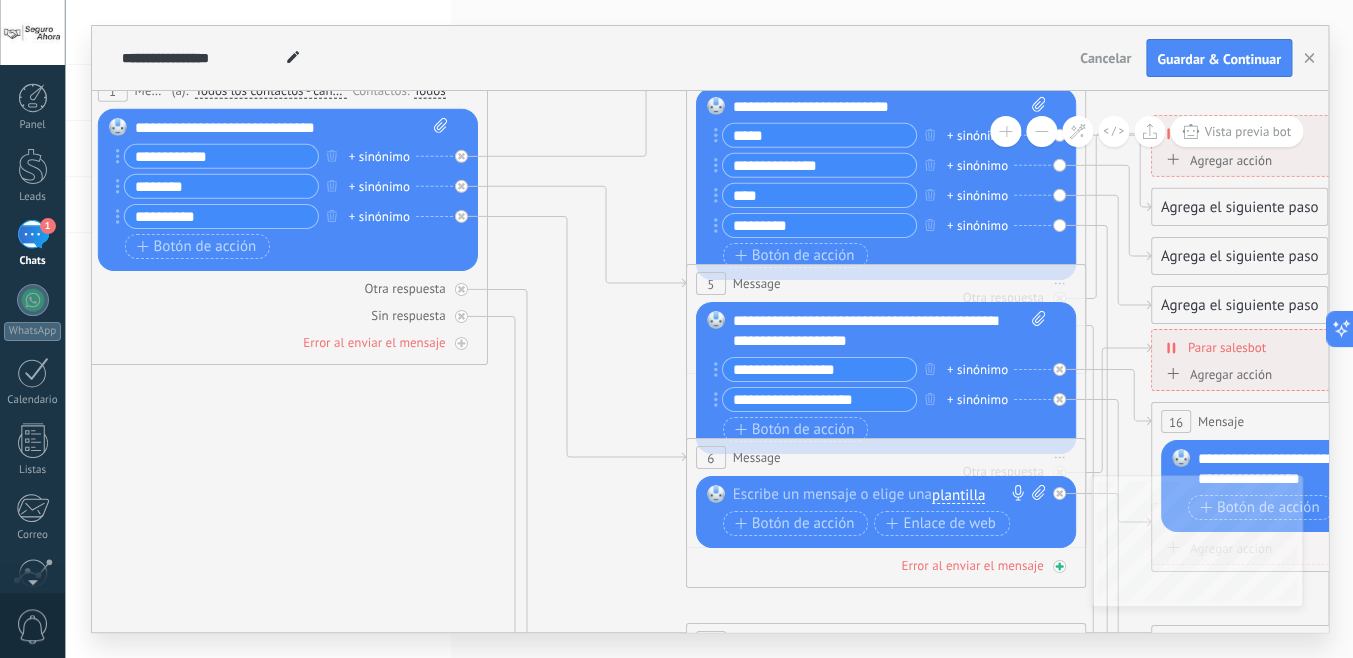 click on "Error al enviar el mensaje" at bounding box center [886, 565] 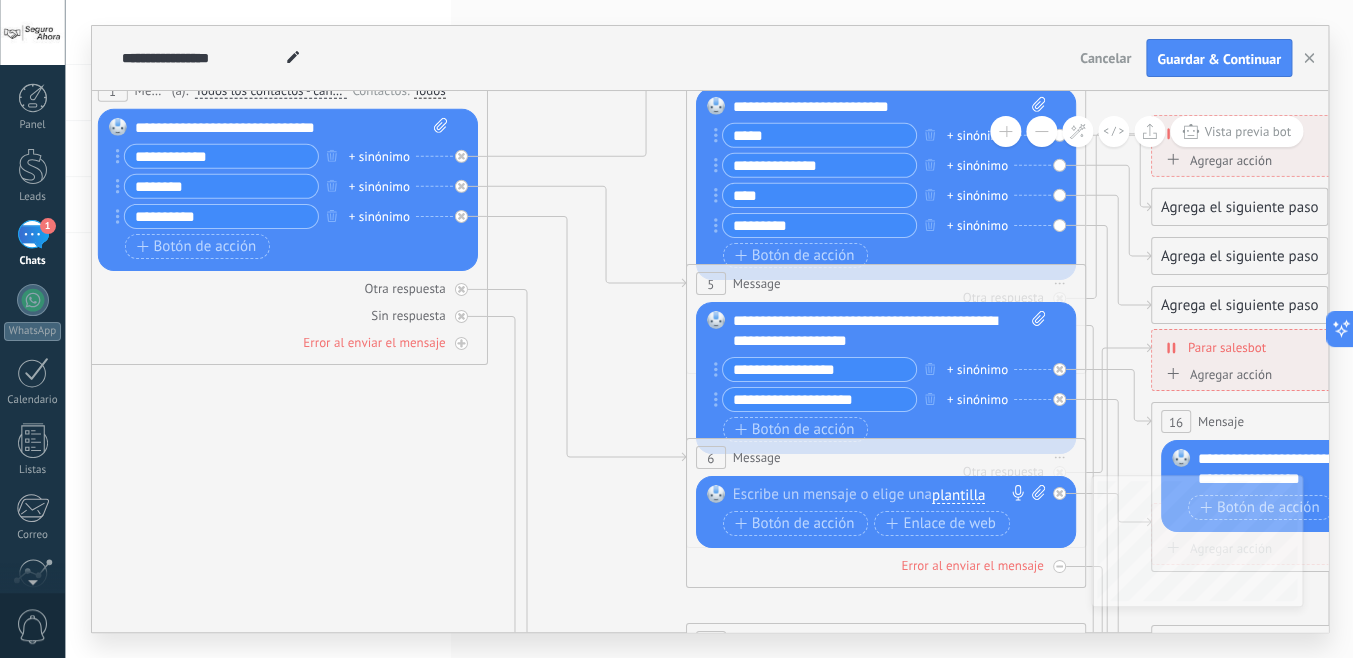 click at bounding box center (881, 495) 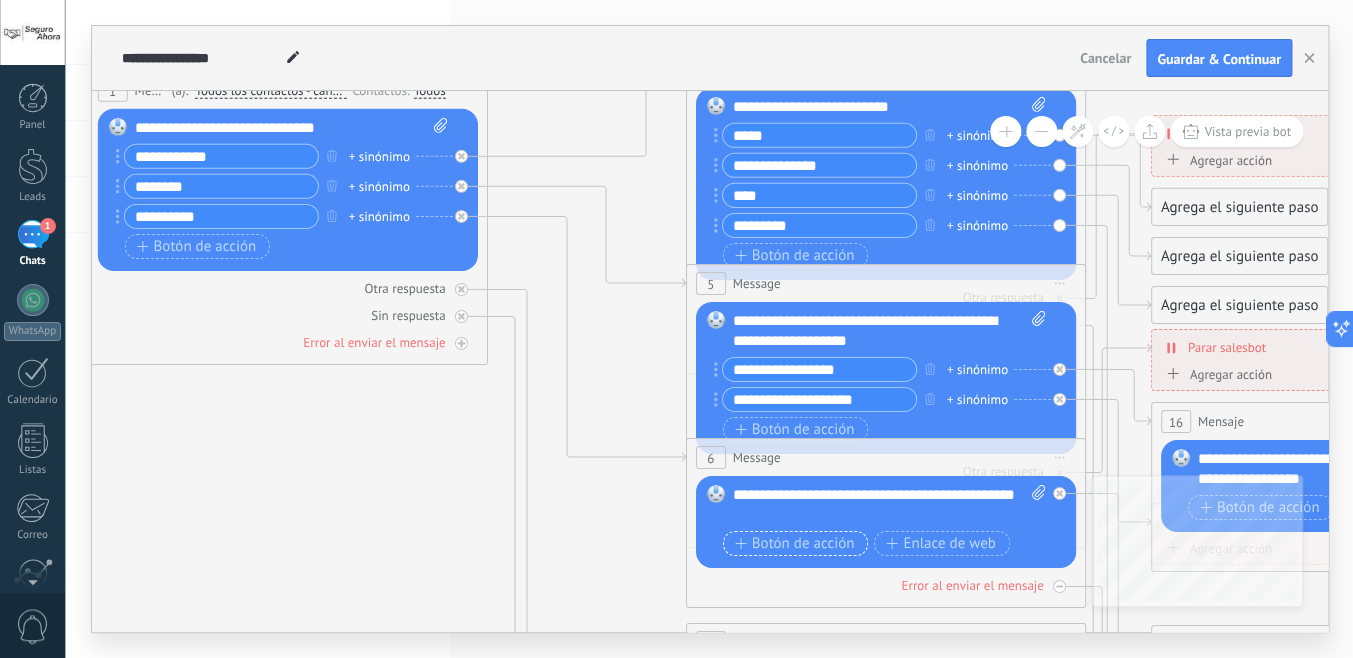 click on "Botón de acción" at bounding box center (795, 543) 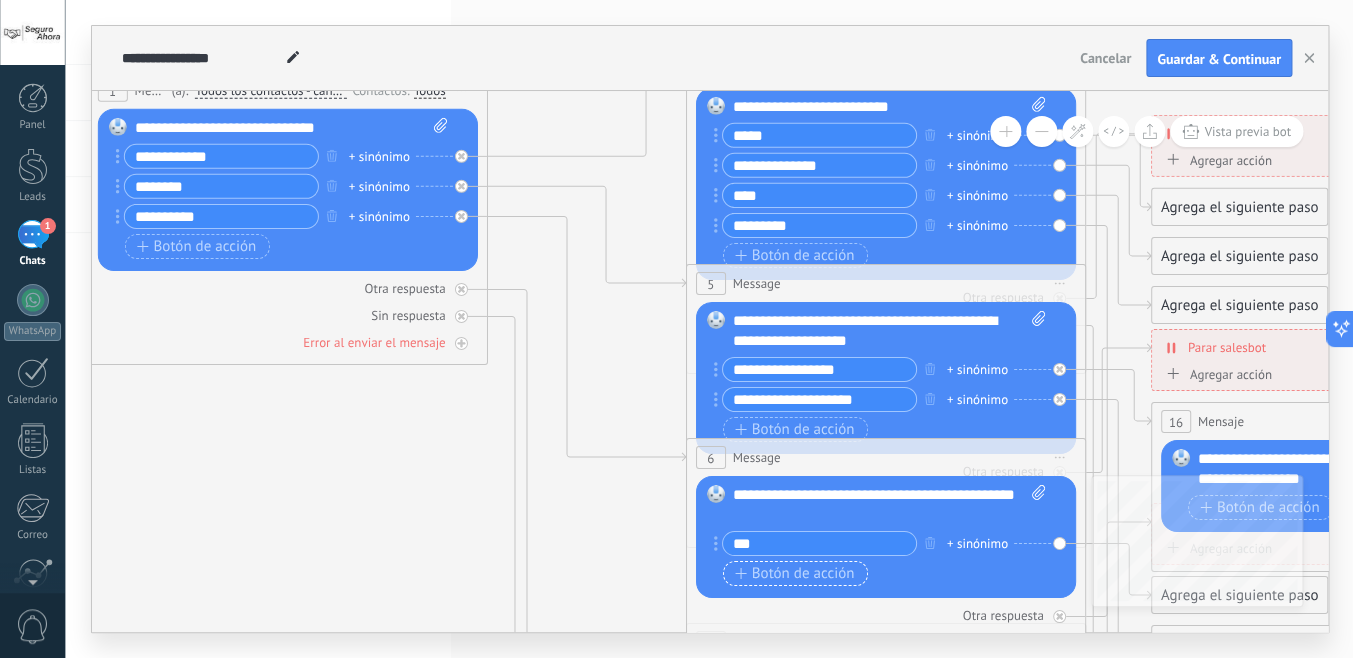 type on "***" 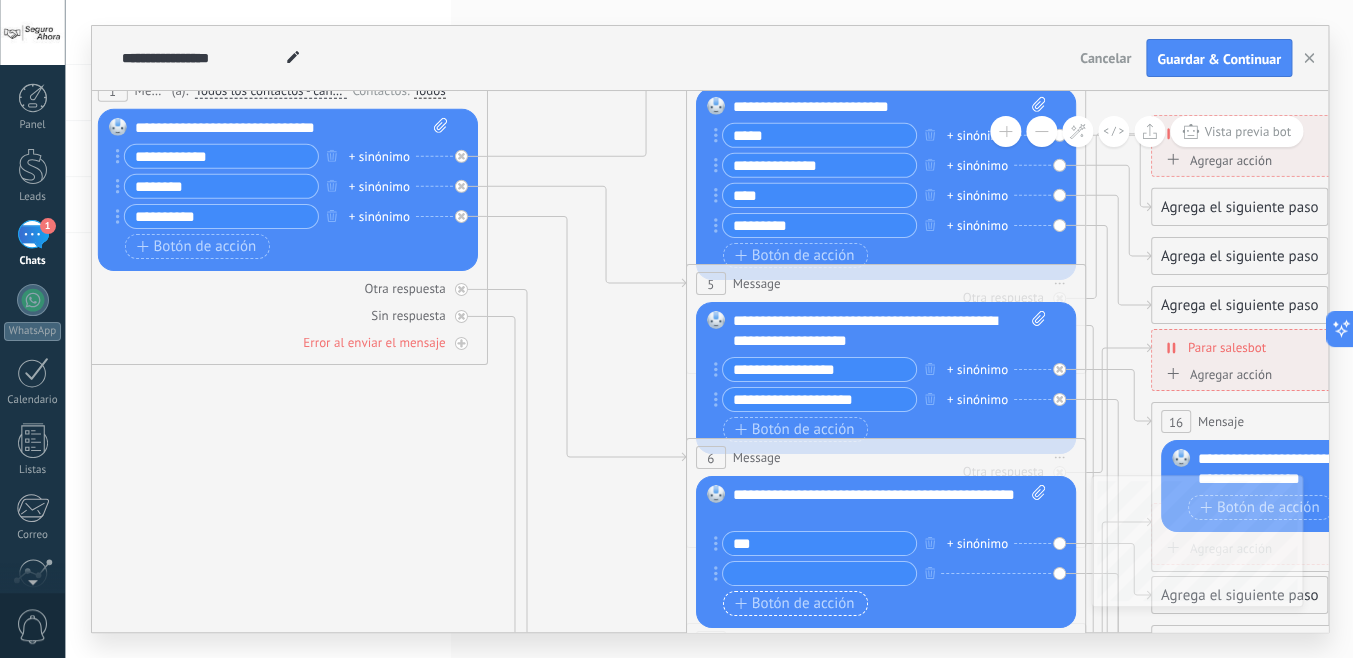 type on "*" 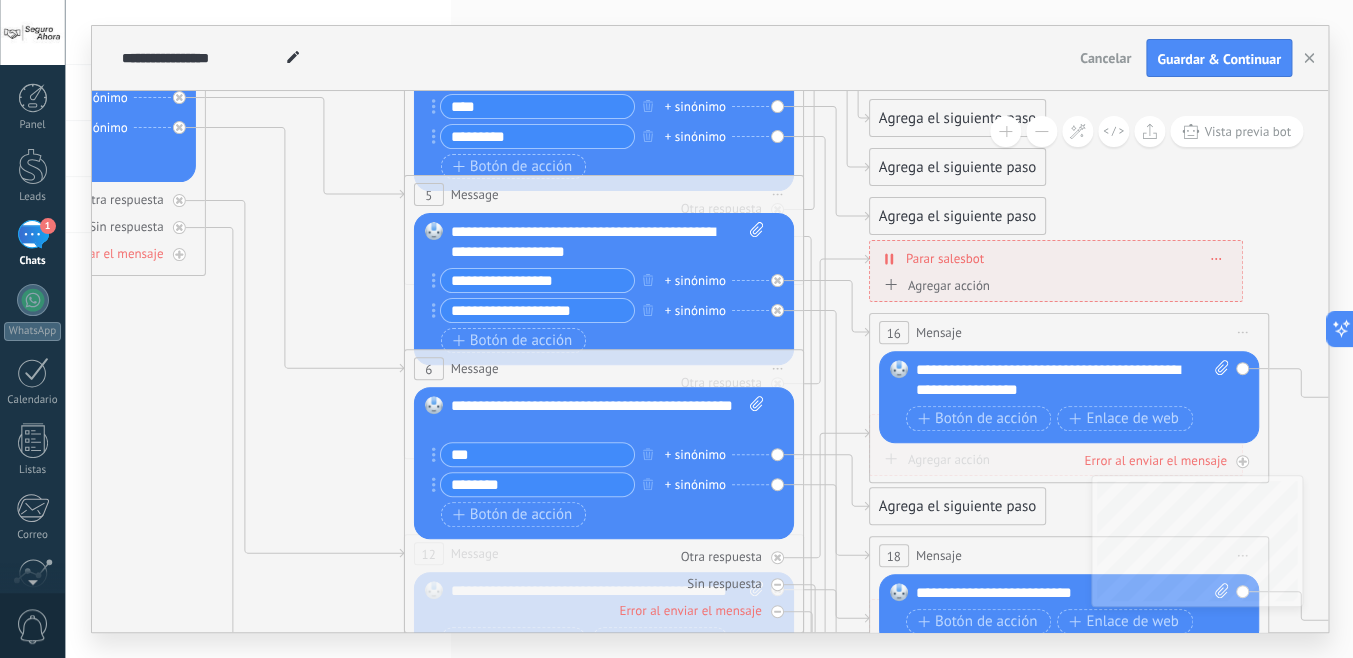 type on "********" 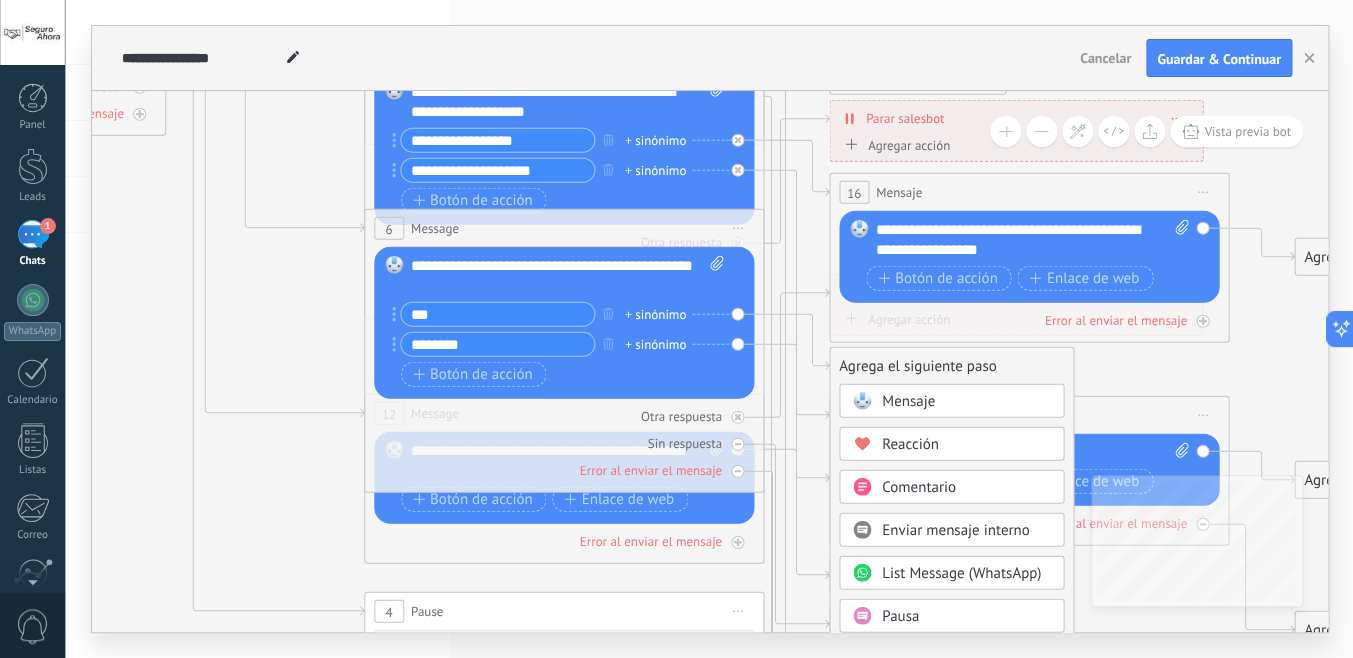 click on "Mensaje" at bounding box center (966, 402) 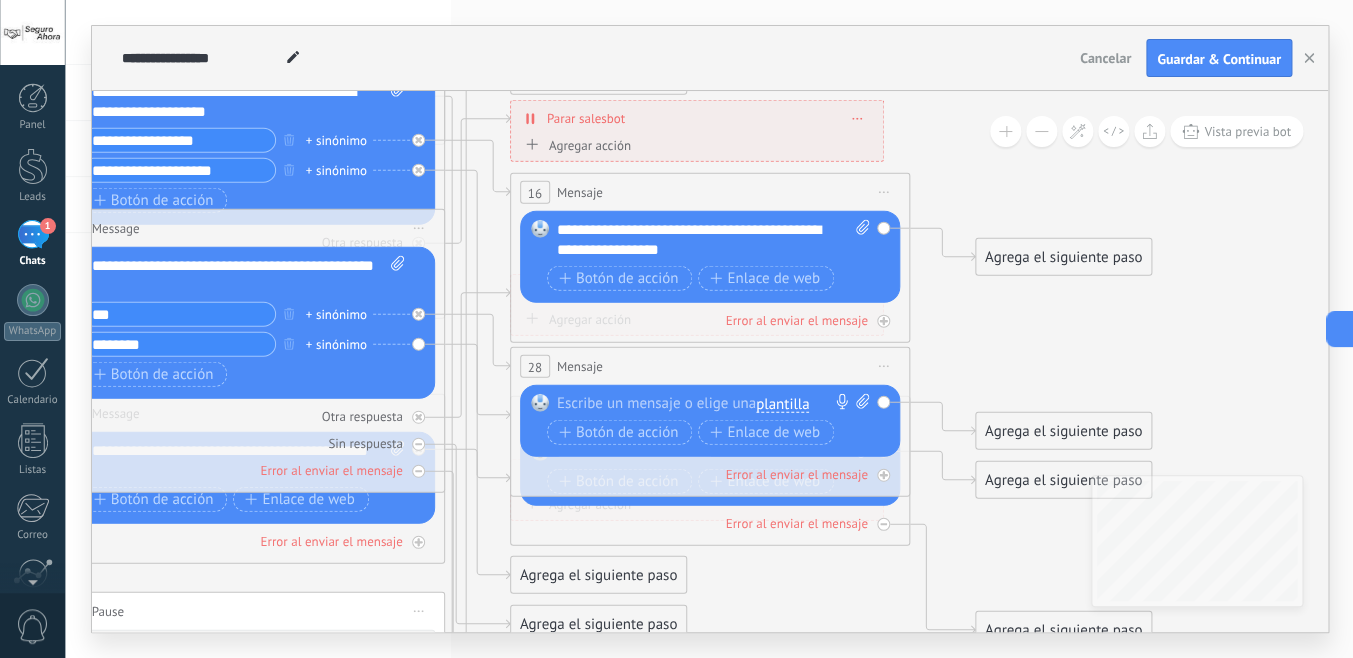 click at bounding box center (705, 404) 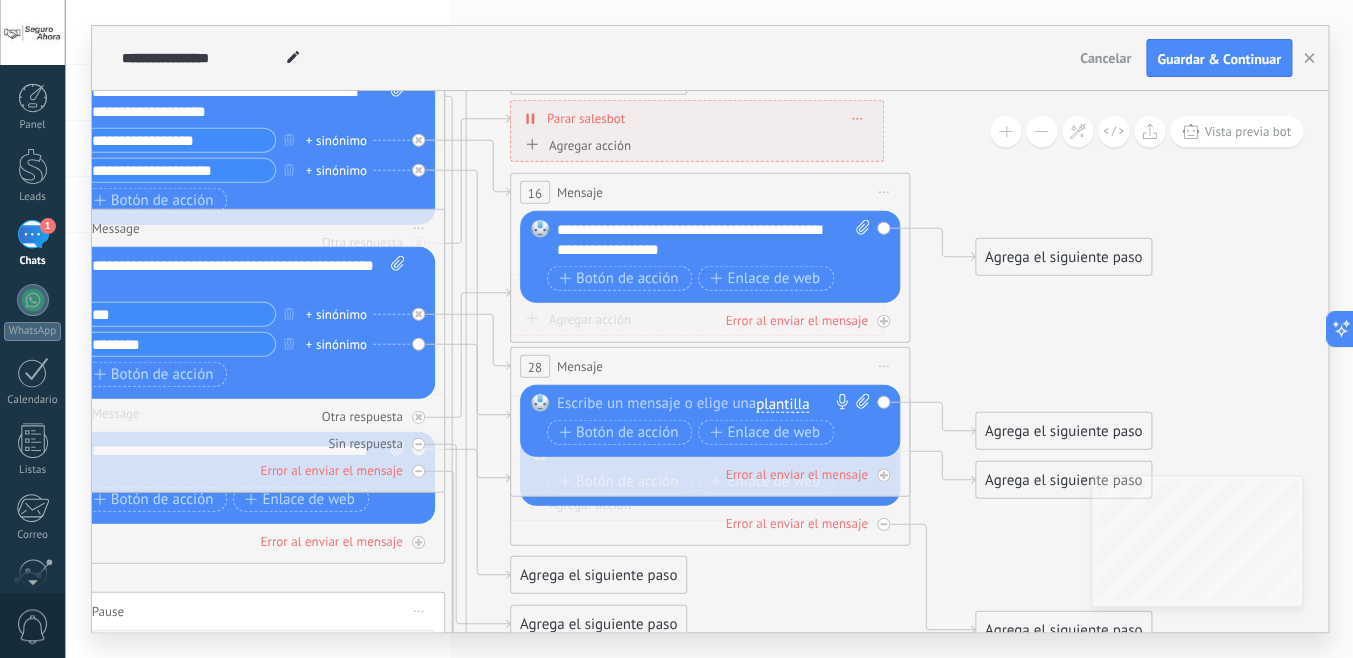 type 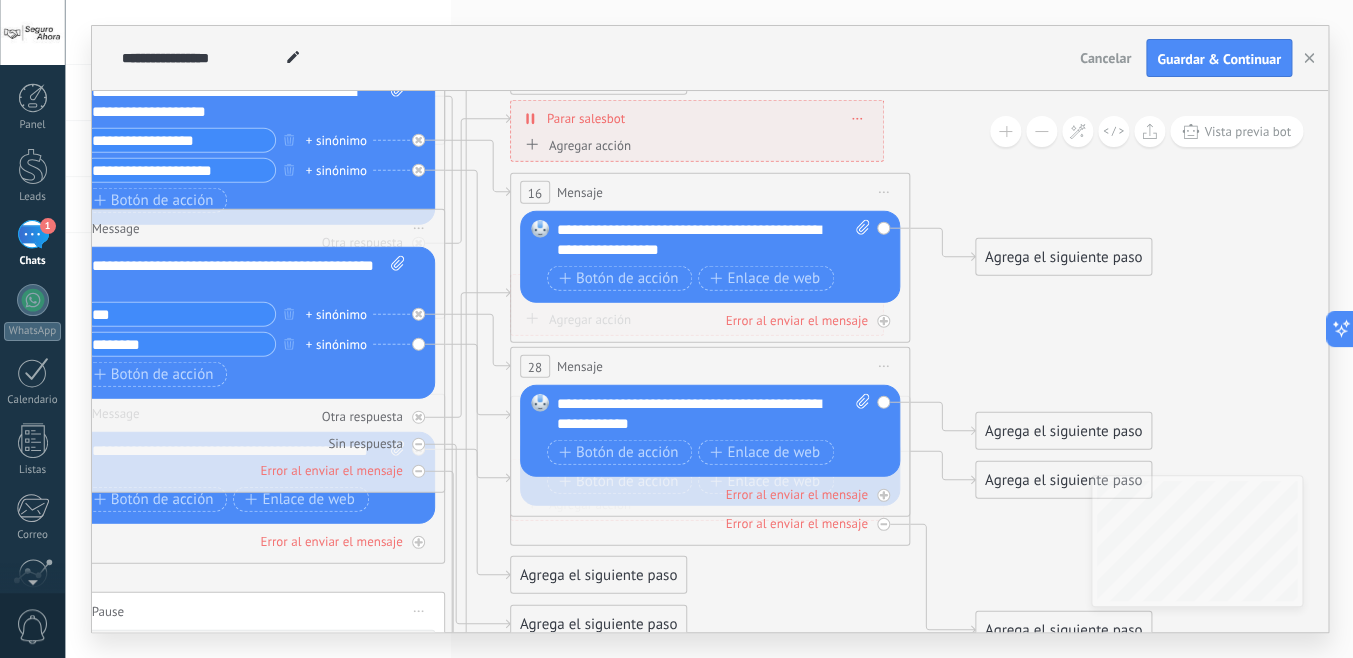 click on "**********" at bounding box center (713, 414) 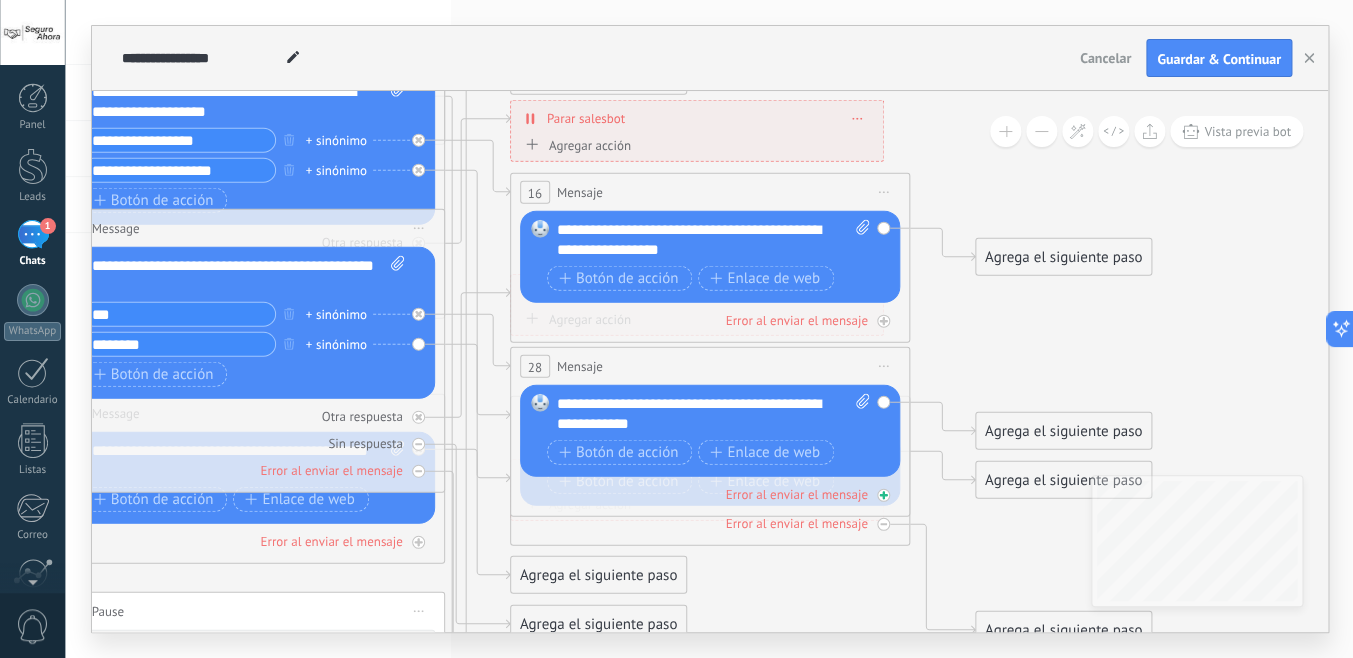click on "Error al enviar el mensaje" at bounding box center [710, 494] 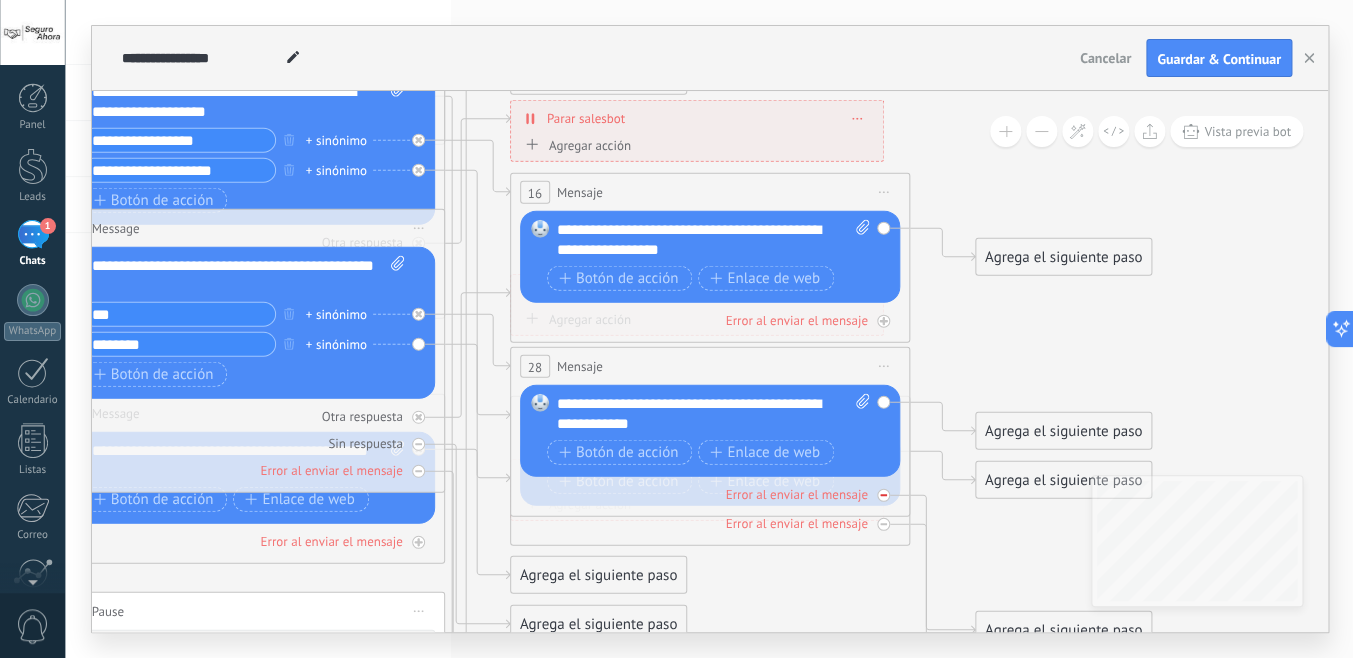 click on "Error al enviar el mensaje" at bounding box center (710, 494) 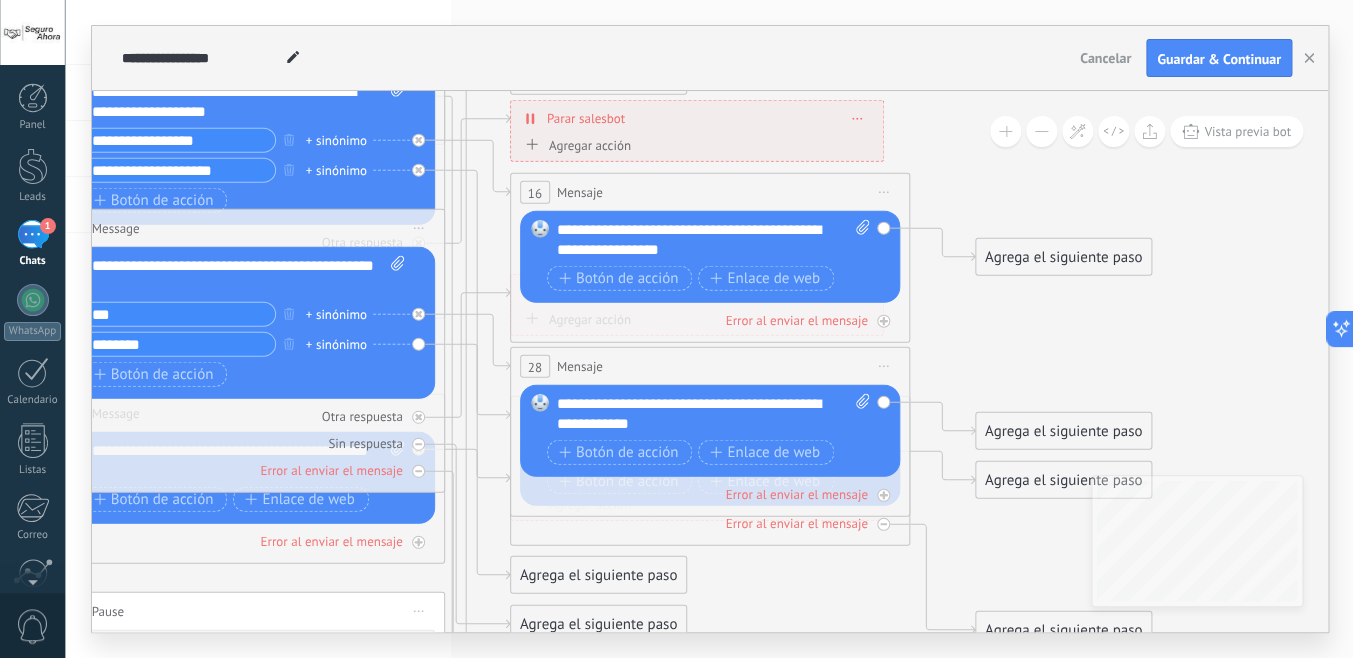 click 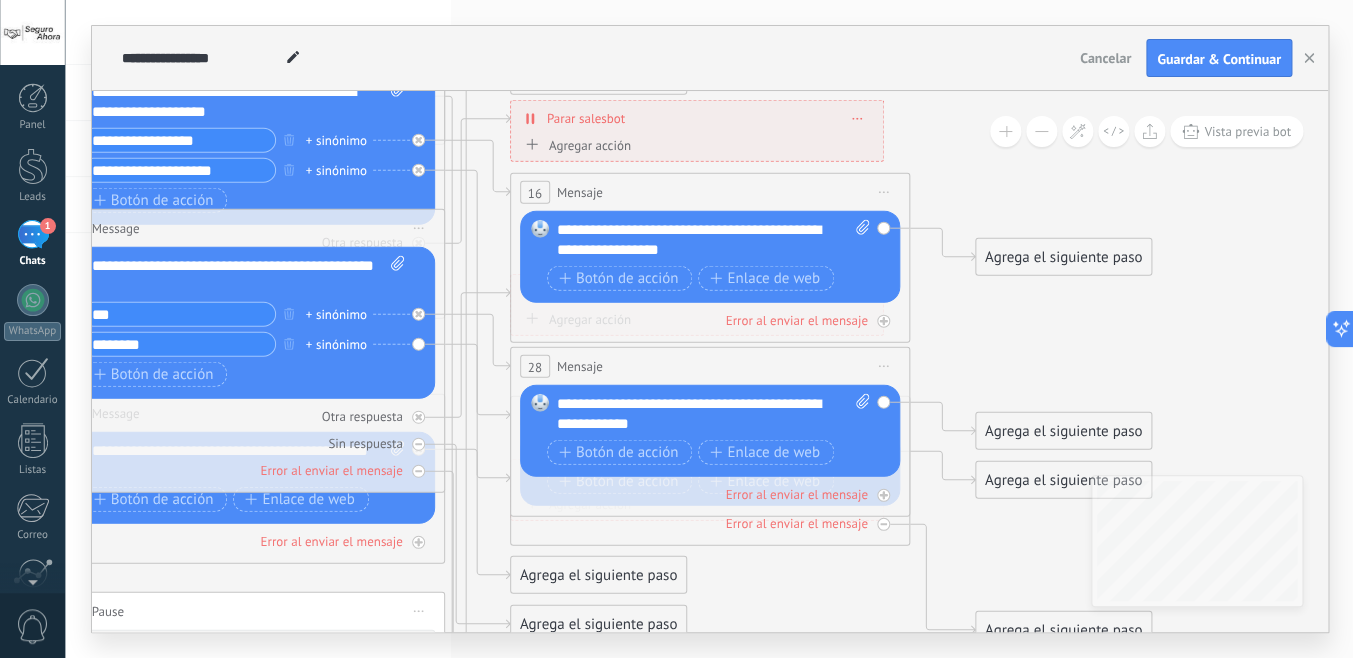 click on "Agrega el siguiente paso" at bounding box center (598, 575) 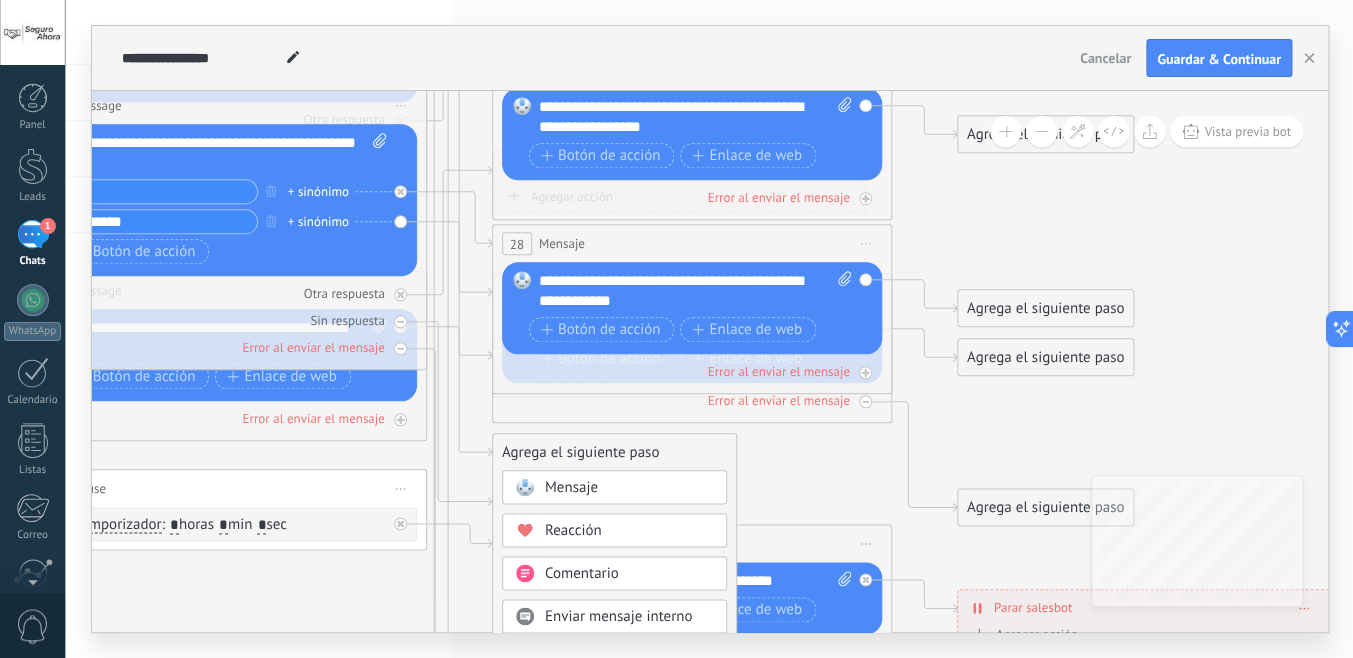 click on "Mensaje" at bounding box center (629, 488) 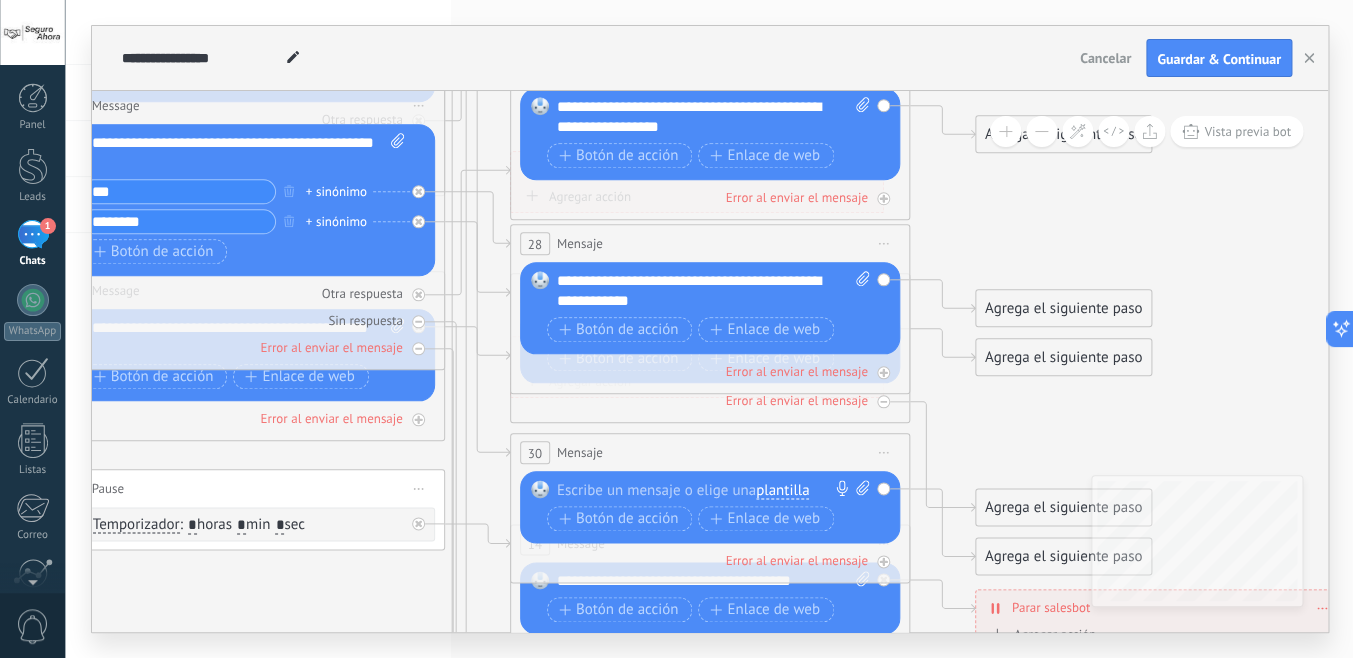 click at bounding box center (705, 490) 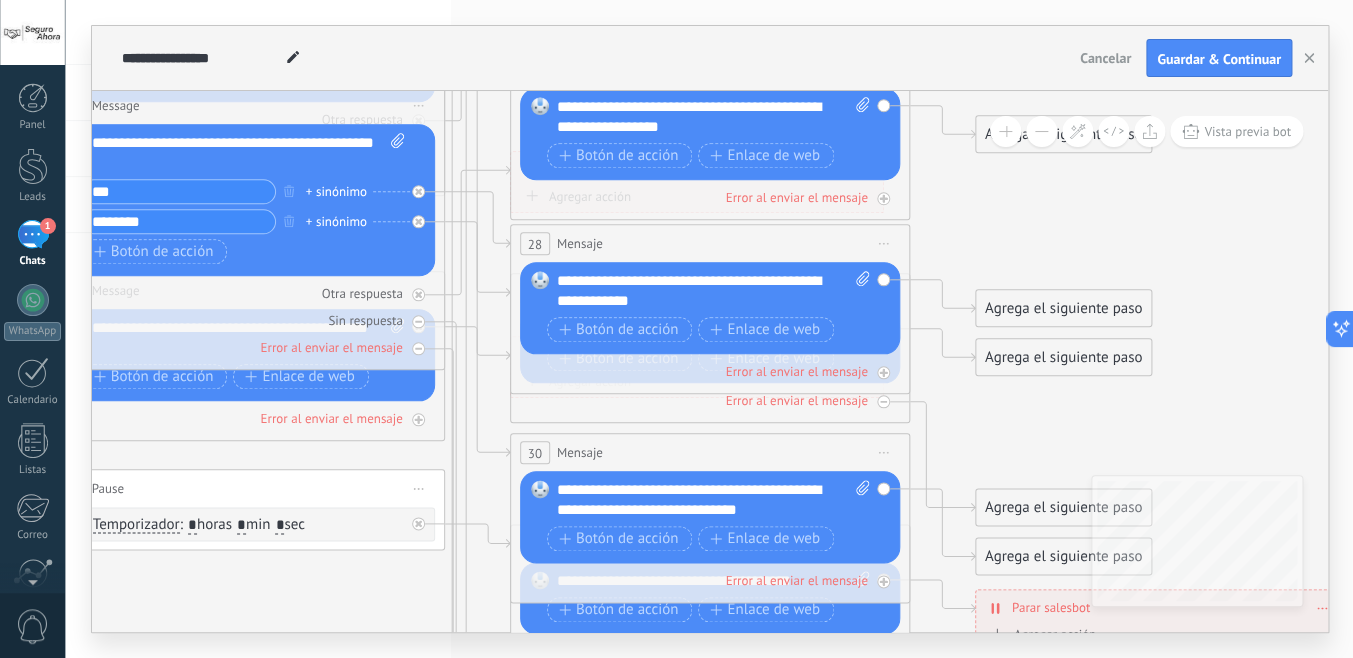 click on "**********" at bounding box center [713, 291] 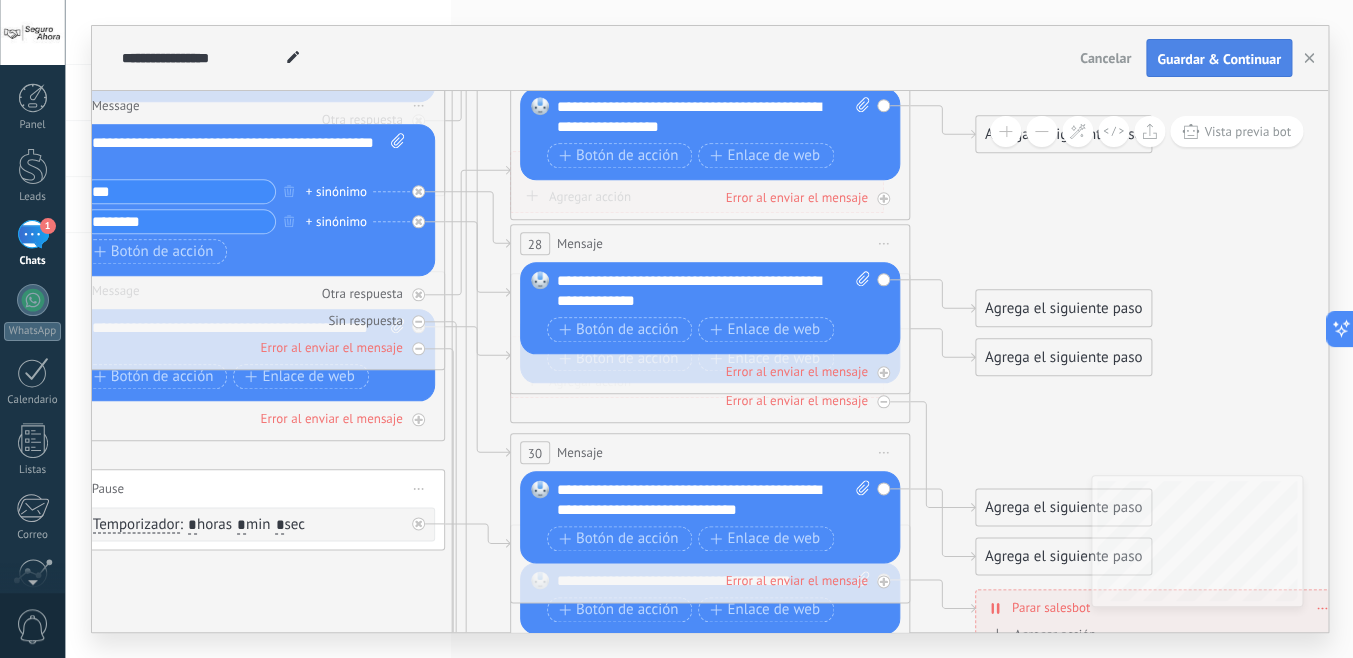 click on "Guardar & Continuar" at bounding box center (1219, 59) 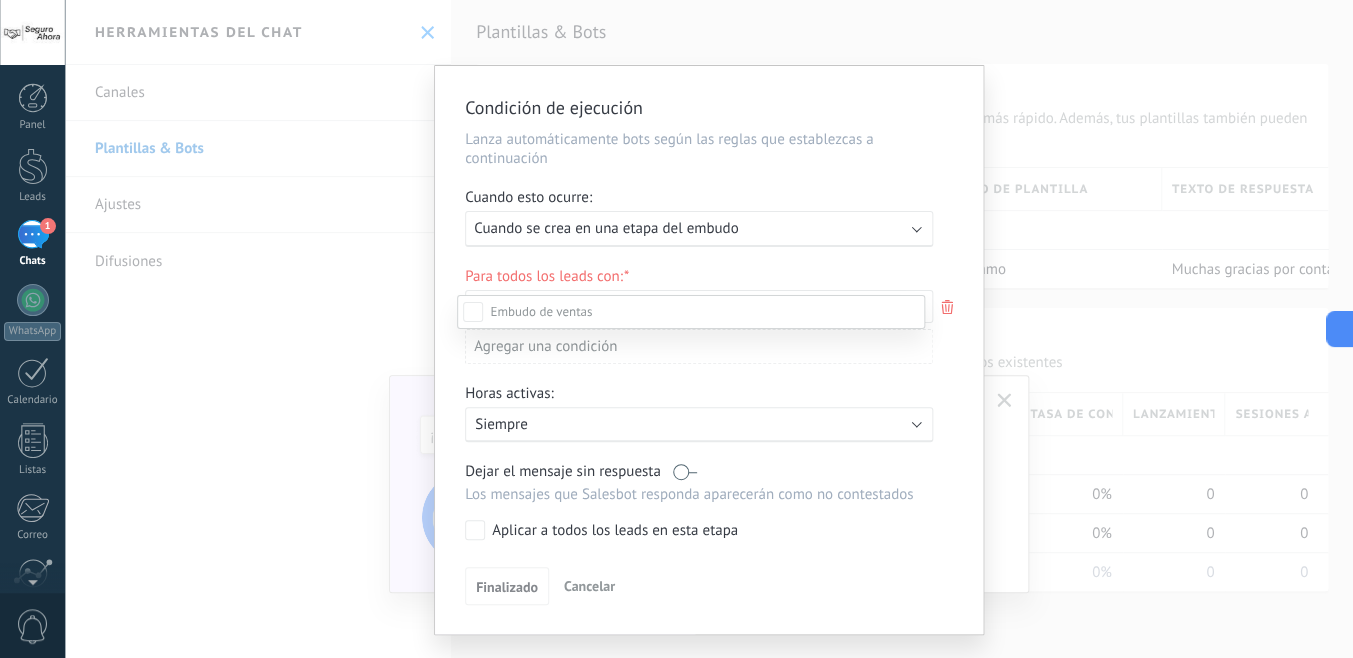 click on "Leads Entrantes Contacto inicial Negociación Debate contractual Discusión de contrato Logrado con éxito Venta Perdido" at bounding box center [691, 474] 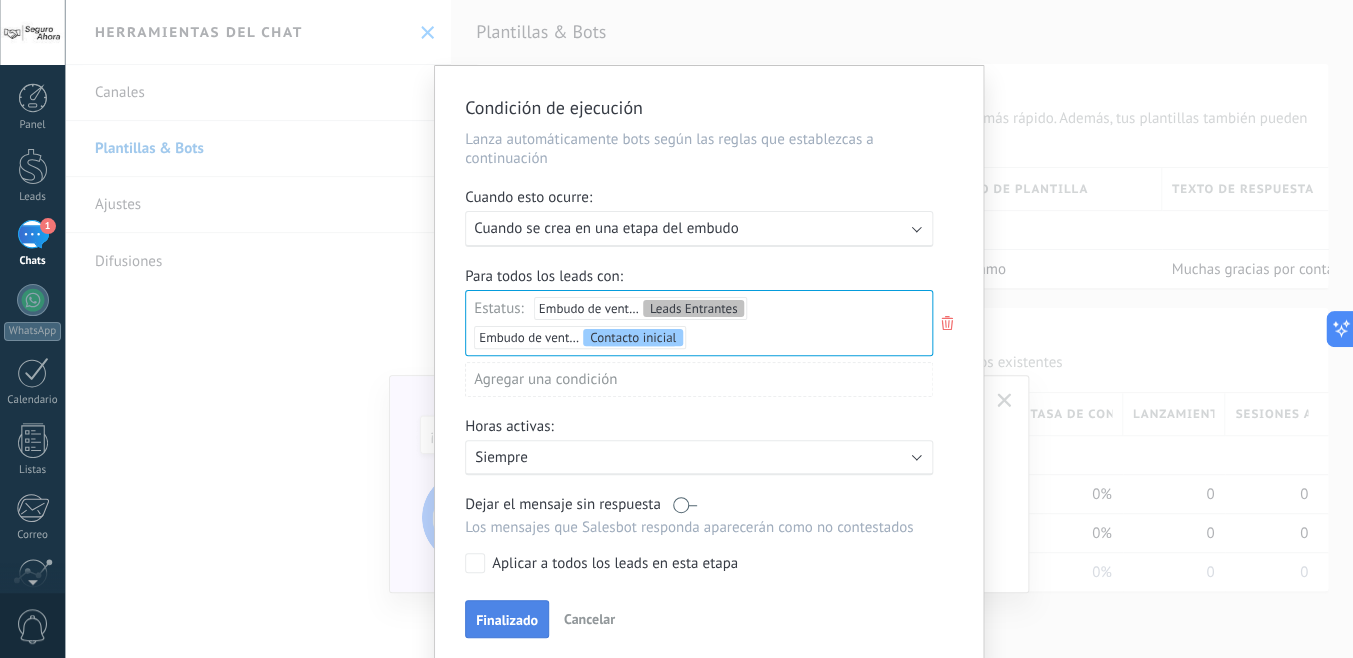 click on "Finalizado" at bounding box center (507, 620) 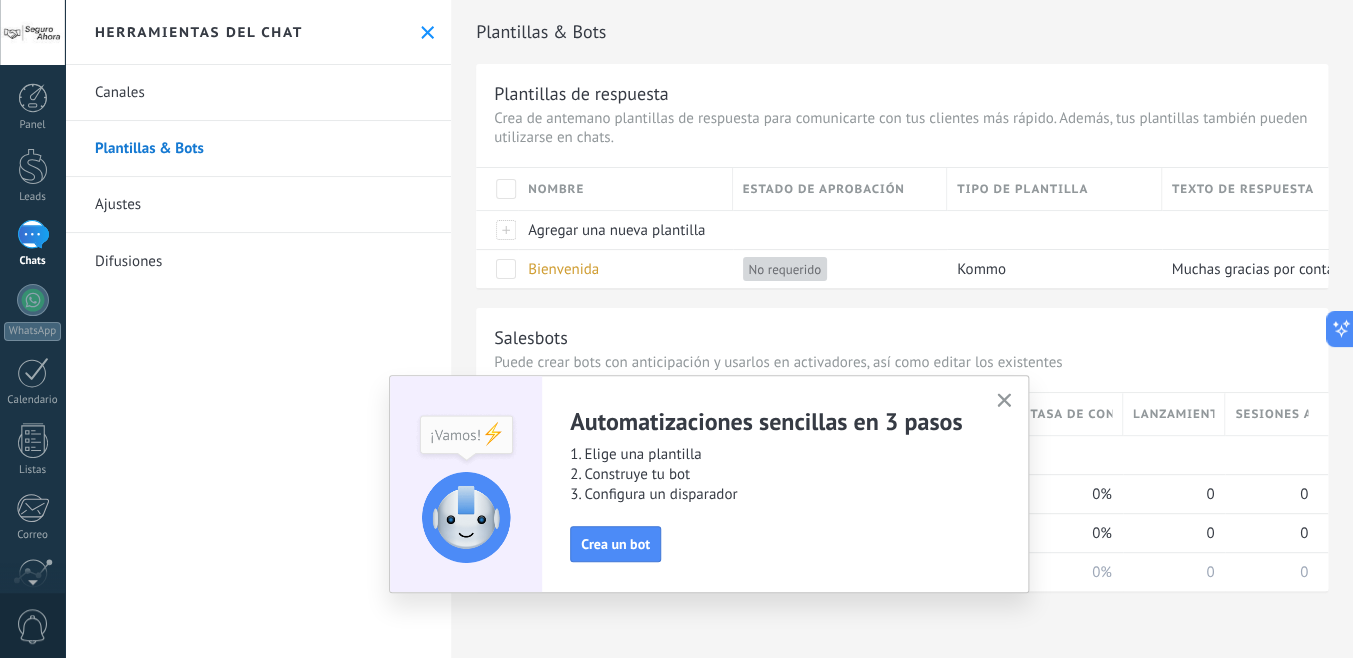 click 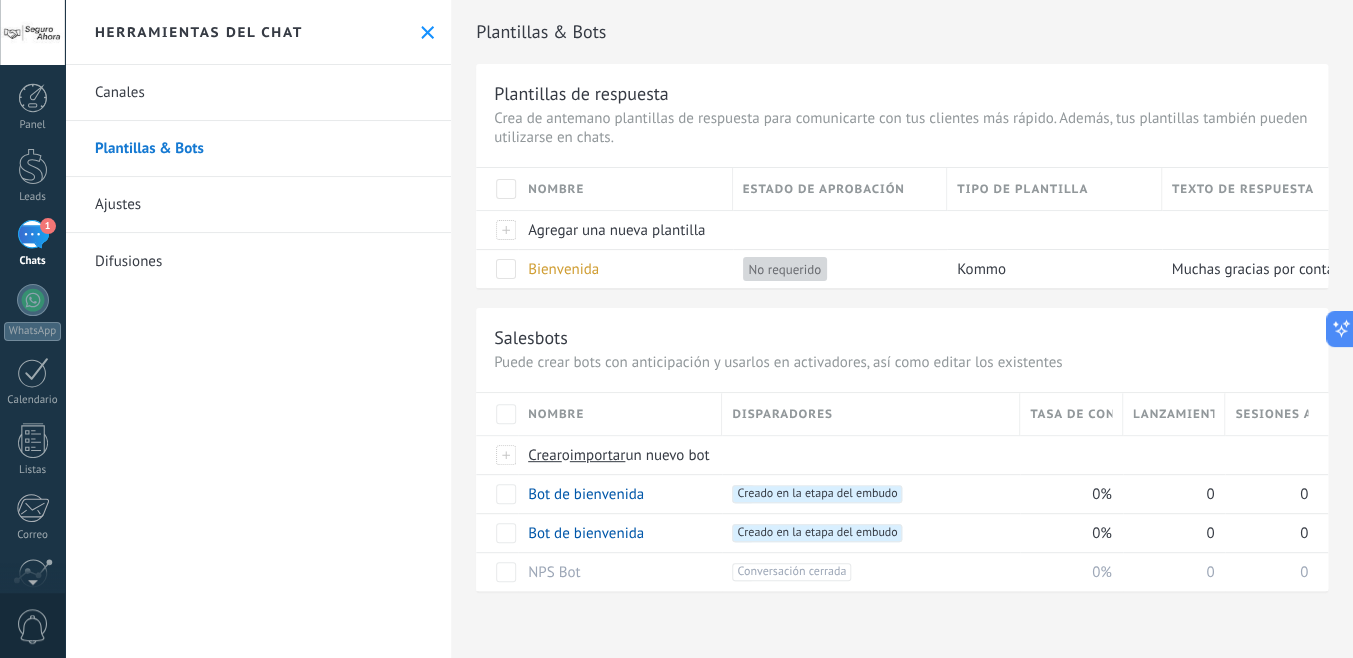 click on "1" at bounding box center (33, 234) 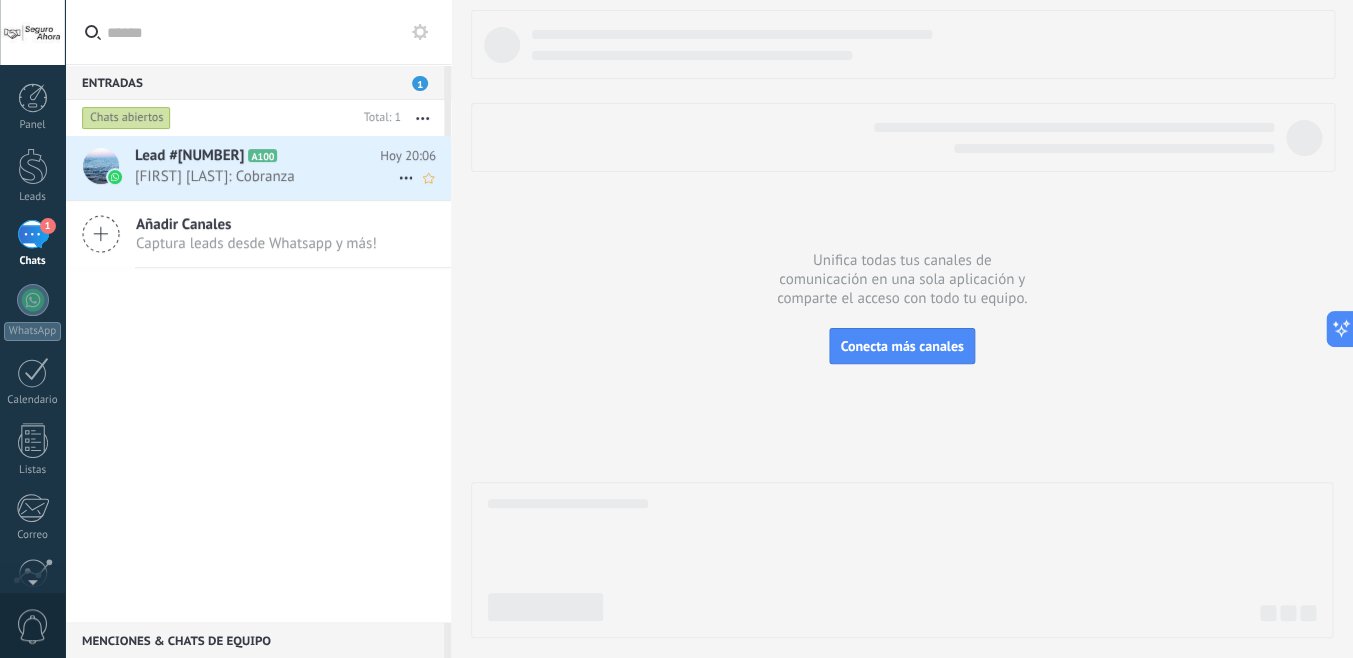 click on "Lead #[NUMBER]
A100" at bounding box center [257, 156] 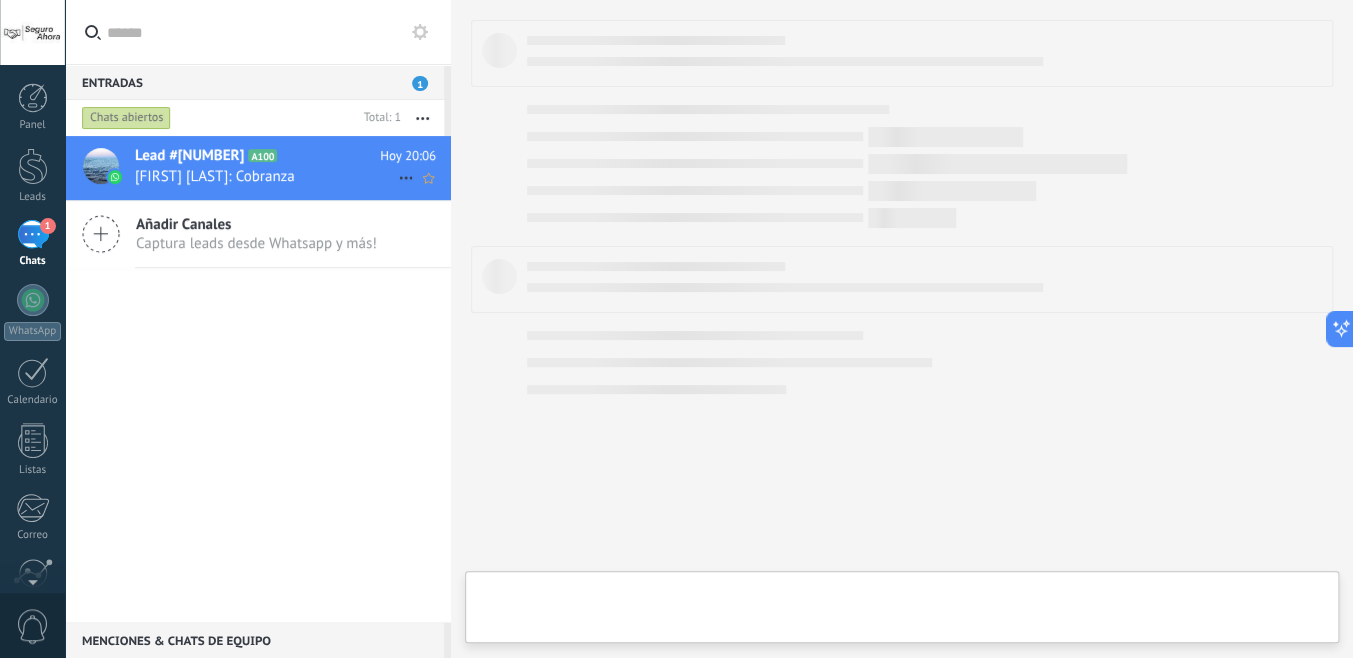 scroll, scrollTop: 30, scrollLeft: 0, axis: vertical 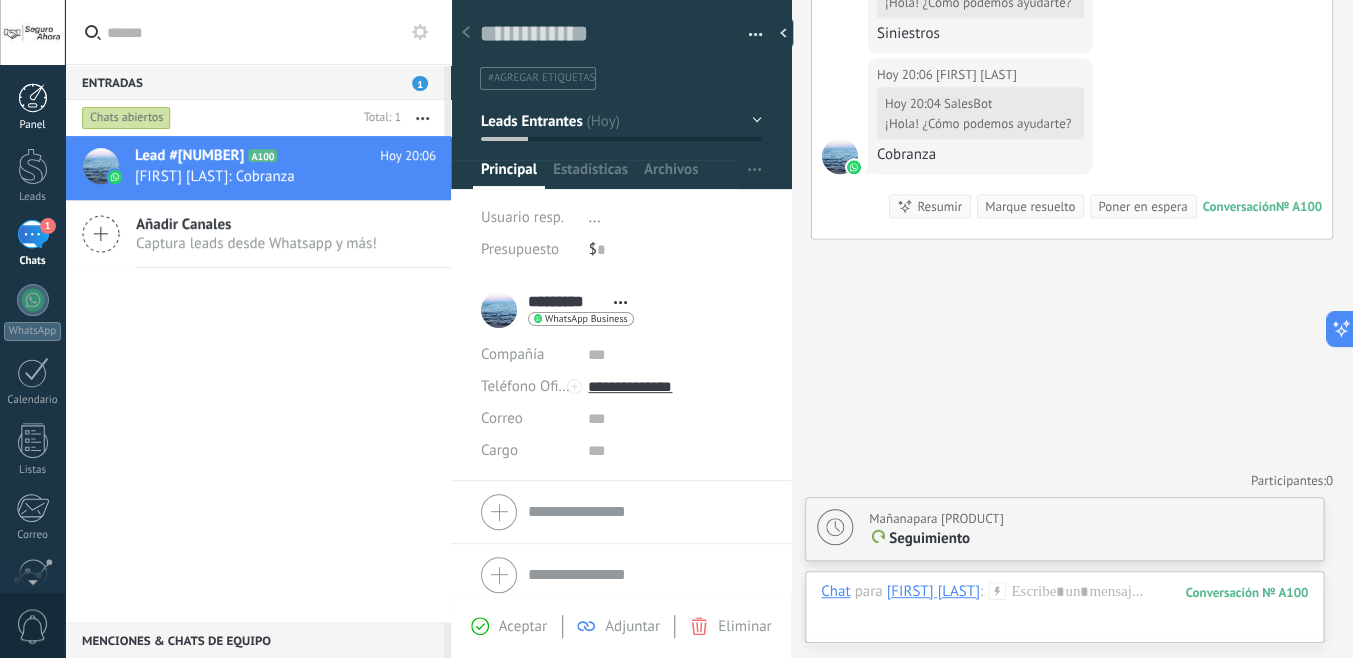 click at bounding box center (33, 98) 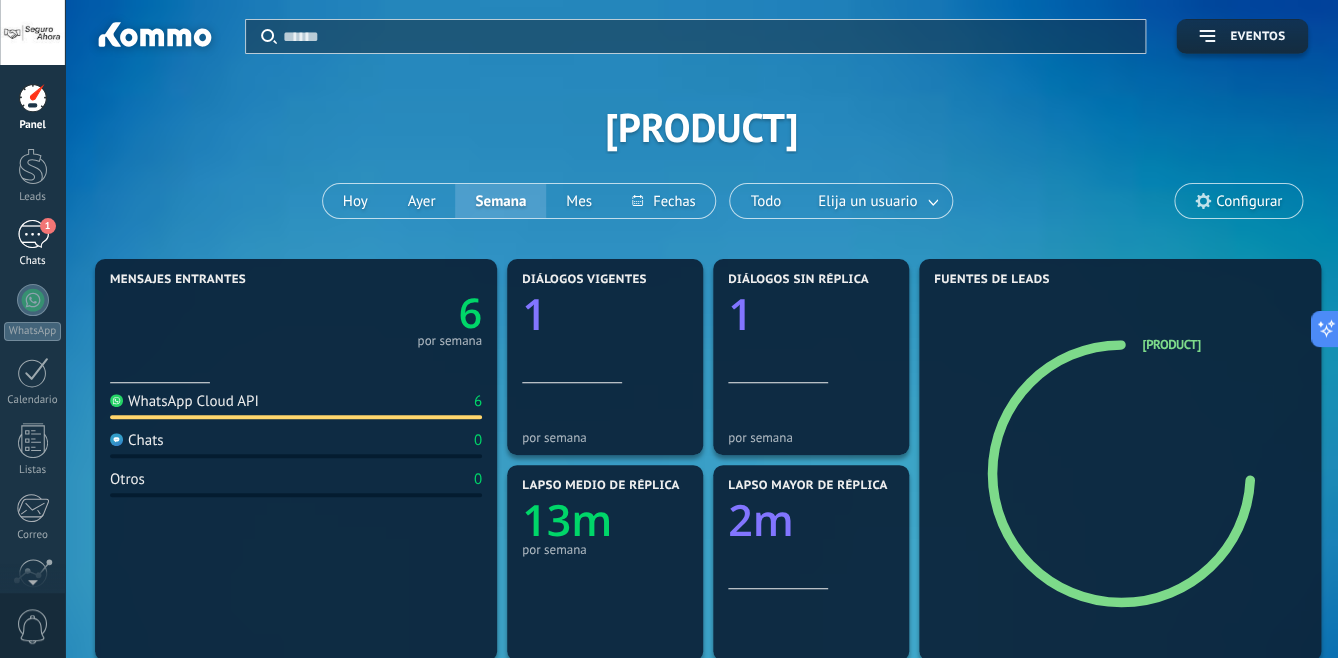 click on "1" at bounding box center [33, 234] 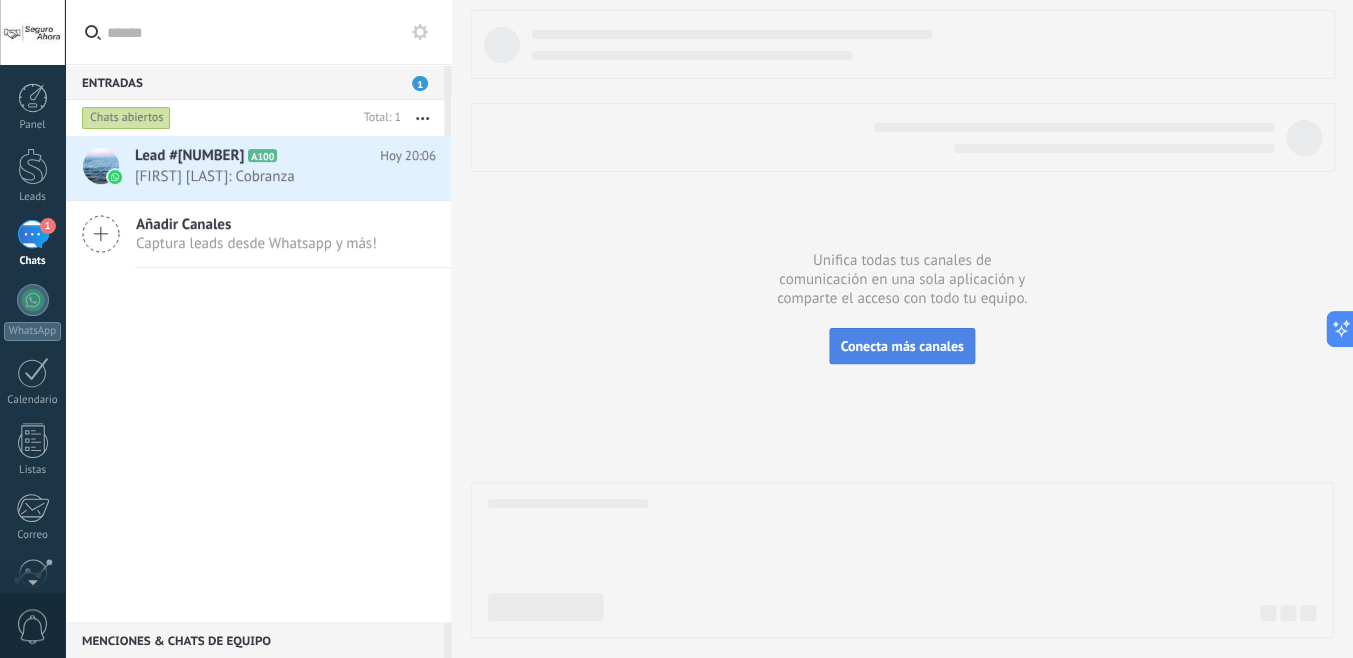 click on "Conecta más canales" at bounding box center (901, 346) 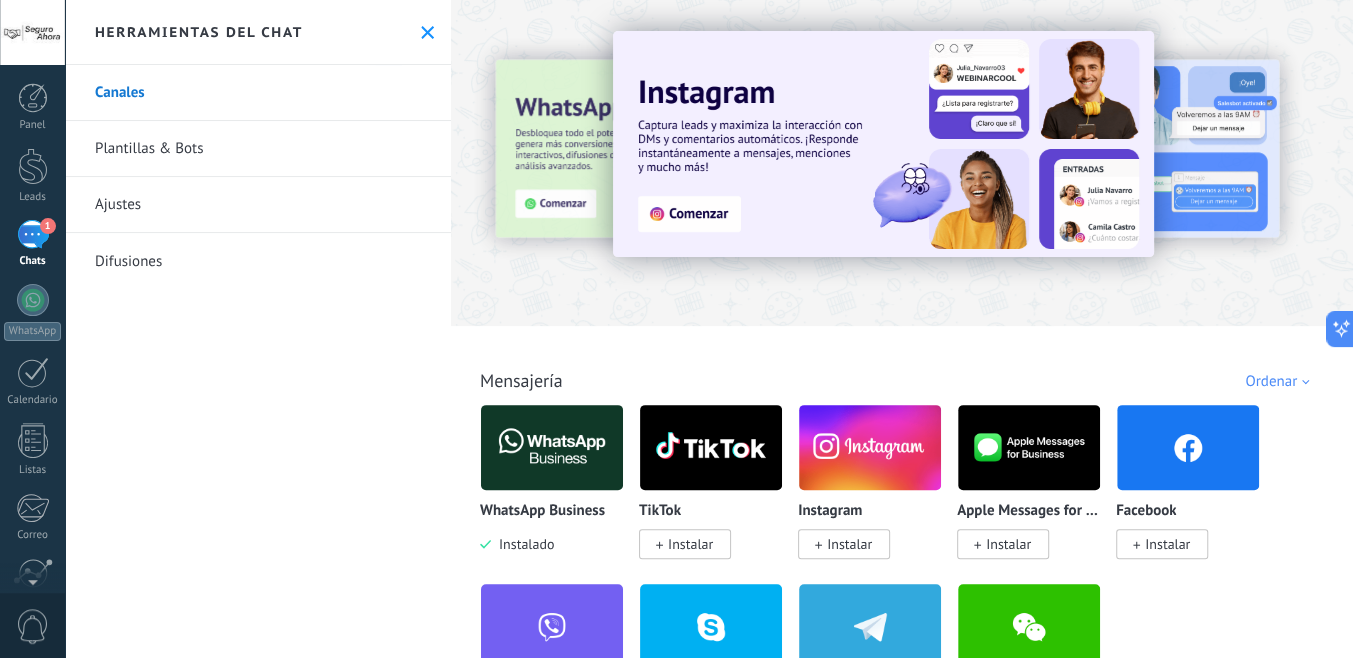 click on "Plantillas & Bots" at bounding box center (258, 149) 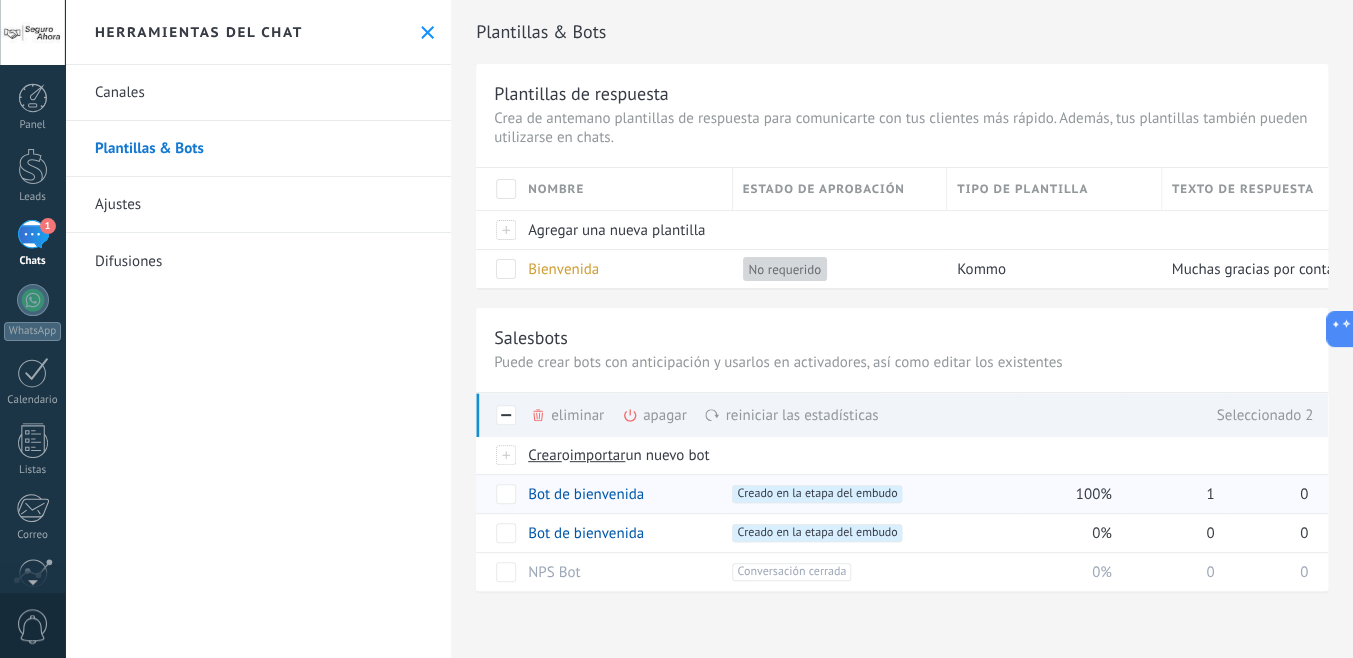 type on "**********" 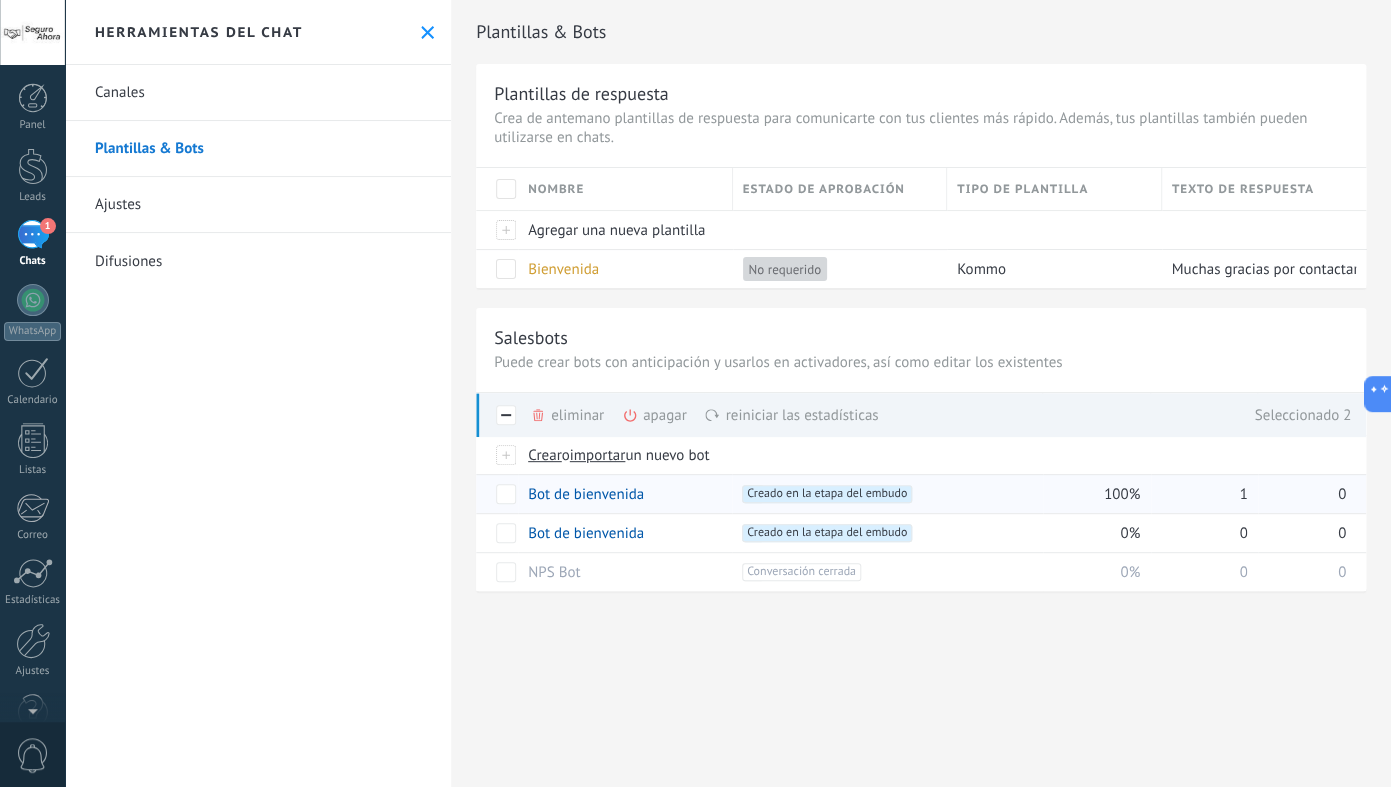scroll, scrollTop: 20, scrollLeft: 0, axis: vertical 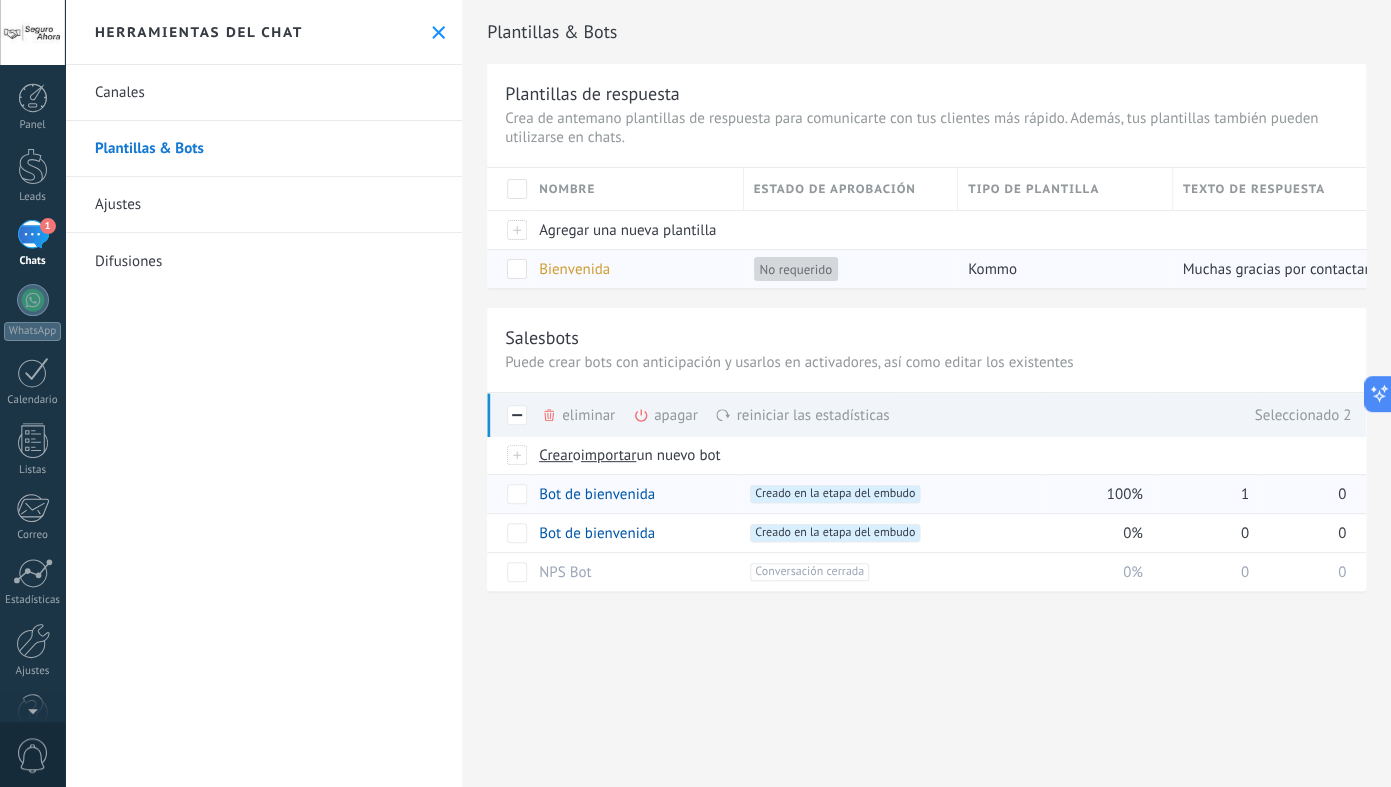 click at bounding box center [517, 269] 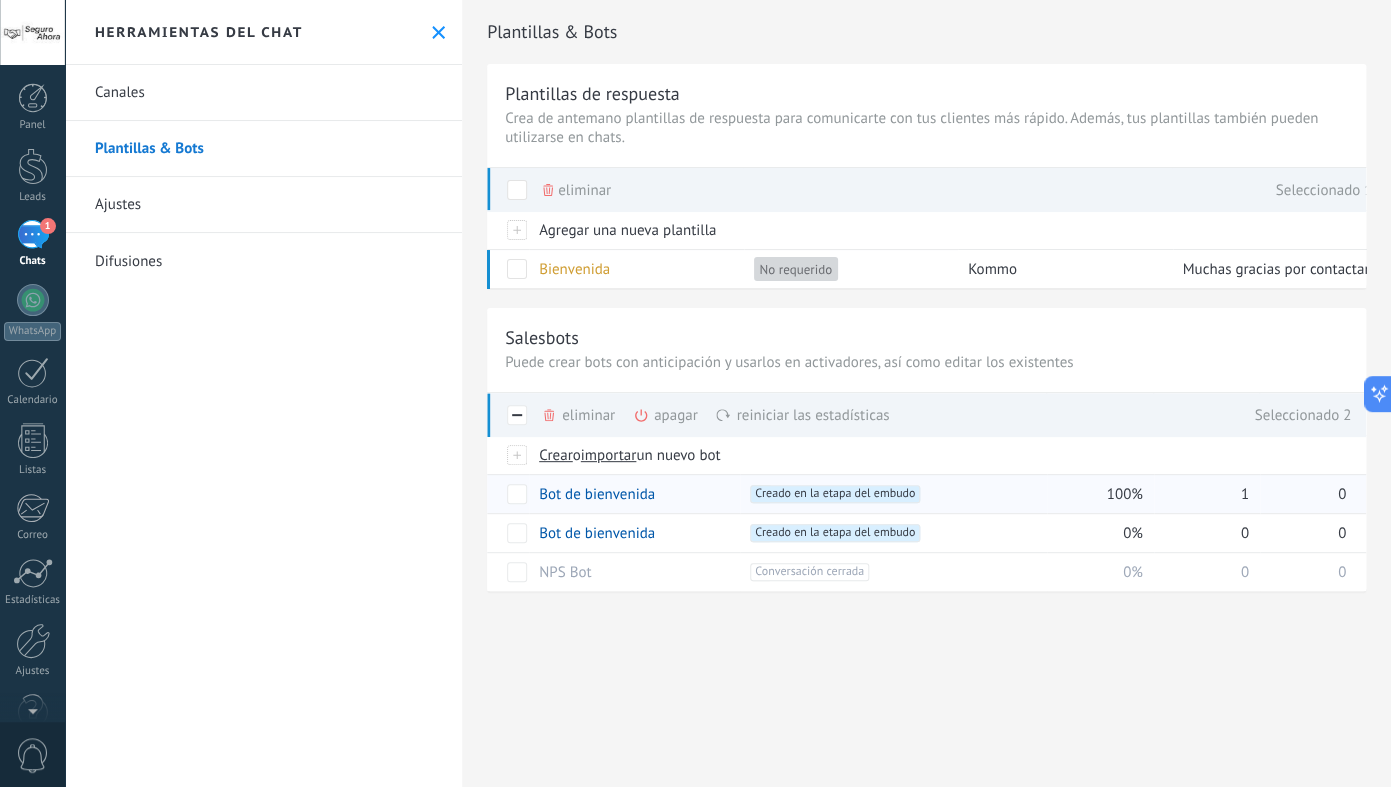 click on "Ajustes" at bounding box center (263, 205) 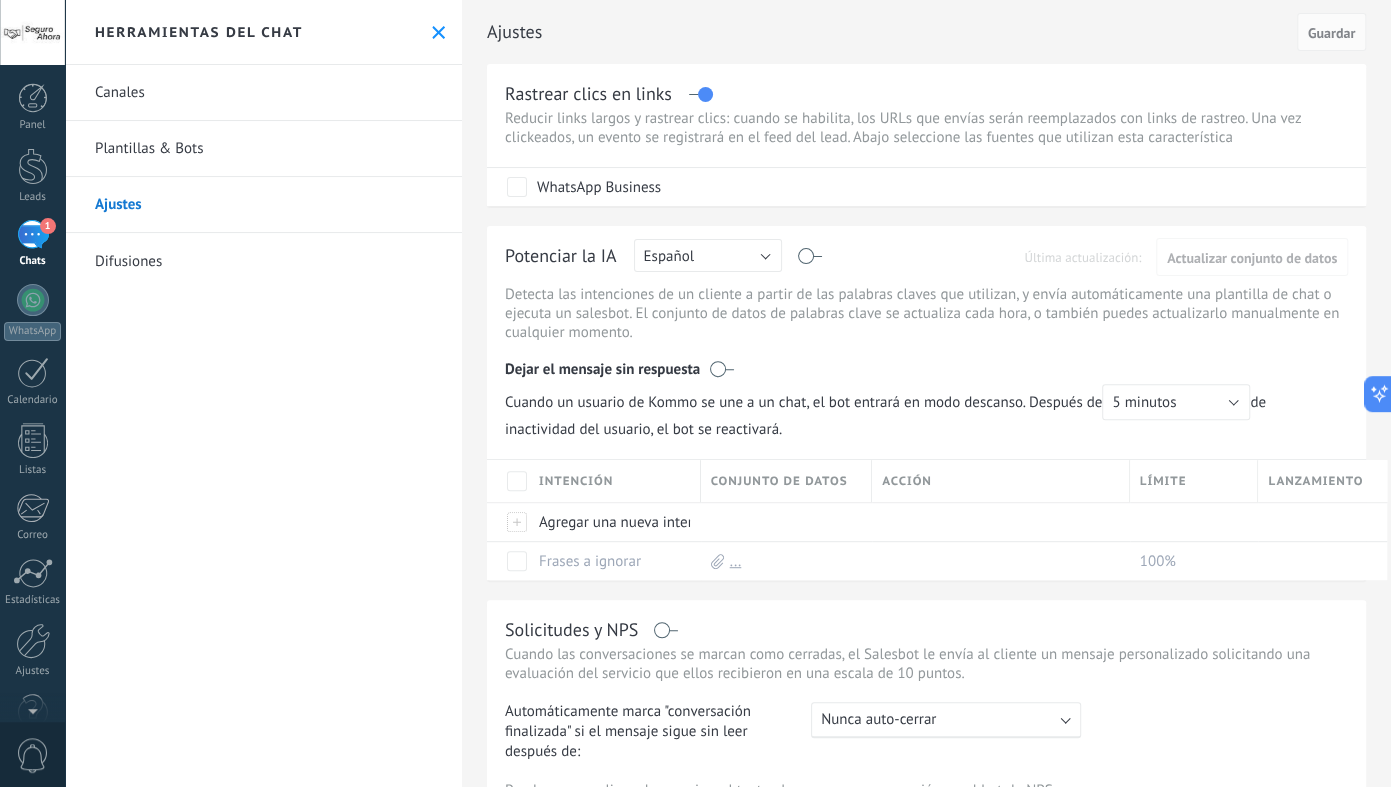 click on "Difusiones" at bounding box center (263, 261) 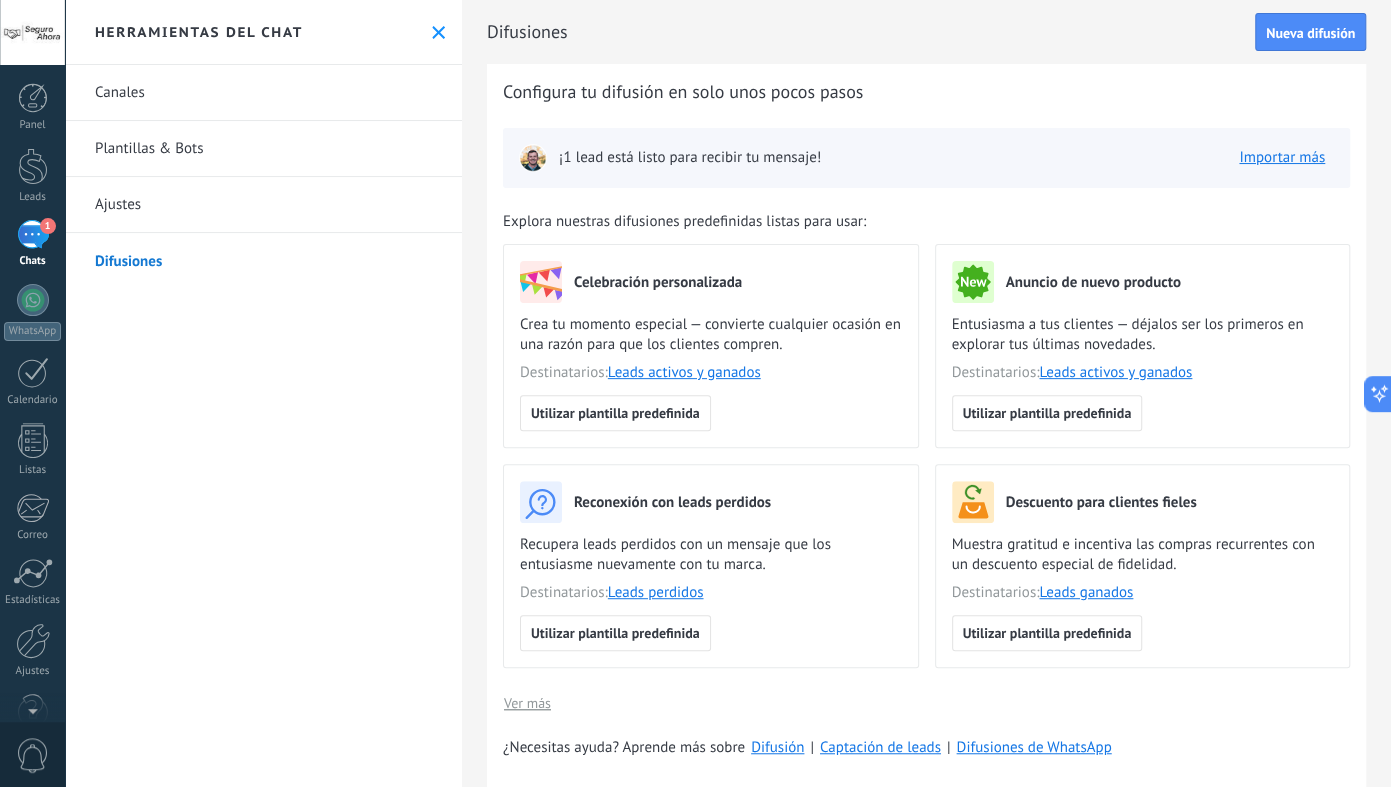 click on "¡1 lead está listo para recibir tu mensaje! Importar más" at bounding box center (926, 158) 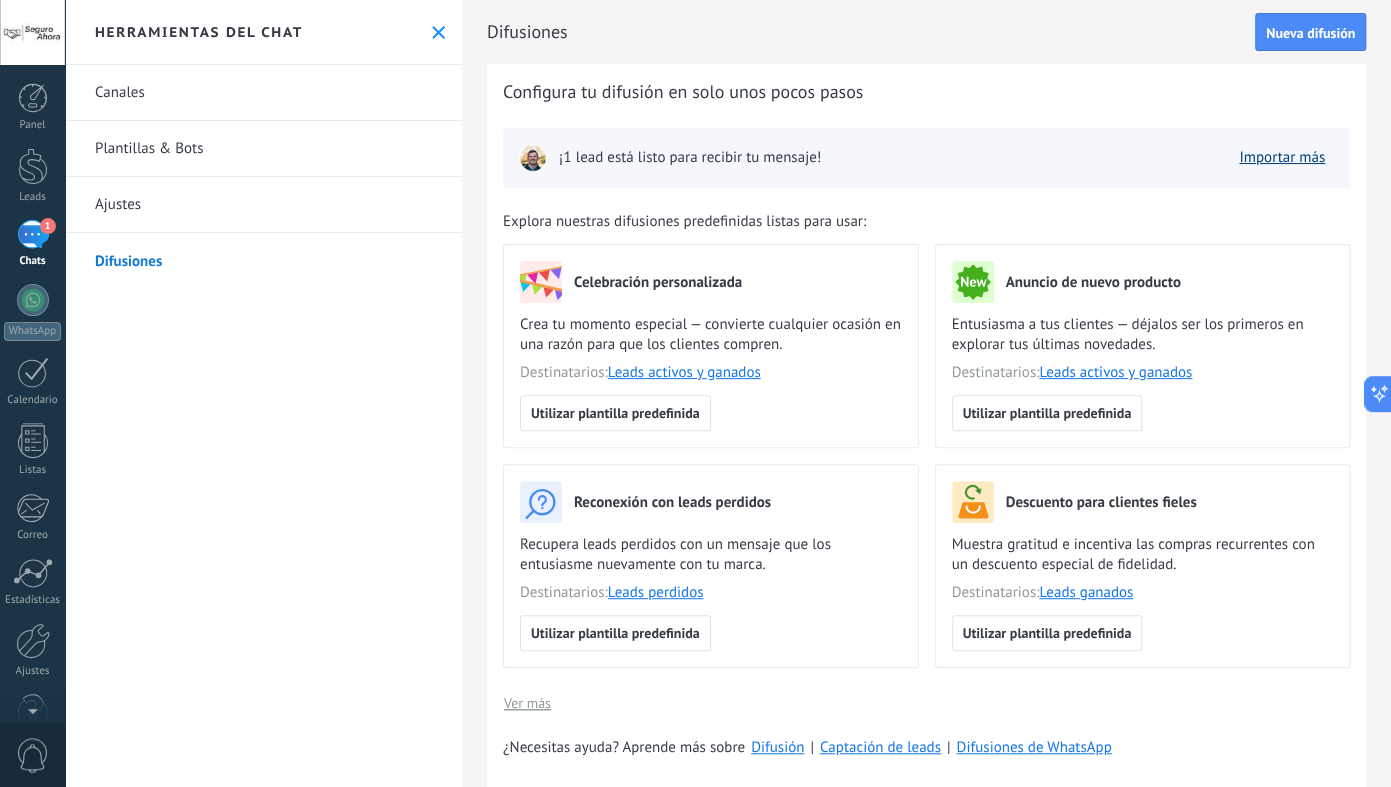 click on "Importar más" at bounding box center (1282, 157) 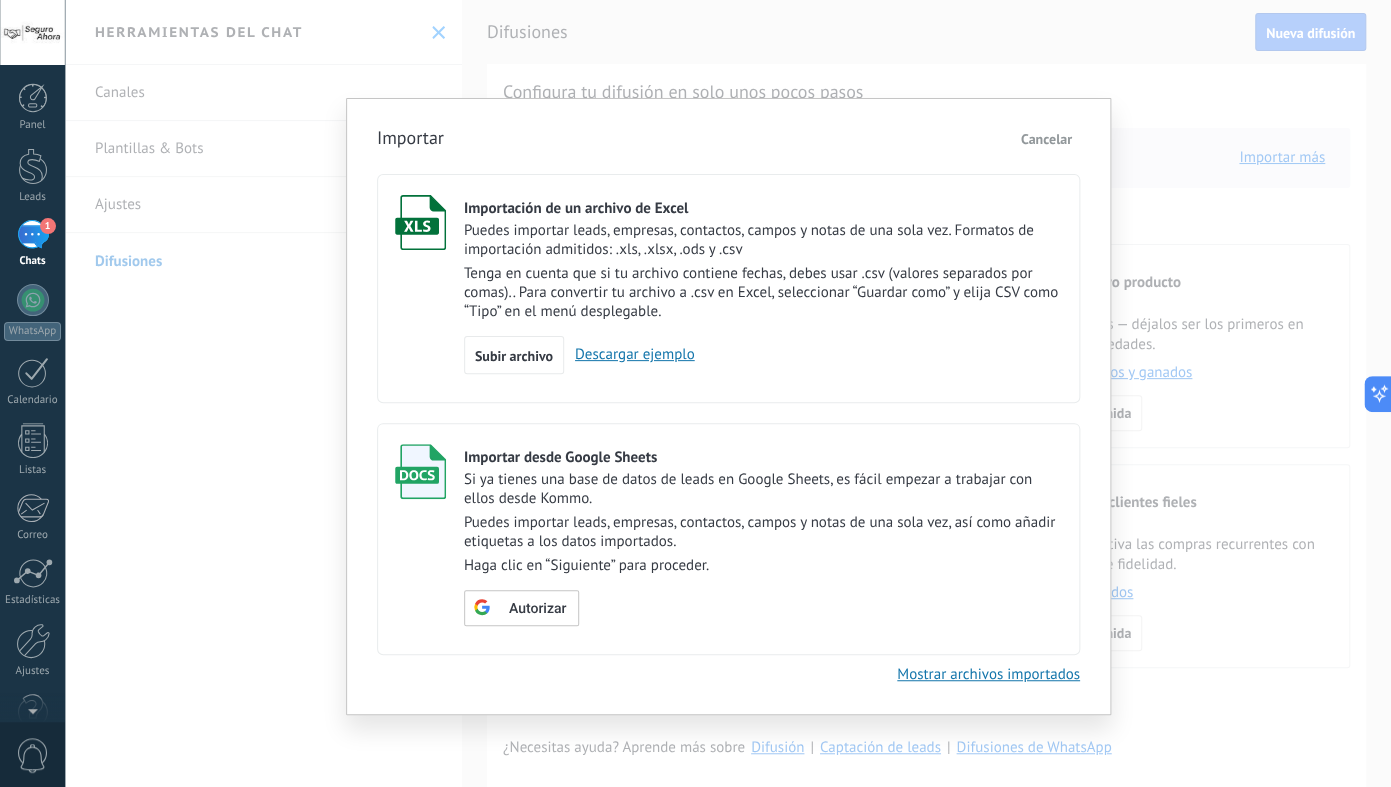 click on "Cancelar" at bounding box center [1046, 139] 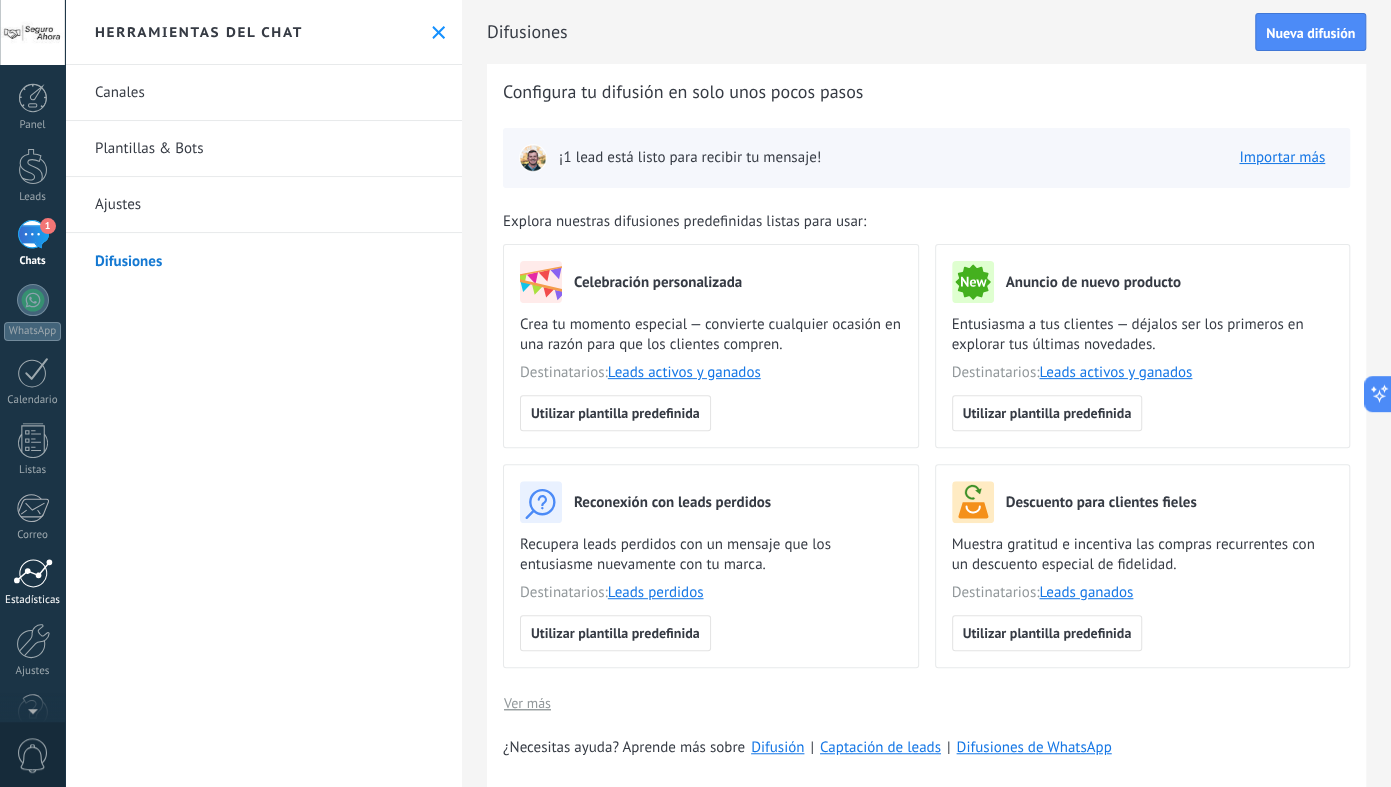 scroll, scrollTop: 46, scrollLeft: 0, axis: vertical 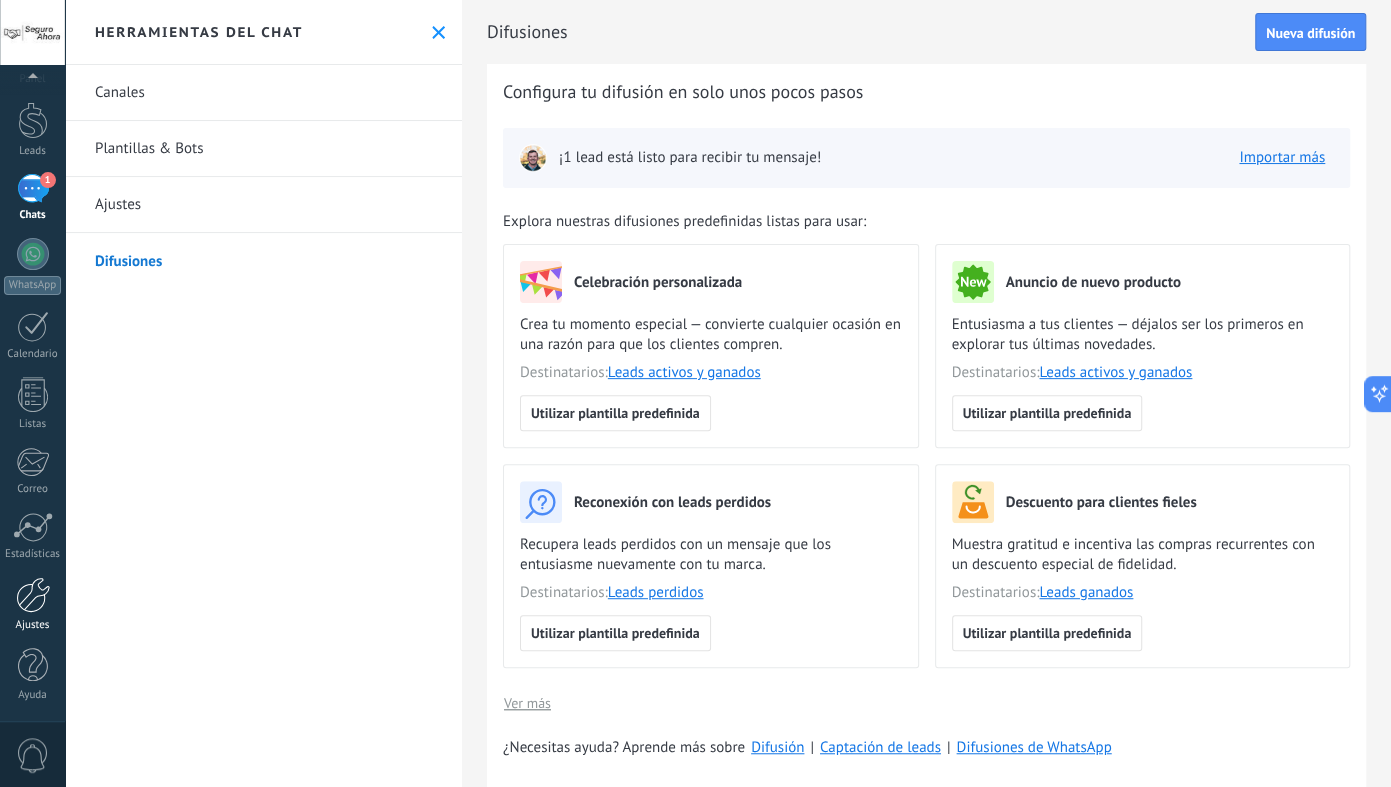 click at bounding box center [33, 595] 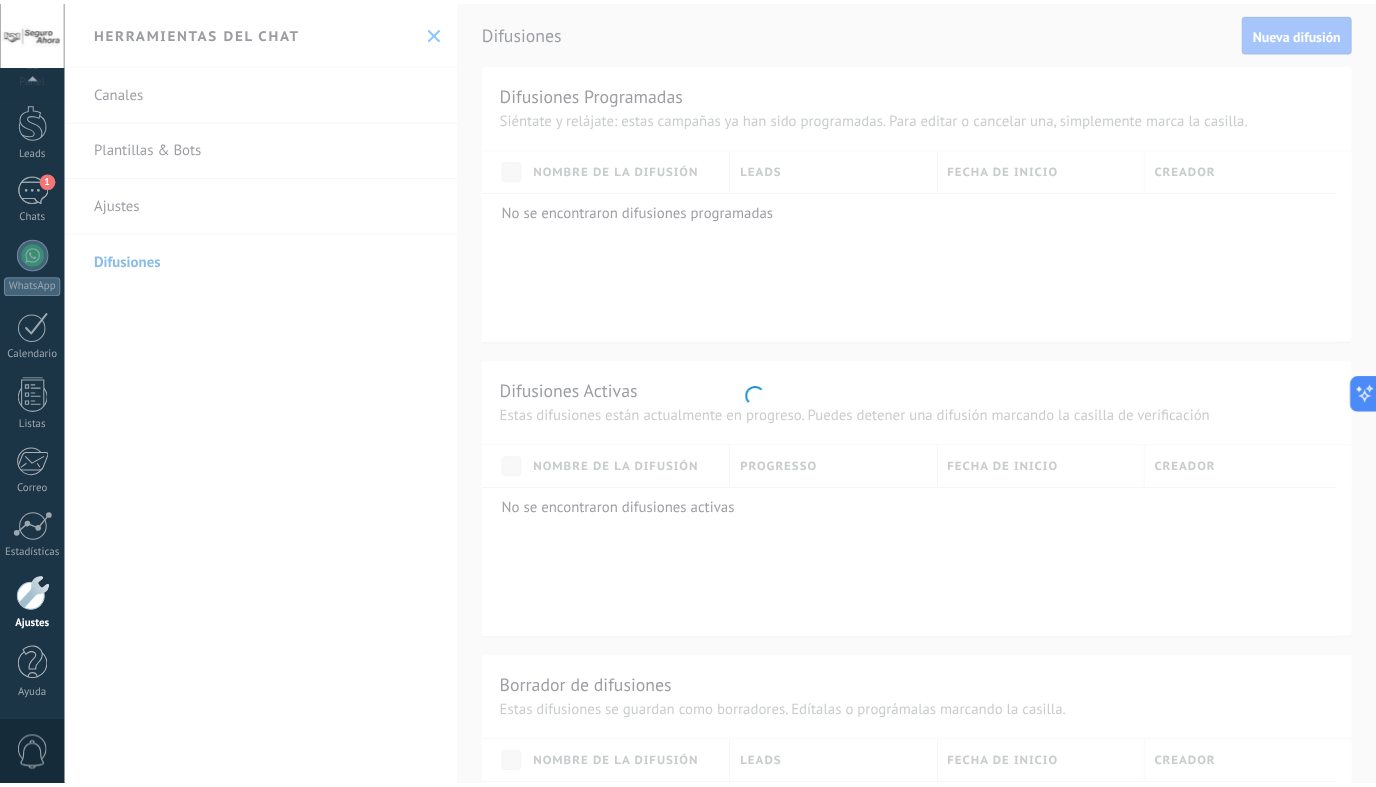 scroll, scrollTop: 46, scrollLeft: 0, axis: vertical 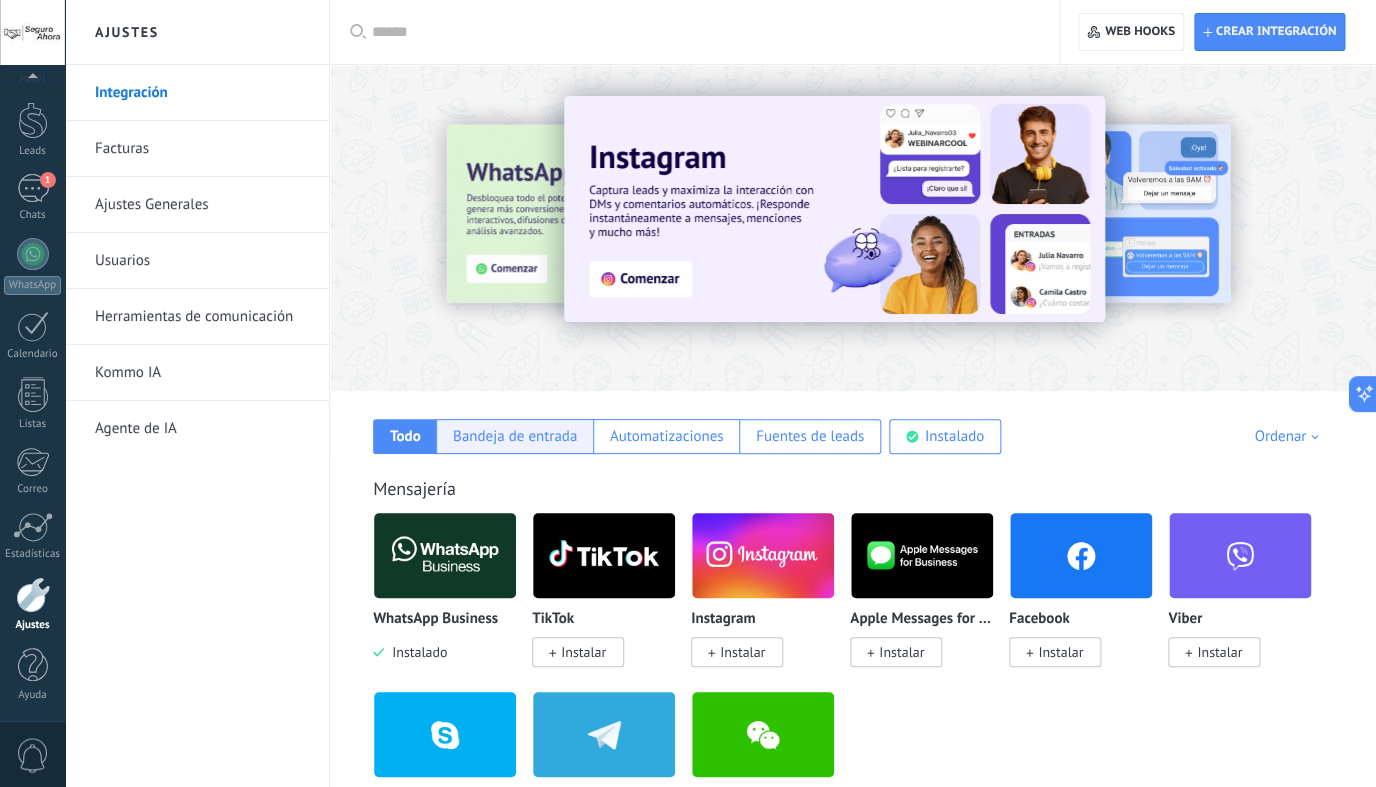 click on "Bandeja de entrada" at bounding box center [515, 436] 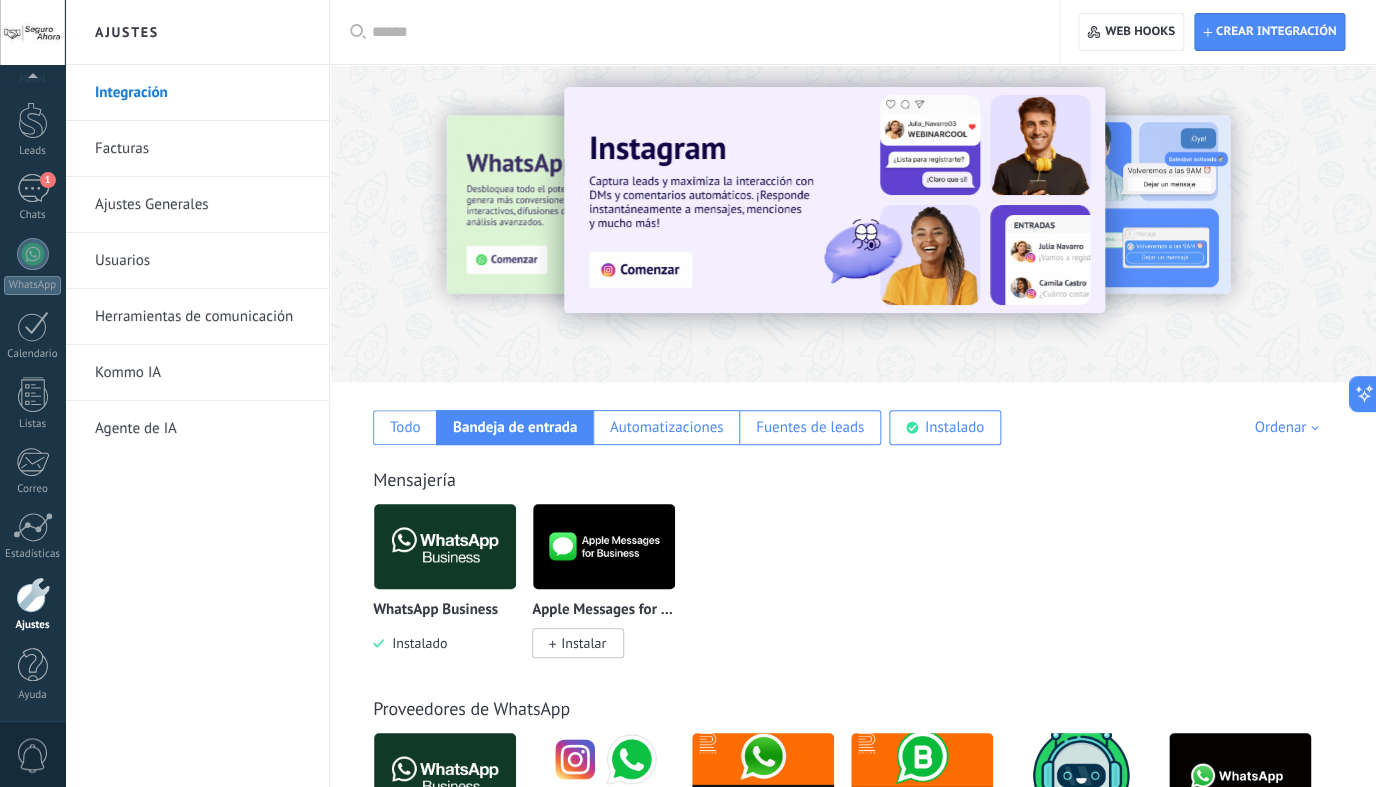 scroll, scrollTop: 0, scrollLeft: 0, axis: both 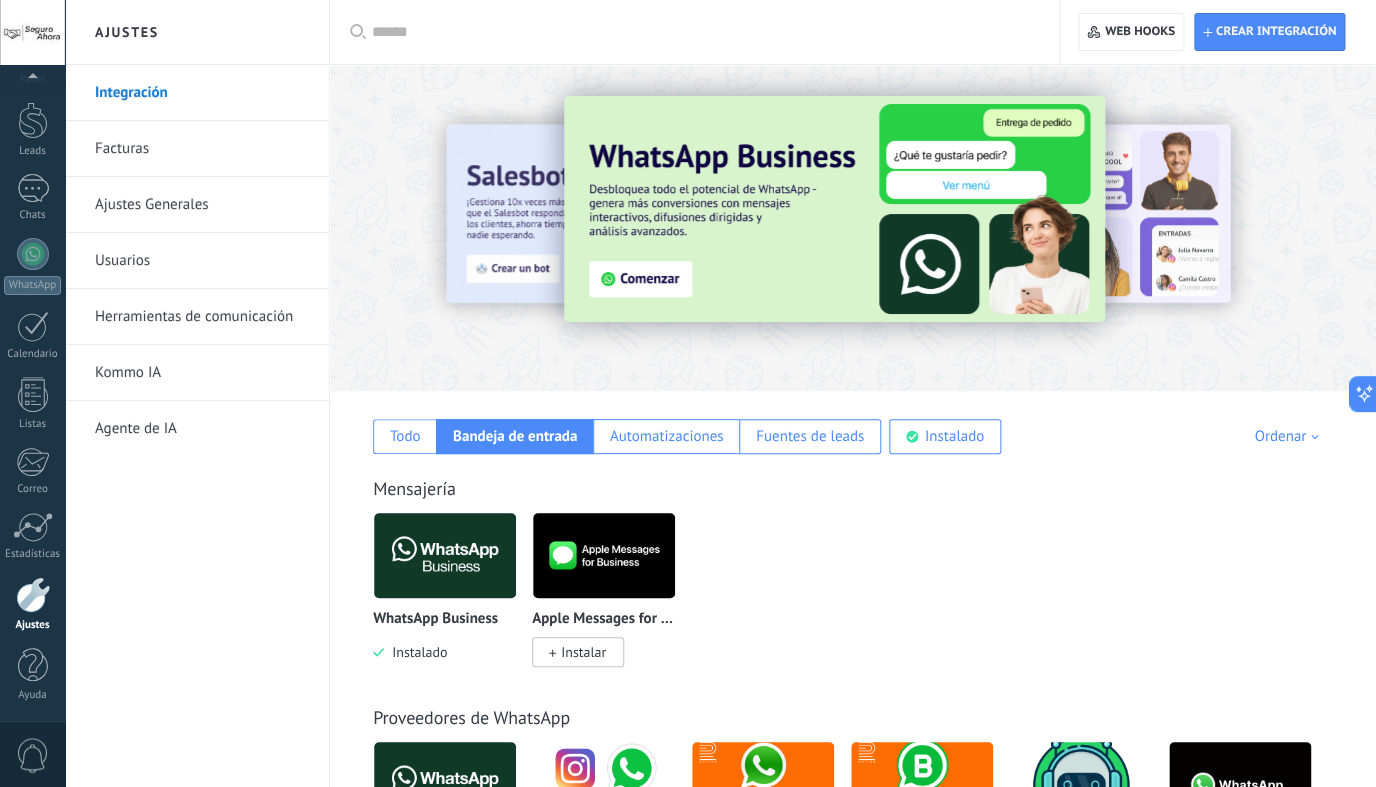 click on "Kommo IA" at bounding box center (202, 373) 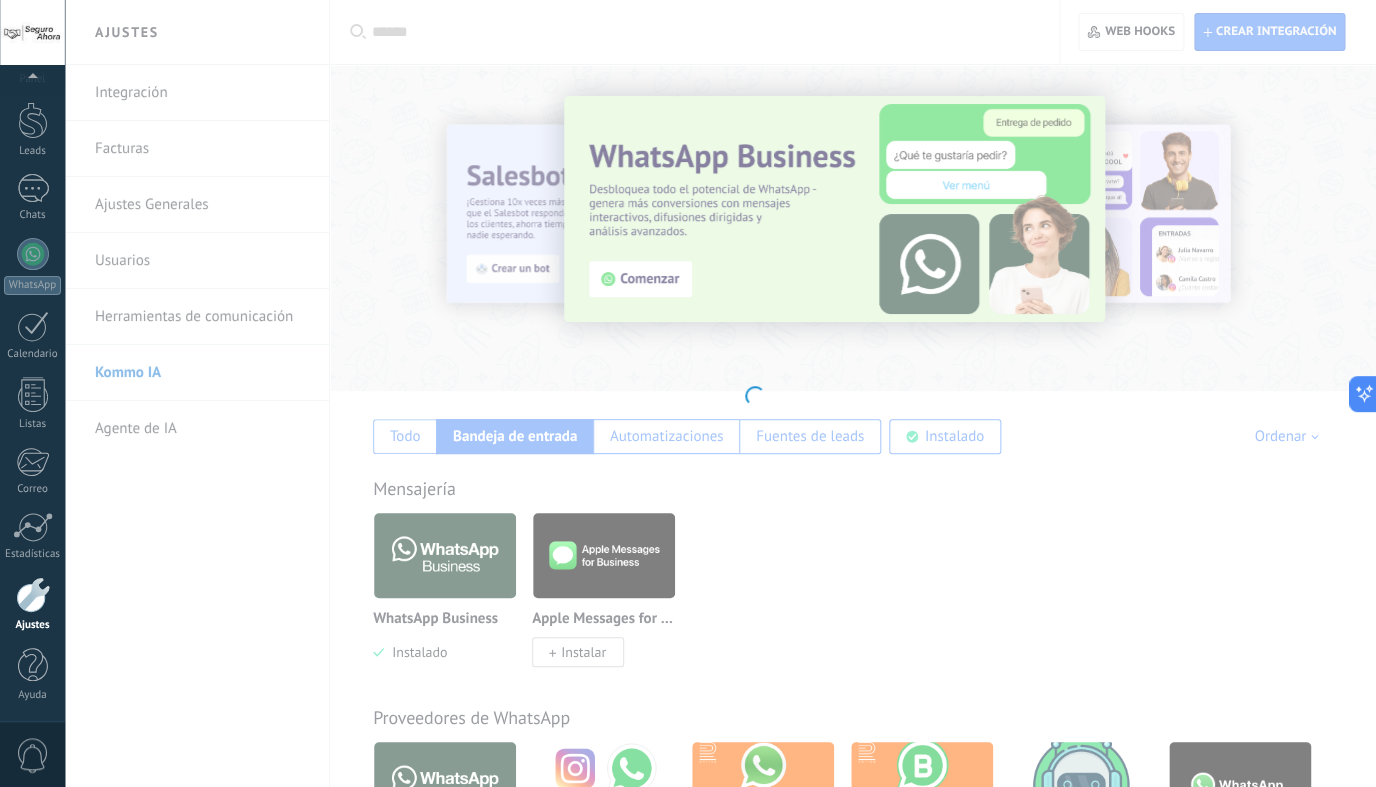 scroll, scrollTop: 46, scrollLeft: 0, axis: vertical 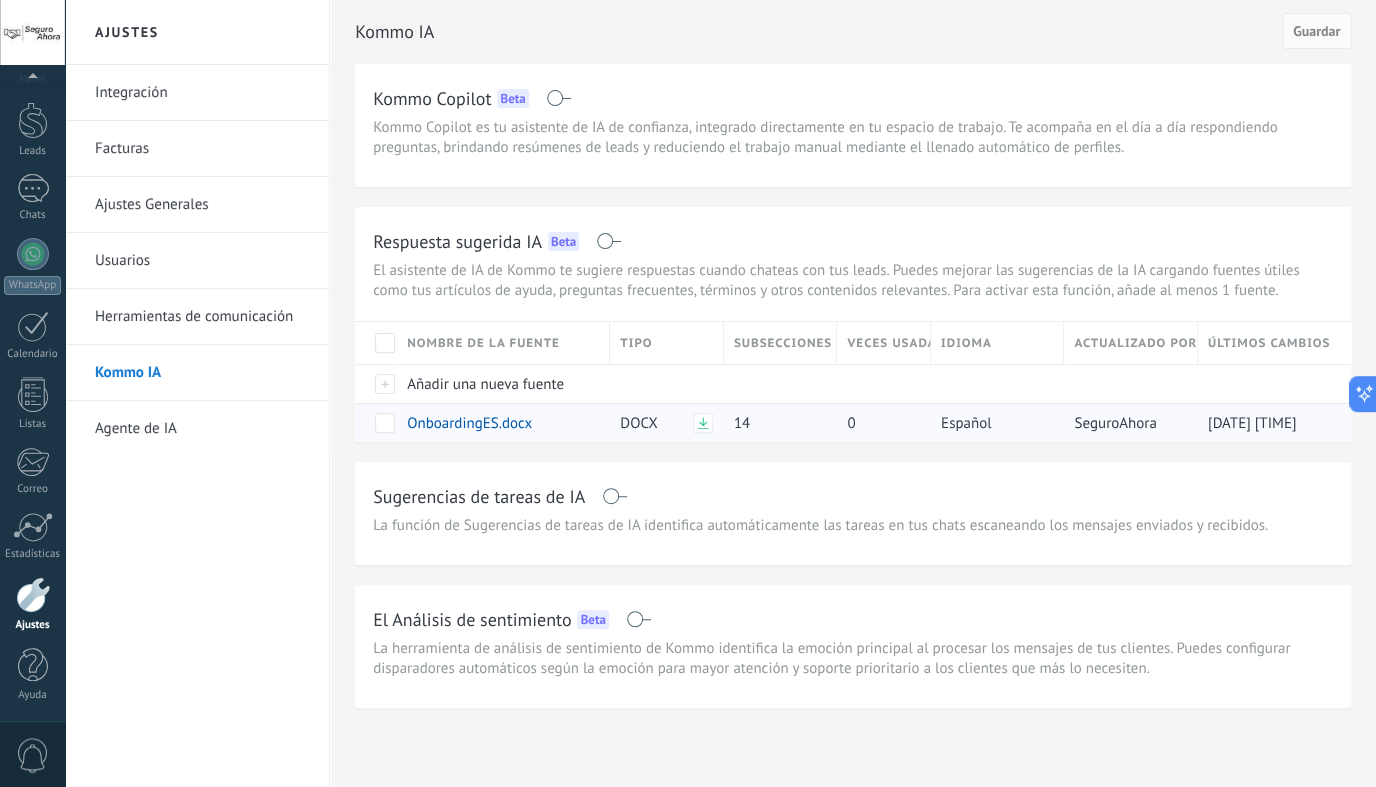 click at bounding box center (385, 423) 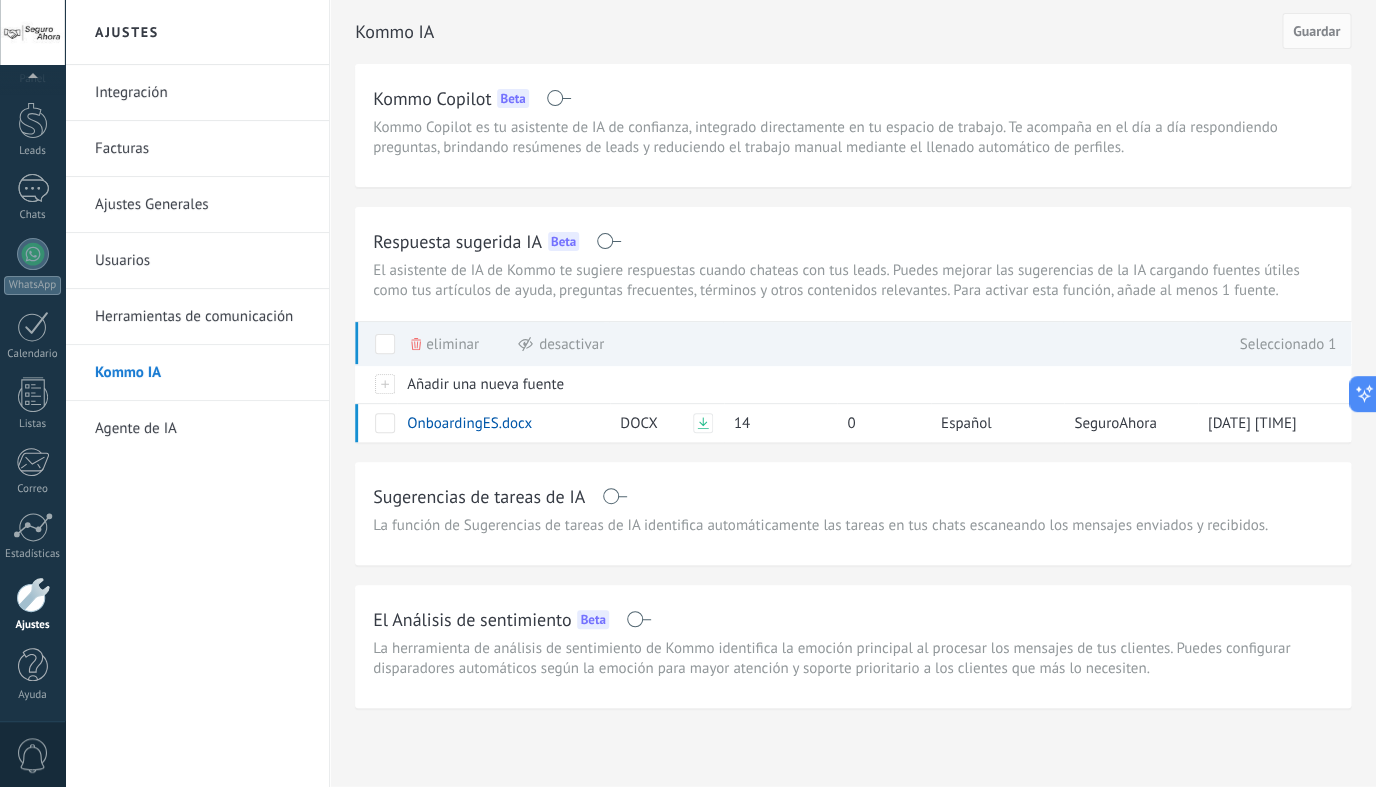 click at bounding box center [385, 344] 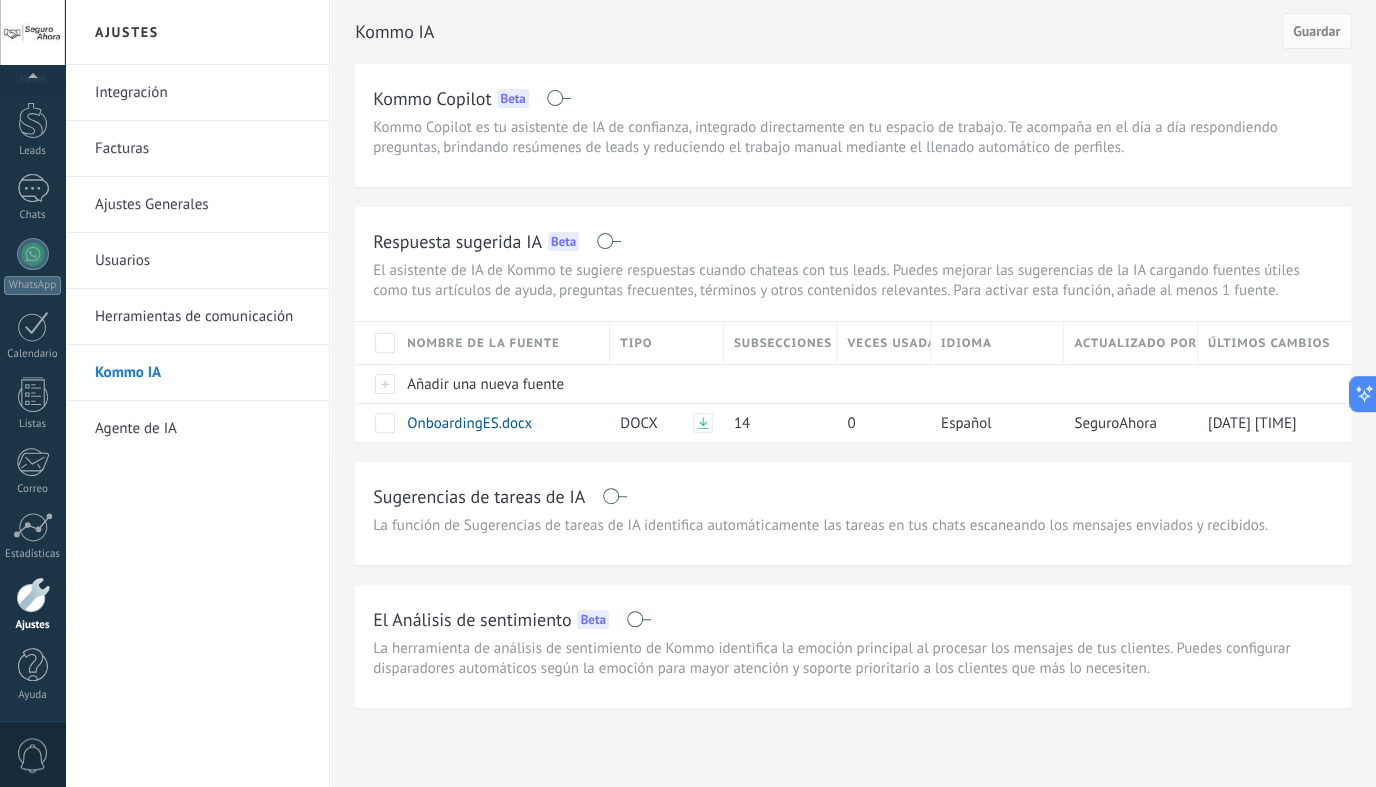 click at bounding box center (558, 98) 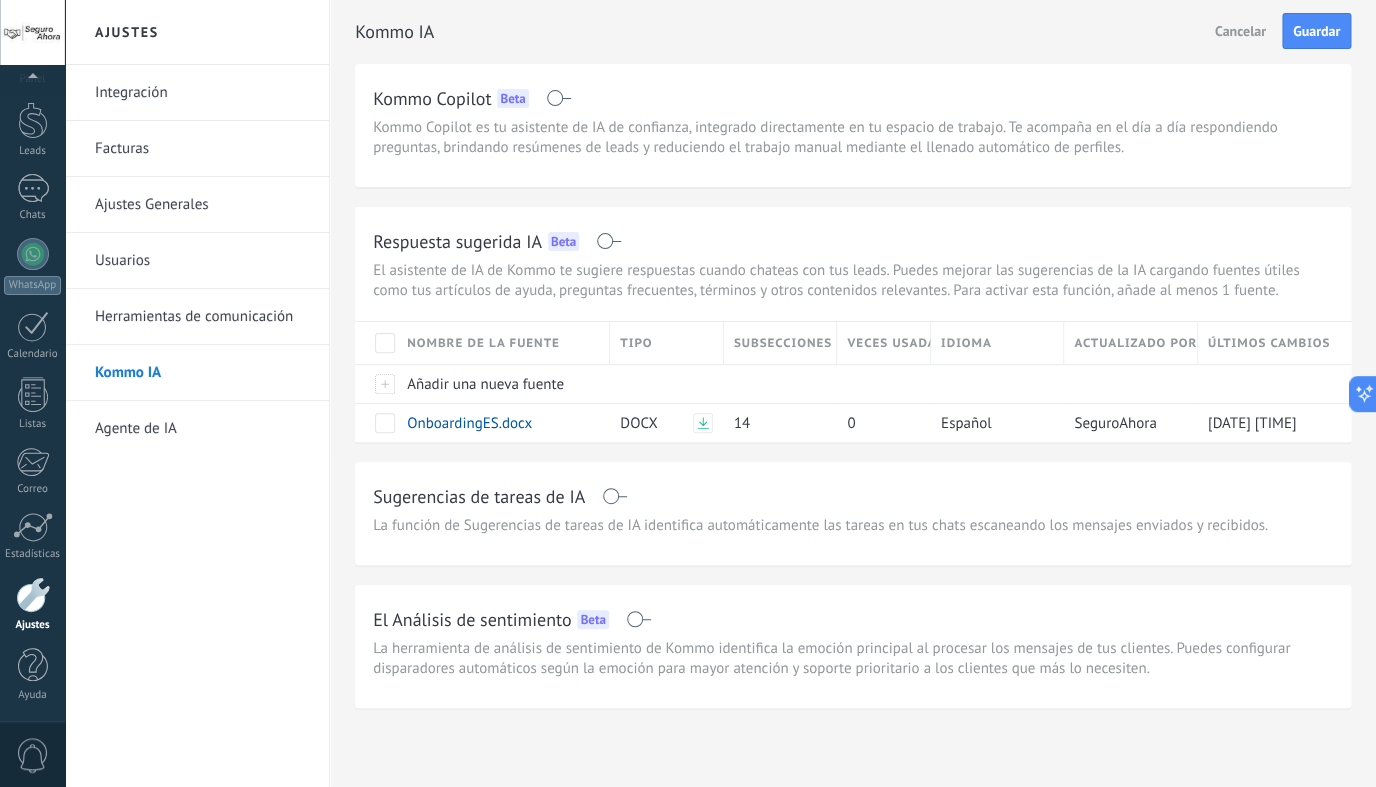 click at bounding box center [608, 241] 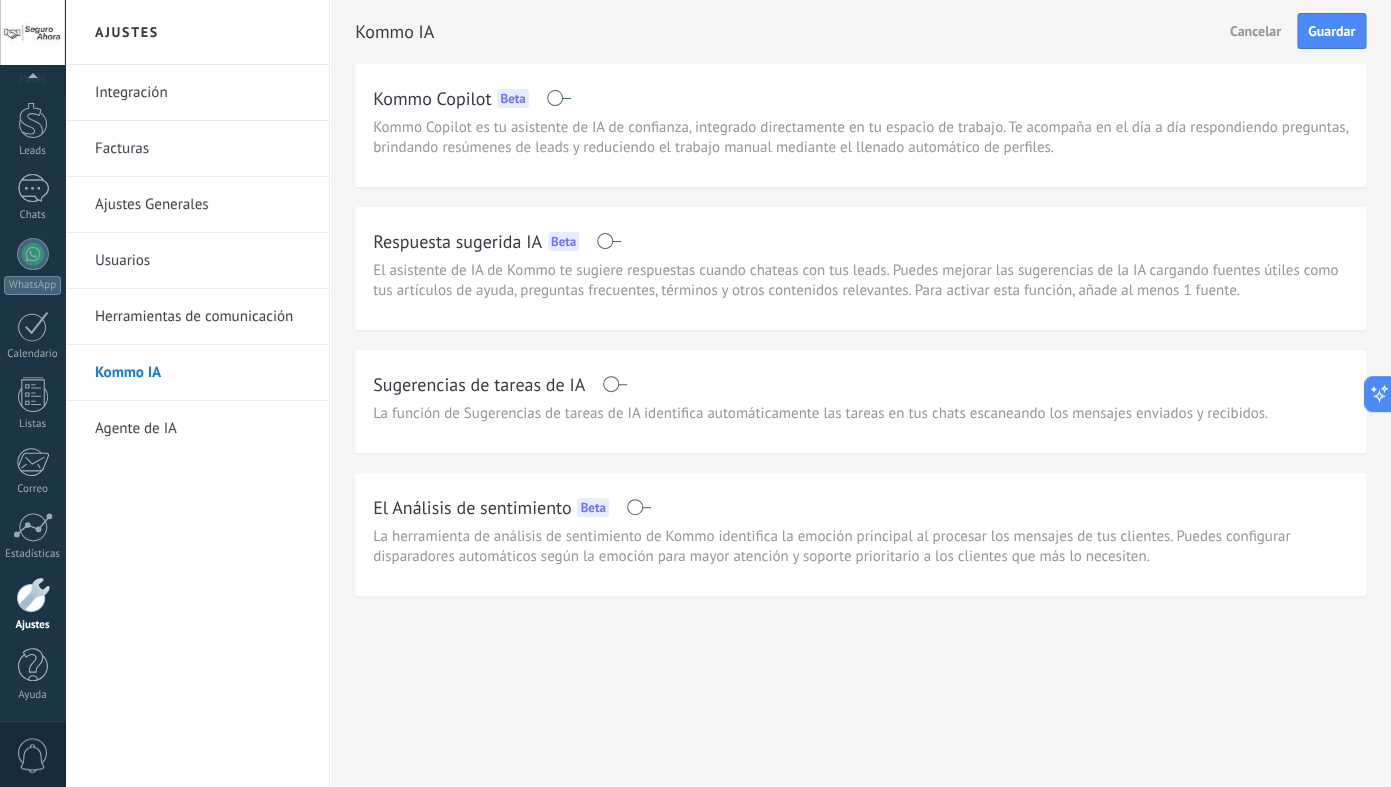 click at bounding box center (608, 241) 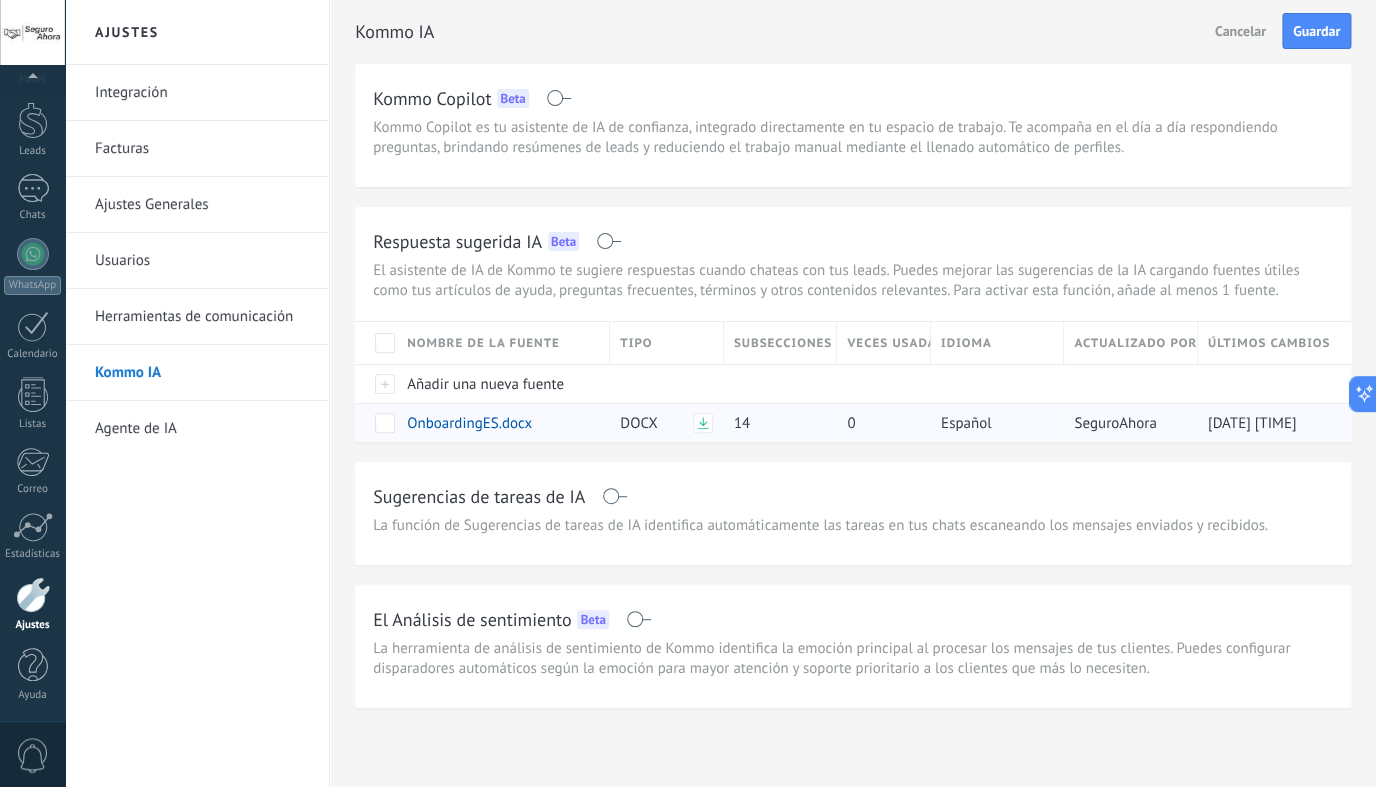 click at bounding box center [385, 423] 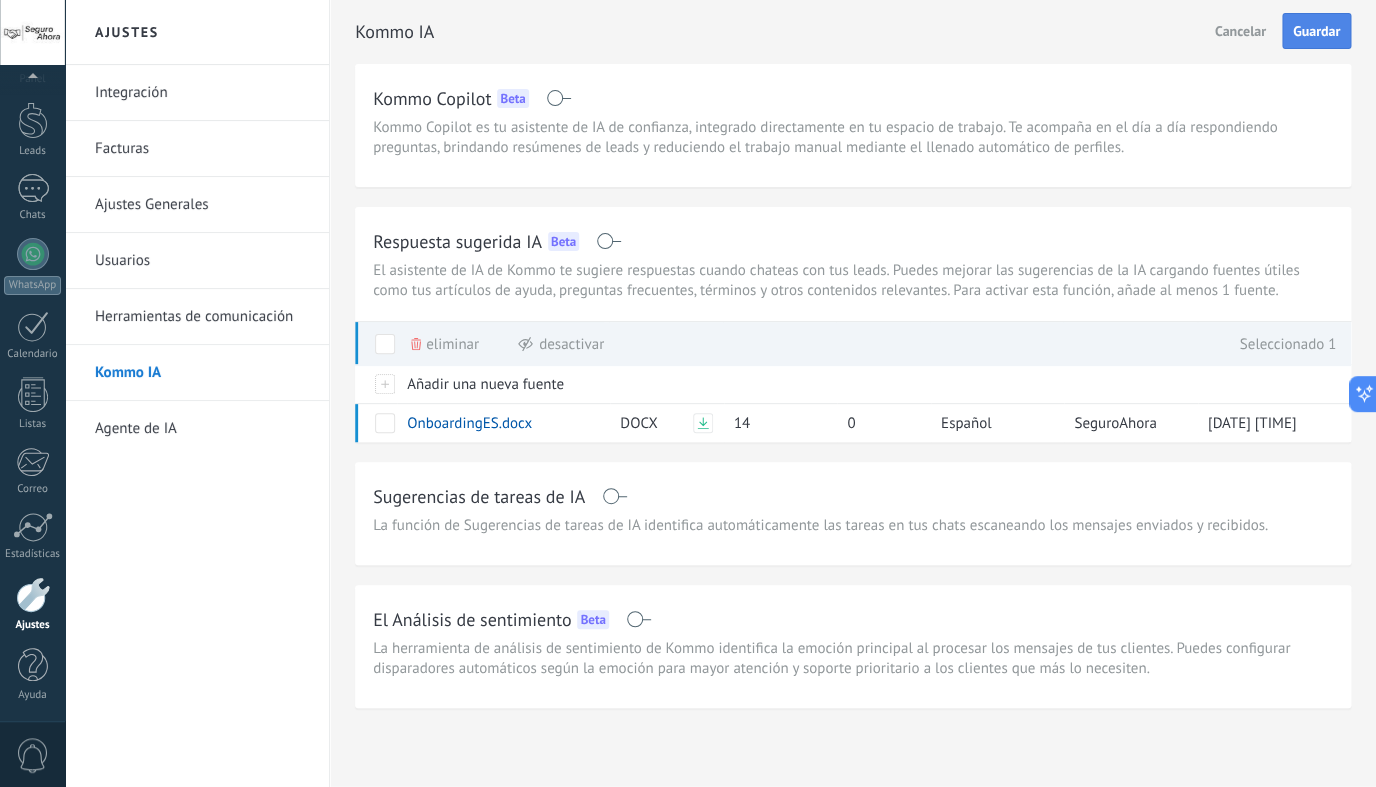 click on "Guardar" at bounding box center [1316, 31] 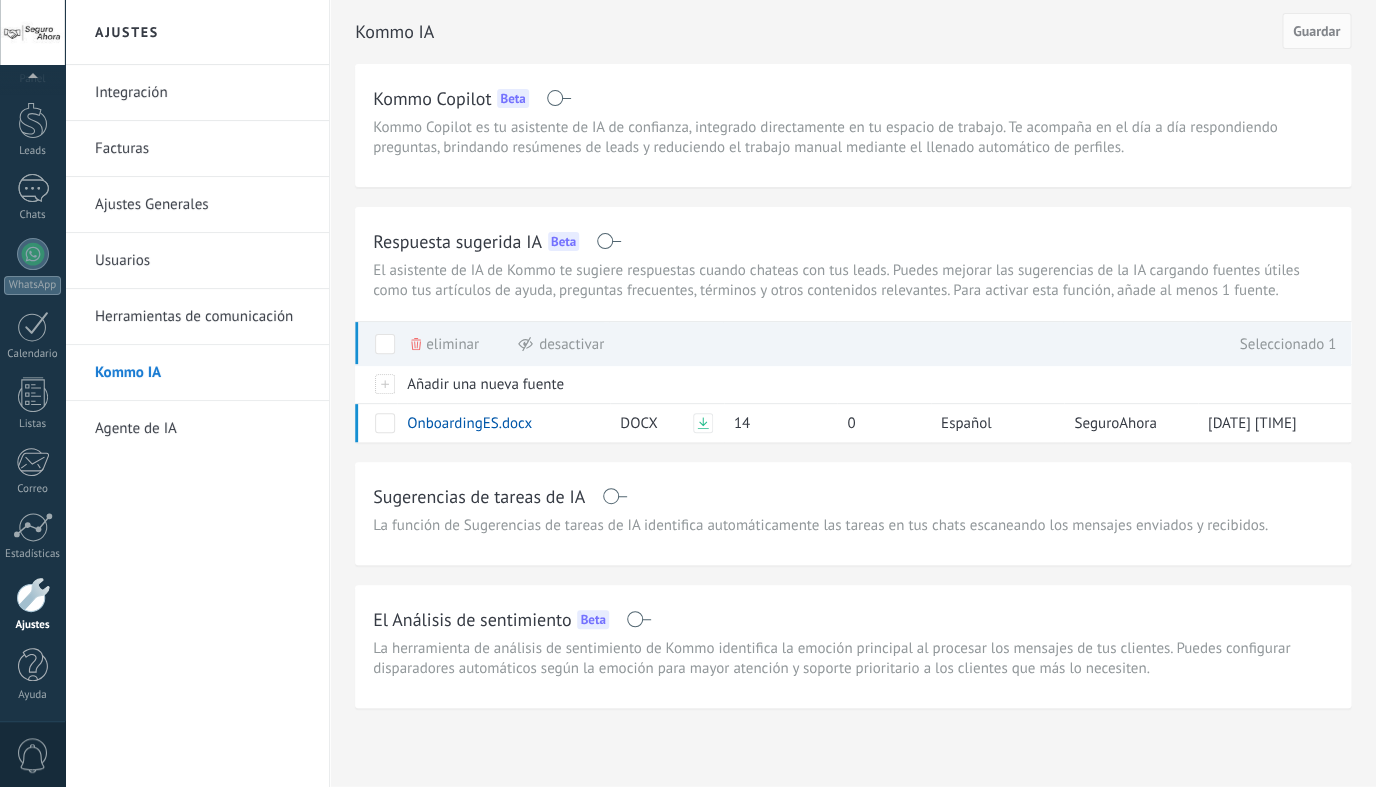 click on "Agente de IA" at bounding box center [202, 429] 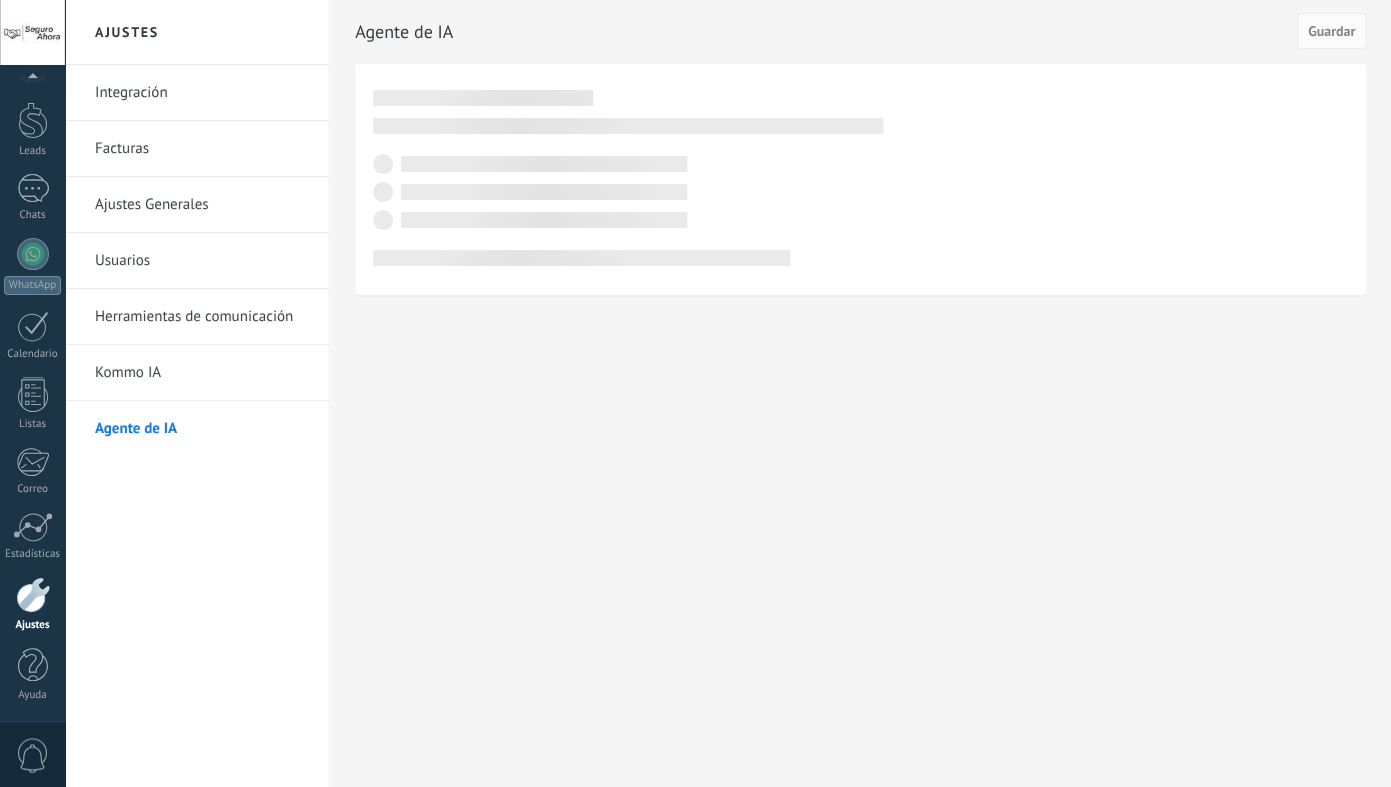 scroll, scrollTop: 46, scrollLeft: 0, axis: vertical 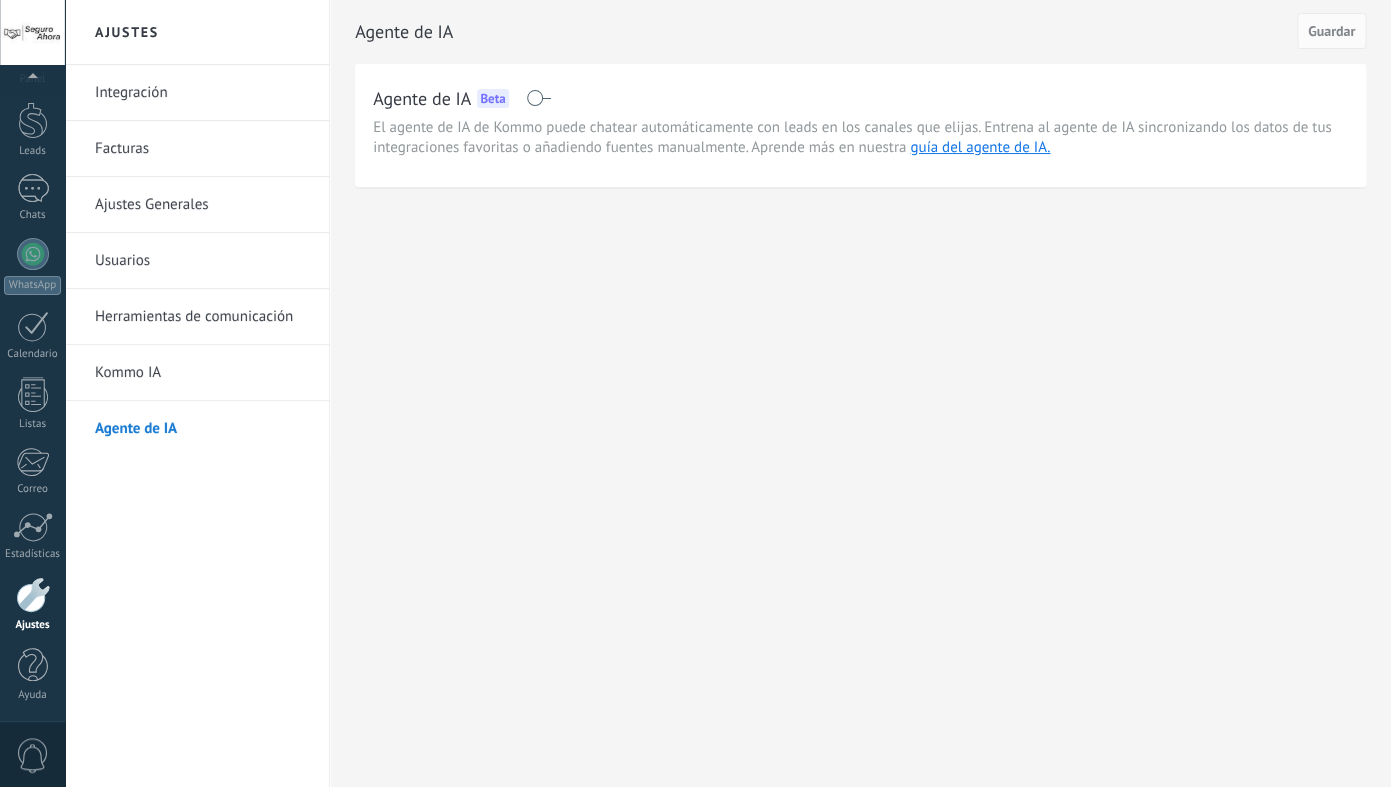 click at bounding box center [538, 98] 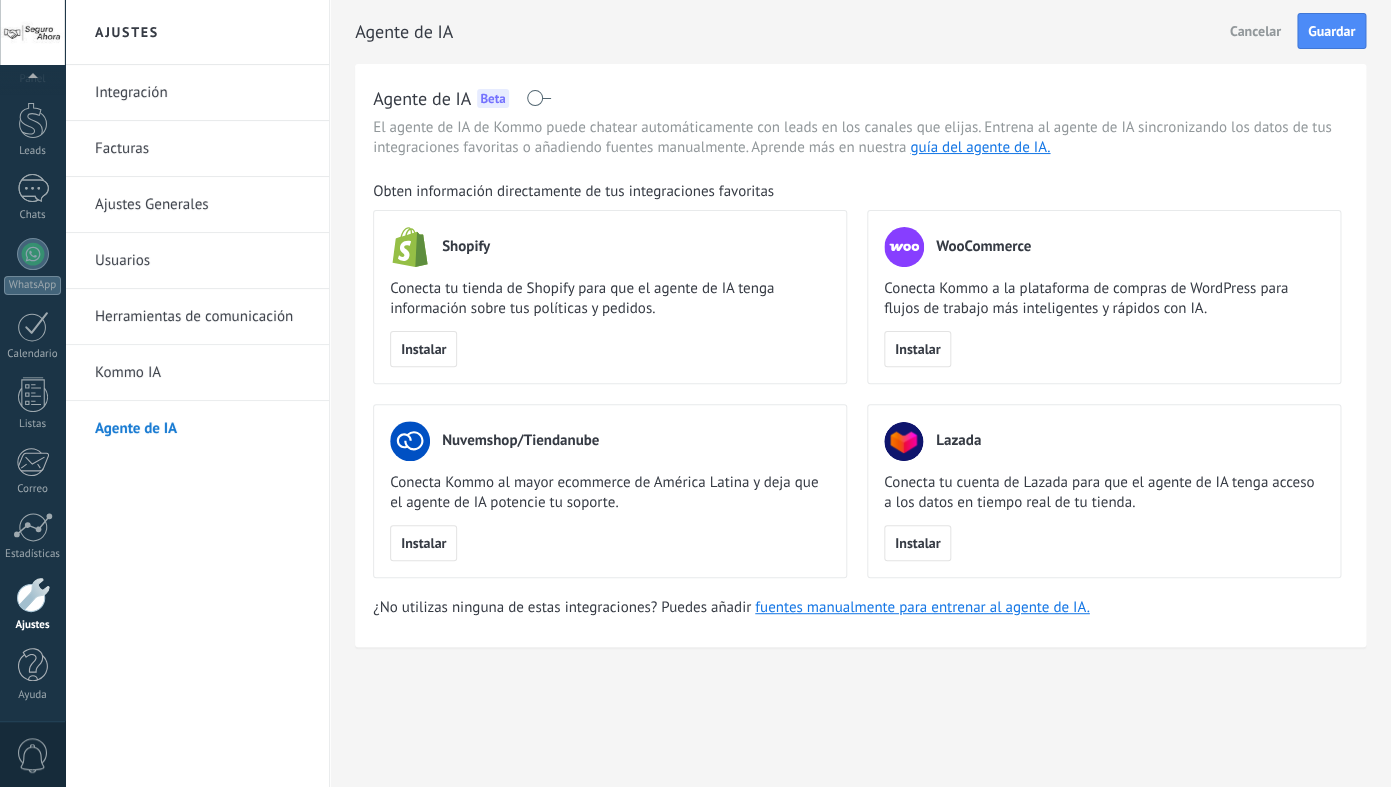 drag, startPoint x: 545, startPoint y: 90, endPoint x: 527, endPoint y: 92, distance: 18.110771 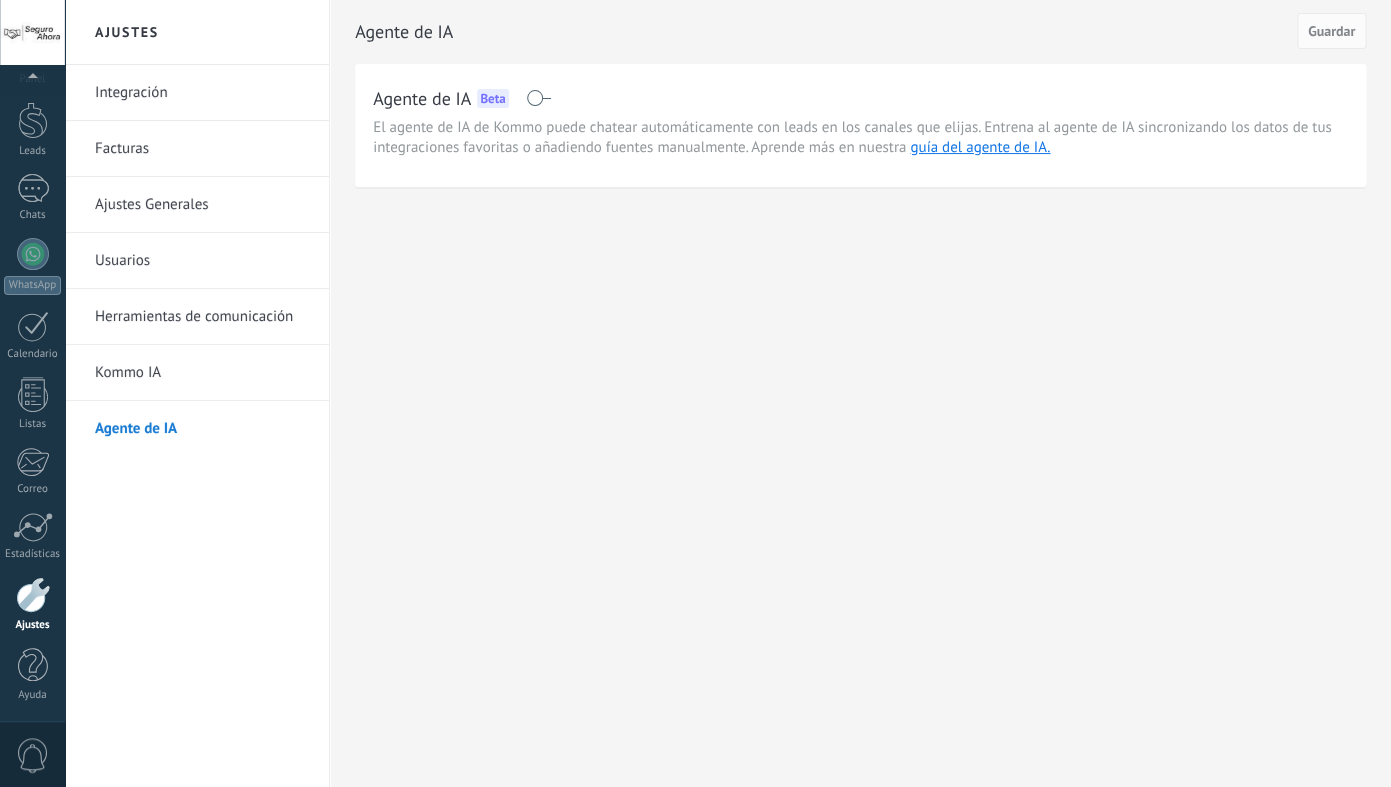 click on "Ajustes Generales" at bounding box center (202, 205) 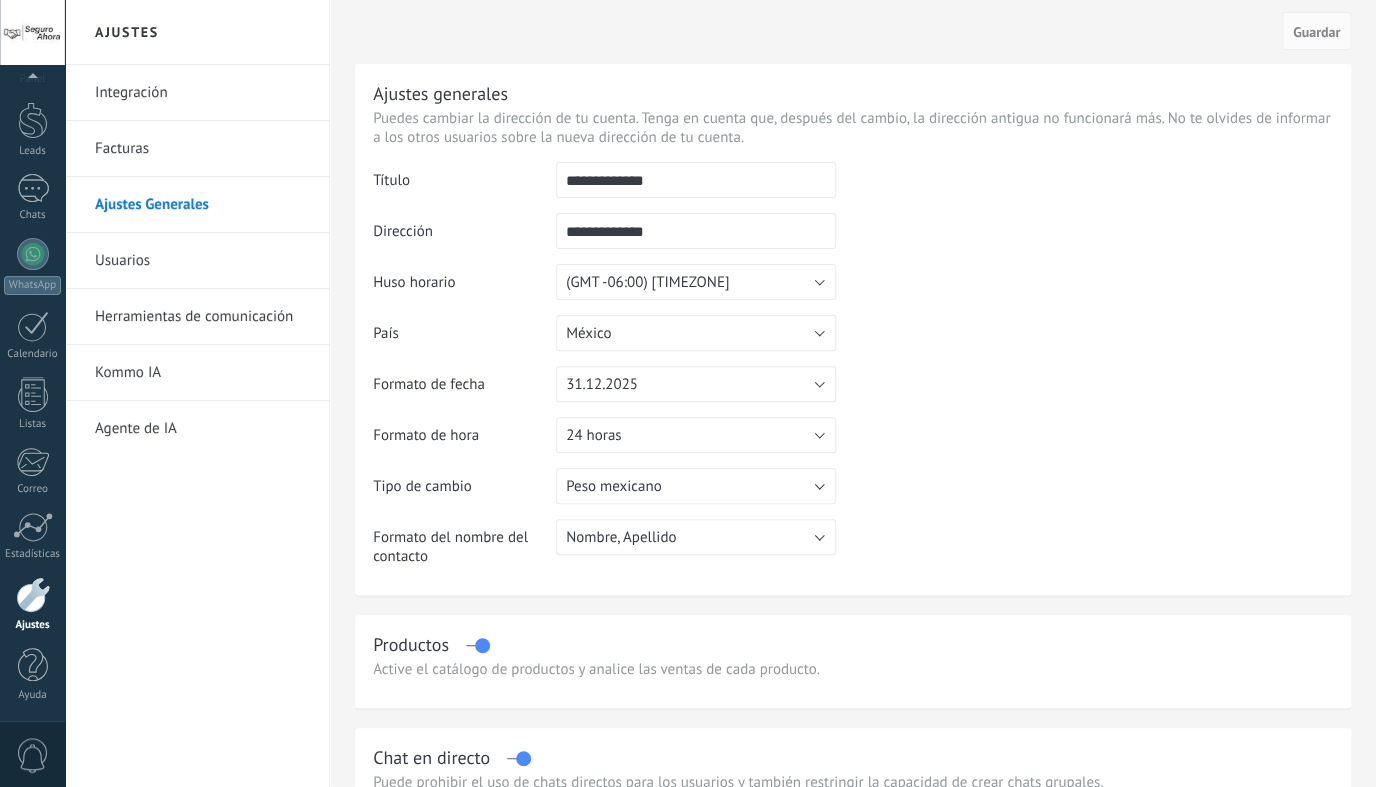 scroll, scrollTop: 46, scrollLeft: 0, axis: vertical 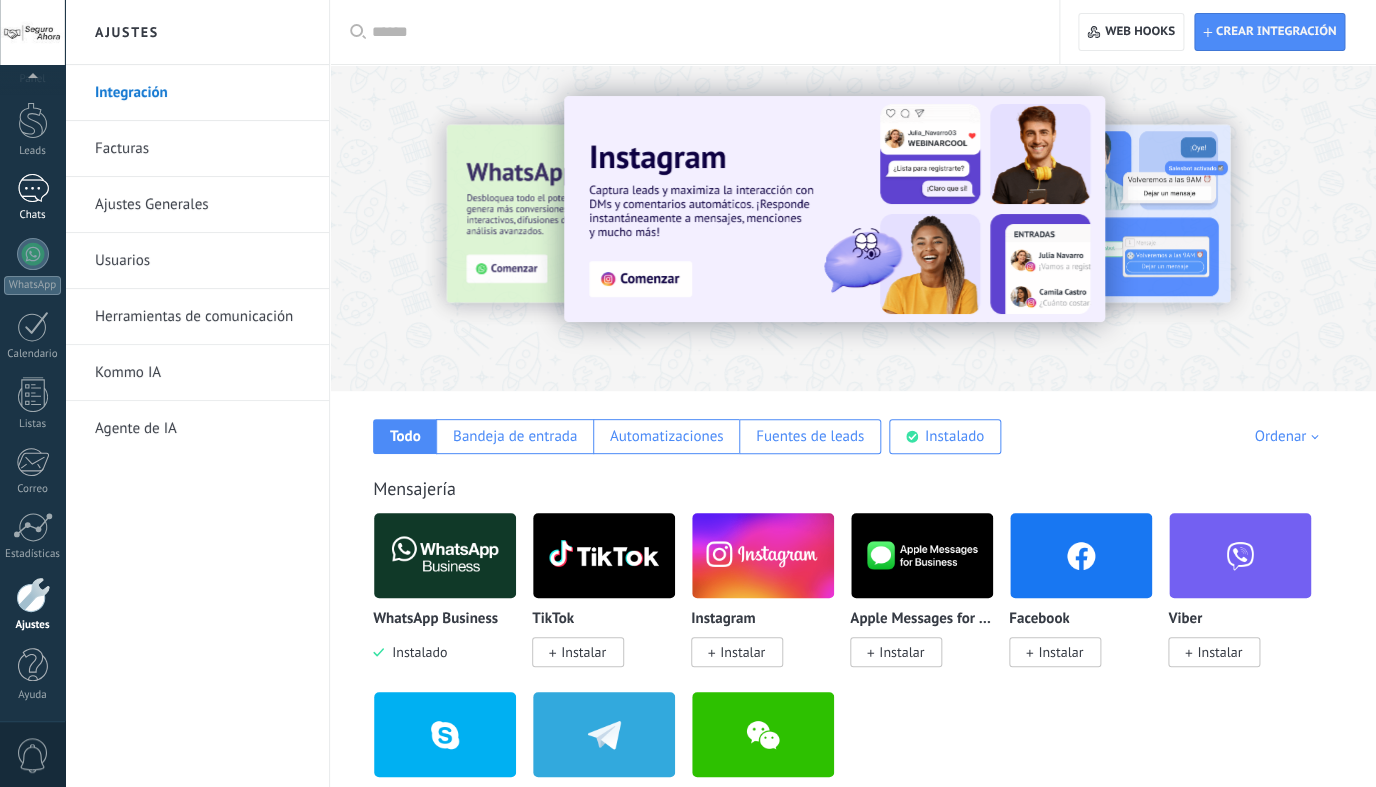 click at bounding box center (33, 188) 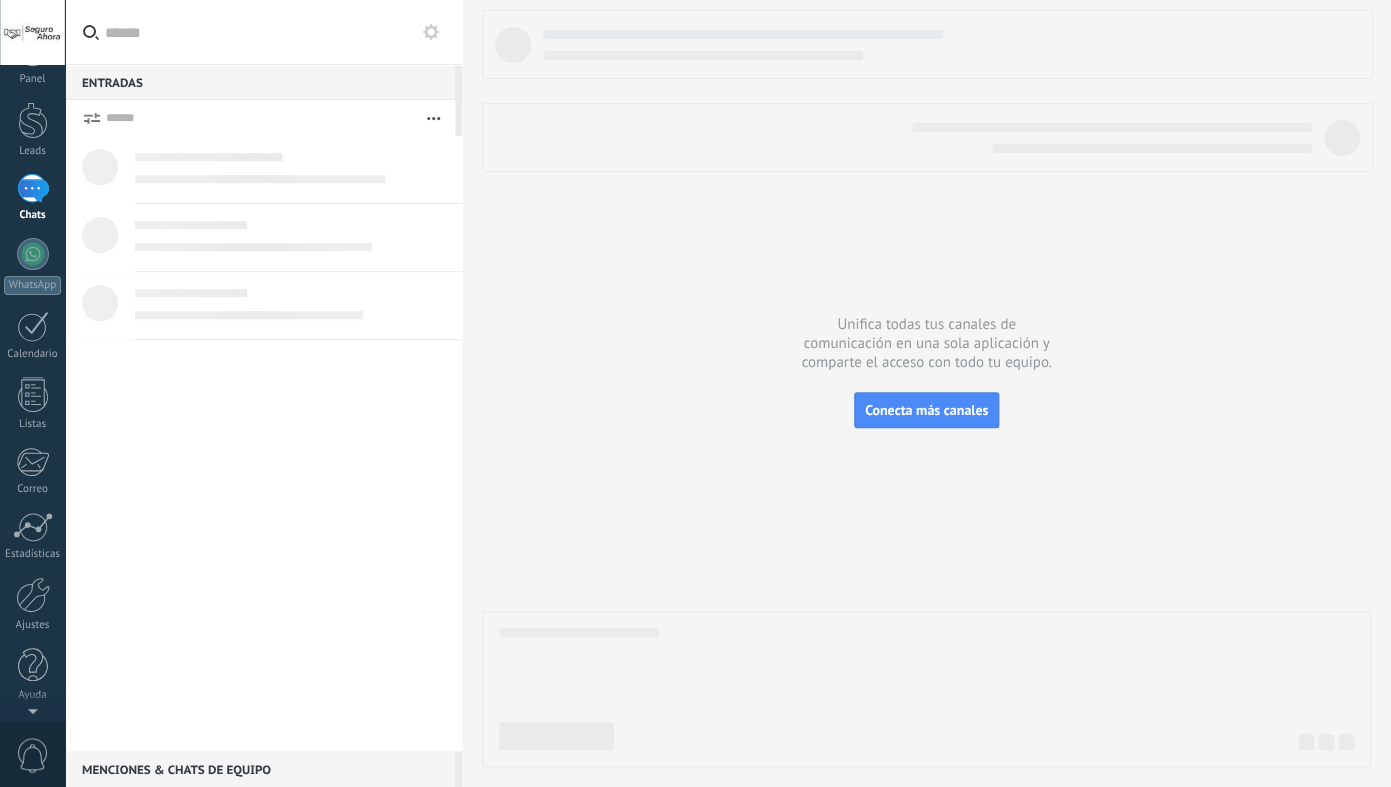 scroll, scrollTop: 0, scrollLeft: 0, axis: both 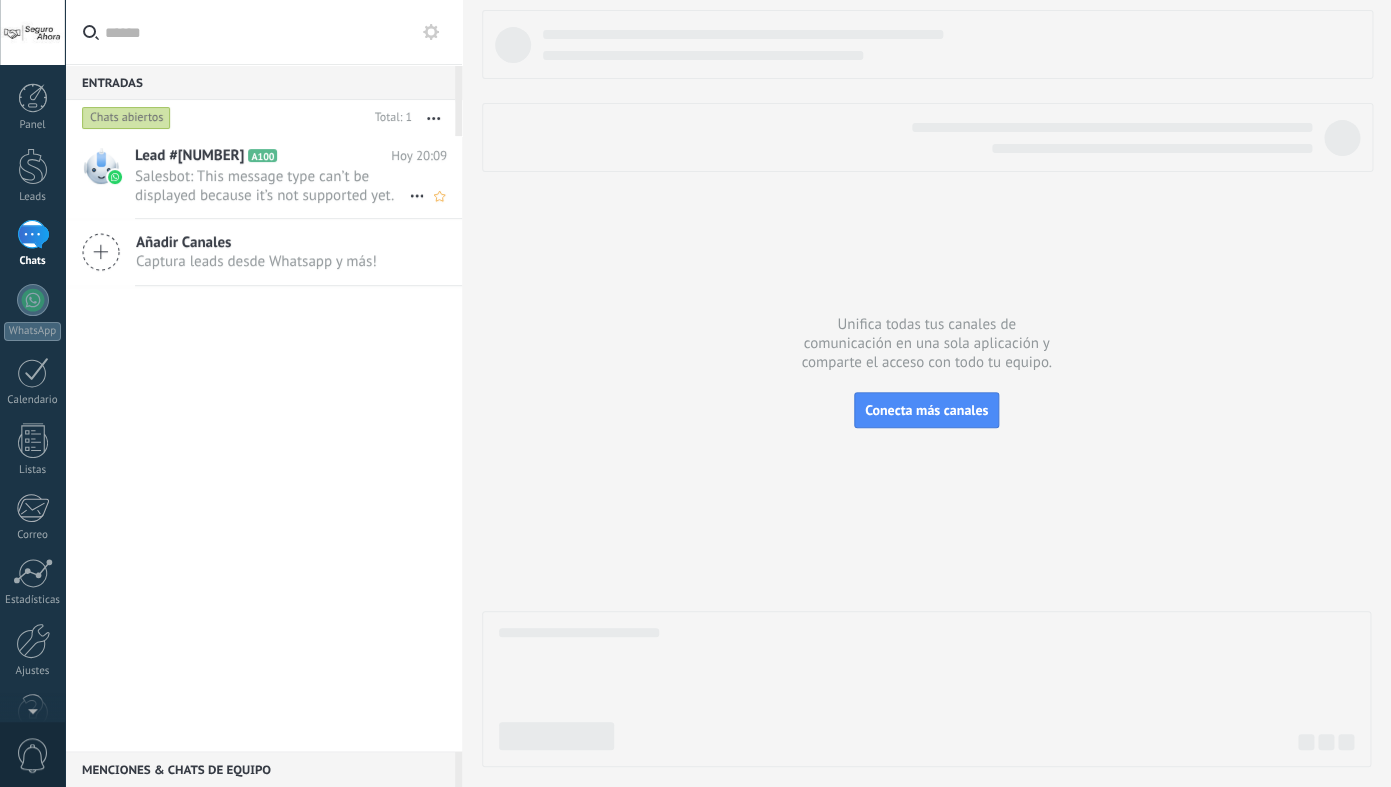 click on "Salesbot: This message type can’t be displayed because it’s not supported yet." at bounding box center (272, 186) 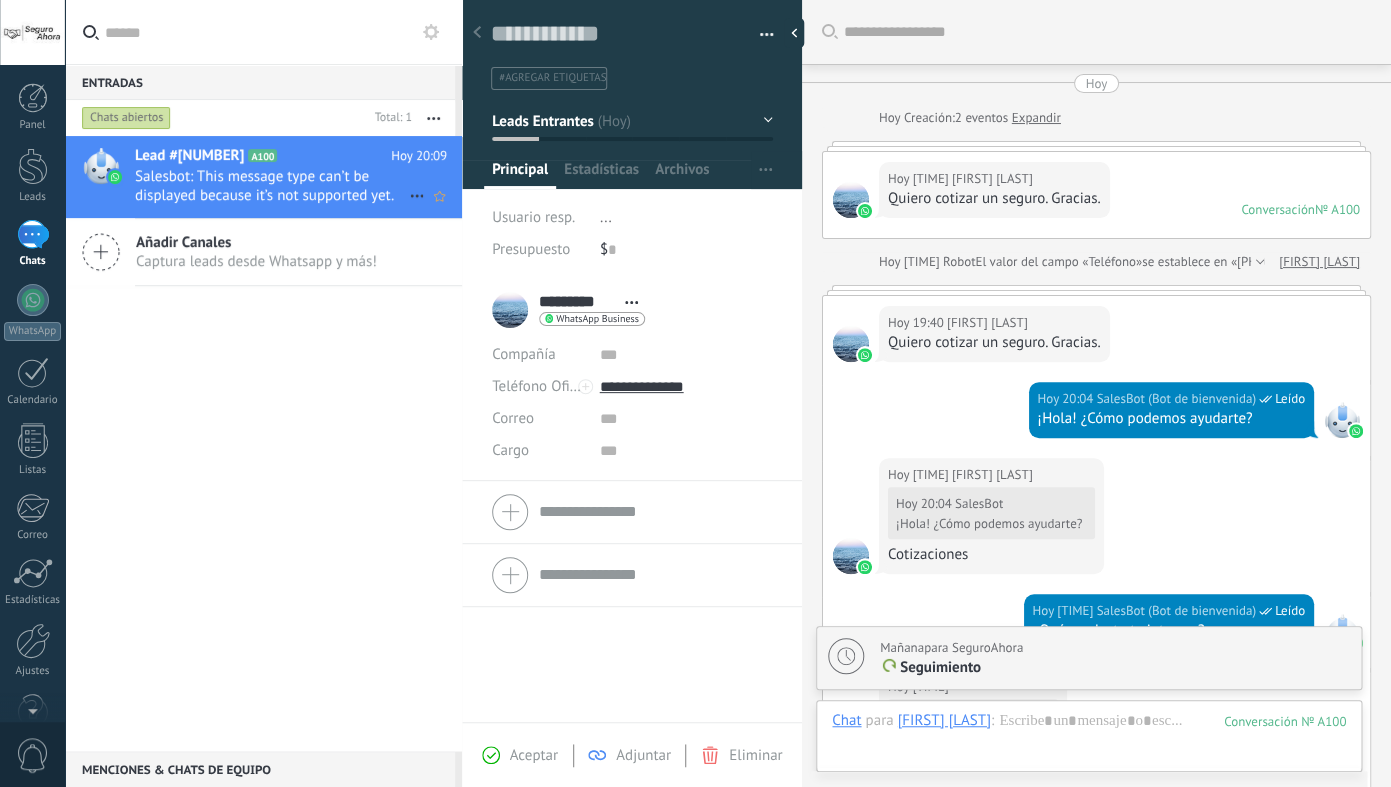 scroll, scrollTop: 957, scrollLeft: 0, axis: vertical 